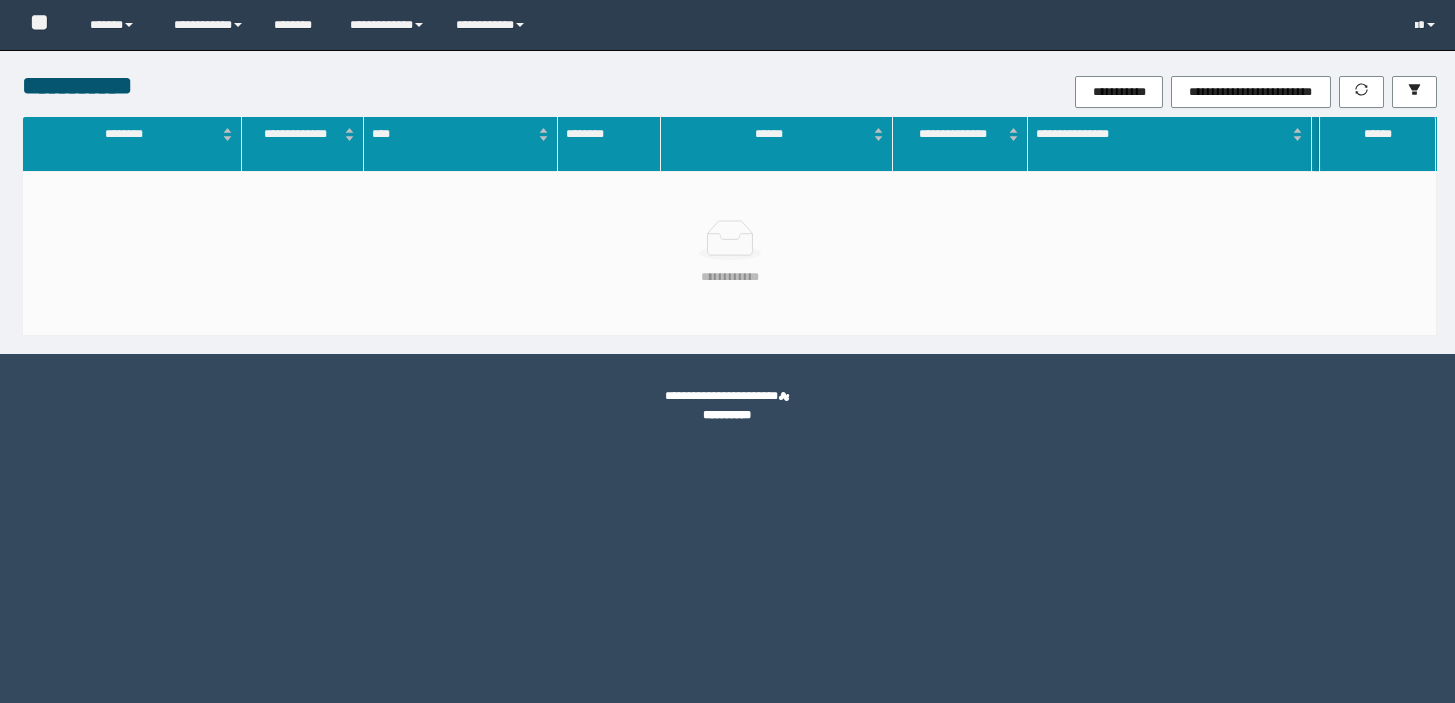scroll, scrollTop: 0, scrollLeft: 0, axis: both 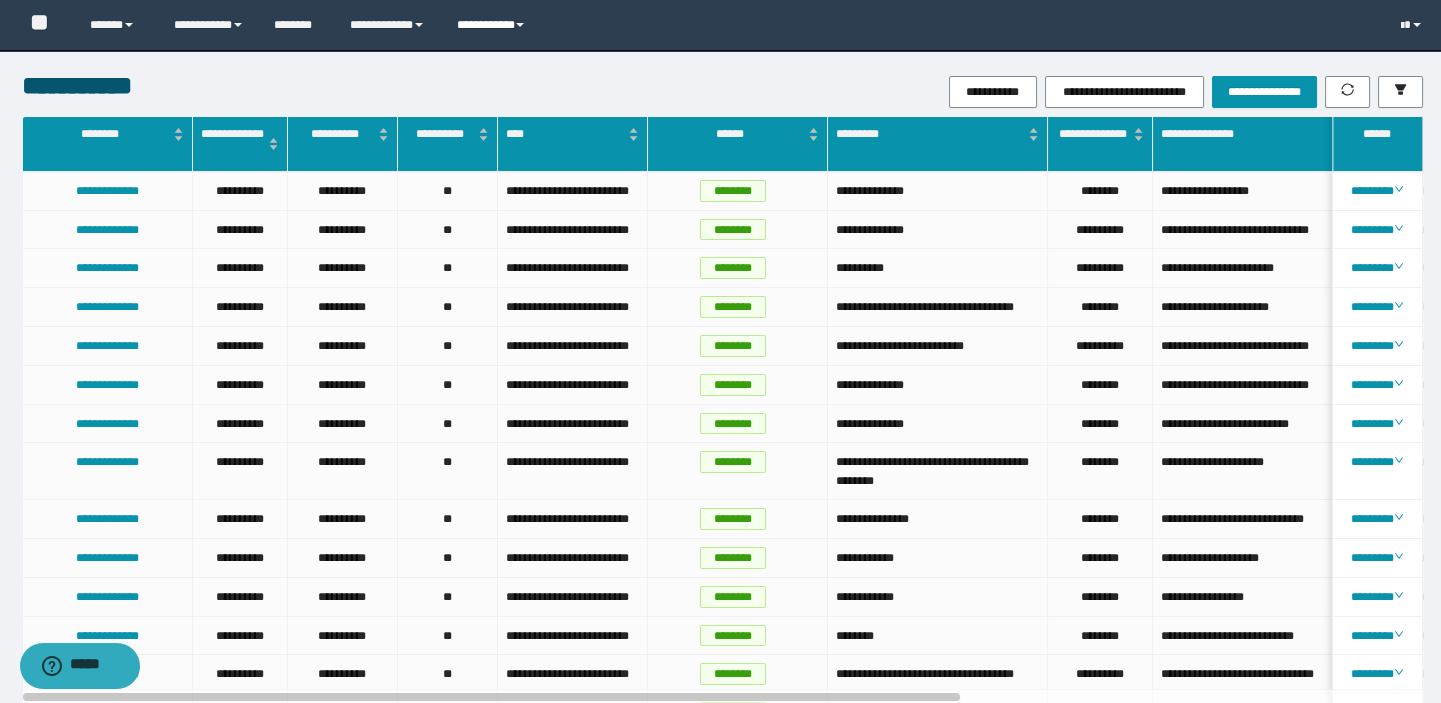 click on "**********" at bounding box center (493, 25) 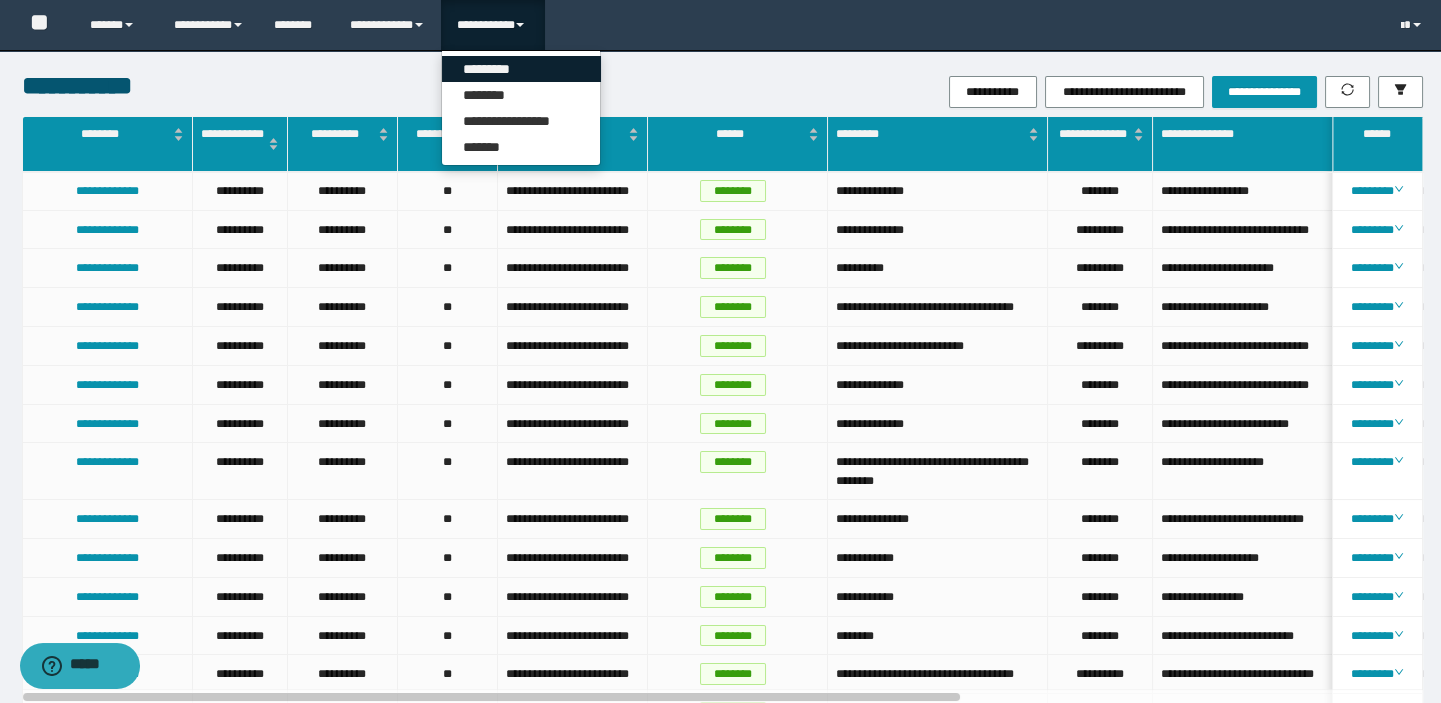 click on "*********" at bounding box center (521, 69) 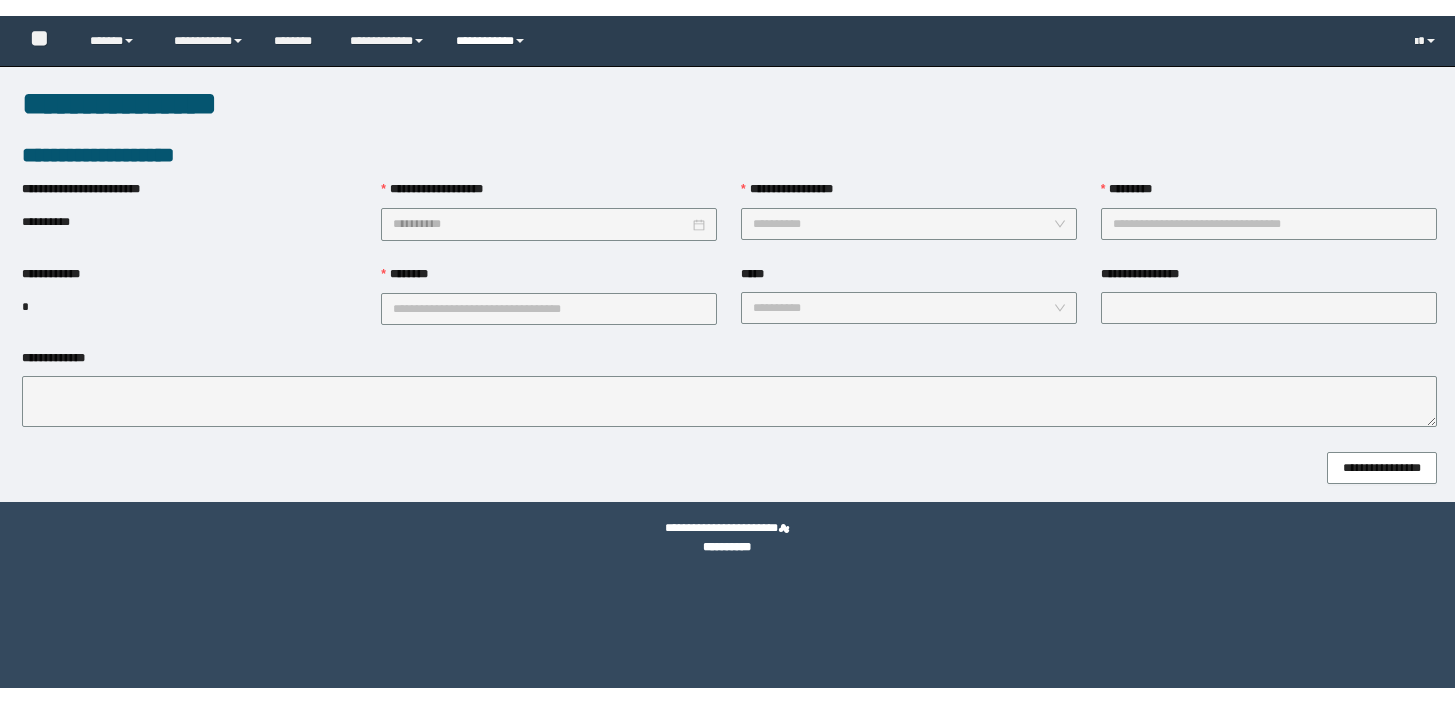 scroll, scrollTop: 0, scrollLeft: 0, axis: both 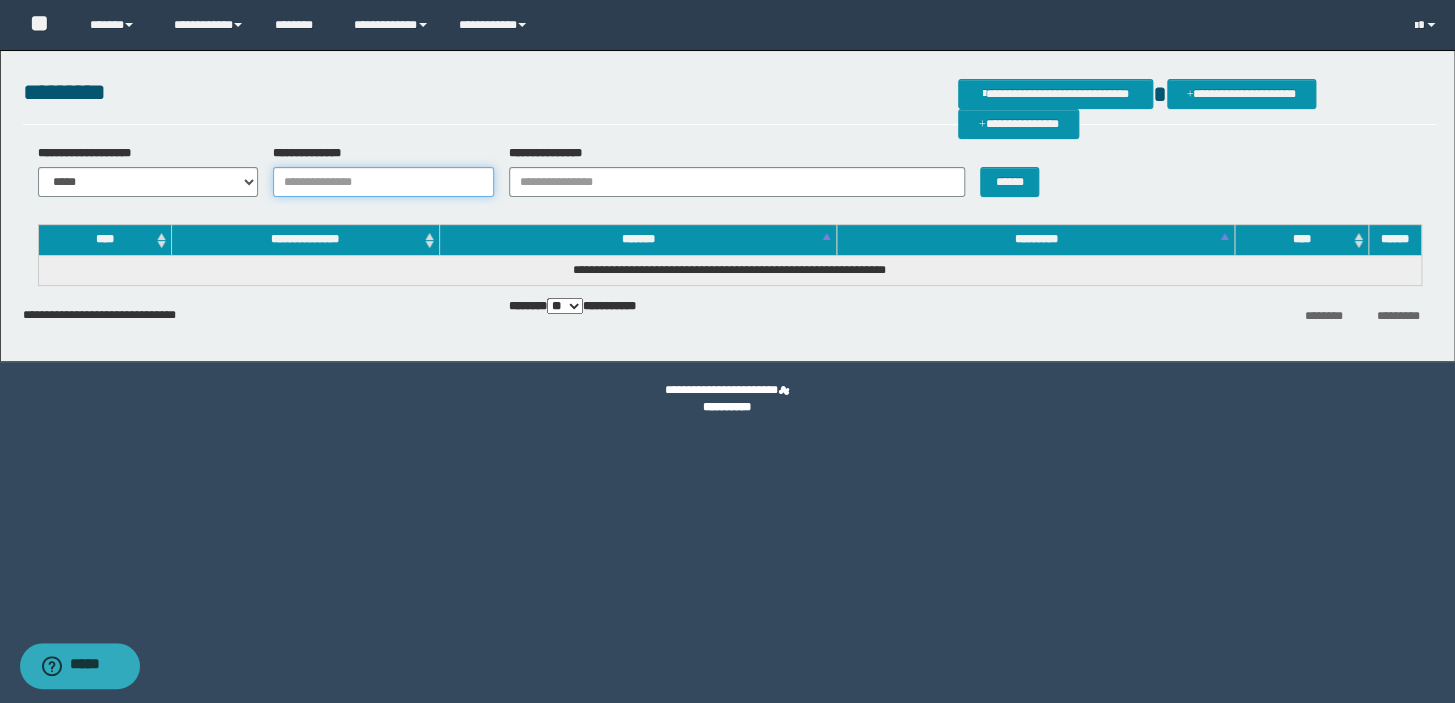 click on "**********" at bounding box center (383, 182) 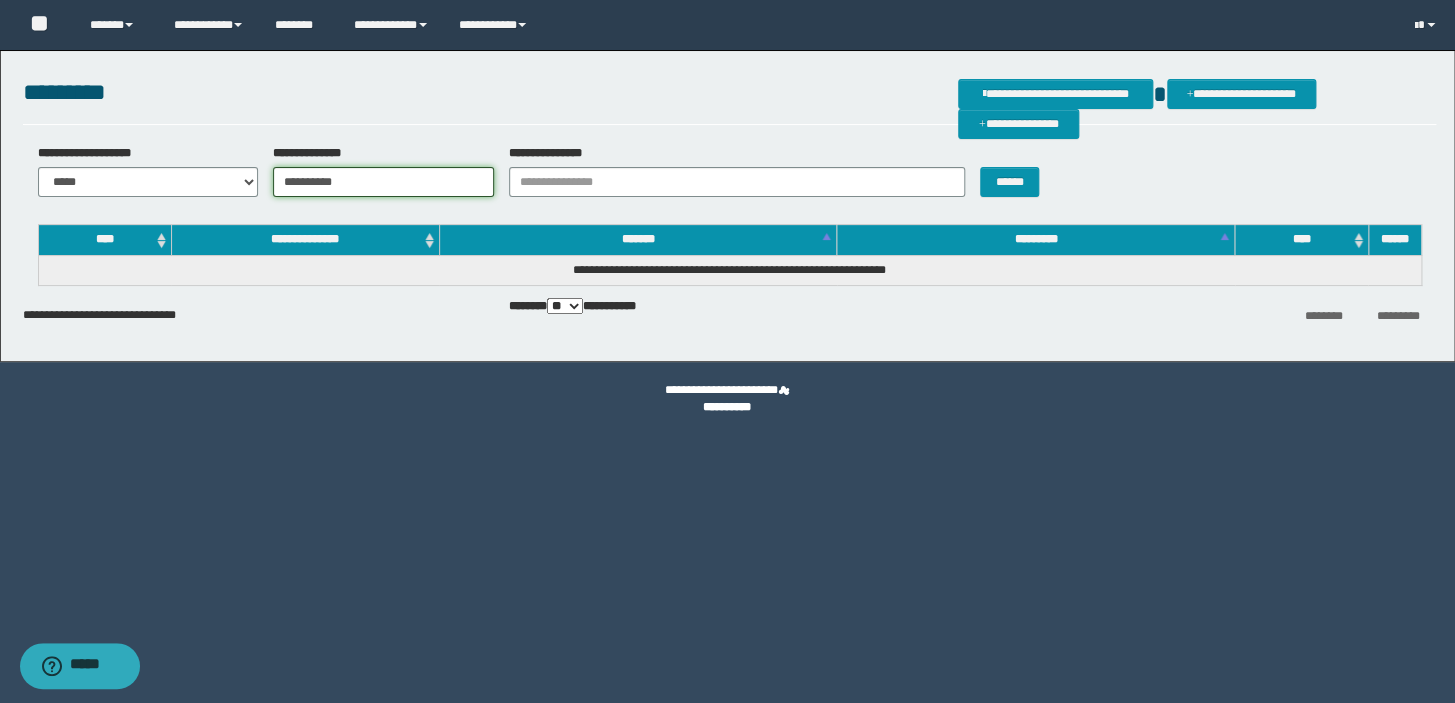 type on "**********" 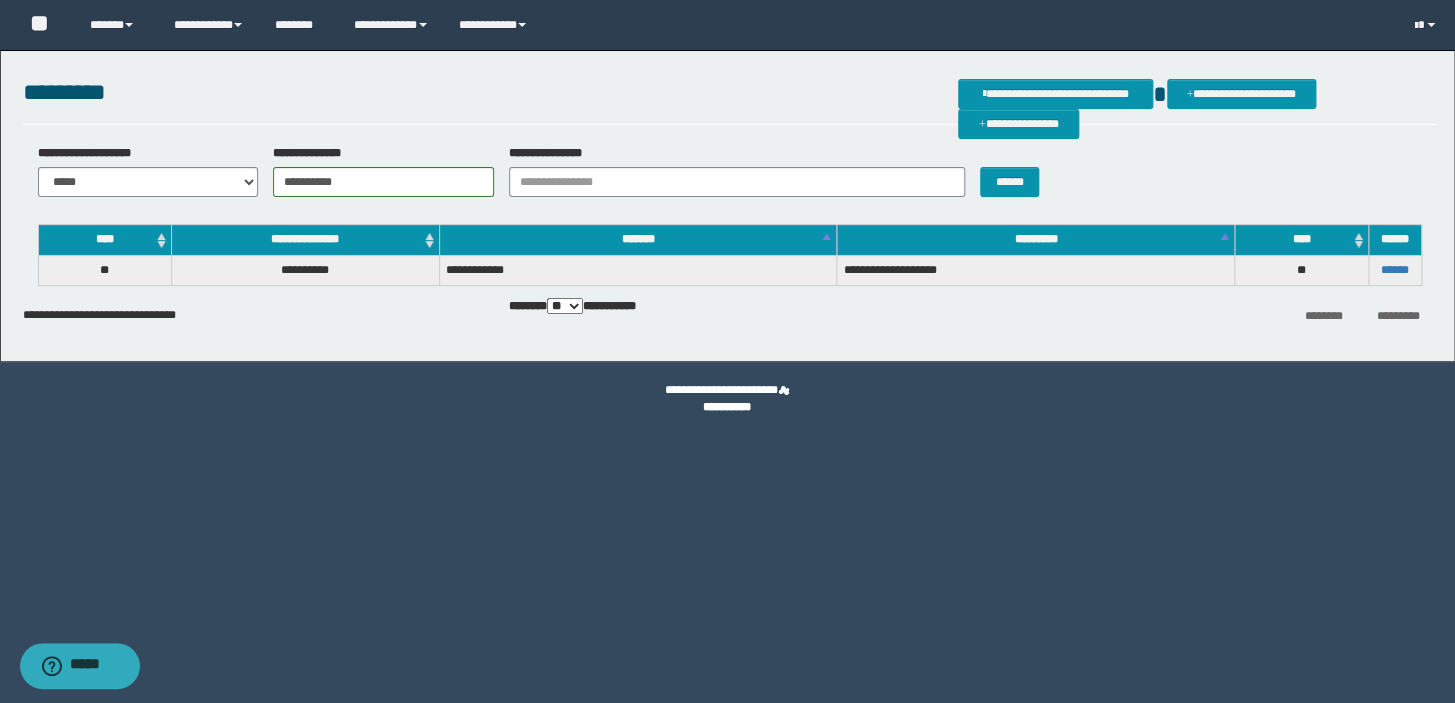click on "******" at bounding box center (1394, 270) 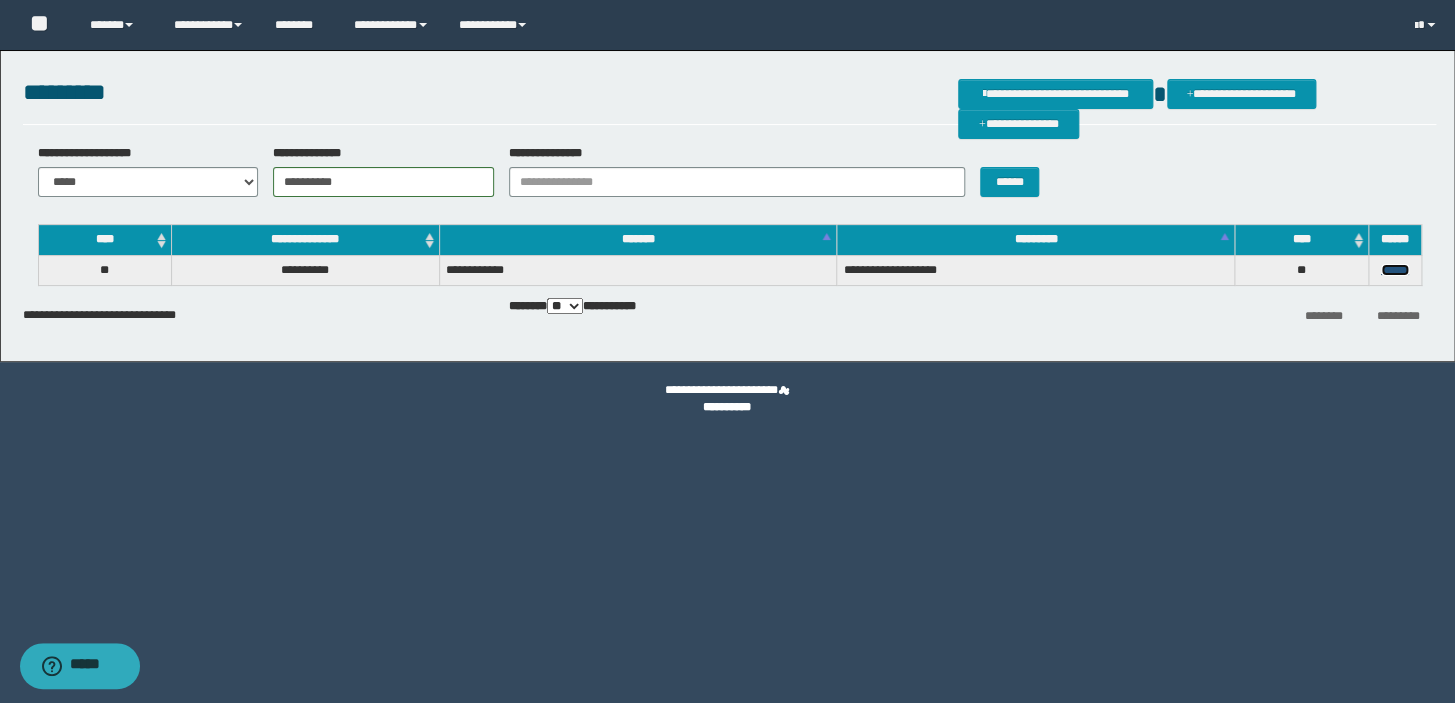 click on "******" at bounding box center [1395, 270] 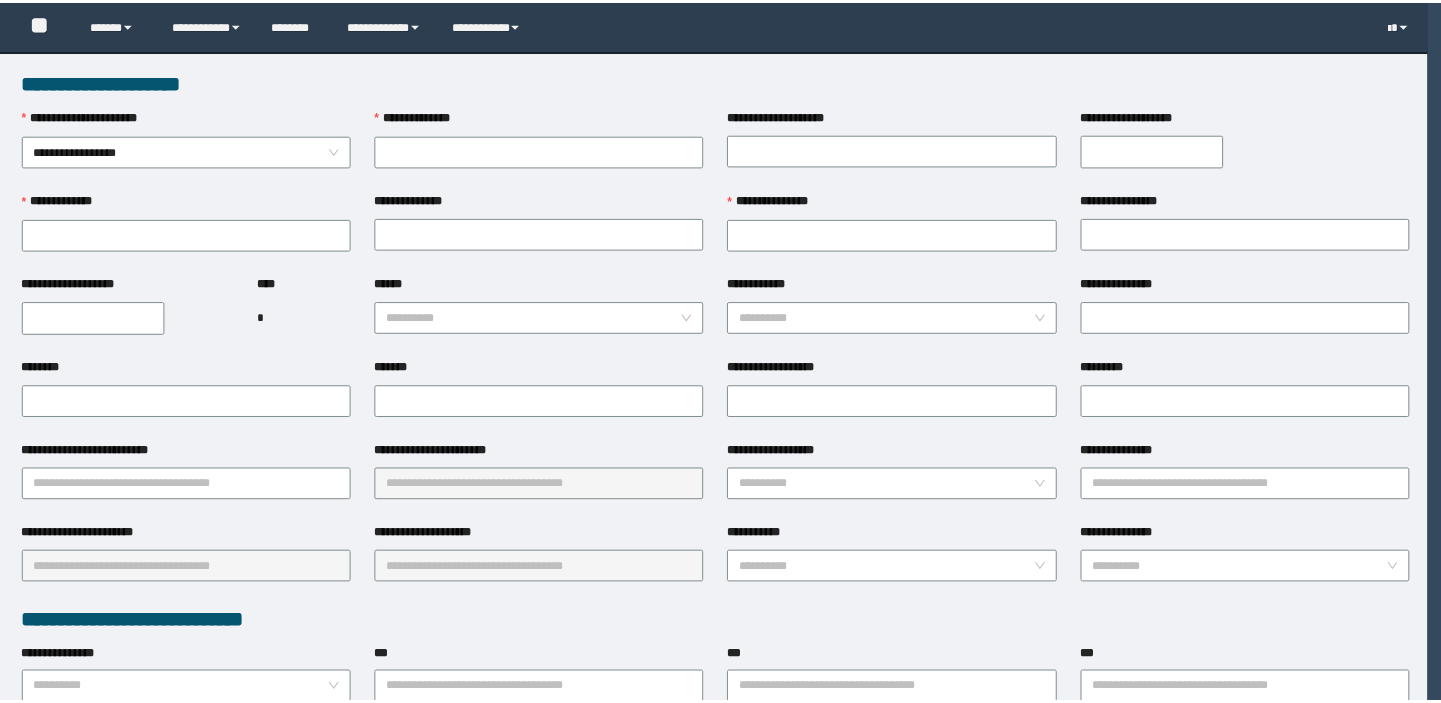 scroll, scrollTop: 0, scrollLeft: 0, axis: both 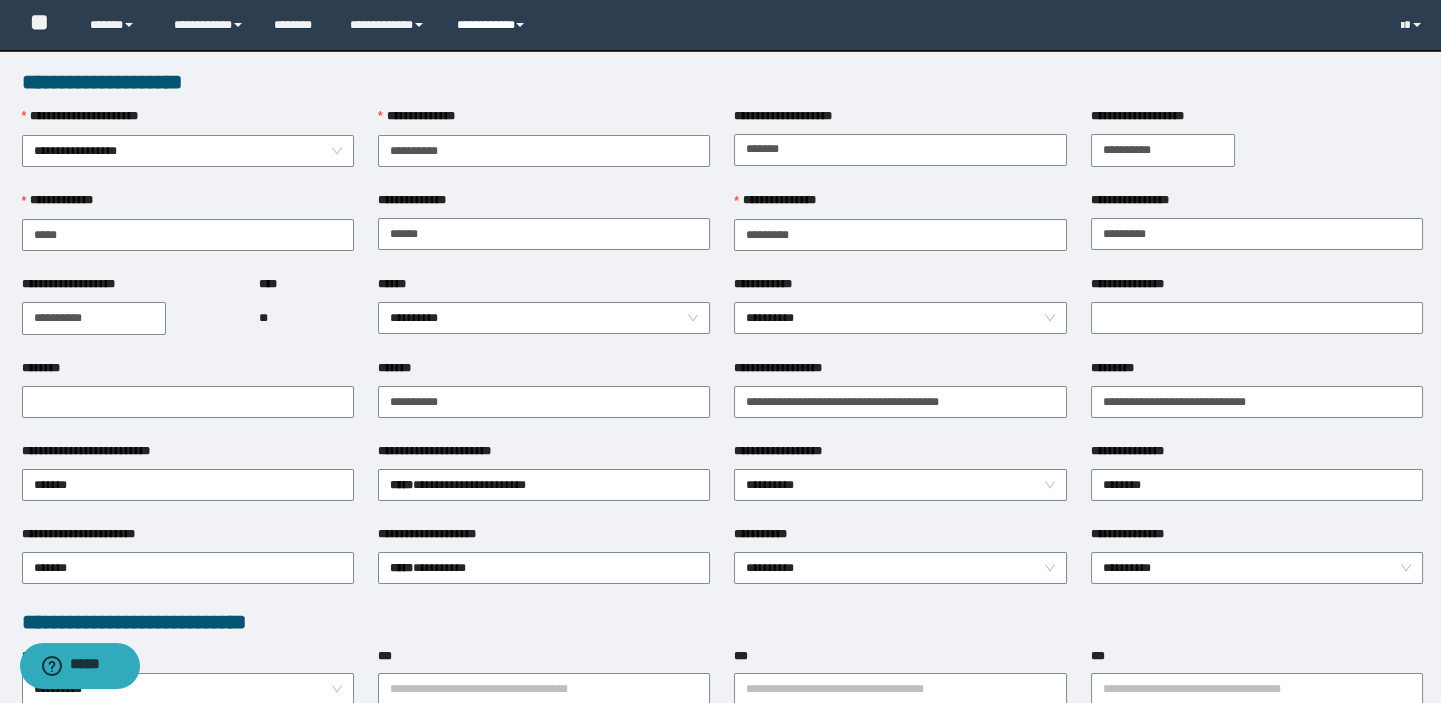 click on "**********" at bounding box center [493, 25] 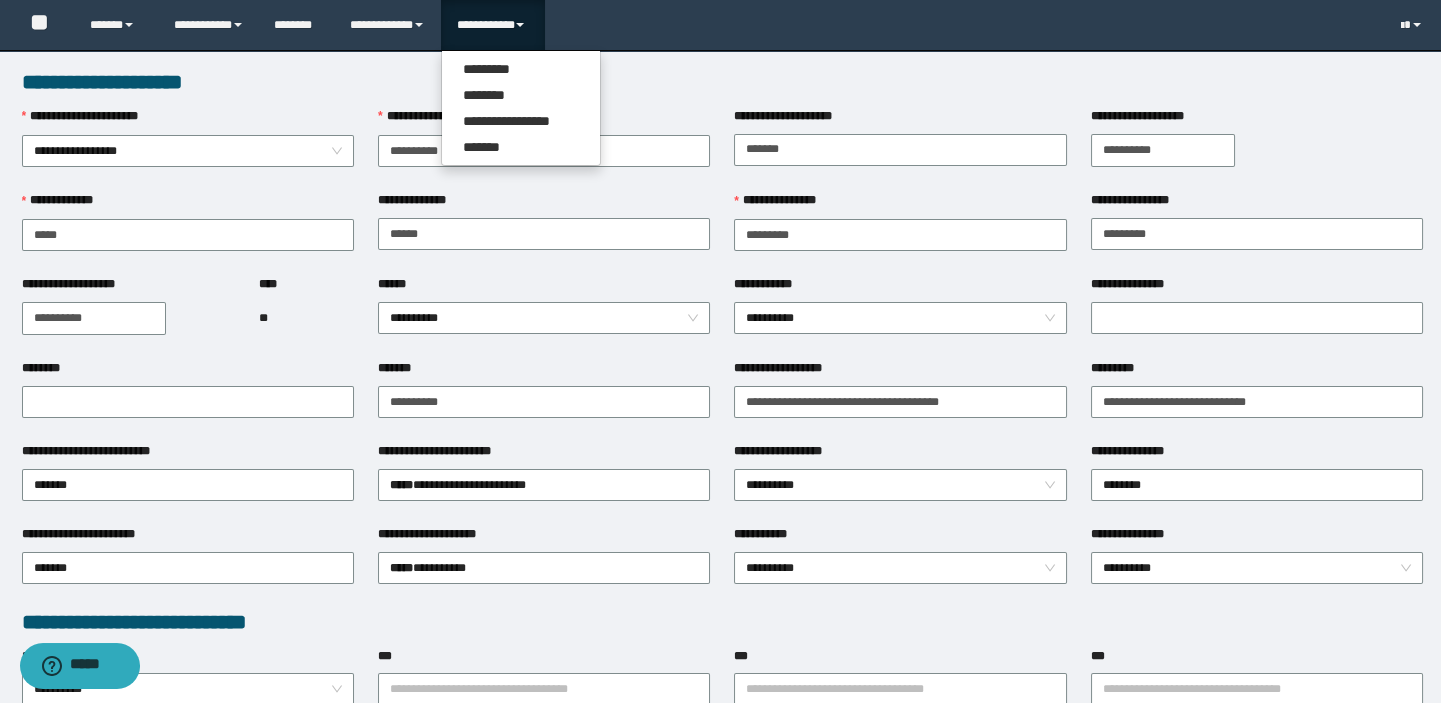 drag, startPoint x: 482, startPoint y: 53, endPoint x: 475, endPoint y: 79, distance: 26.925823 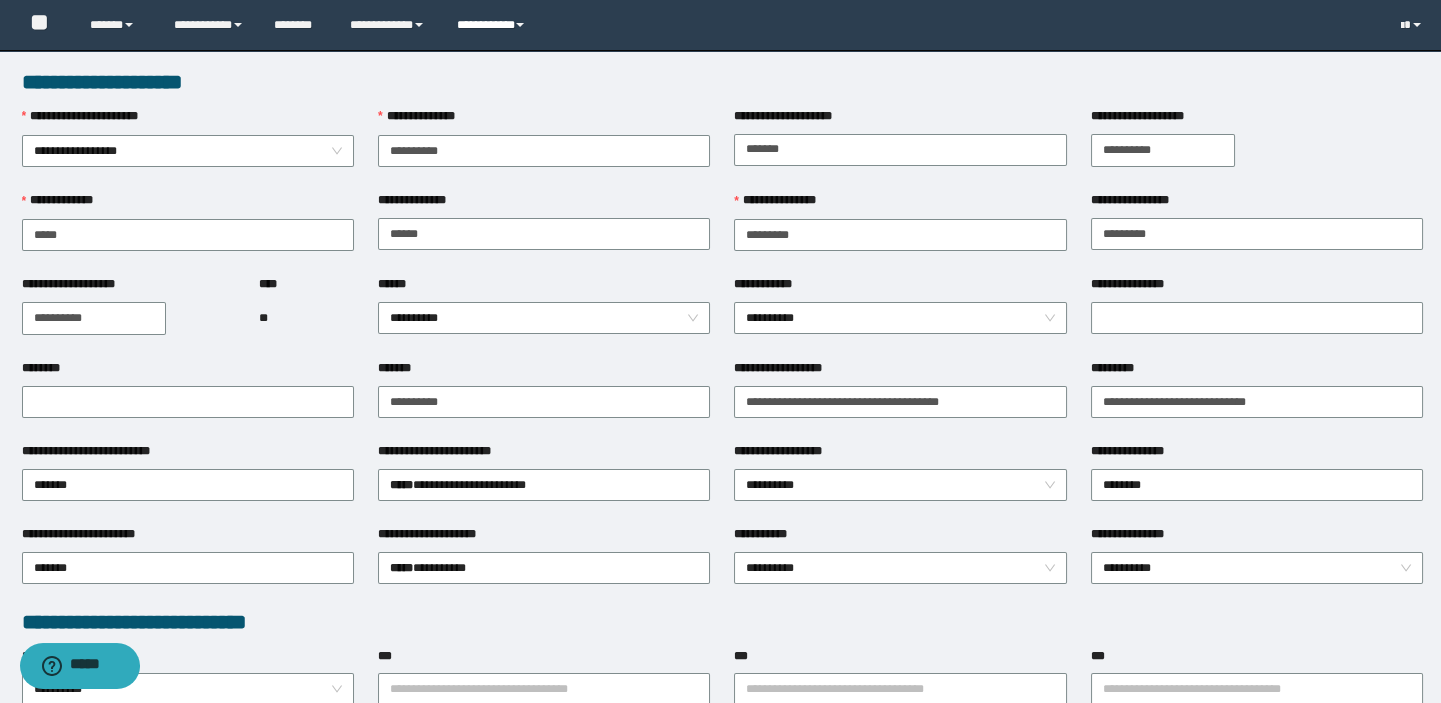 click on "**********" at bounding box center (493, 25) 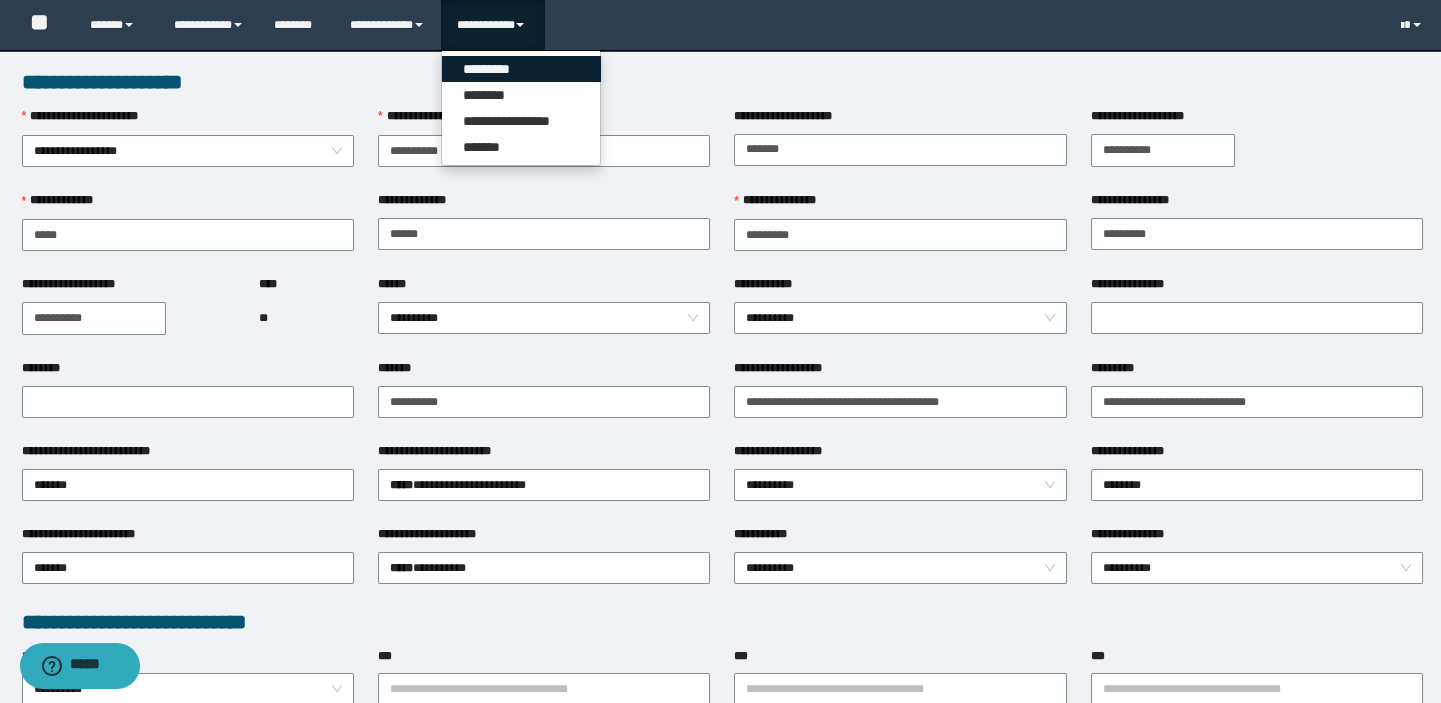 click on "*********" at bounding box center [521, 69] 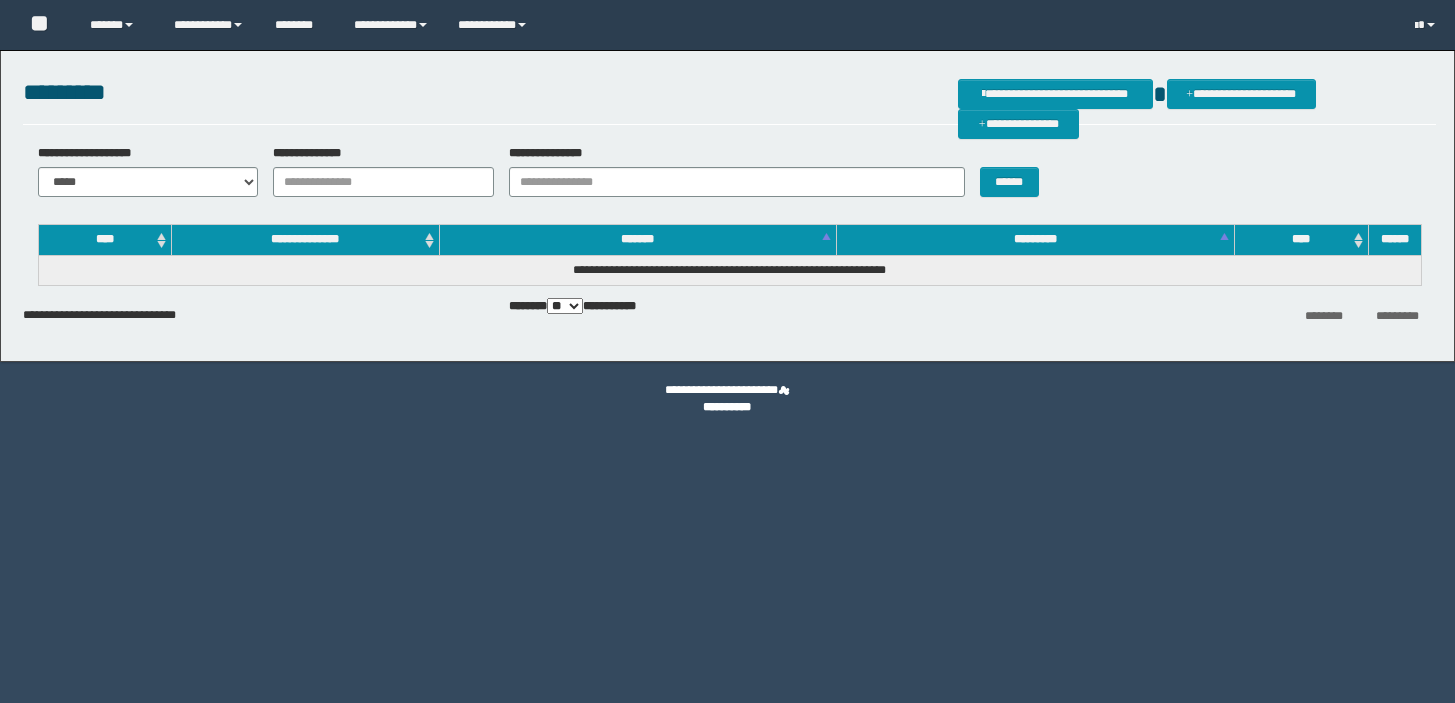 scroll, scrollTop: 0, scrollLeft: 0, axis: both 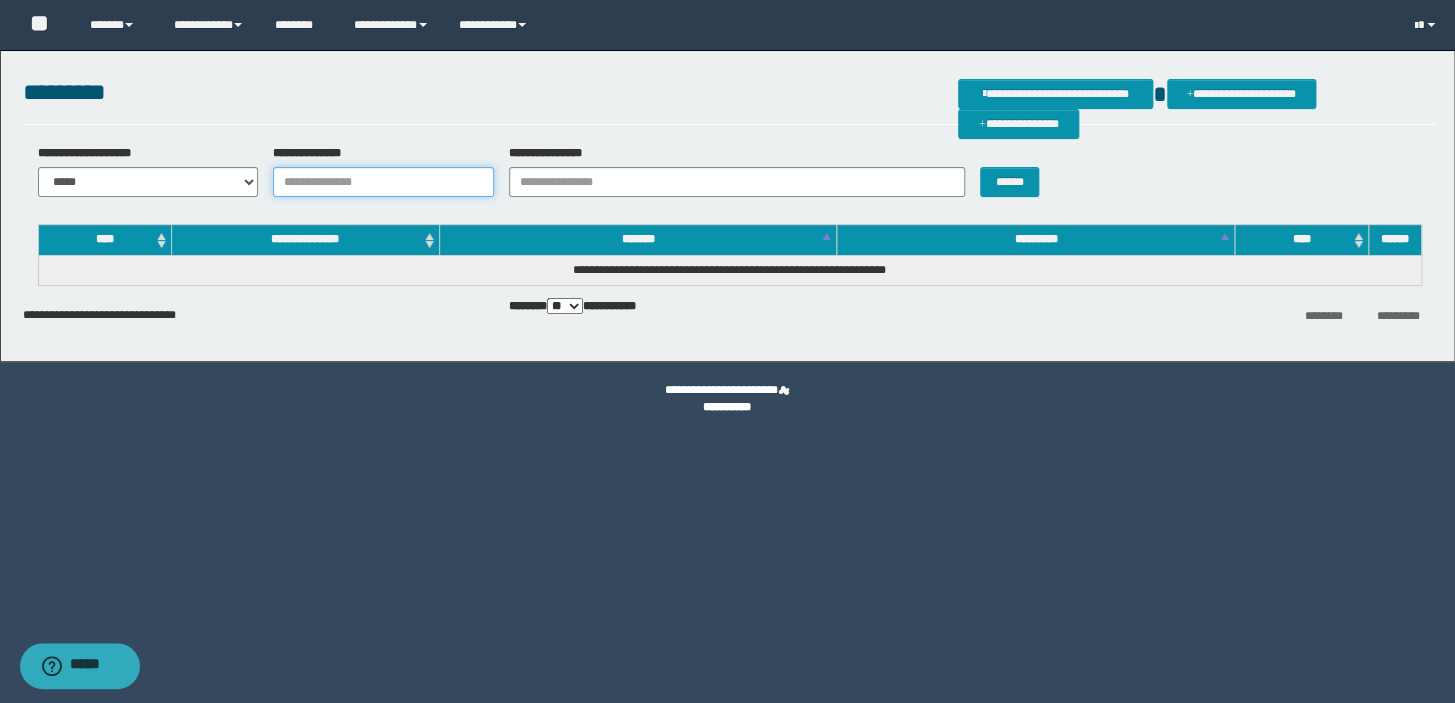 click on "**********" at bounding box center (383, 182) 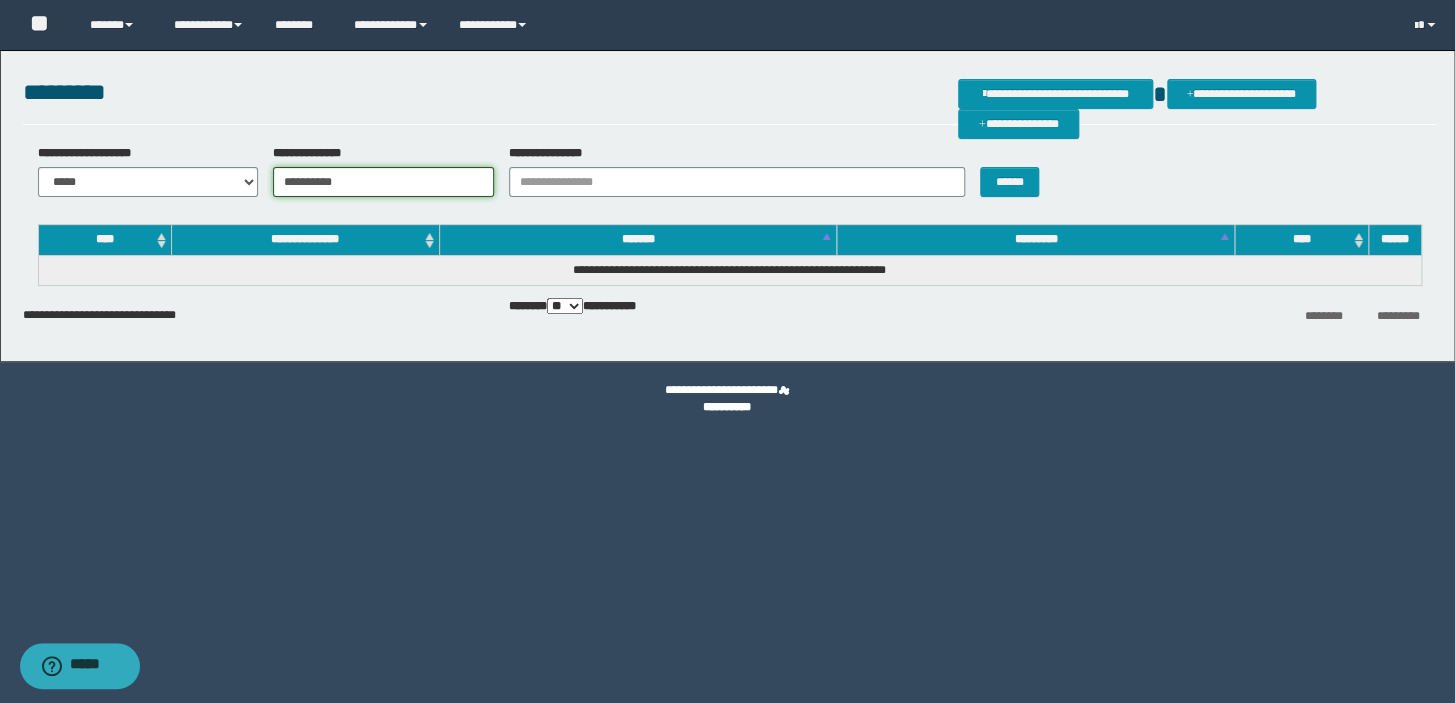type on "**********" 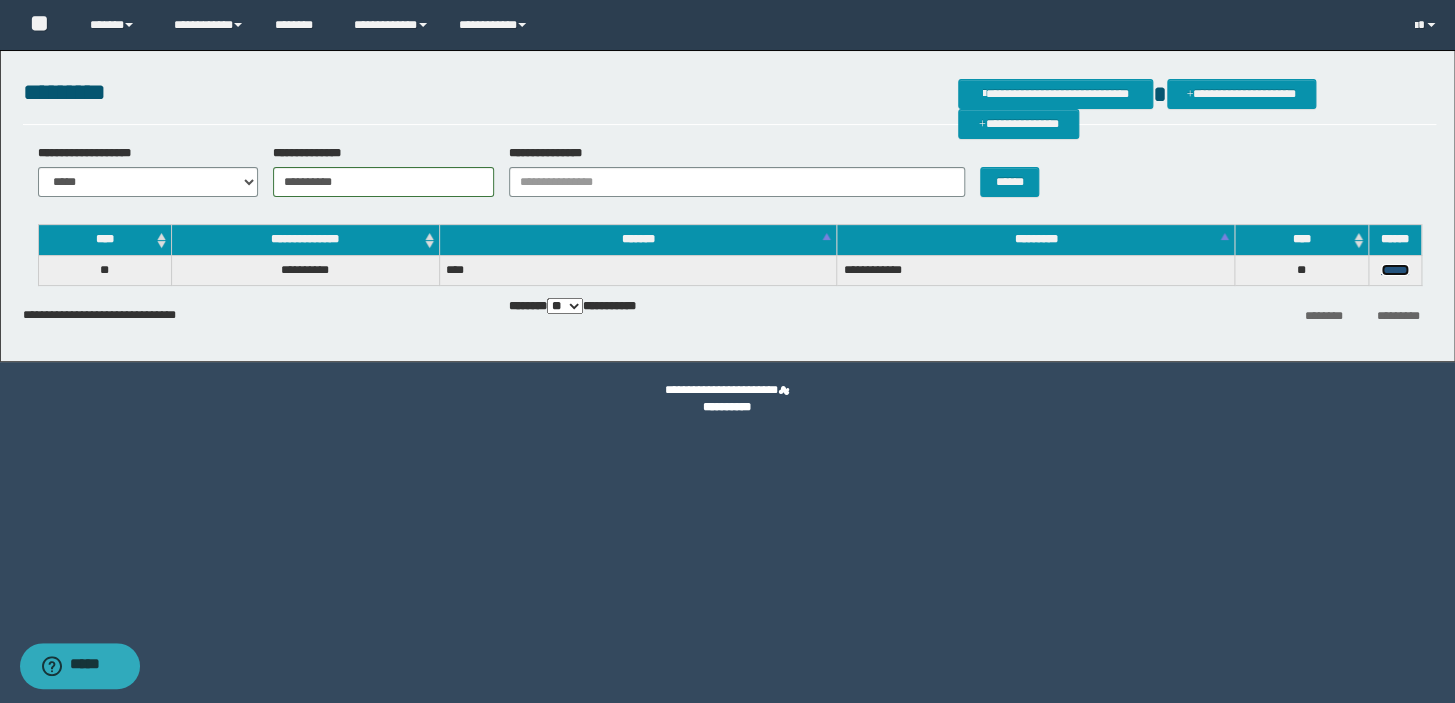 click on "******" at bounding box center [1395, 270] 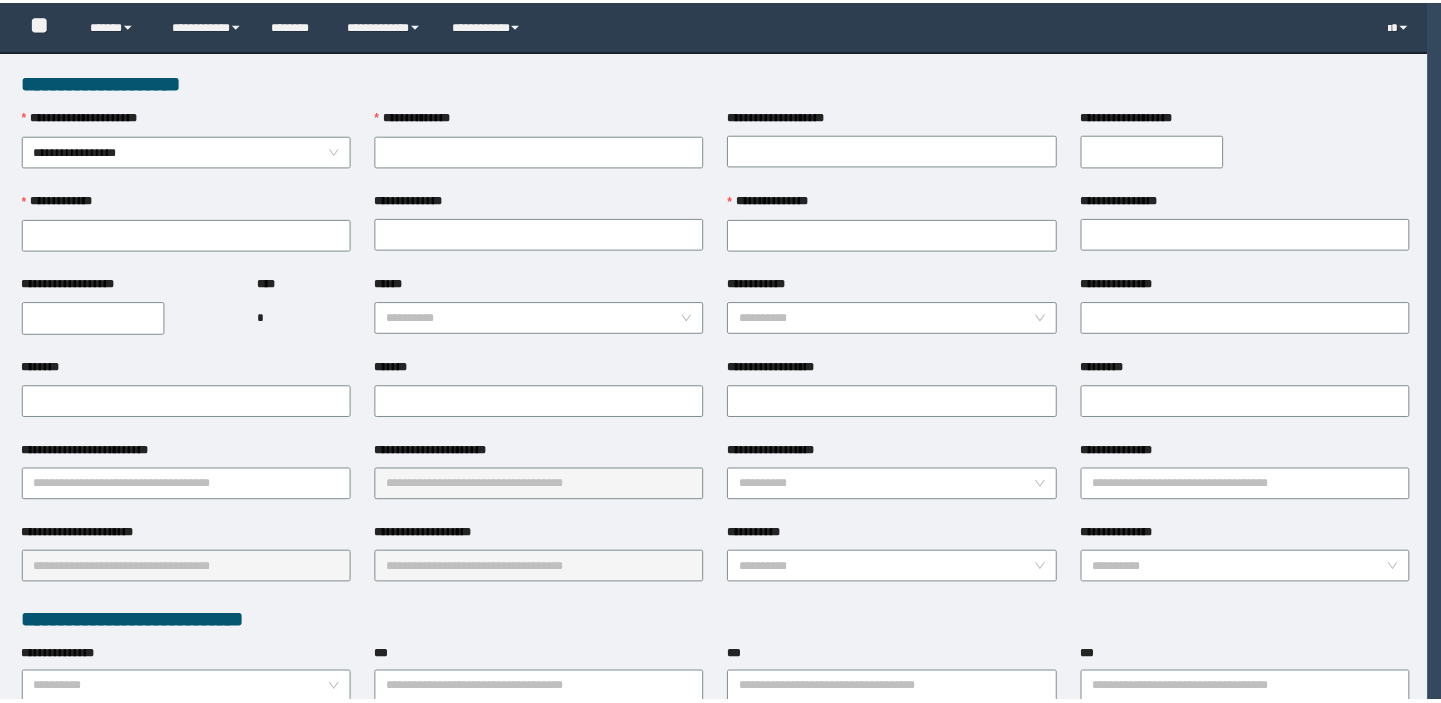 scroll, scrollTop: 0, scrollLeft: 0, axis: both 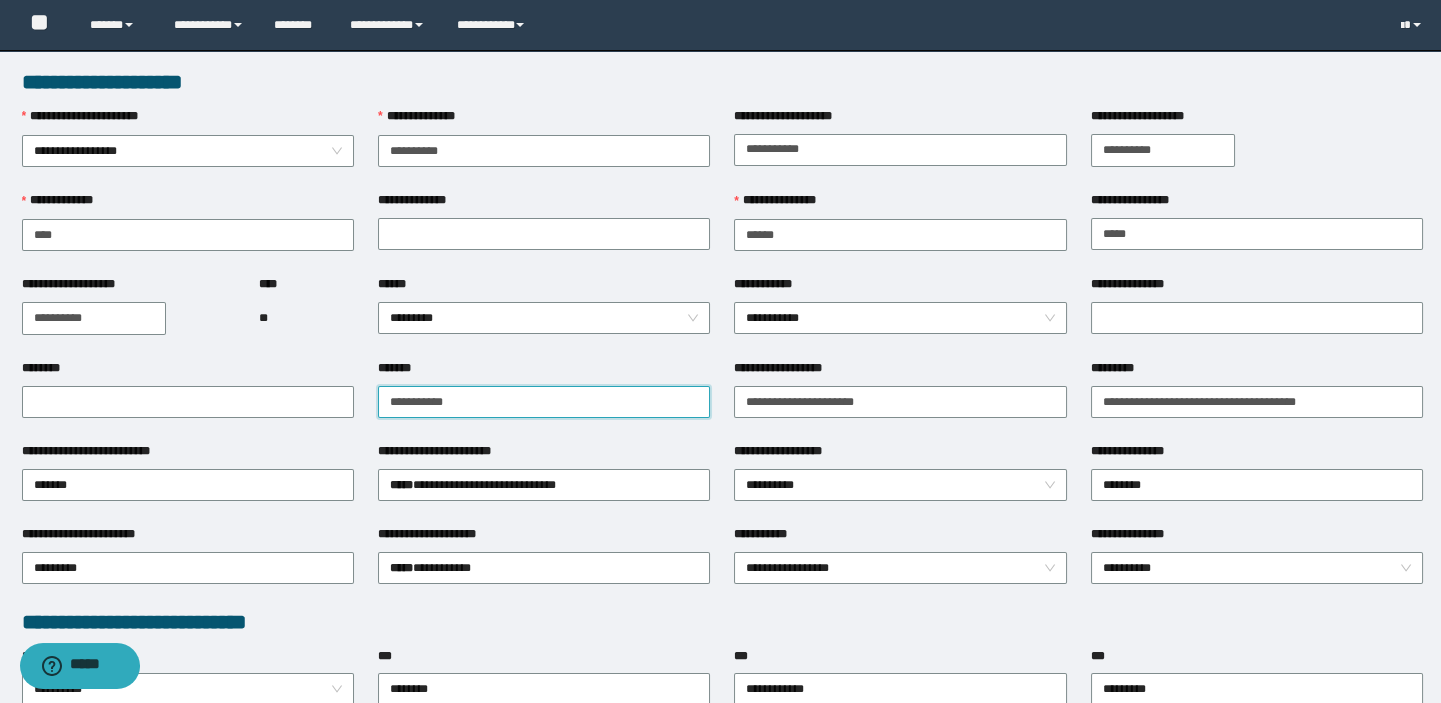 click on "*******" at bounding box center [544, 402] 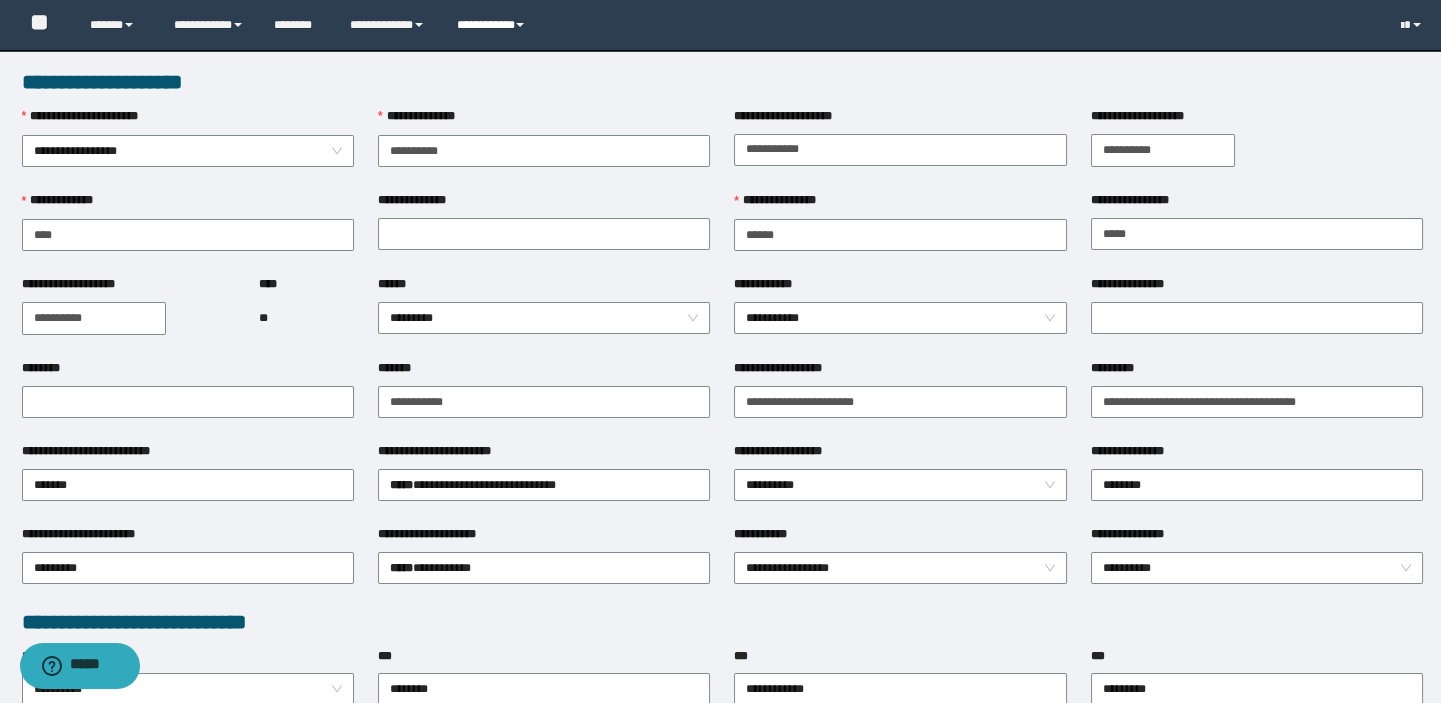 click on "**********" at bounding box center (493, 25) 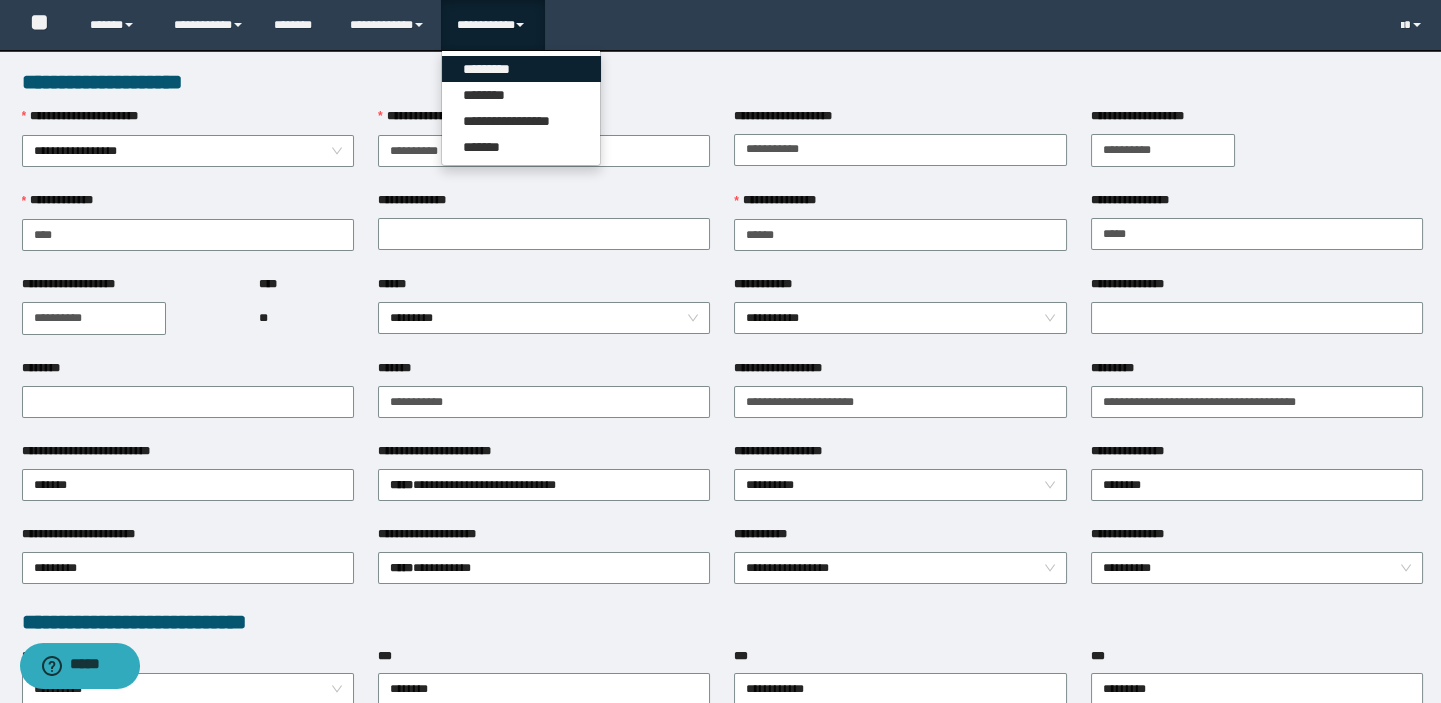 click on "*********" at bounding box center (521, 69) 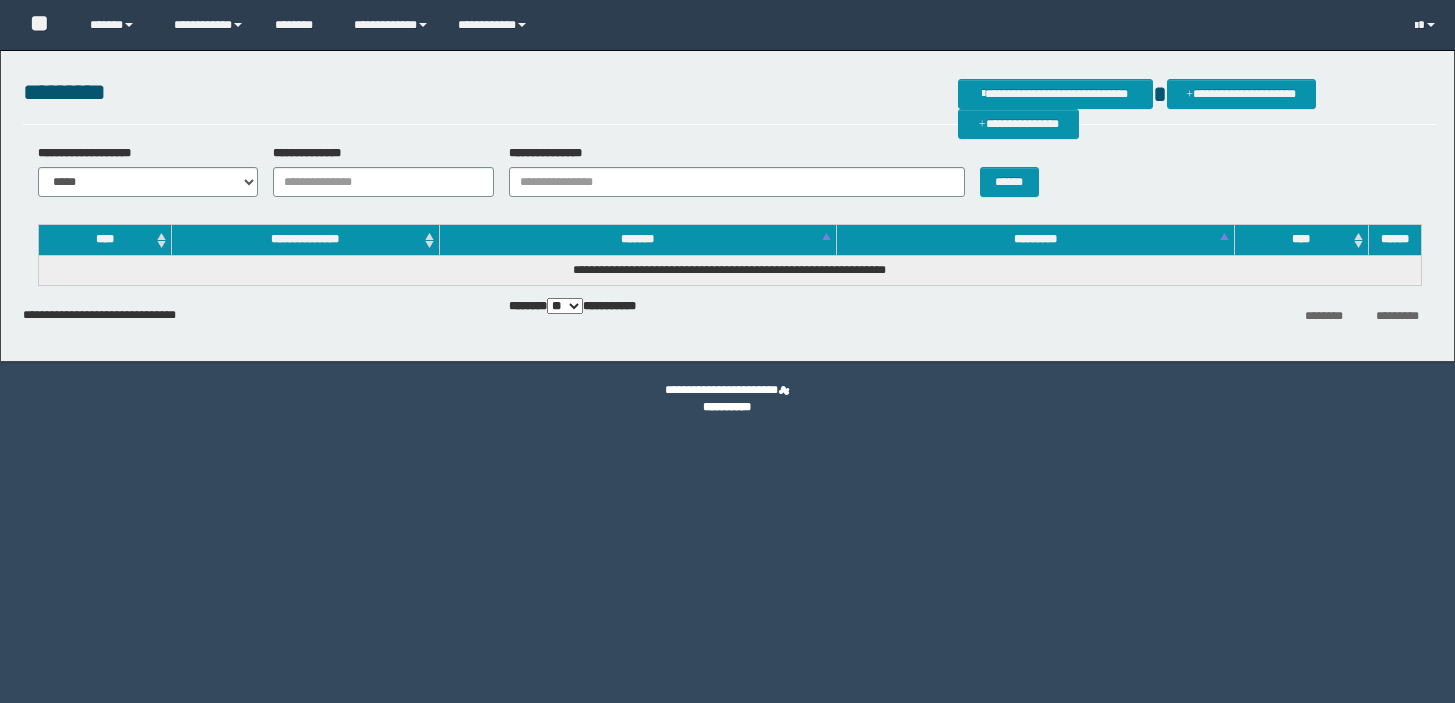 scroll, scrollTop: 0, scrollLeft: 0, axis: both 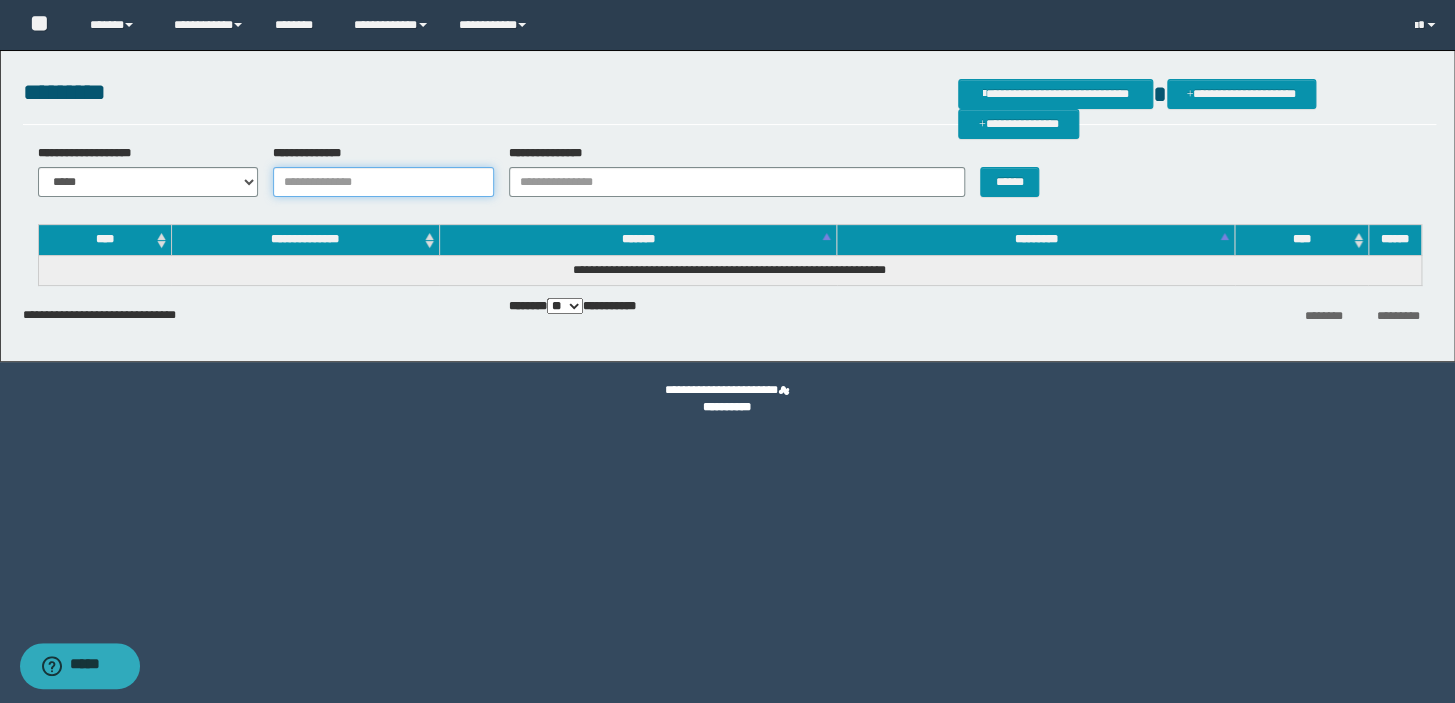 click on "**********" at bounding box center (383, 182) 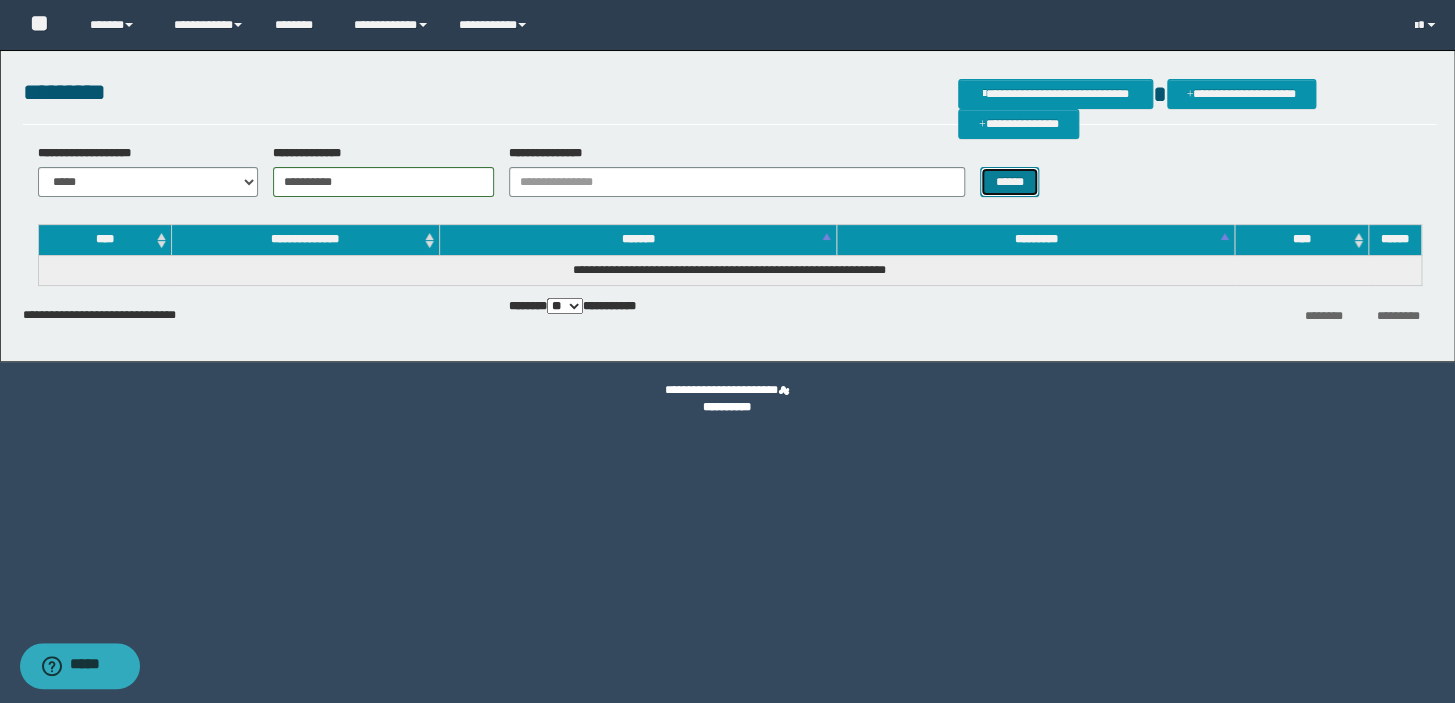 click on "******" at bounding box center [1009, 182] 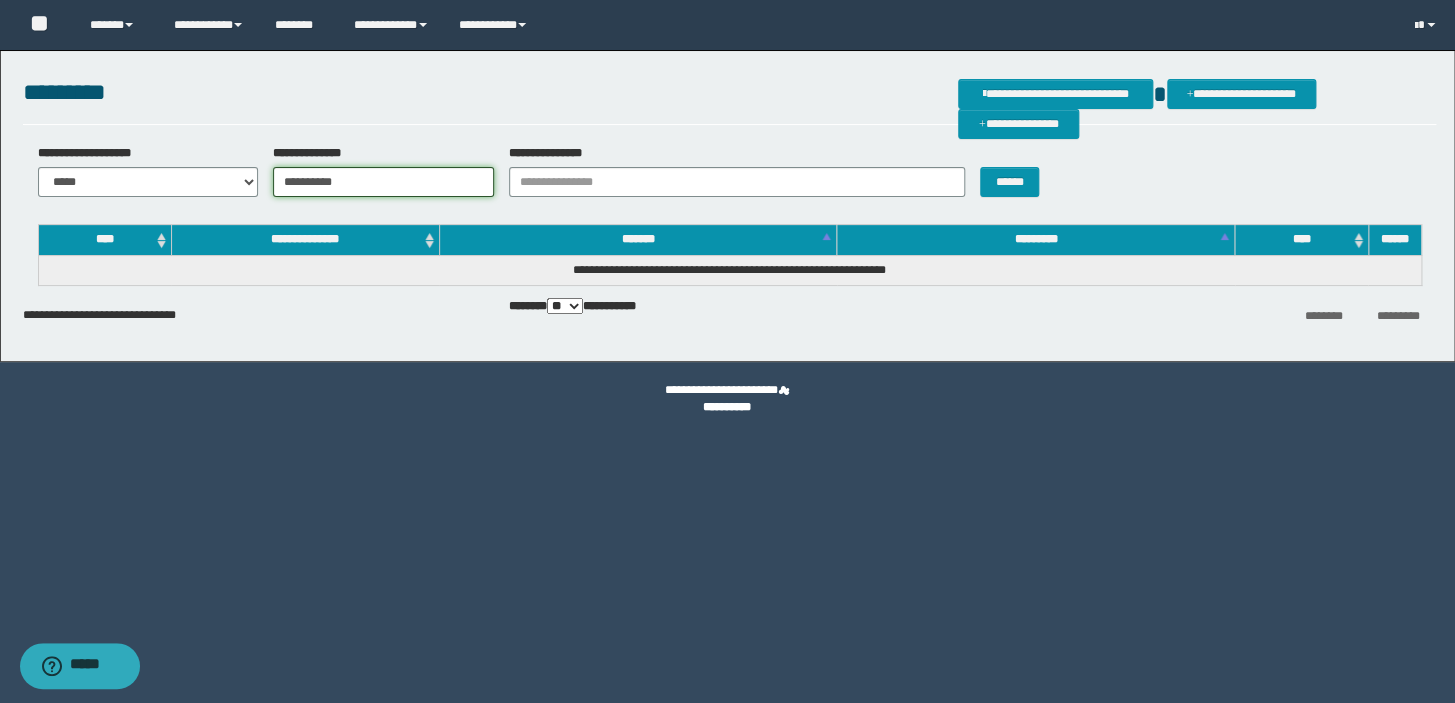 drag, startPoint x: 390, startPoint y: 189, endPoint x: 283, endPoint y: 187, distance: 107.01869 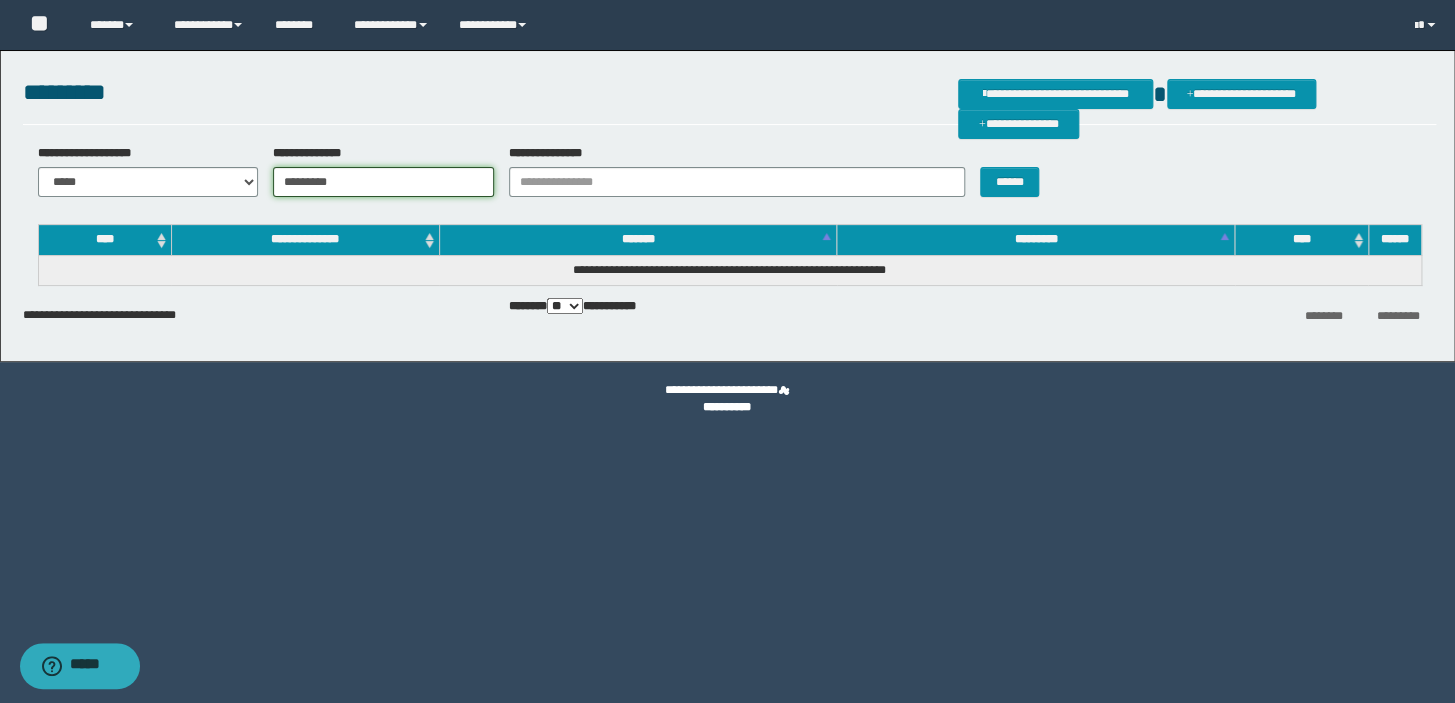 type on "**********" 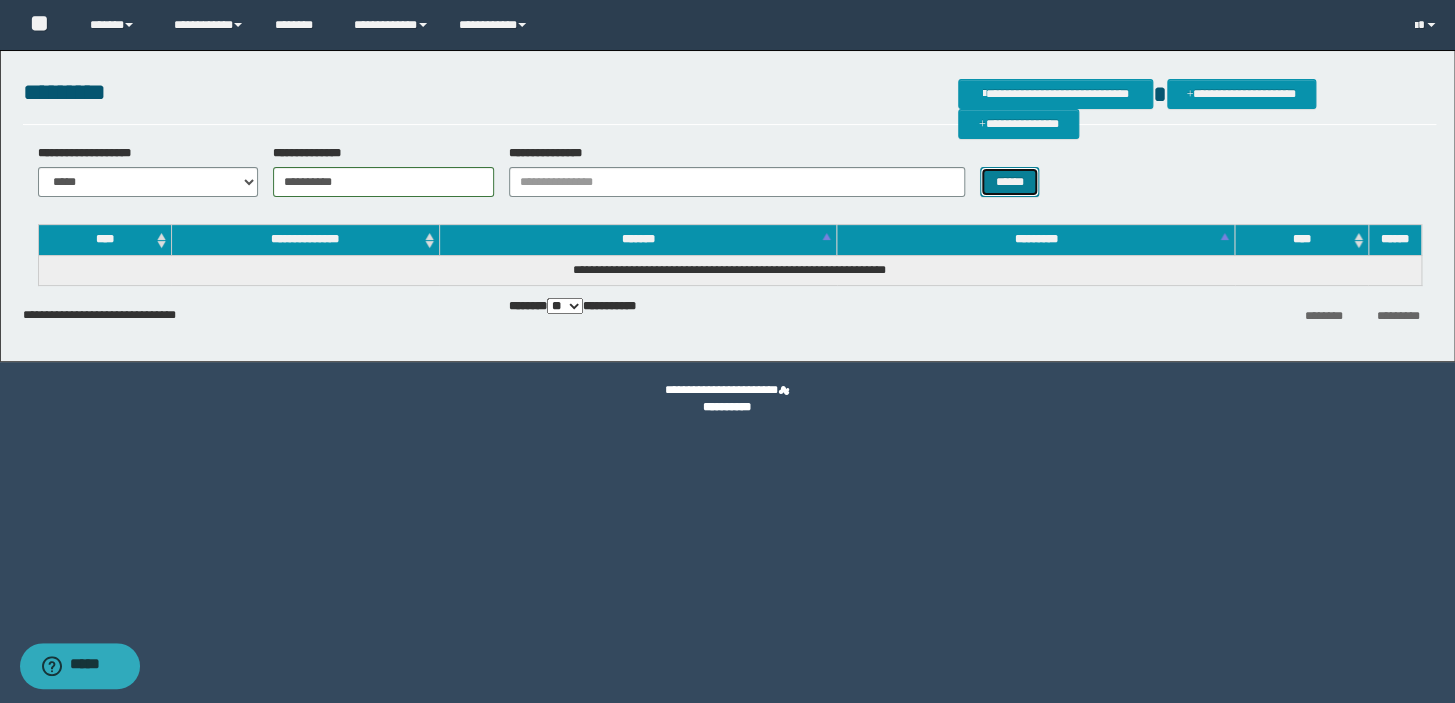 click on "******" at bounding box center [1009, 182] 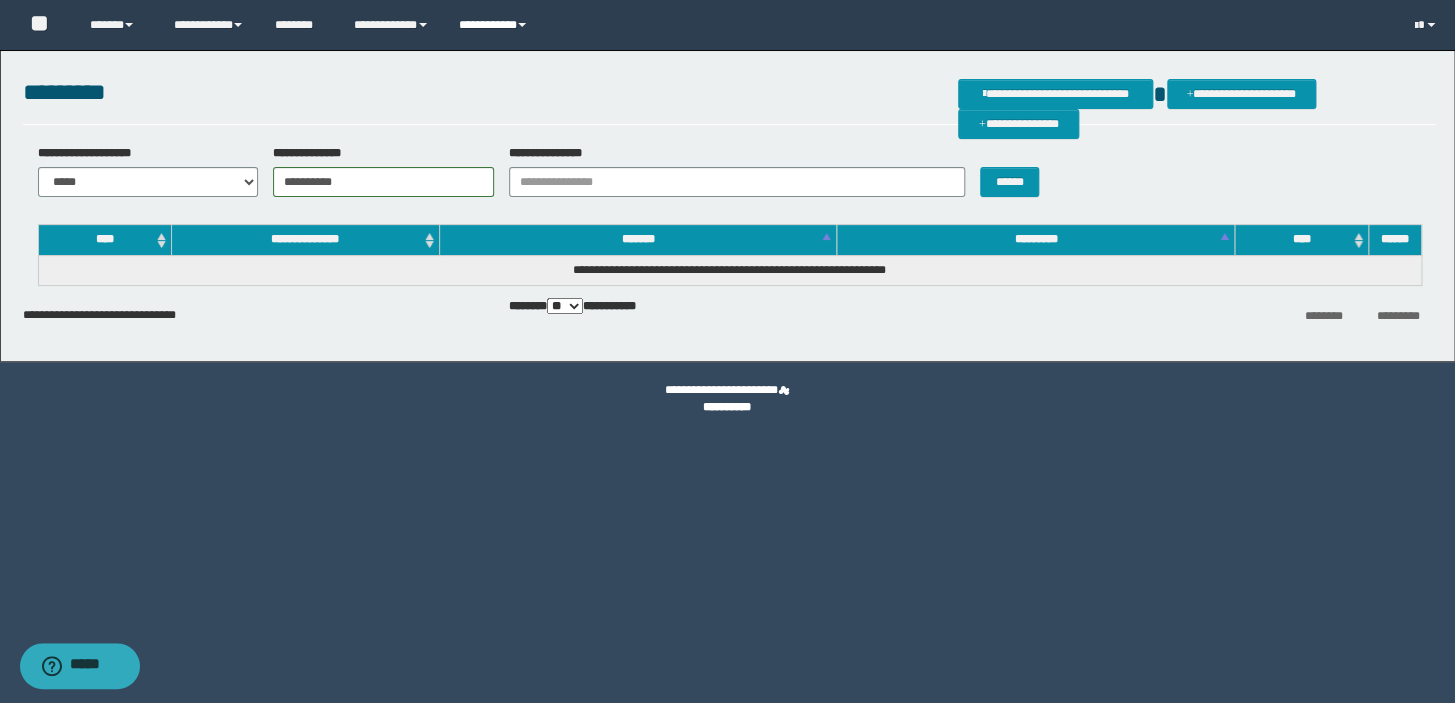 click on "**********" at bounding box center (494, 25) 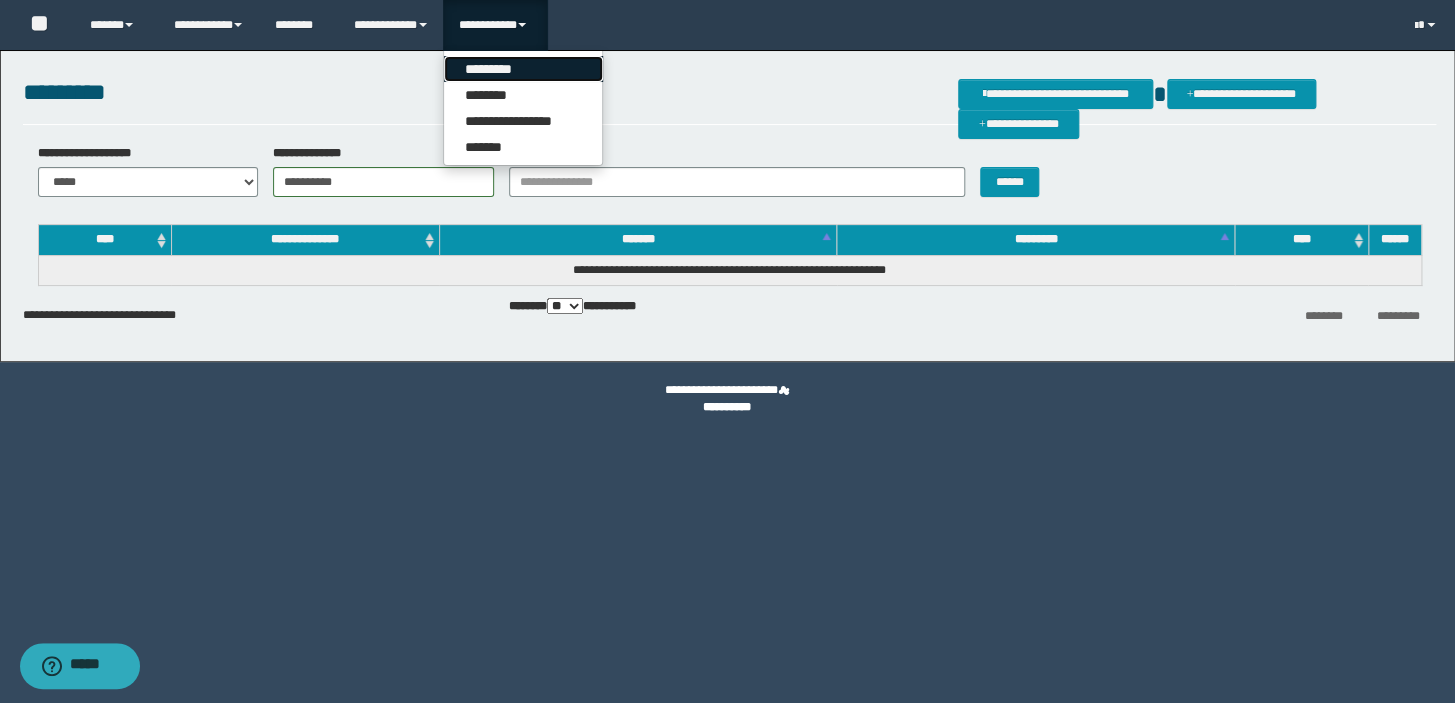 click on "*********" at bounding box center (523, 69) 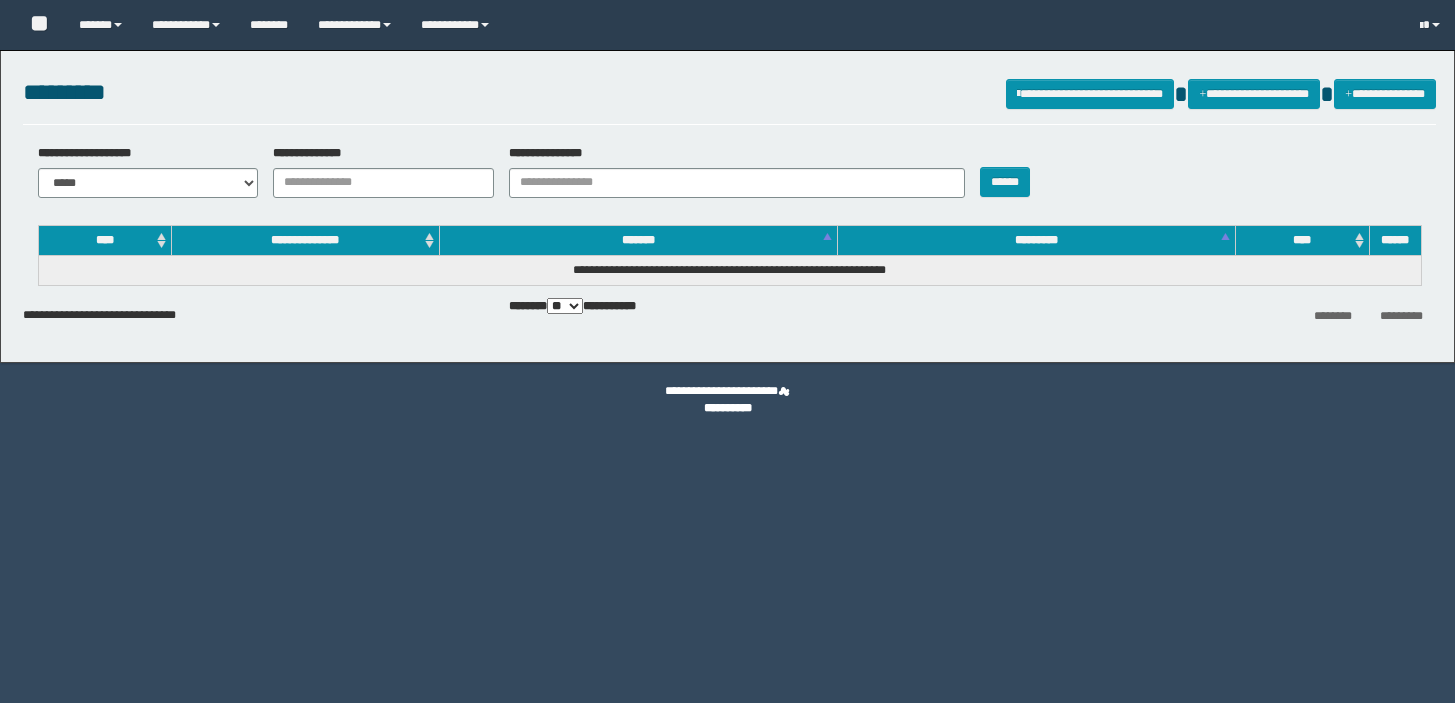 scroll, scrollTop: 0, scrollLeft: 0, axis: both 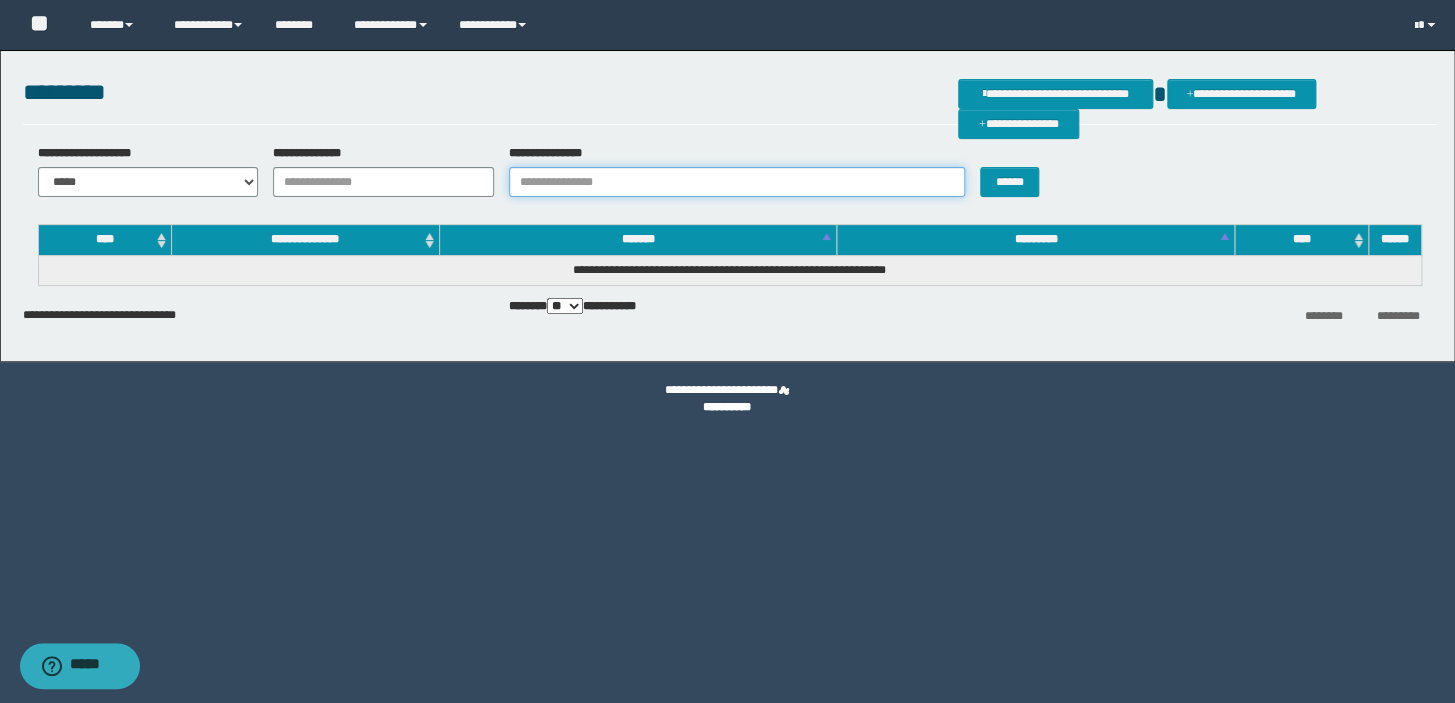 click on "**********" at bounding box center [737, 182] 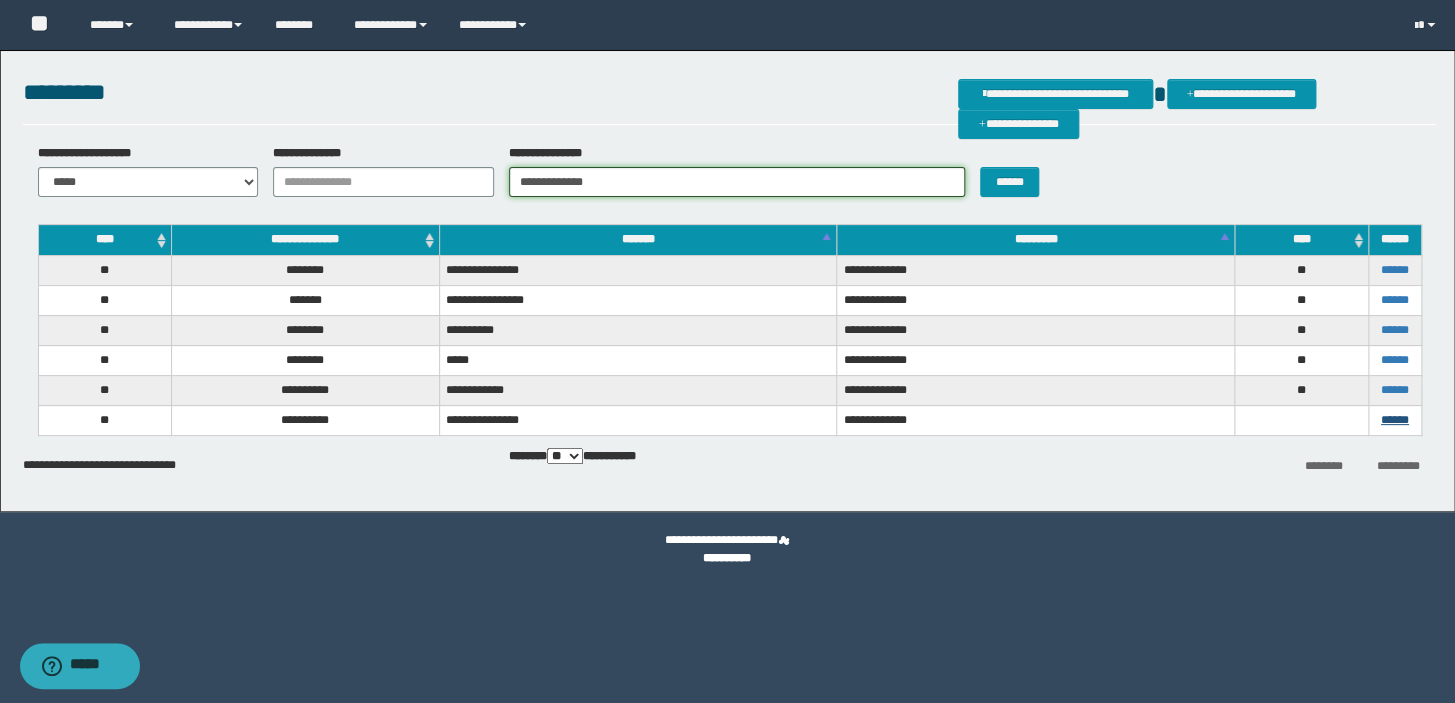 type on "**********" 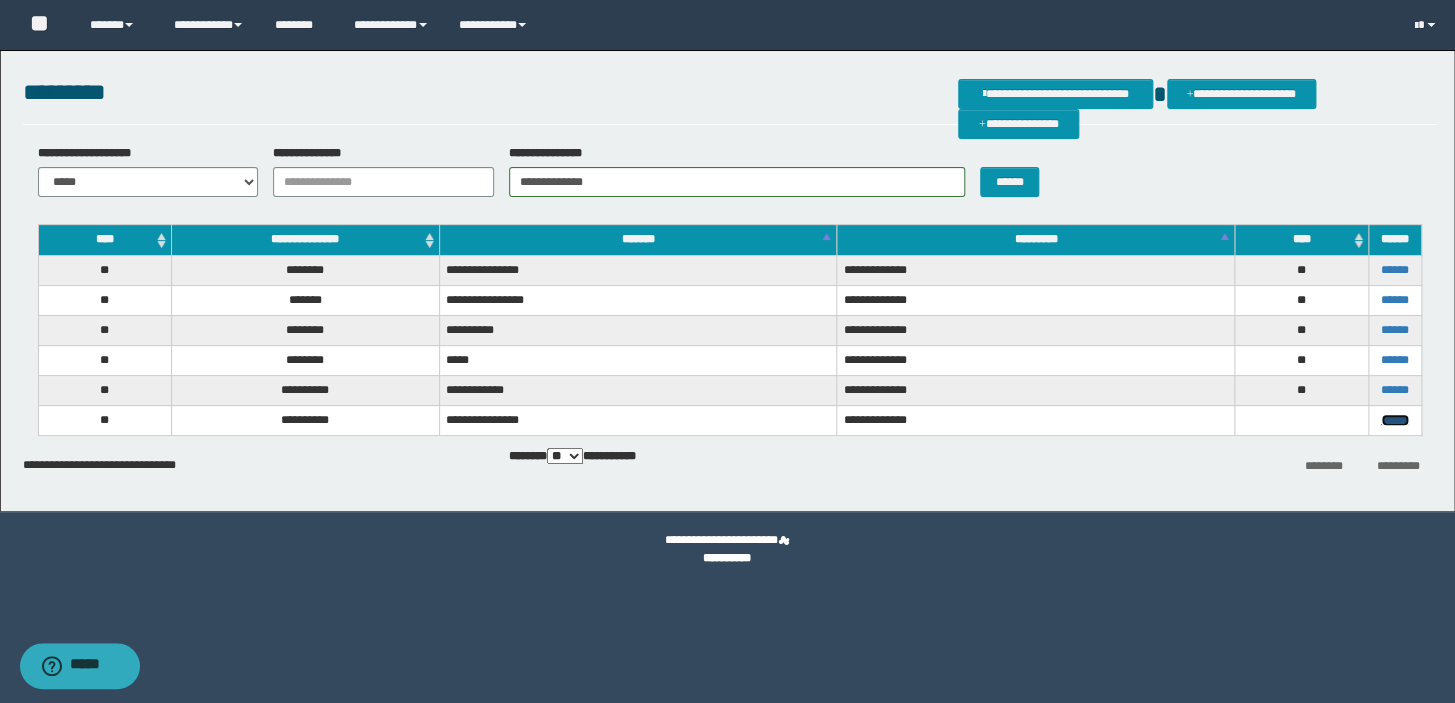 click on "******" at bounding box center (1395, 420) 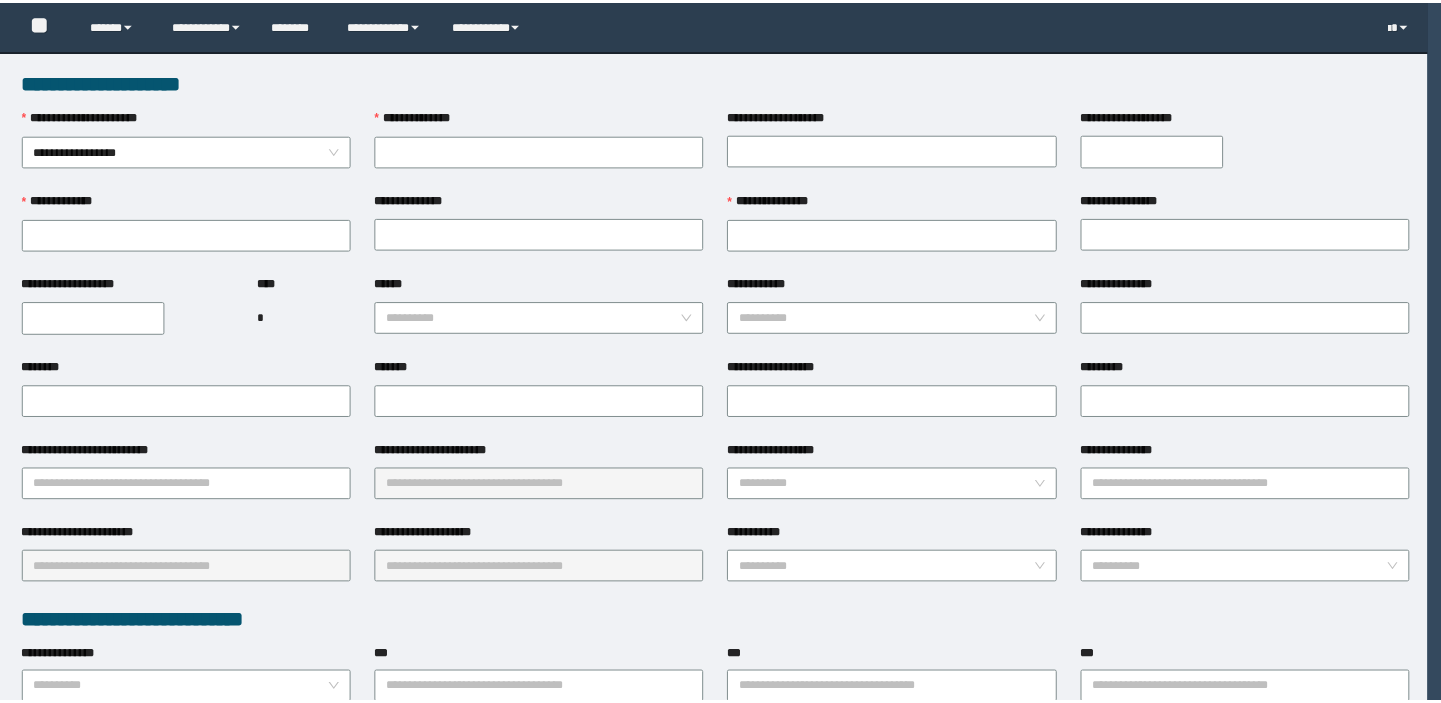 scroll, scrollTop: 0, scrollLeft: 0, axis: both 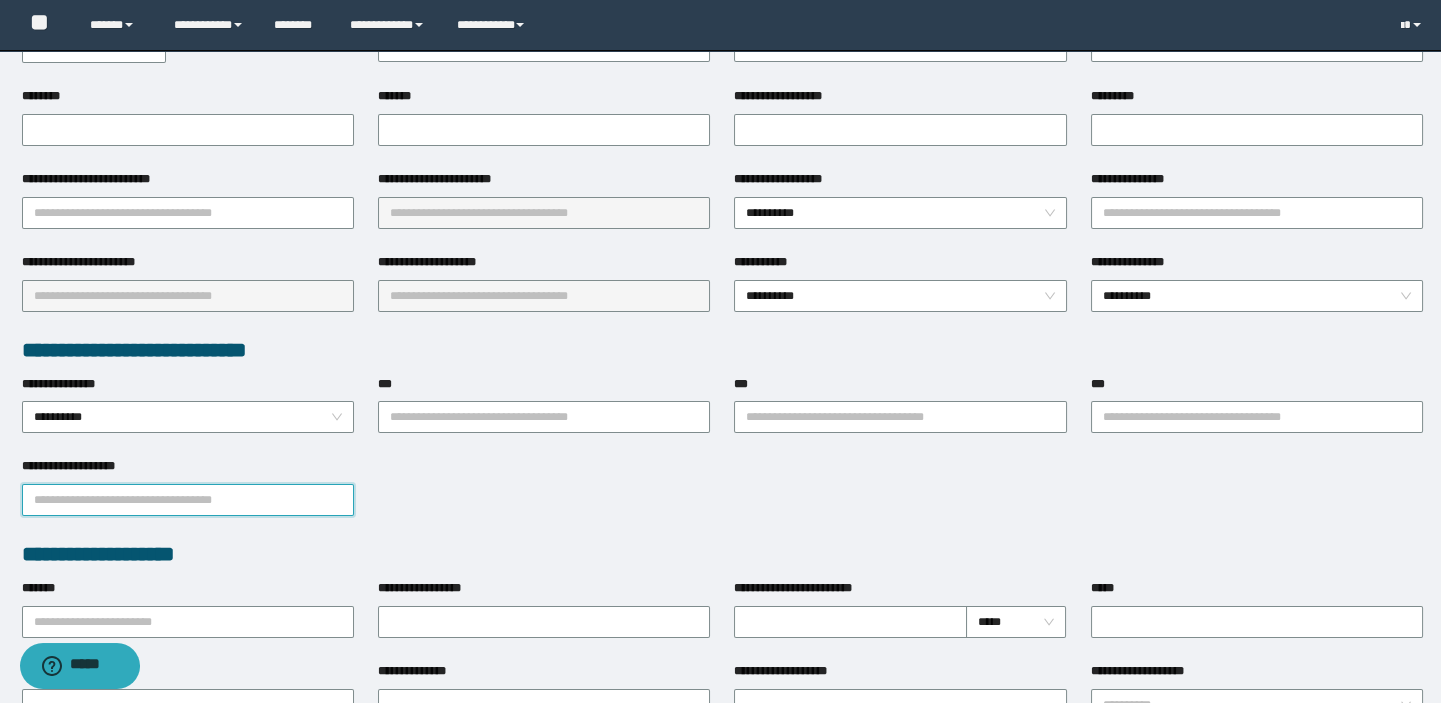 click on "**********" at bounding box center [188, 500] 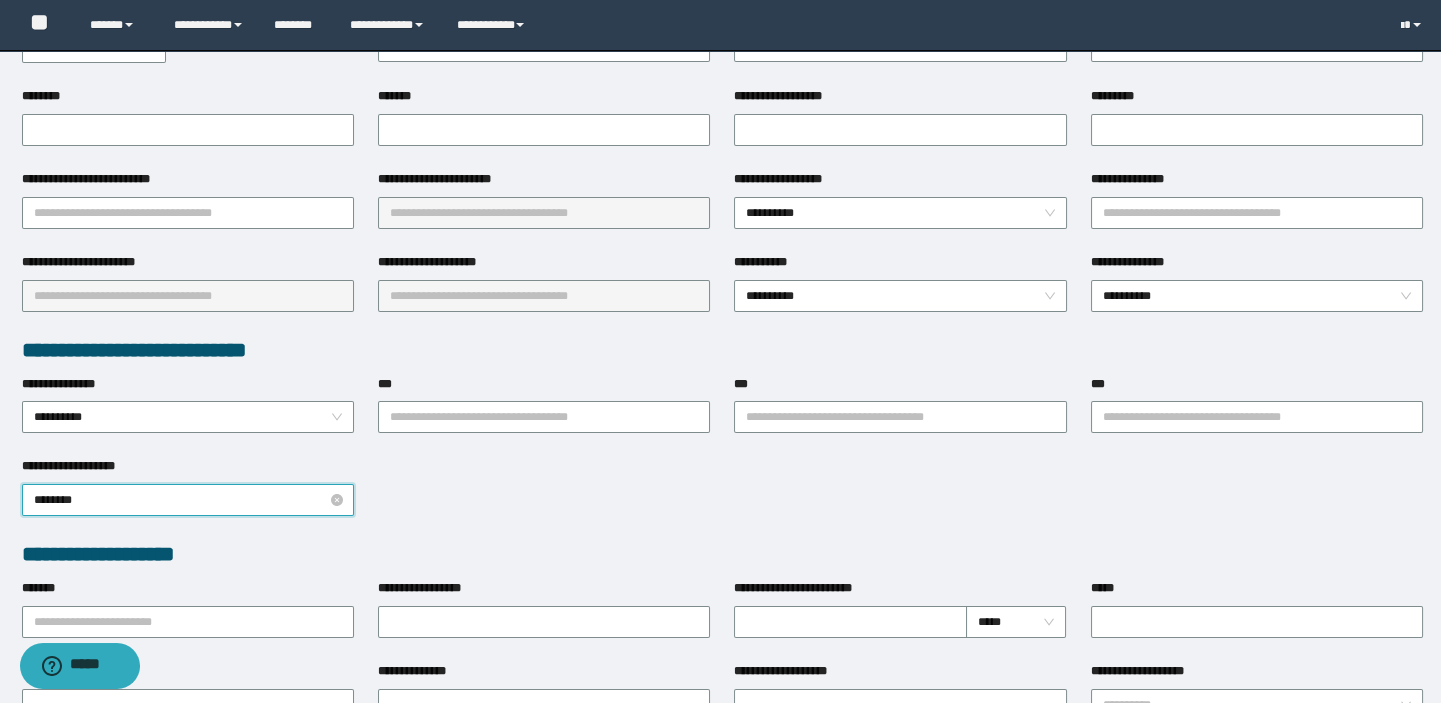 type on "*********" 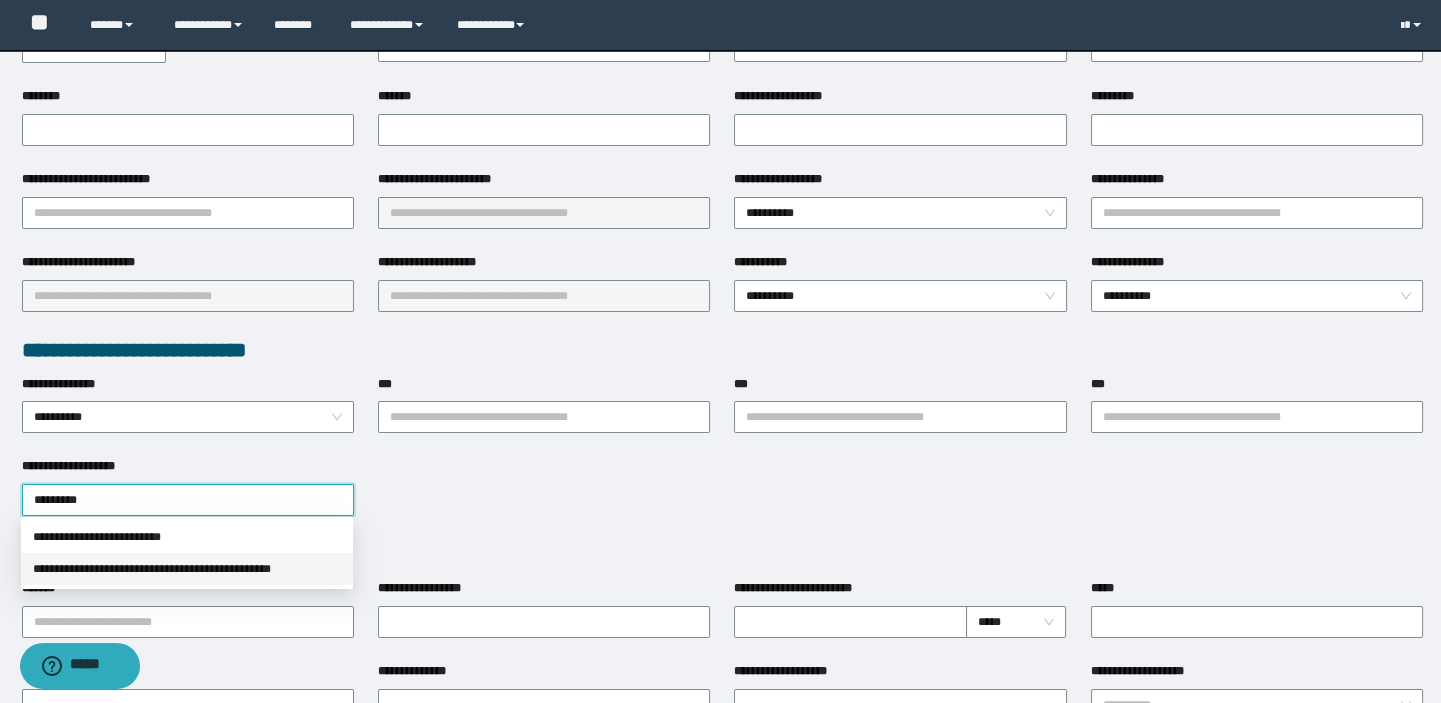 click on "**********" at bounding box center [187, 569] 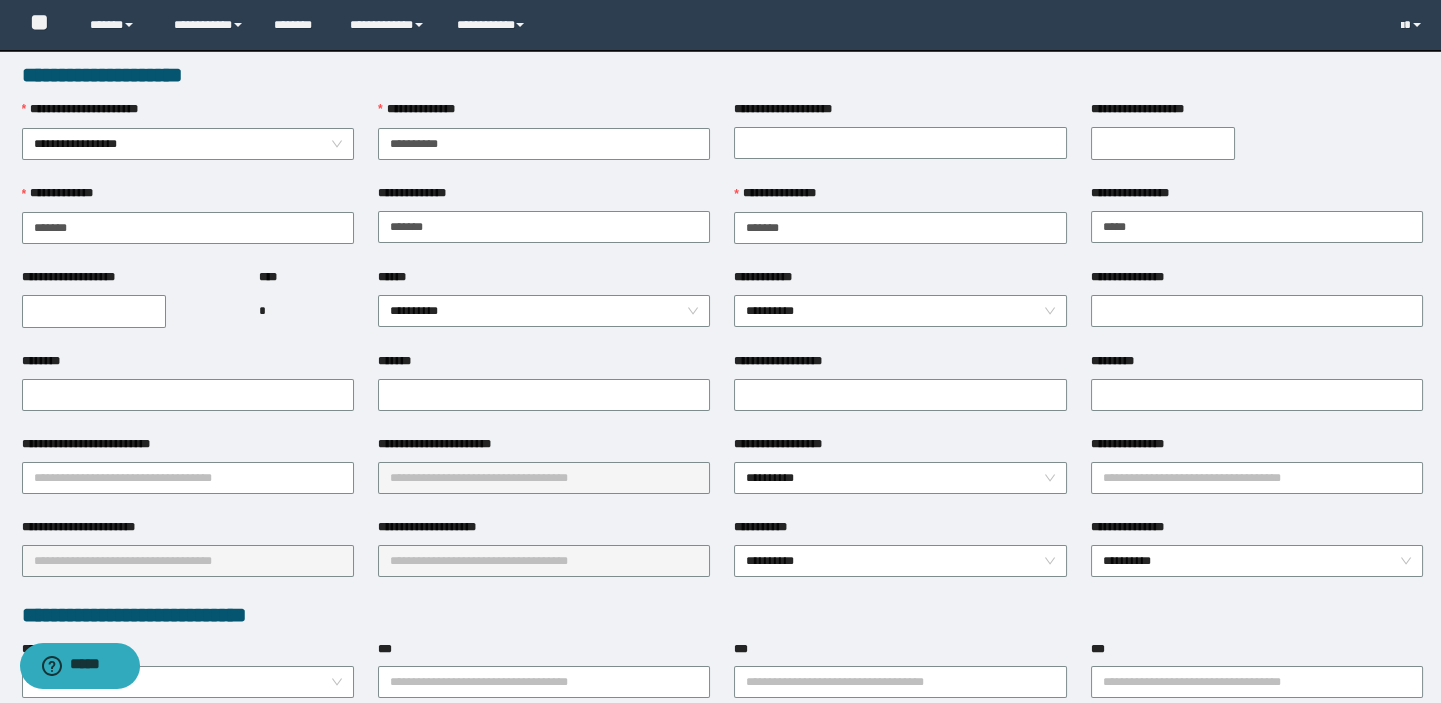 scroll, scrollTop: 0, scrollLeft: 0, axis: both 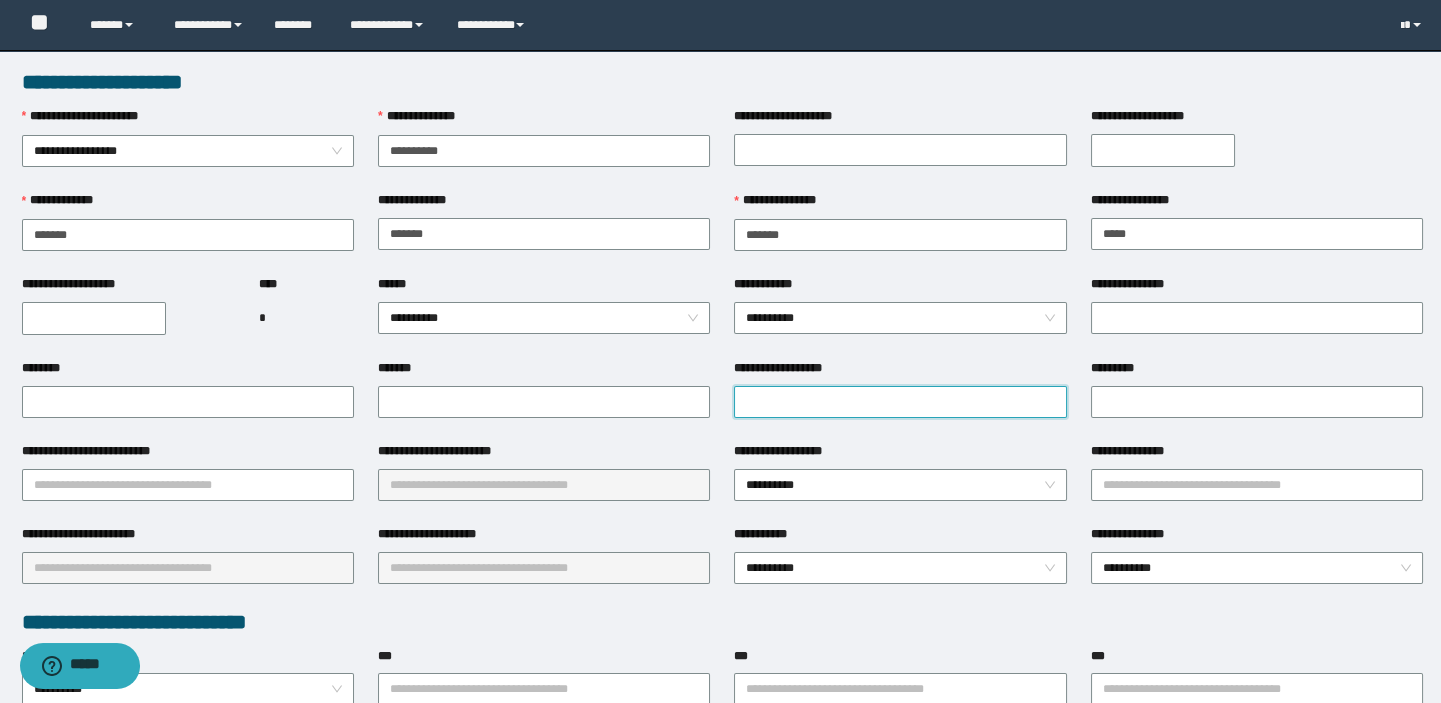 click on "**********" at bounding box center [900, 402] 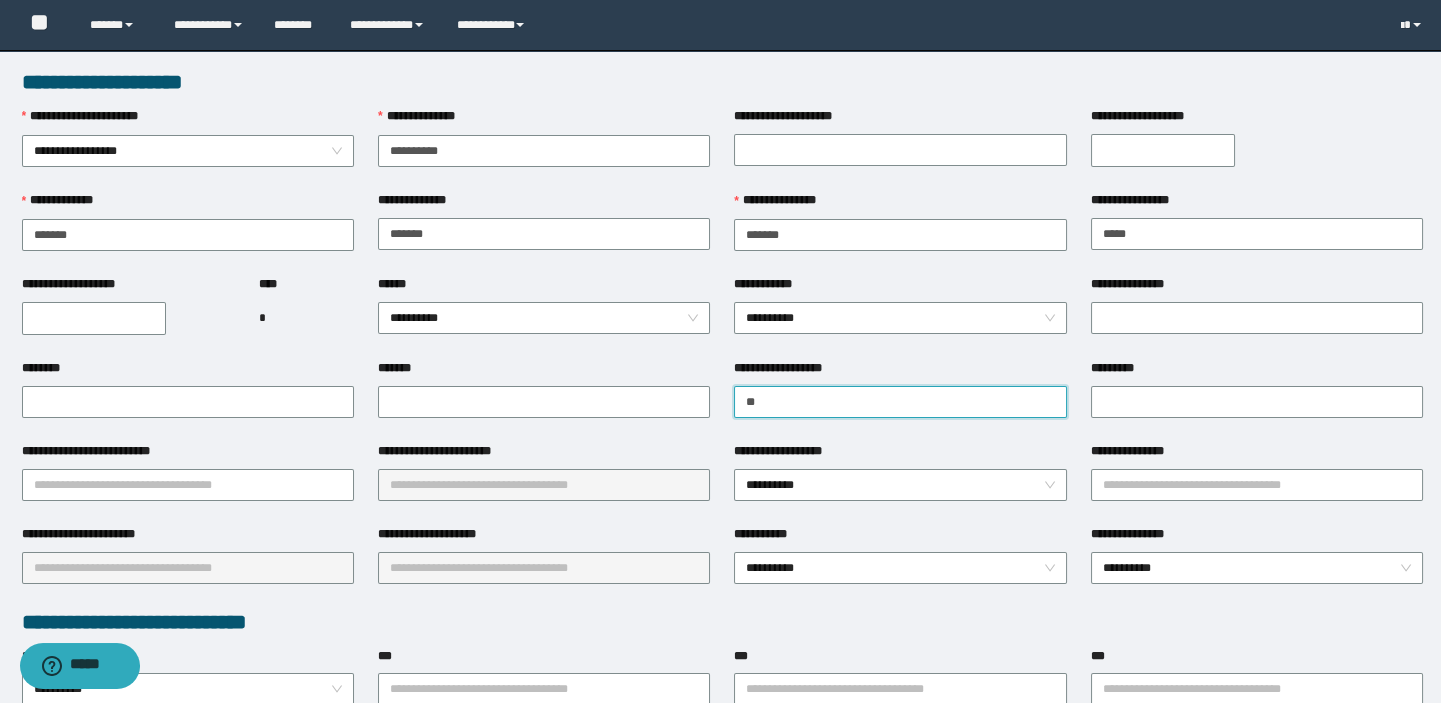 type on "**********" 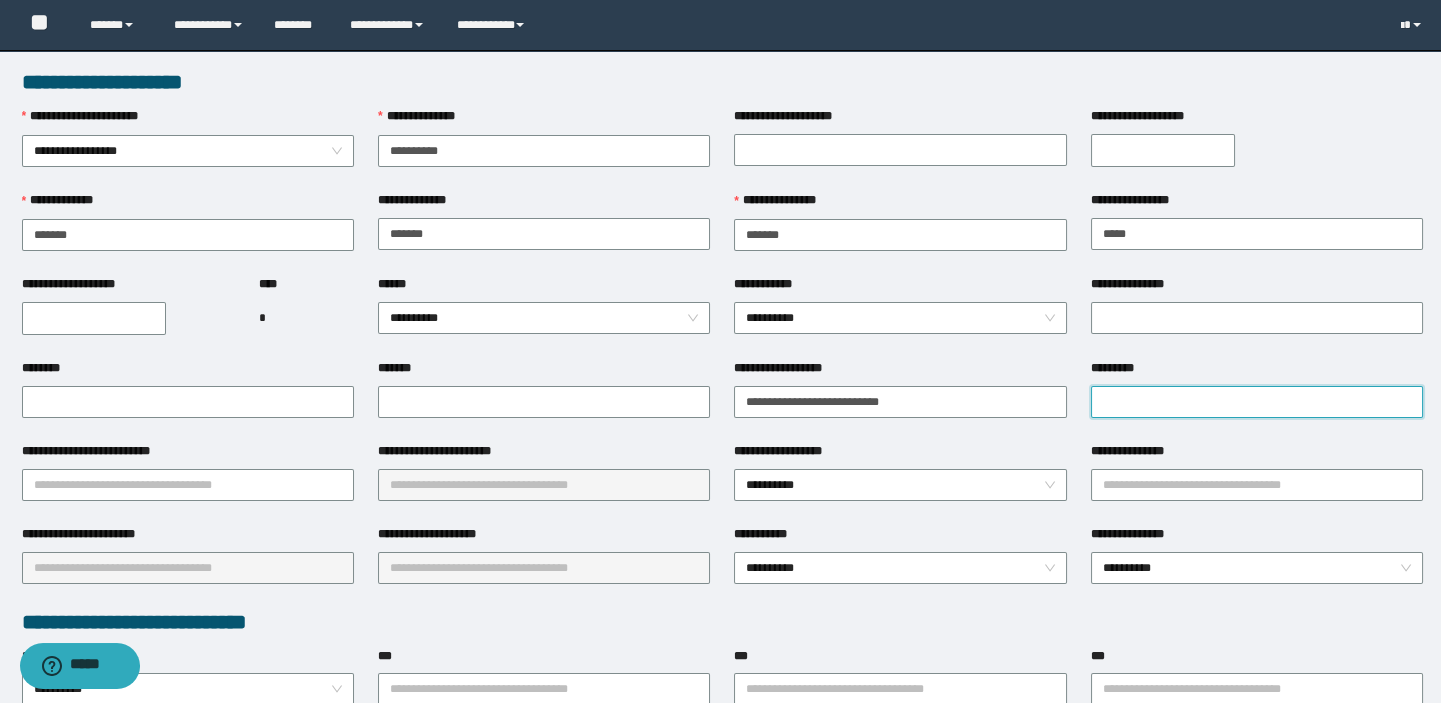 click on "*********" at bounding box center (1257, 402) 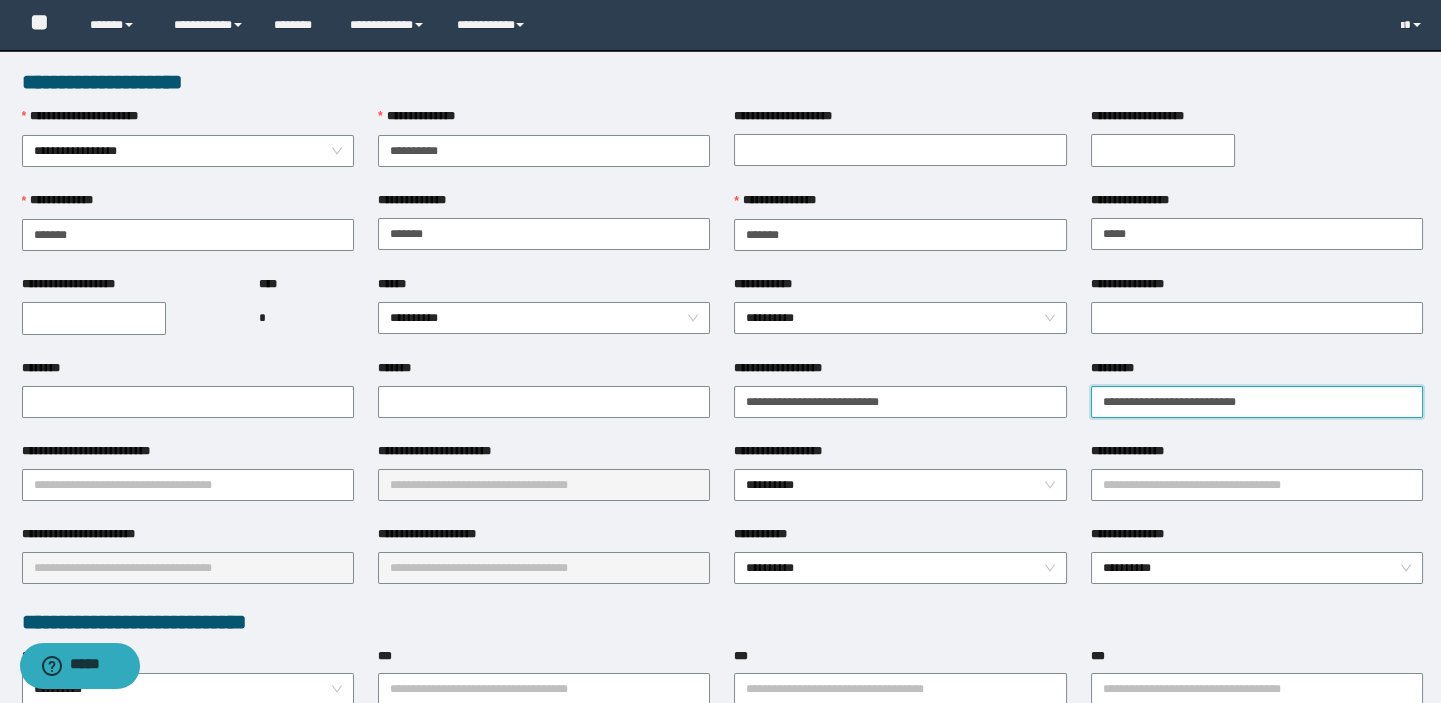 click on "**********" at bounding box center [1257, 402] 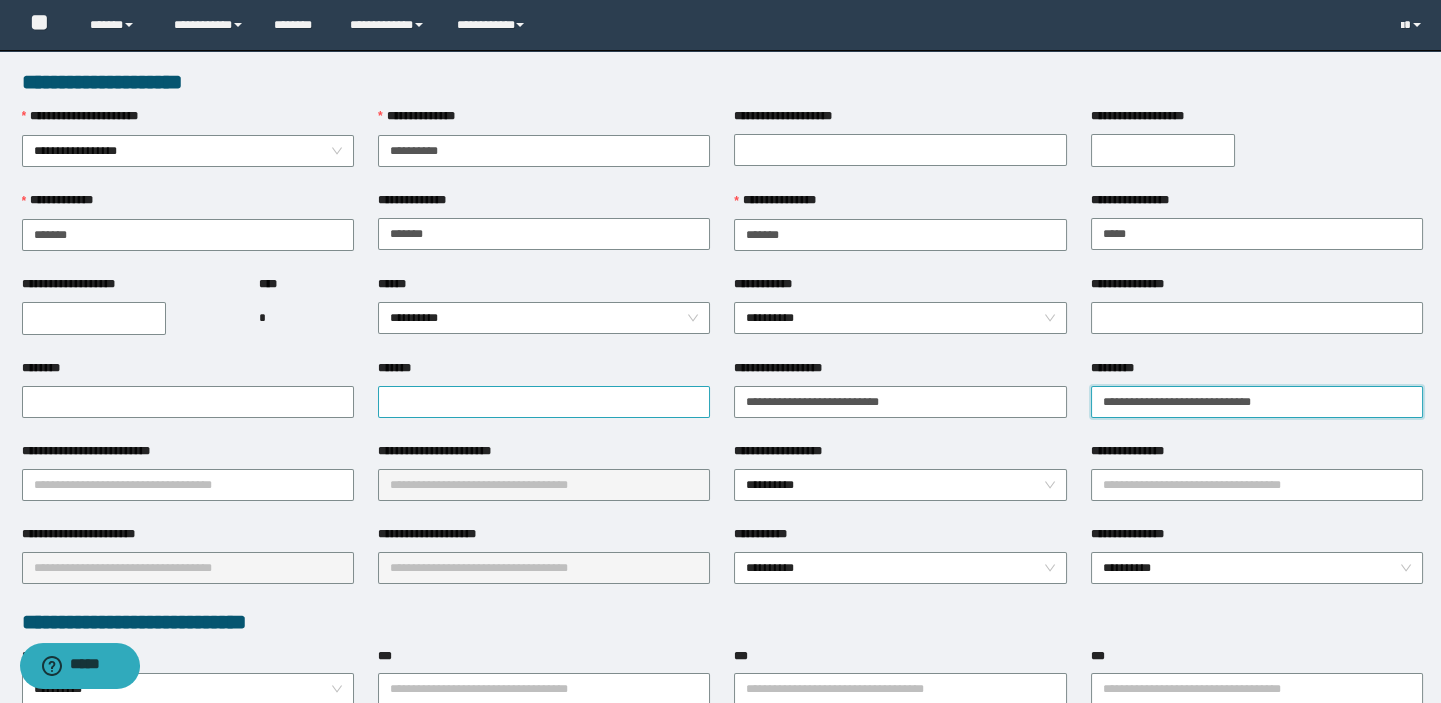 type on "**********" 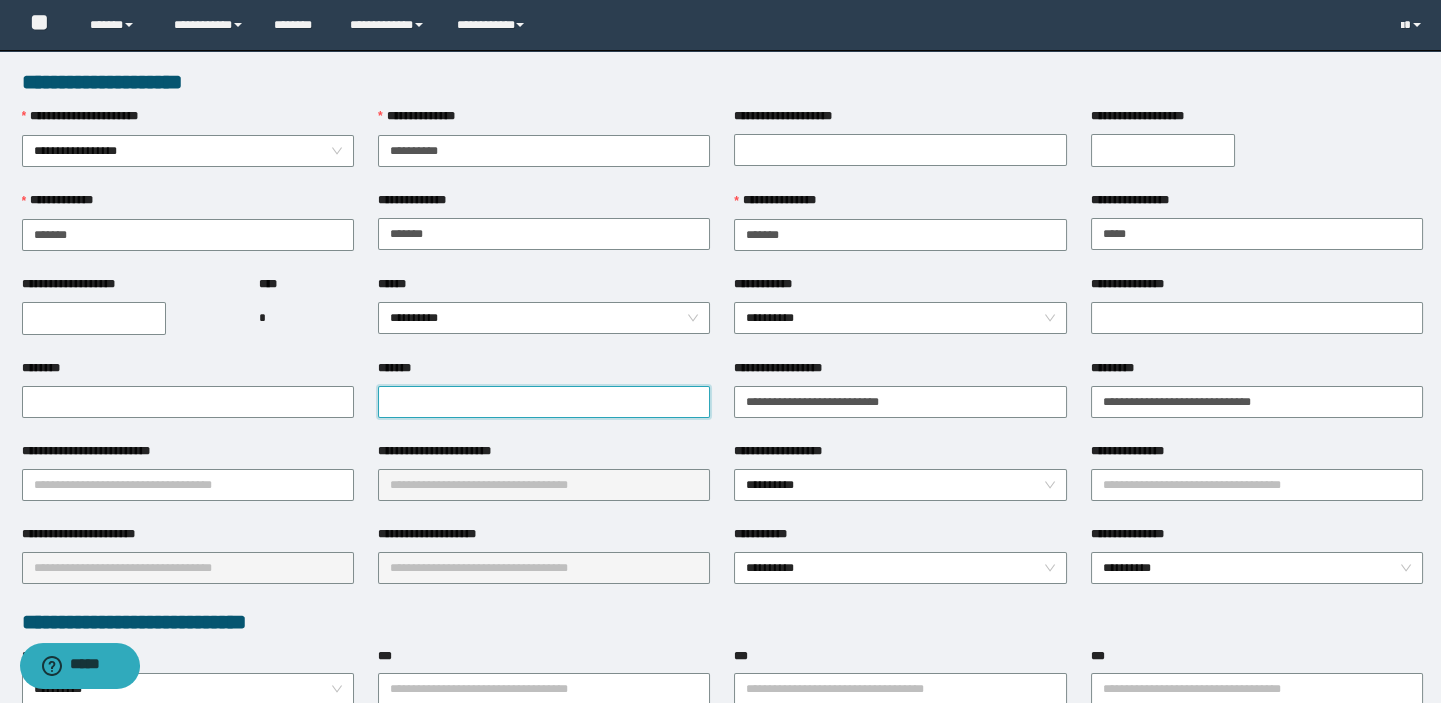 click on "*******" at bounding box center (544, 402) 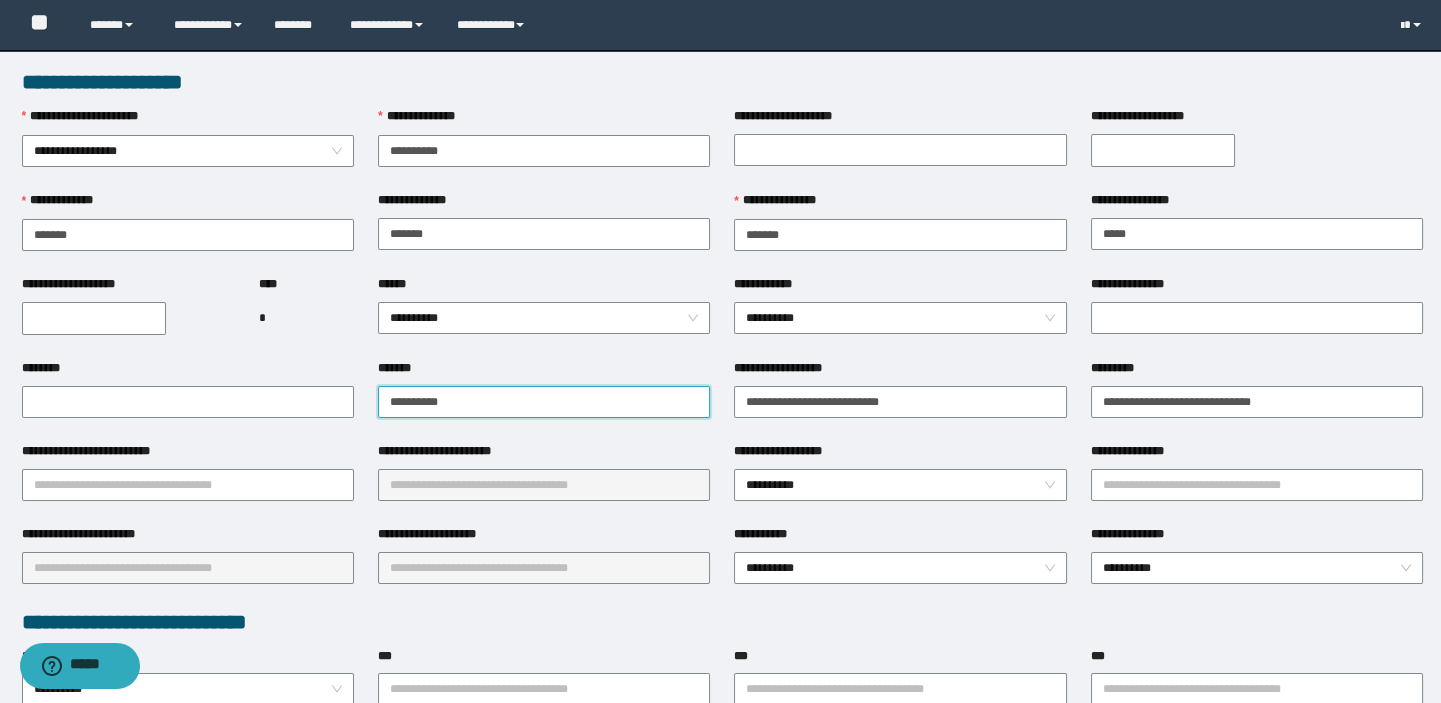 type on "**********" 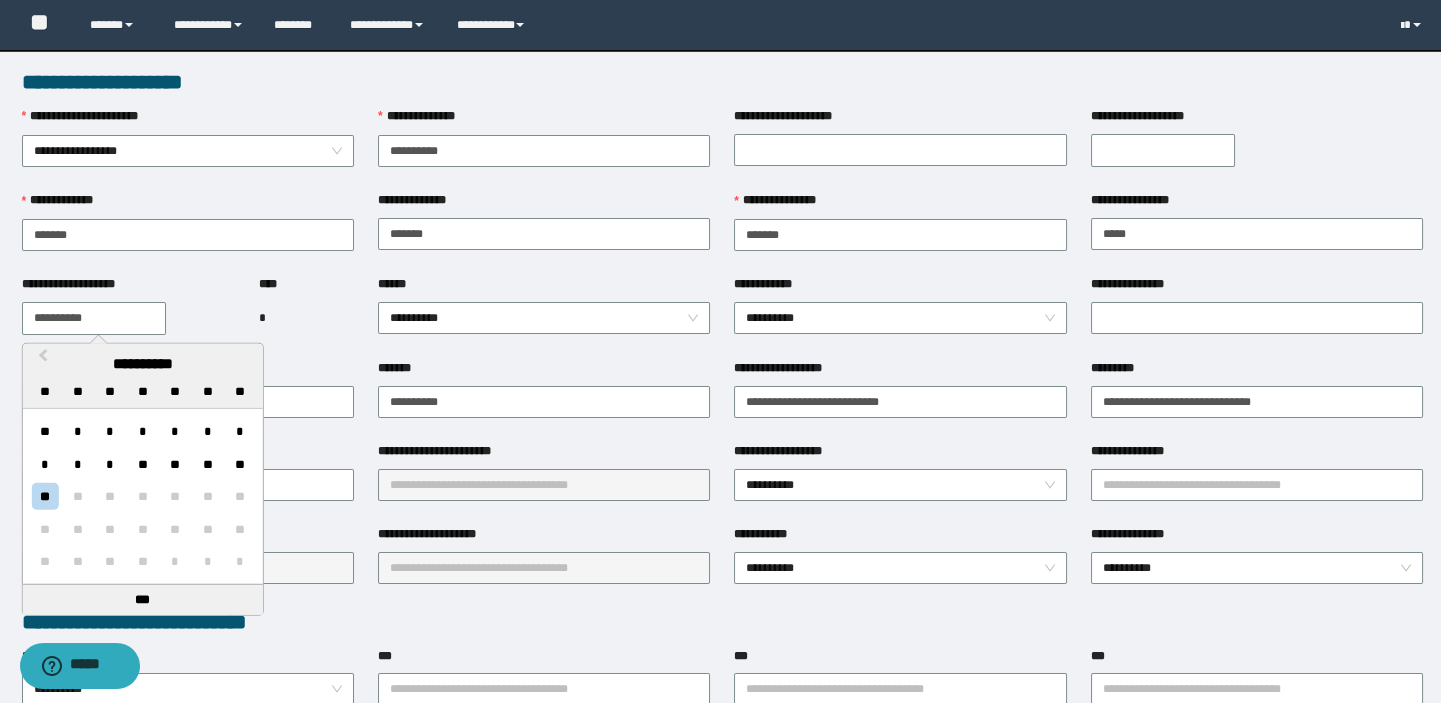 click on "**********" at bounding box center (94, 318) 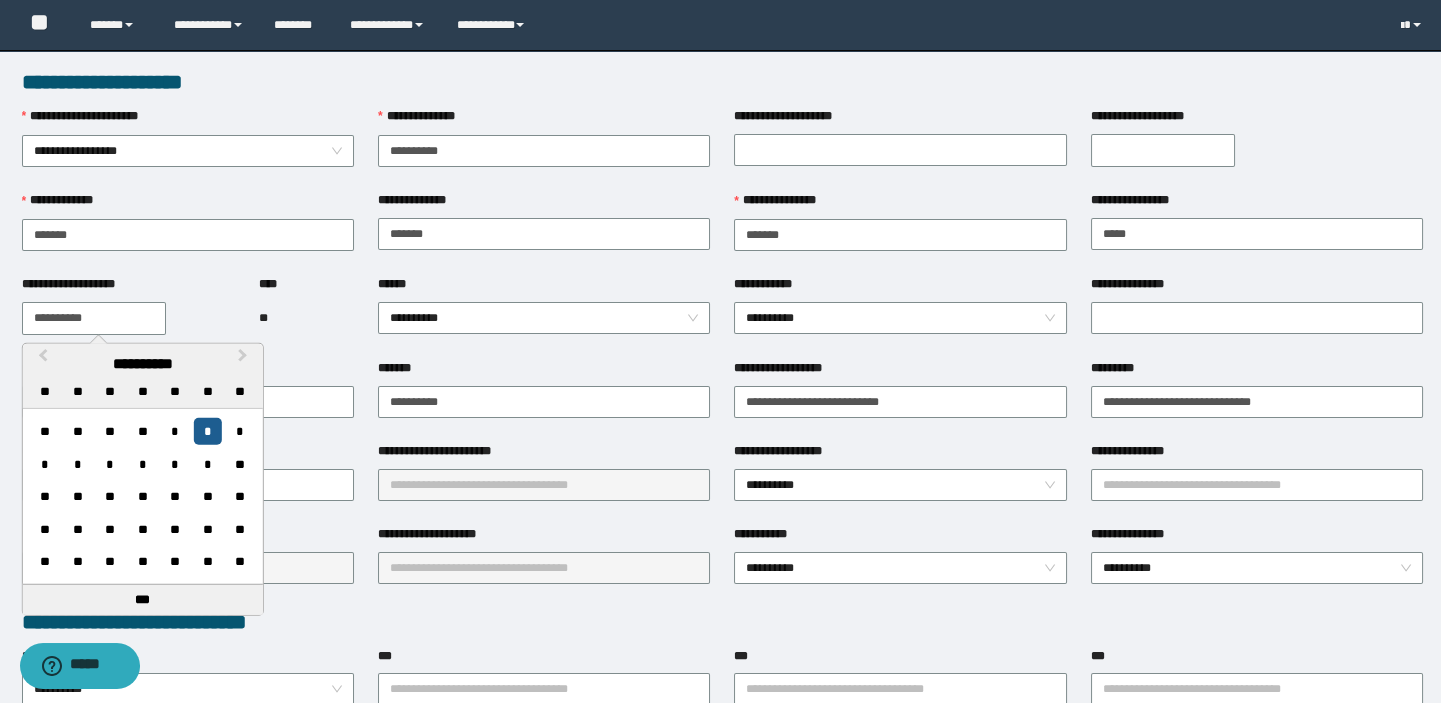 type on "**********" 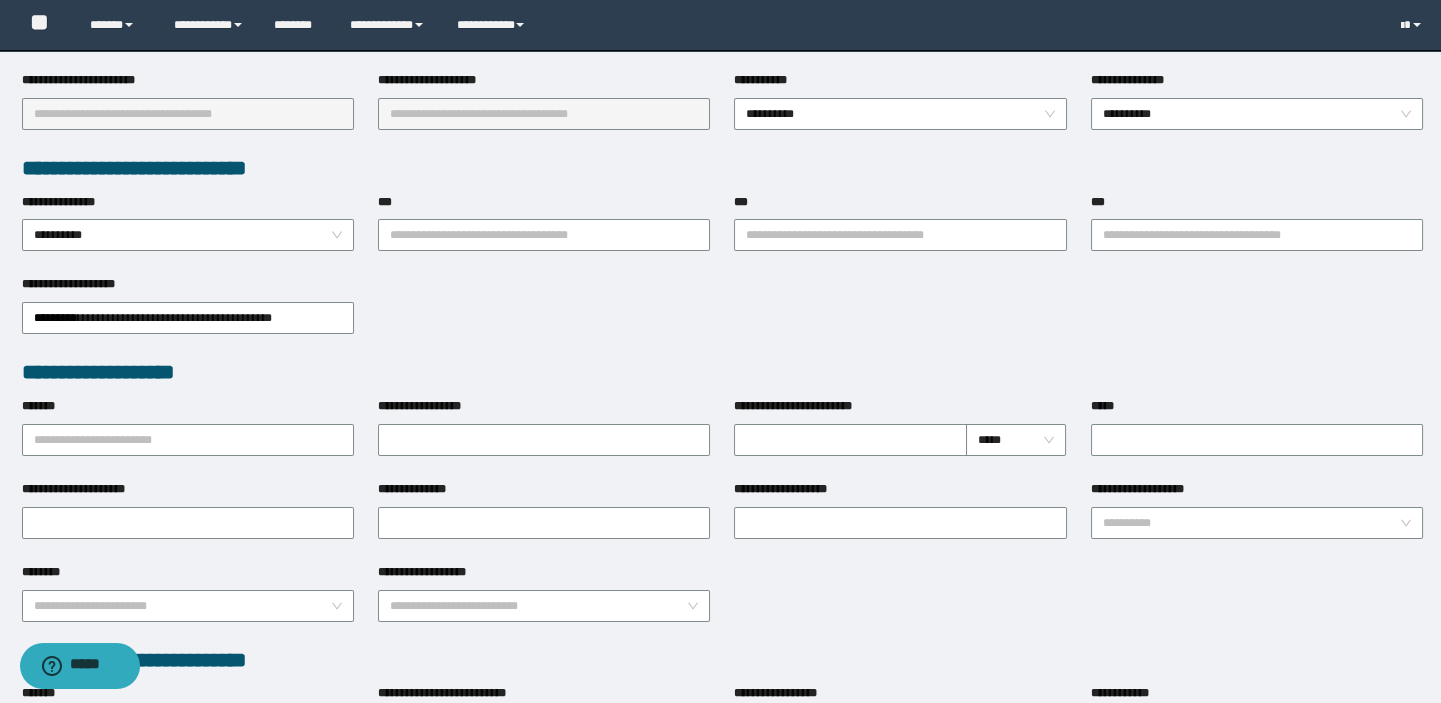 scroll, scrollTop: 999, scrollLeft: 0, axis: vertical 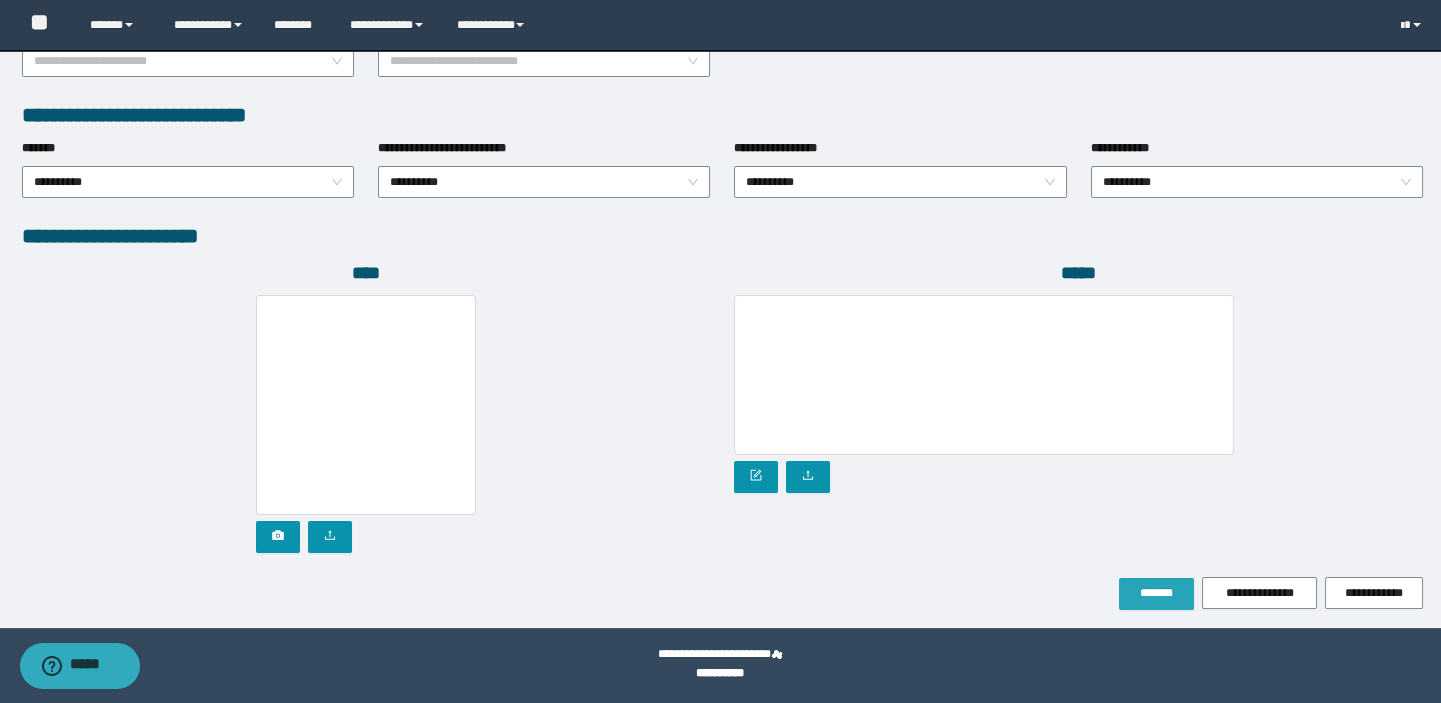 click on "*******" at bounding box center [1156, 594] 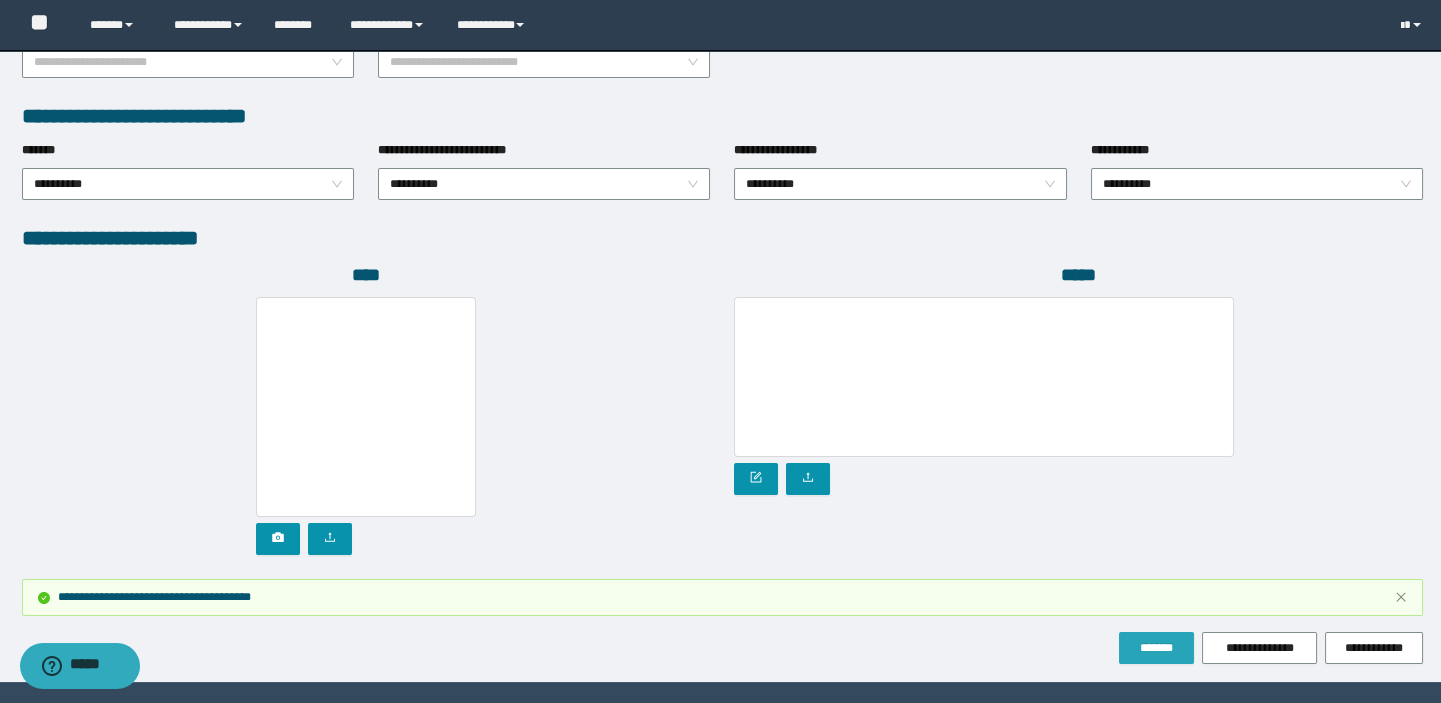scroll, scrollTop: 1090, scrollLeft: 0, axis: vertical 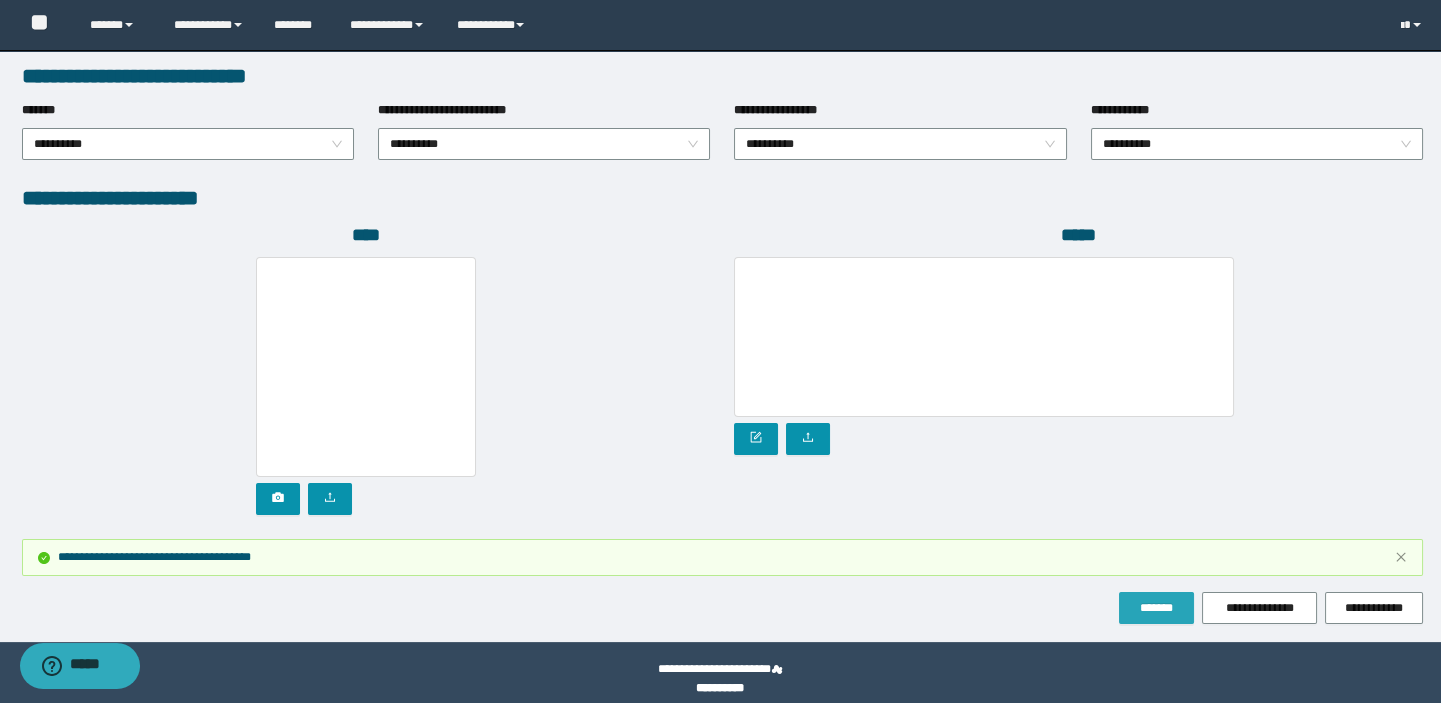 click on "*******" at bounding box center [1156, 608] 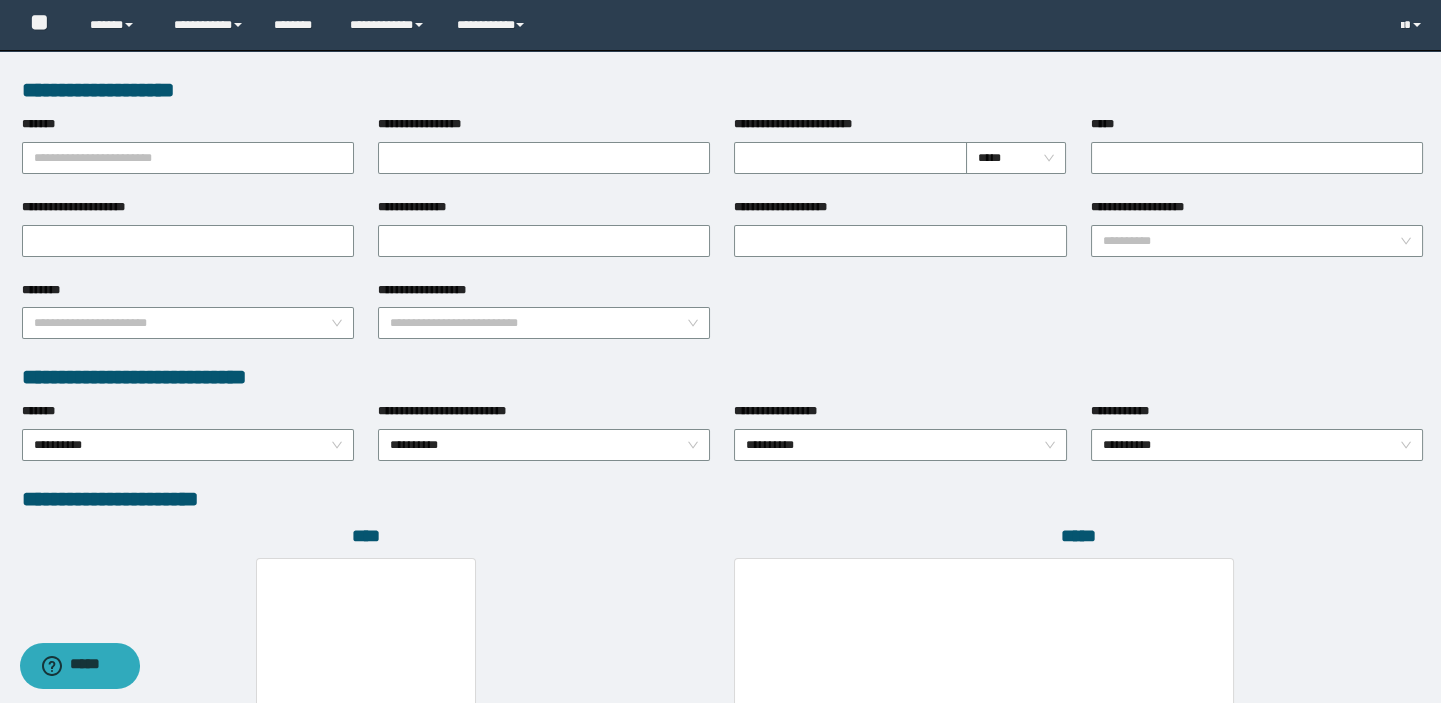 scroll, scrollTop: 636, scrollLeft: 0, axis: vertical 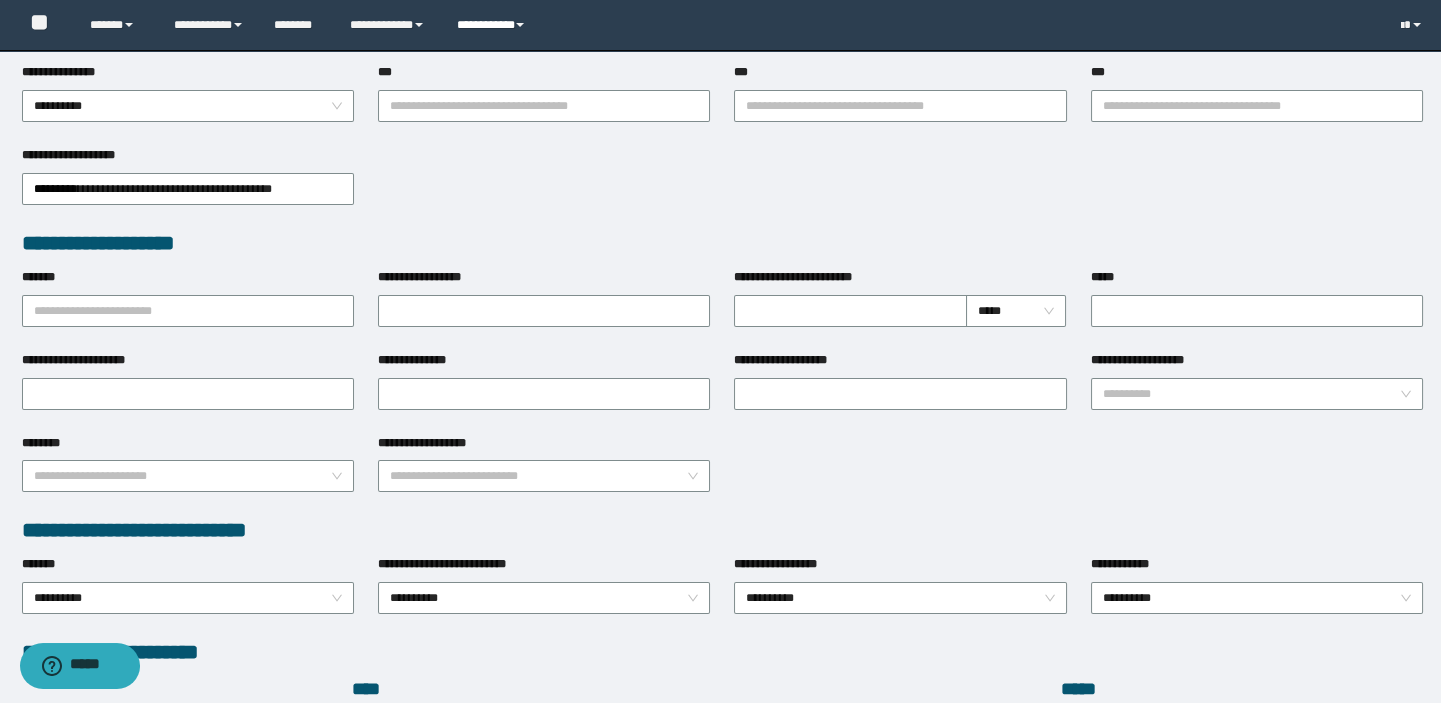 click on "**********" at bounding box center (493, 25) 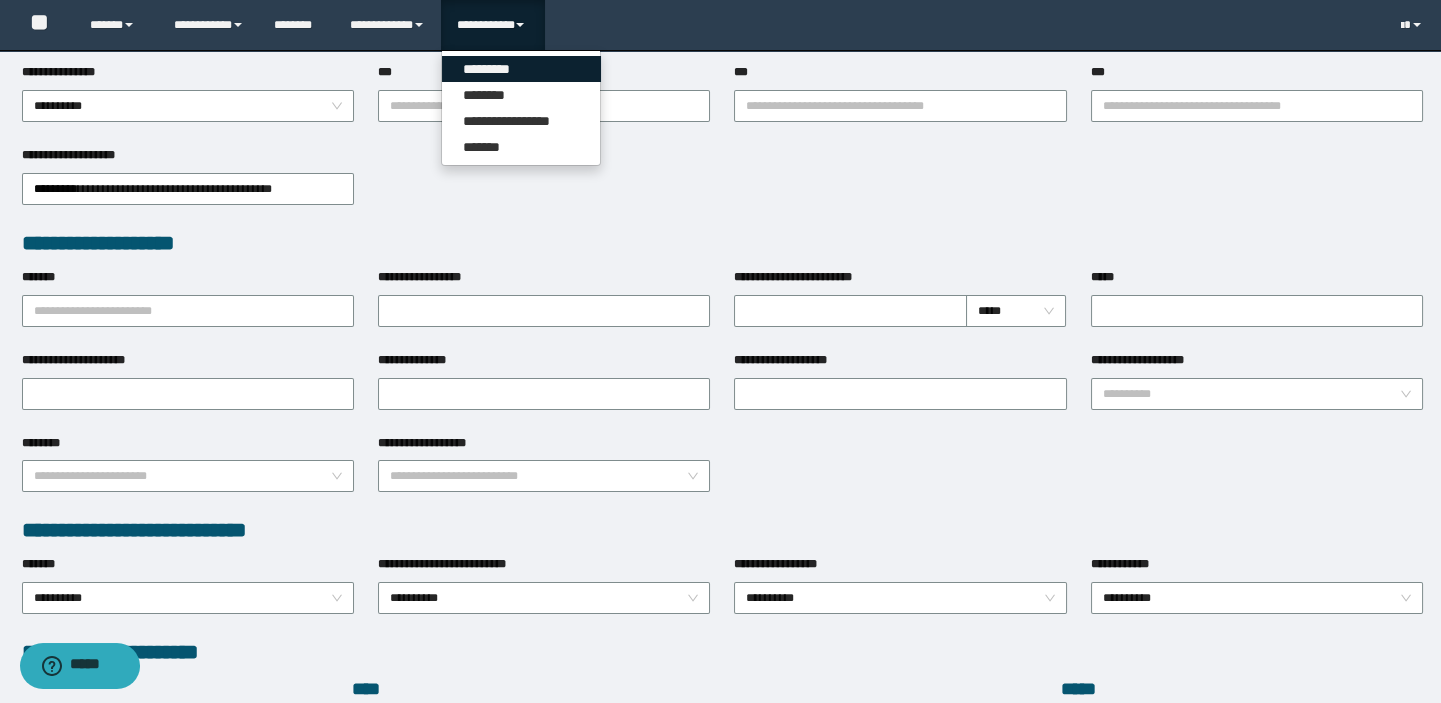 click on "*********" at bounding box center (521, 69) 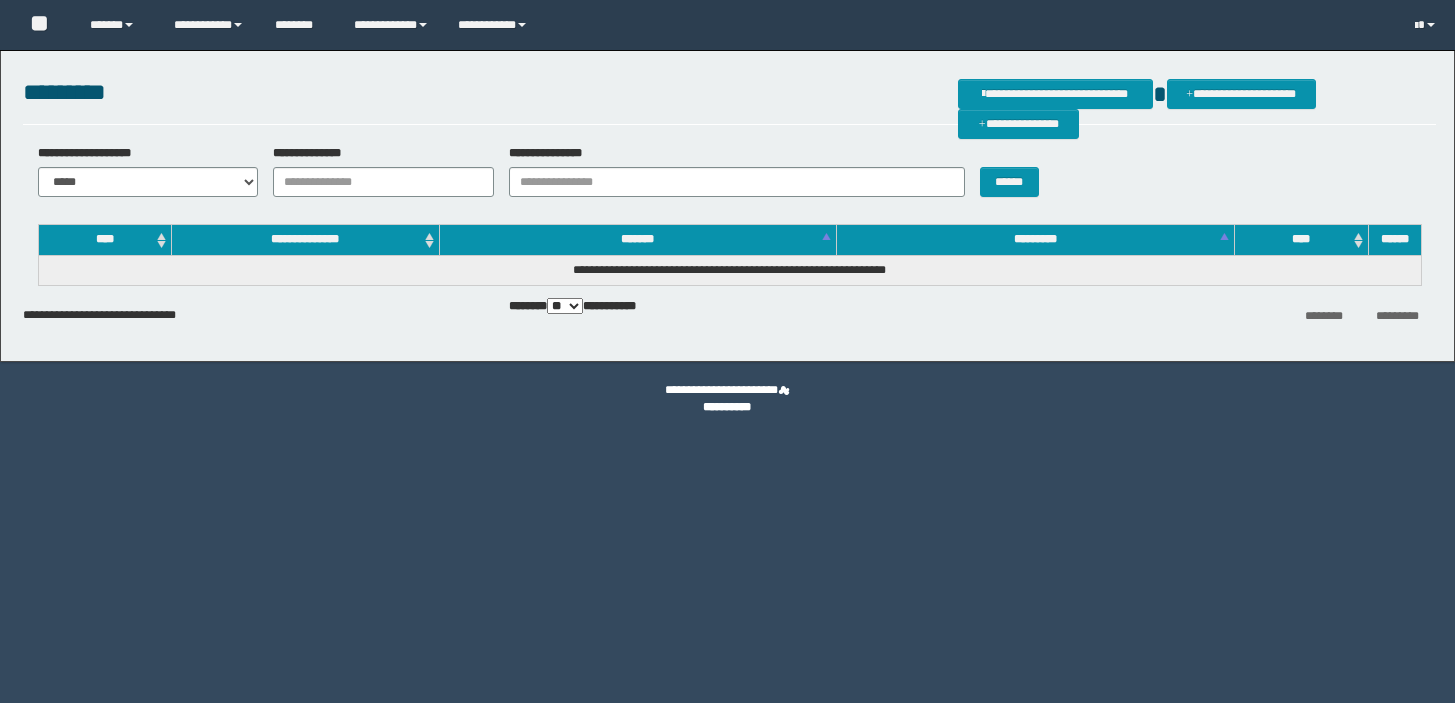 scroll, scrollTop: 0, scrollLeft: 0, axis: both 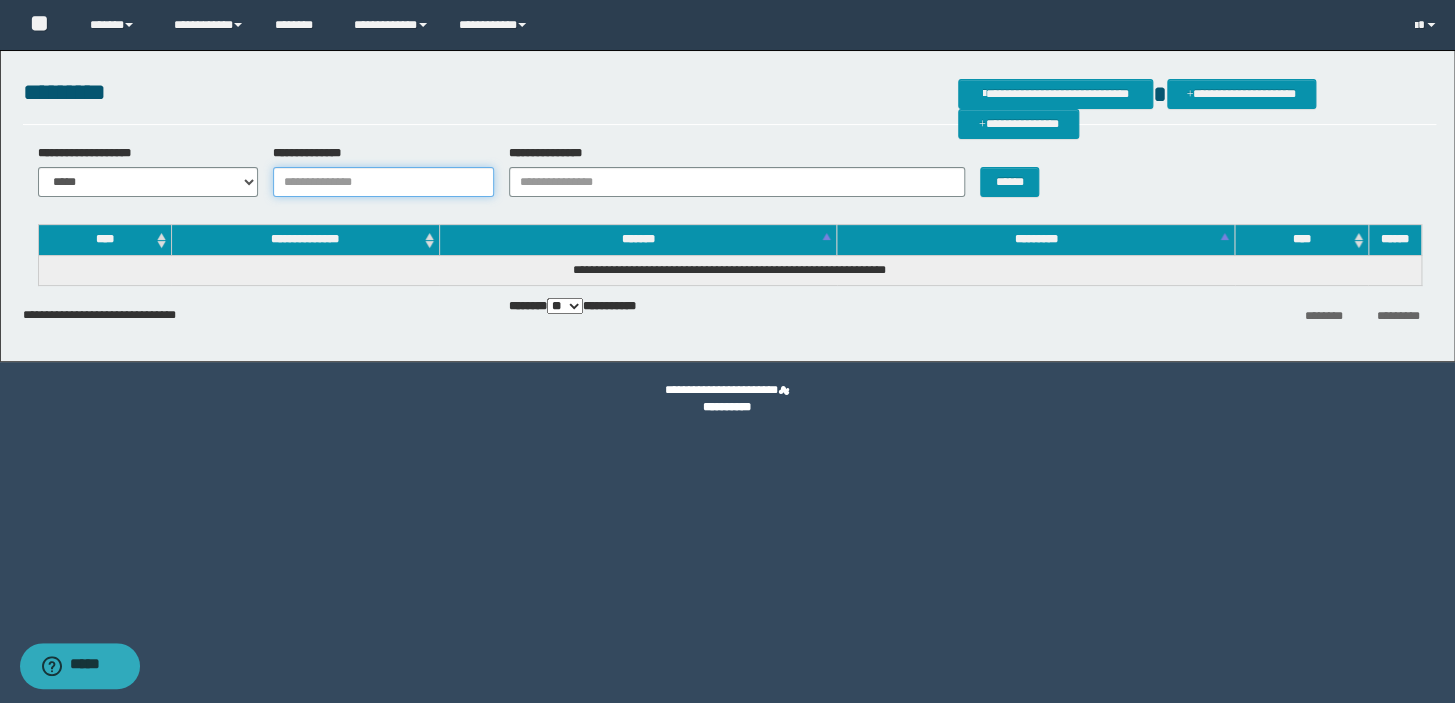 click on "**********" at bounding box center [383, 182] 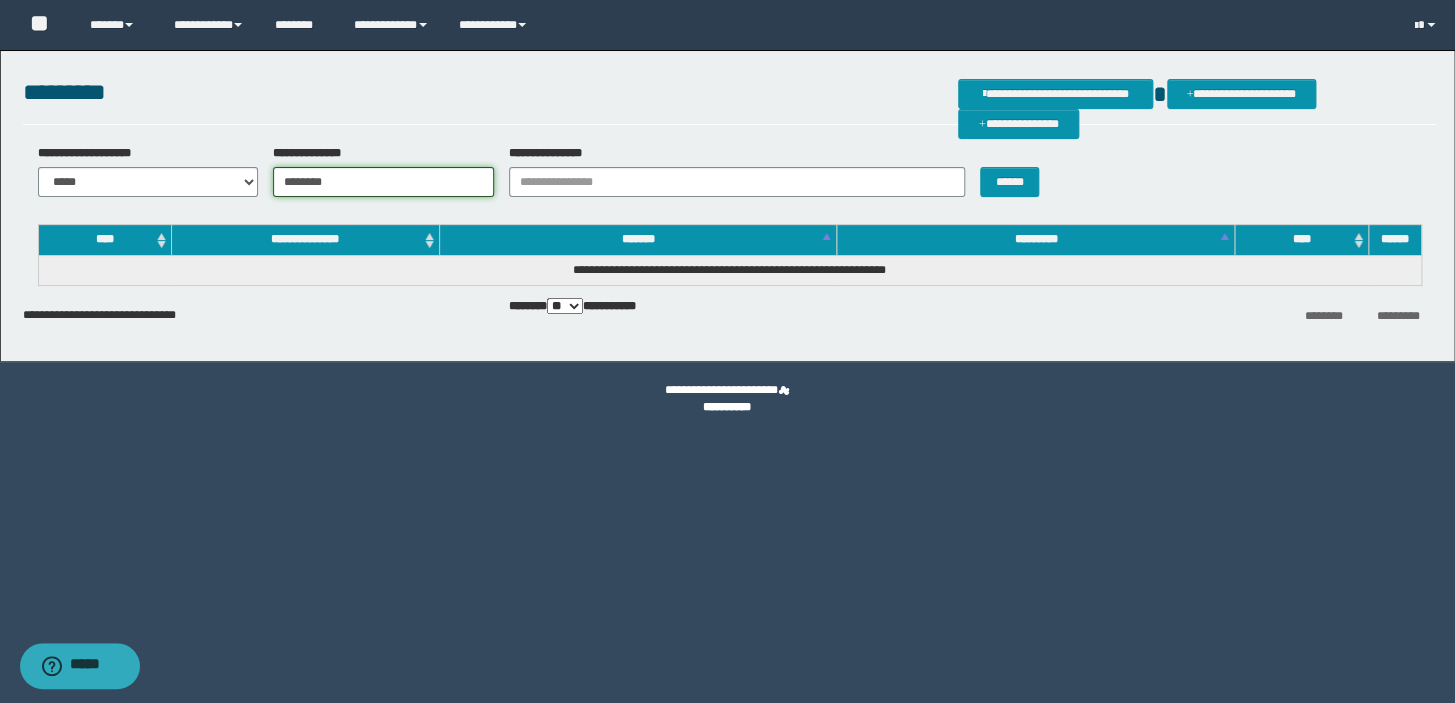 type on "********" 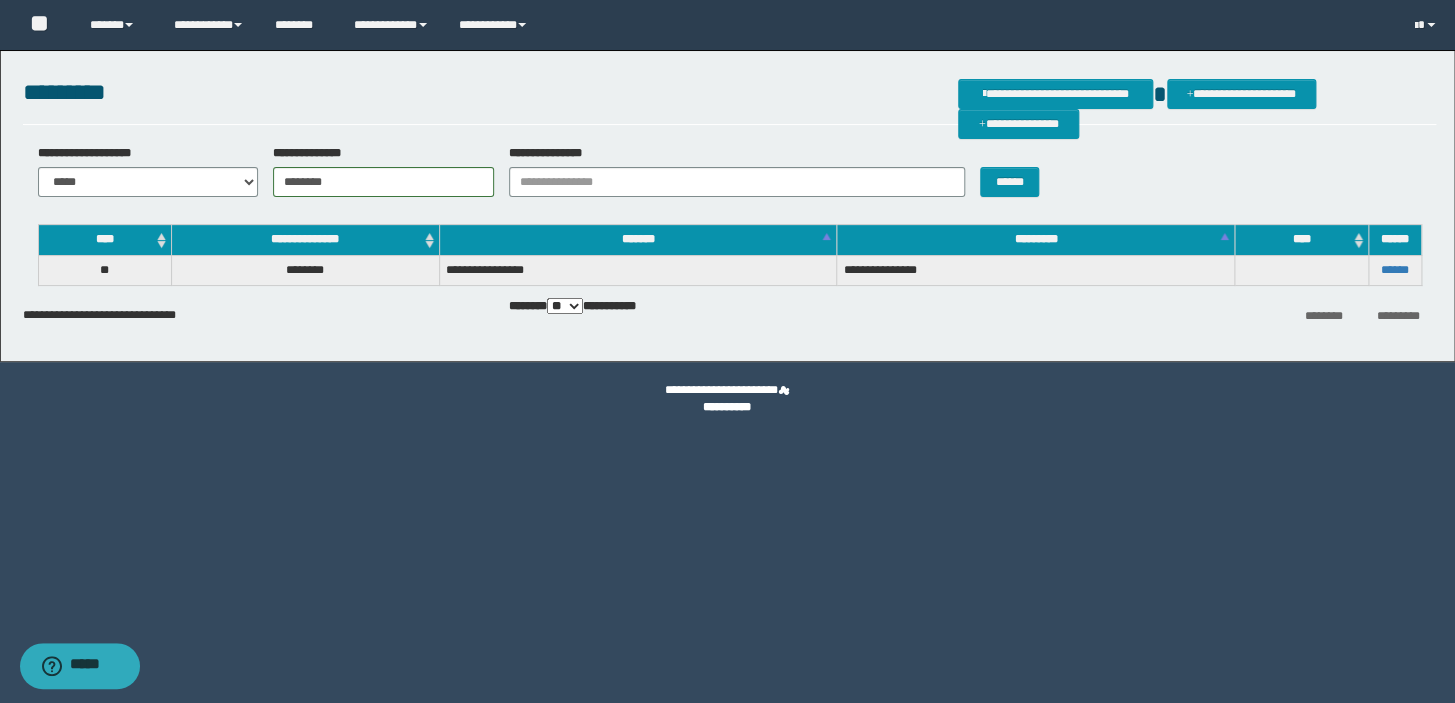 click on "******" at bounding box center (1394, 270) 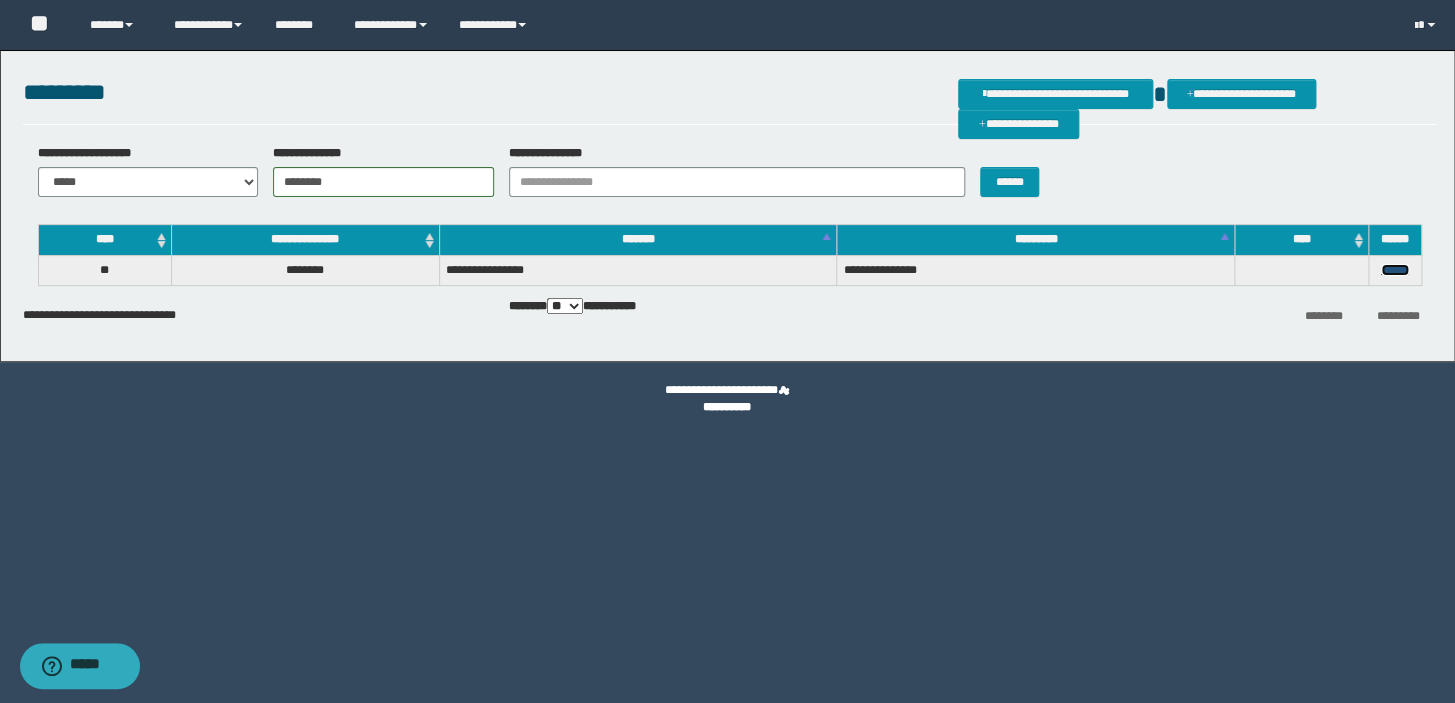 click on "******" at bounding box center (1395, 270) 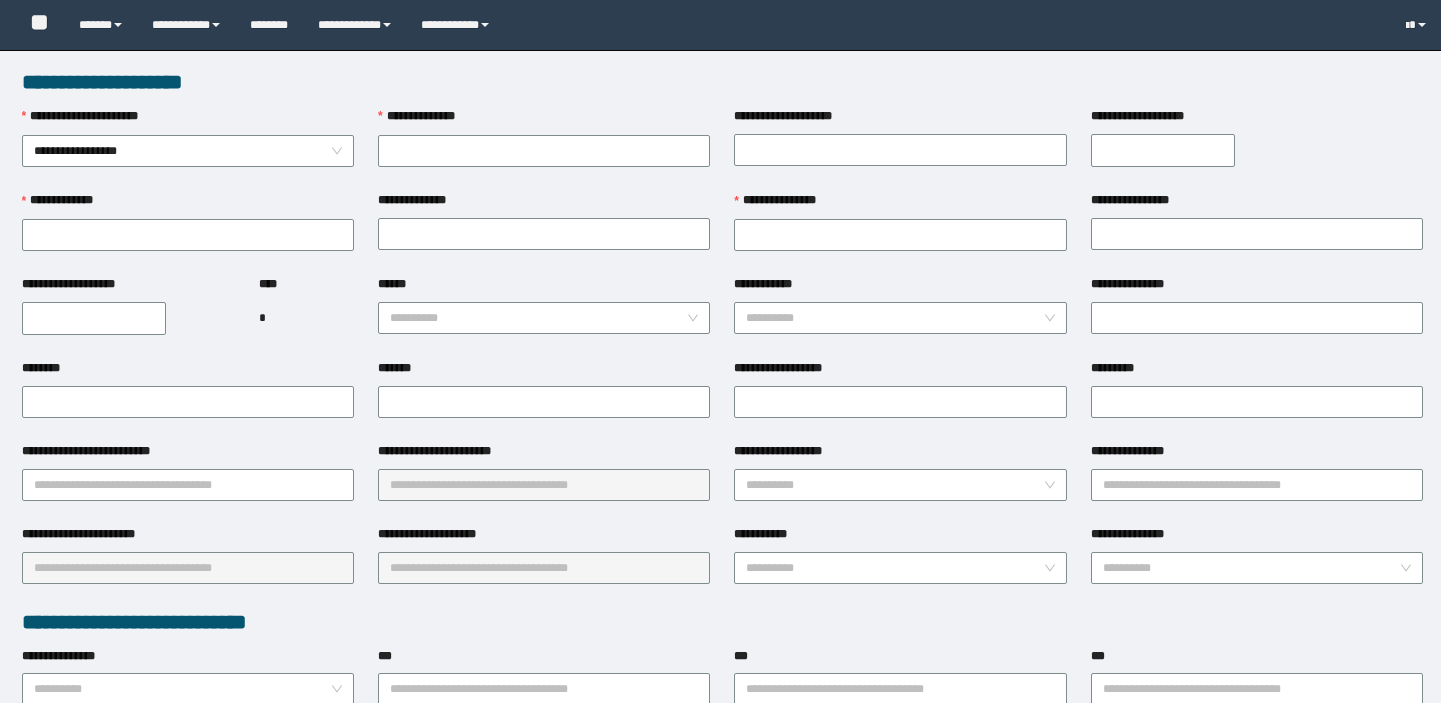 scroll, scrollTop: 0, scrollLeft: 0, axis: both 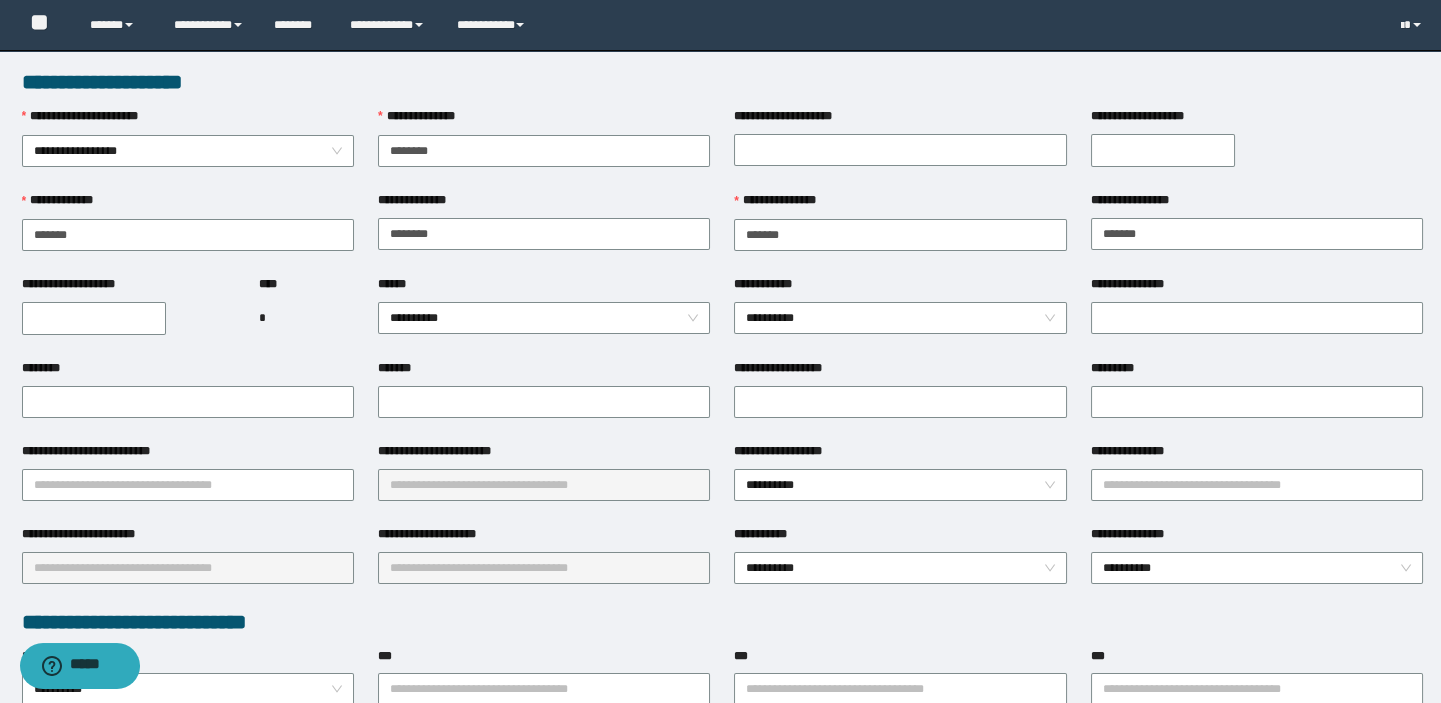 click on "**********" at bounding box center (94, 318) 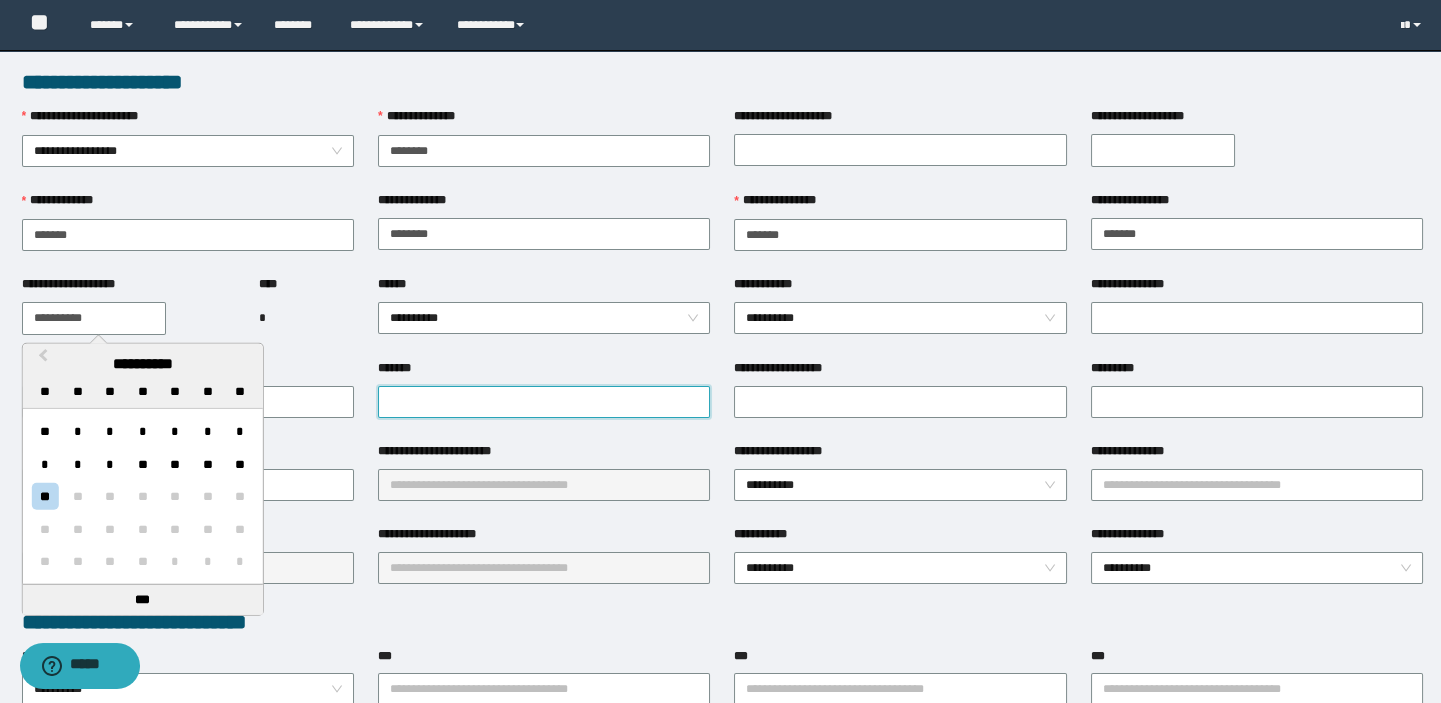 click on "*******" at bounding box center (544, 402) 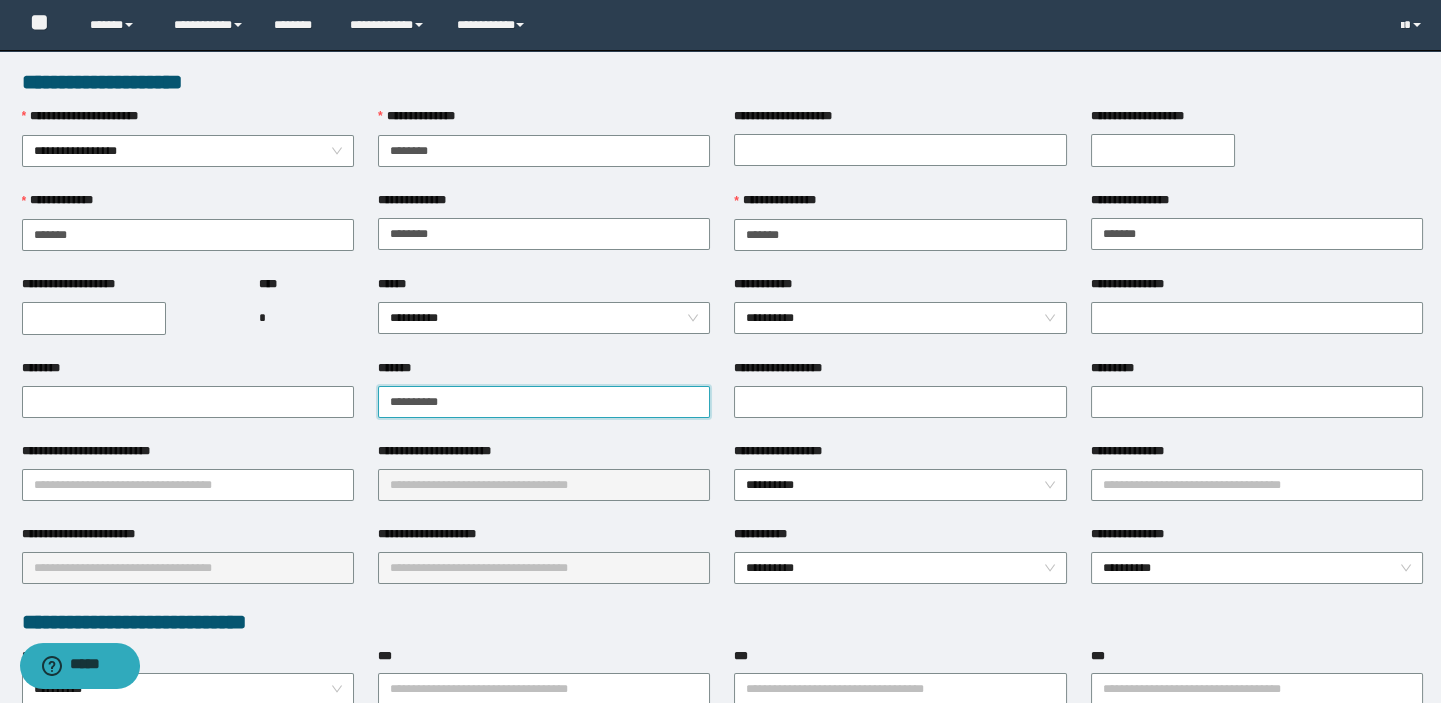 type on "**********" 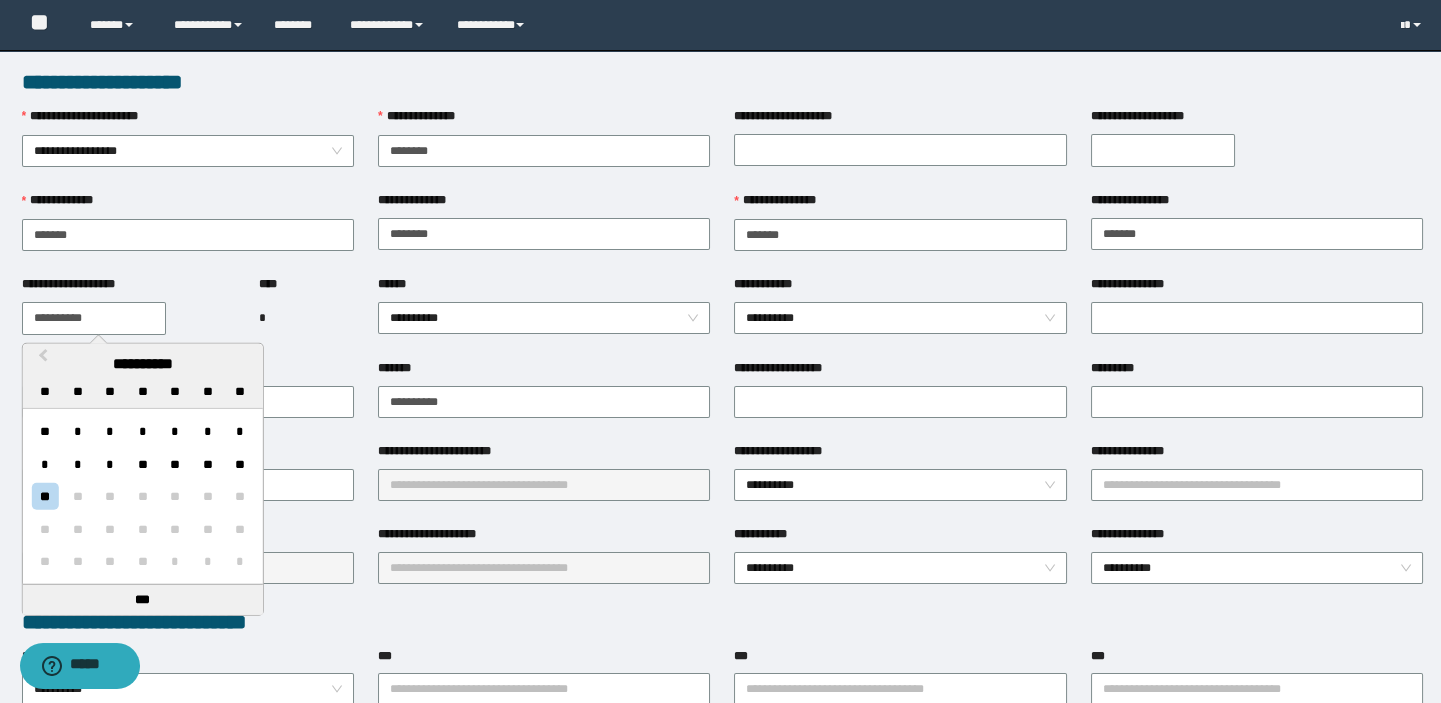 click on "**********" at bounding box center [94, 318] 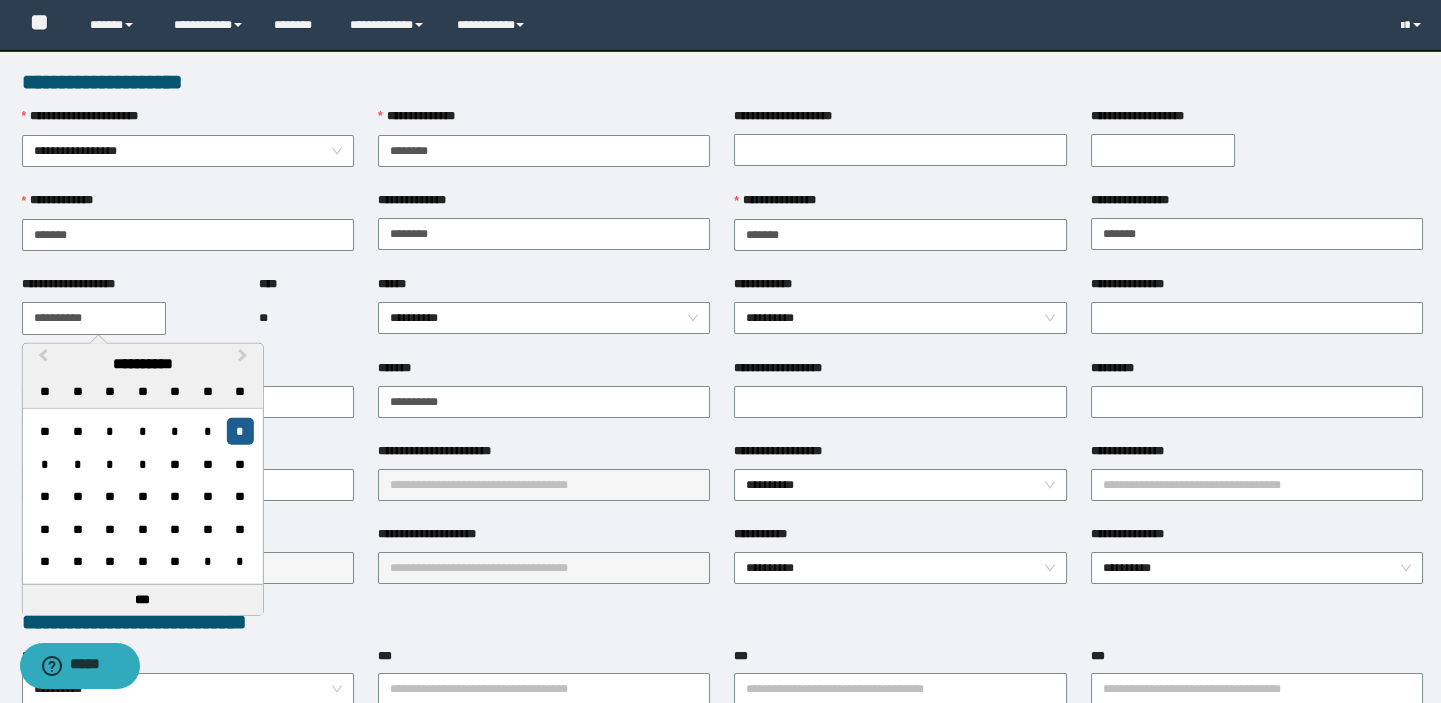 type on "**********" 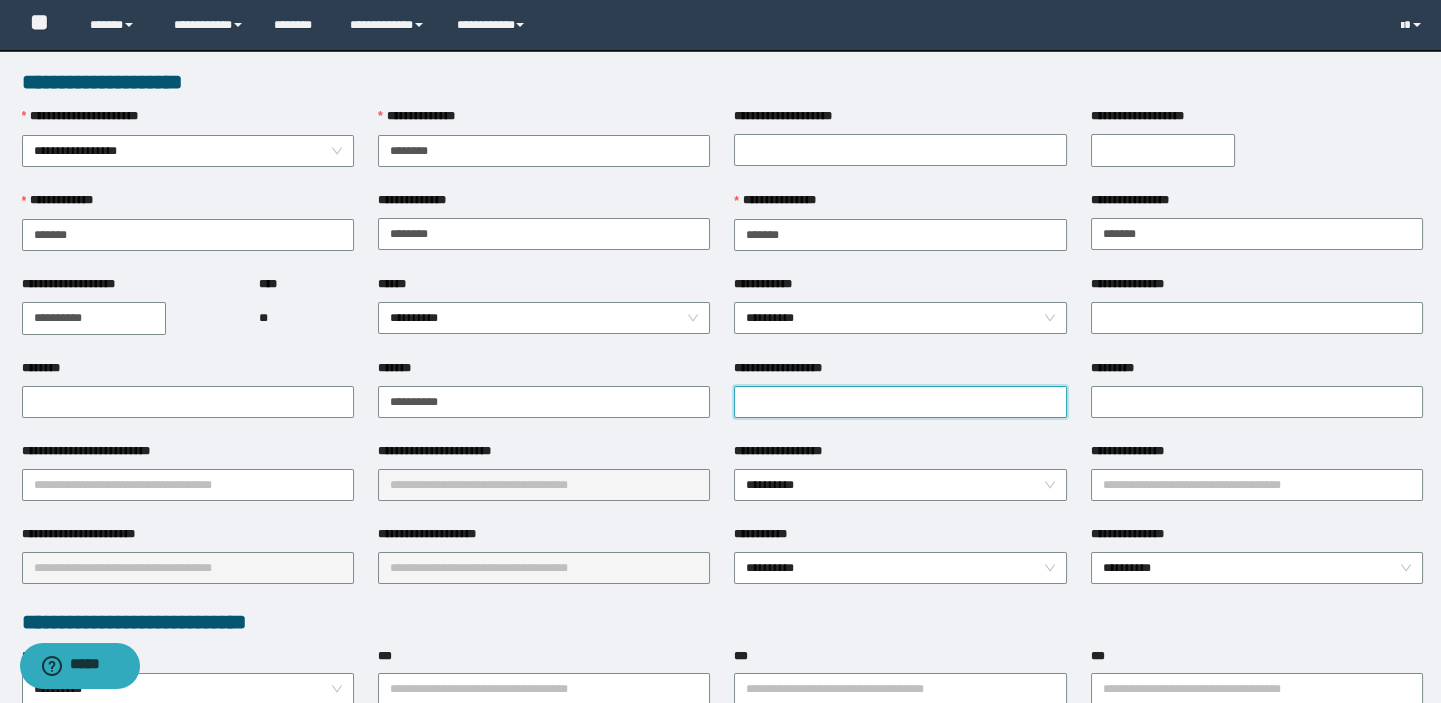 click on "**********" at bounding box center (900, 402) 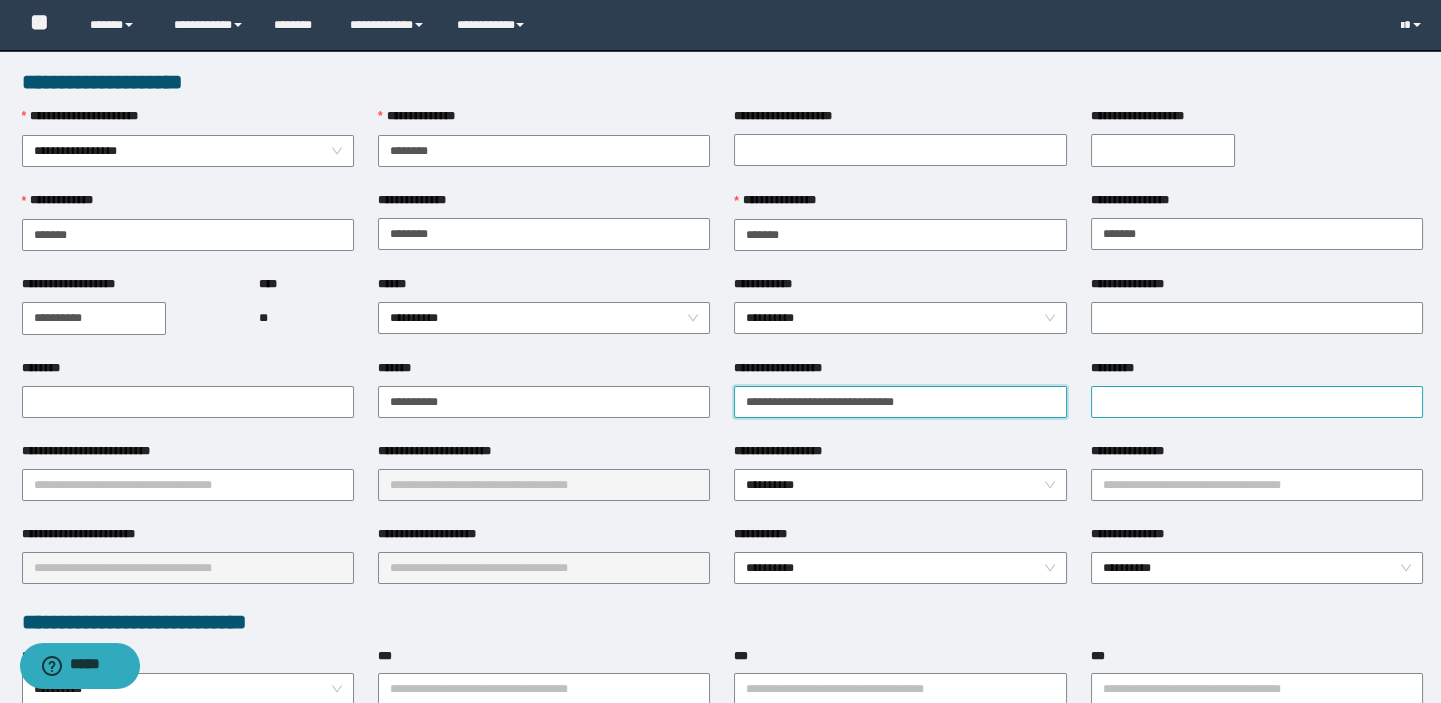 type on "**********" 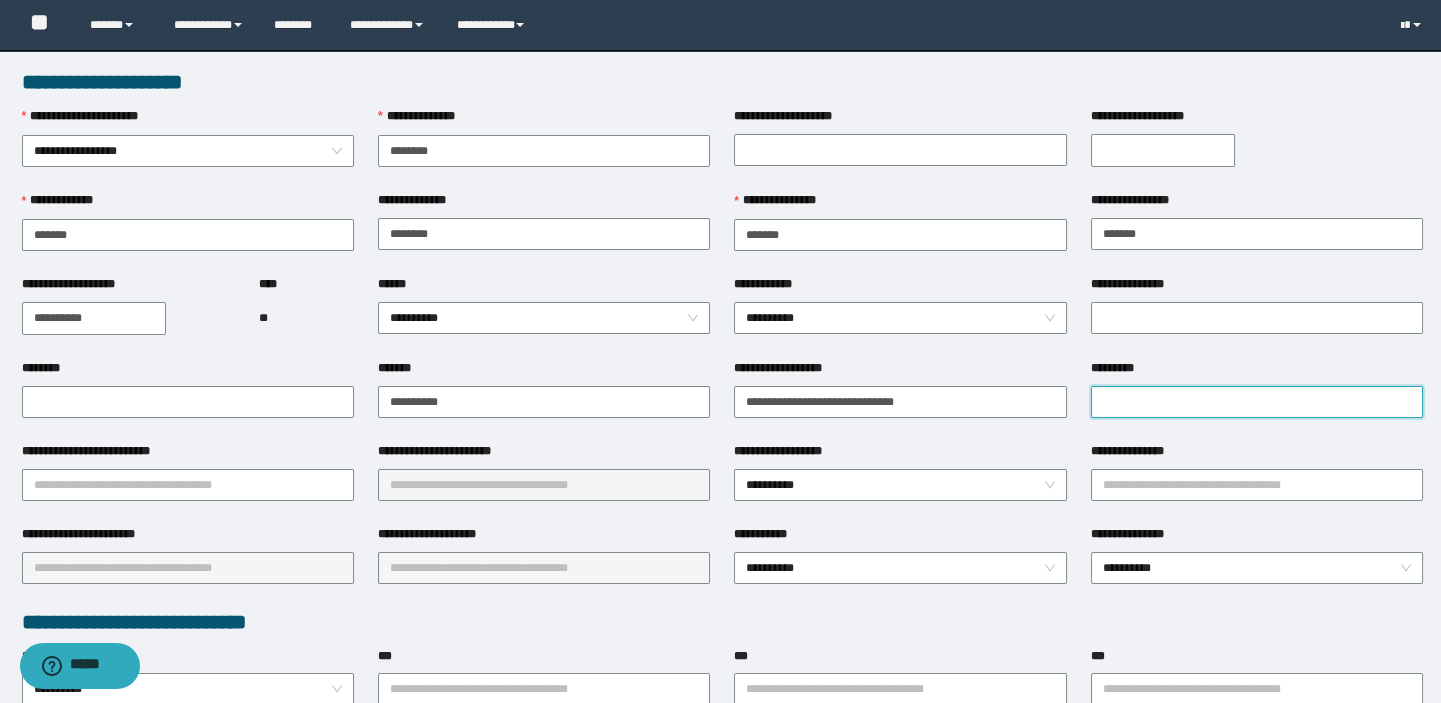 click on "*********" at bounding box center (1257, 402) 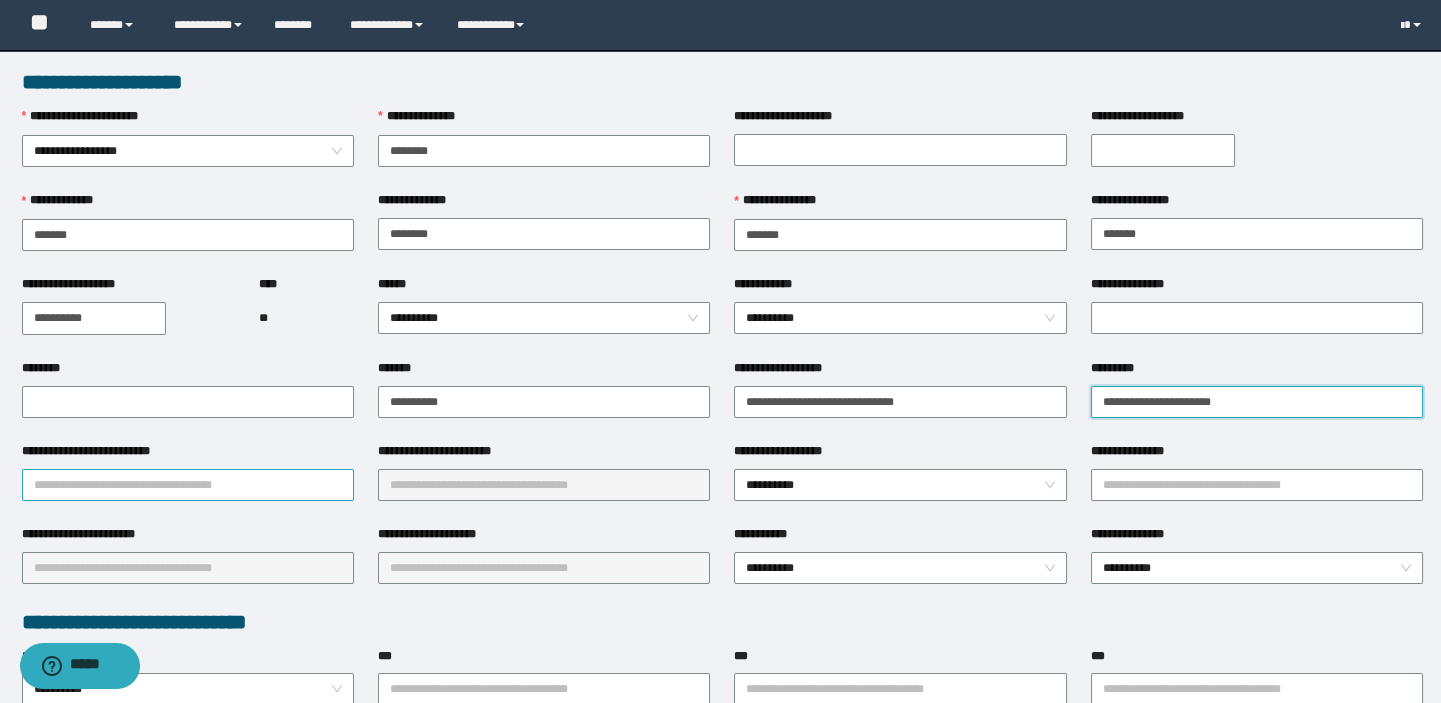 click on "**********" at bounding box center [188, 485] 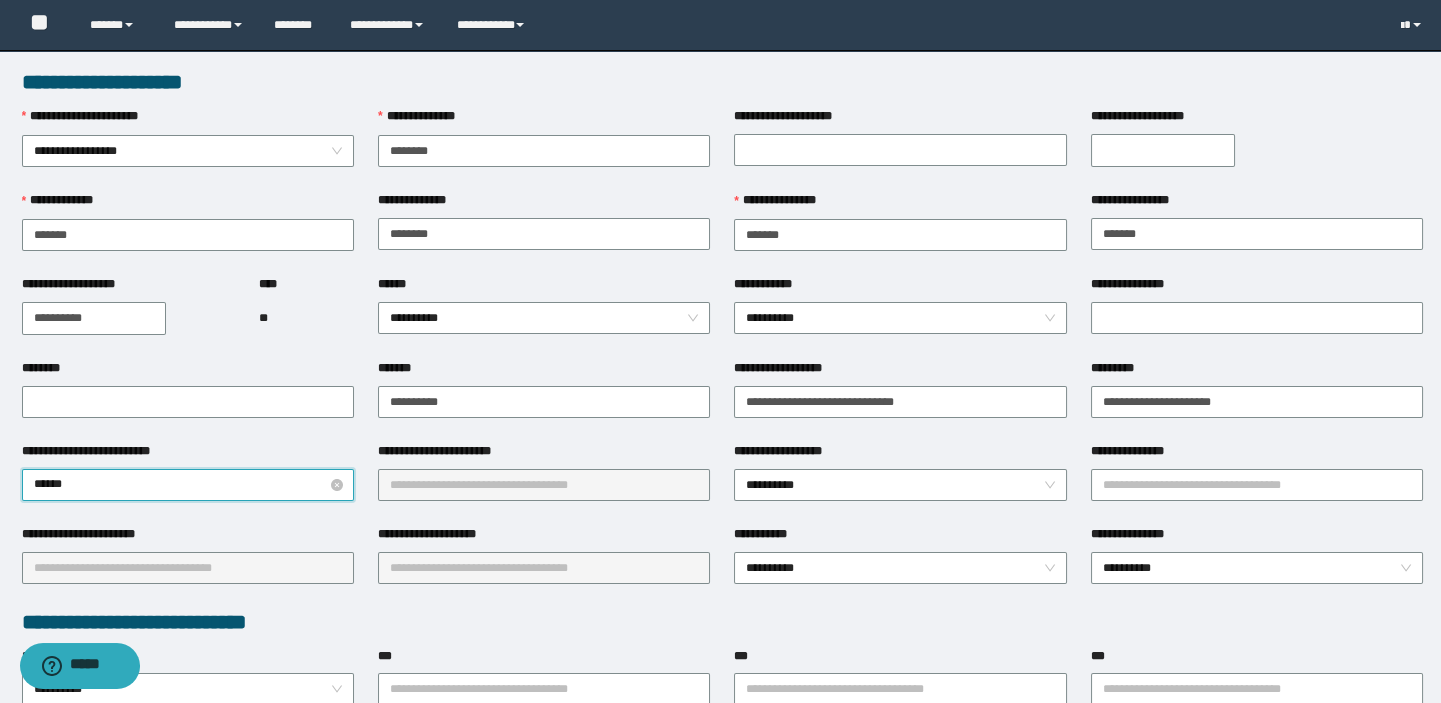 type on "*******" 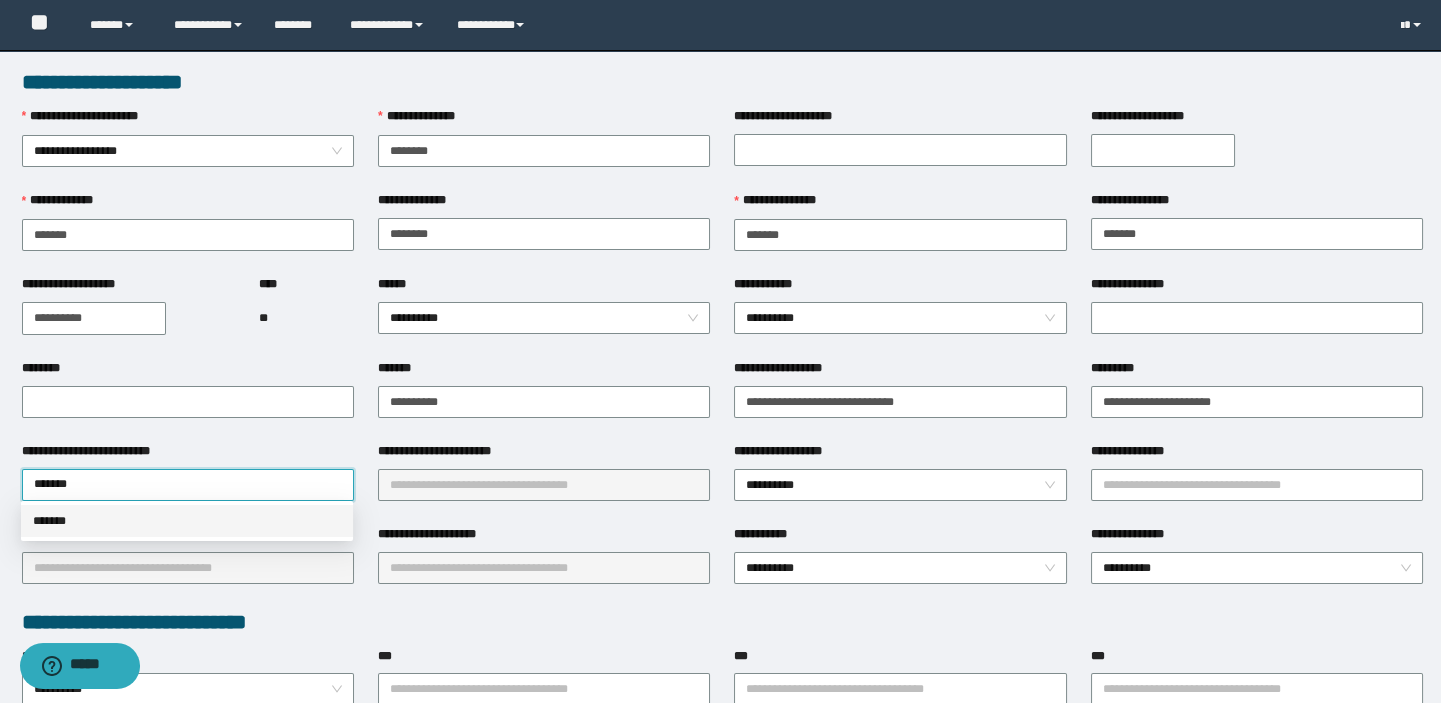click on "*******" at bounding box center [187, 521] 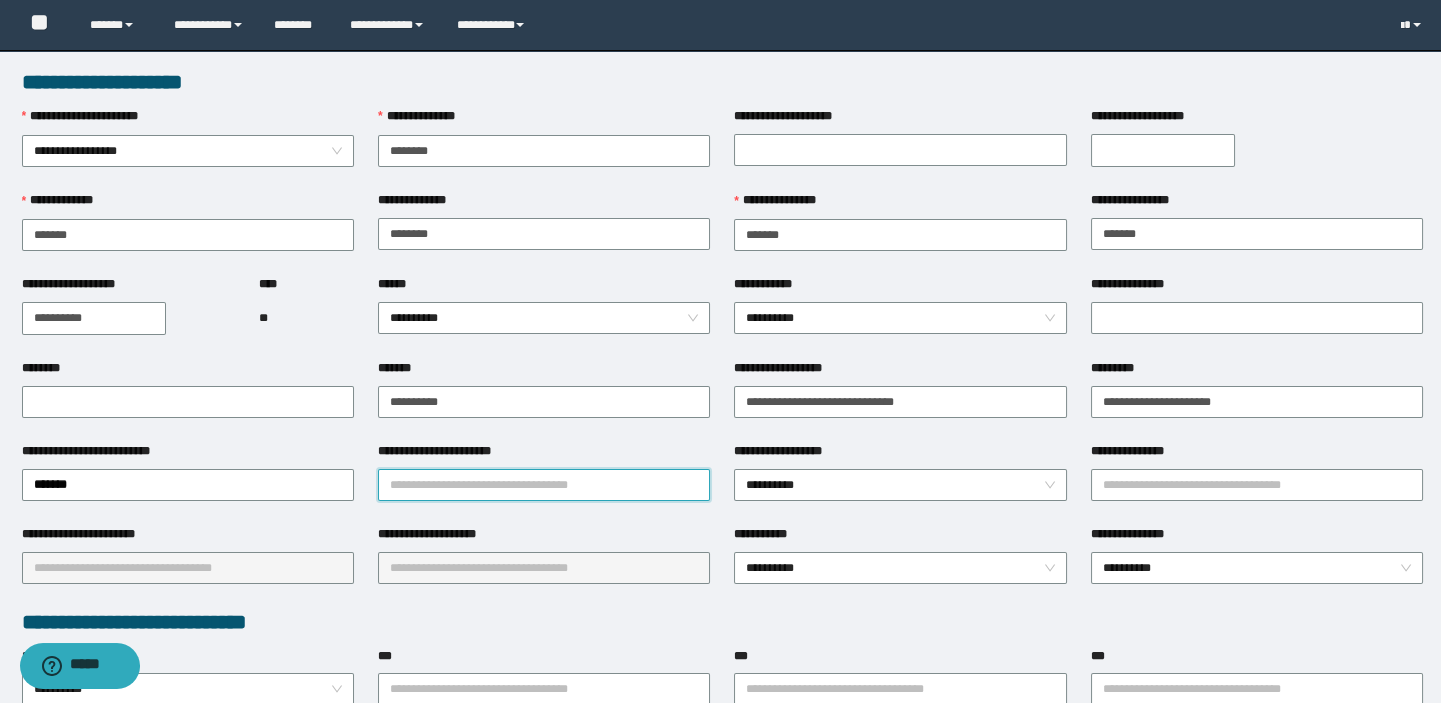 click on "**********" at bounding box center [544, 485] 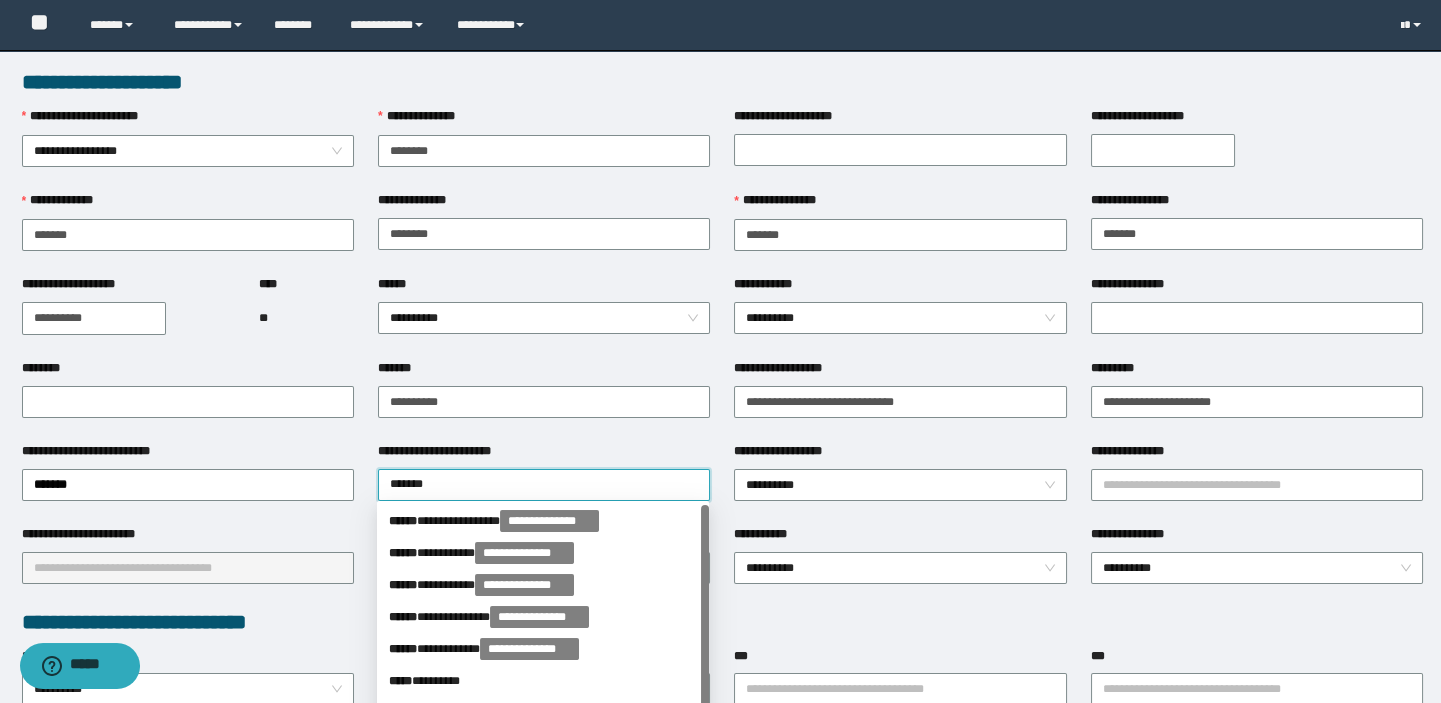 type on "********" 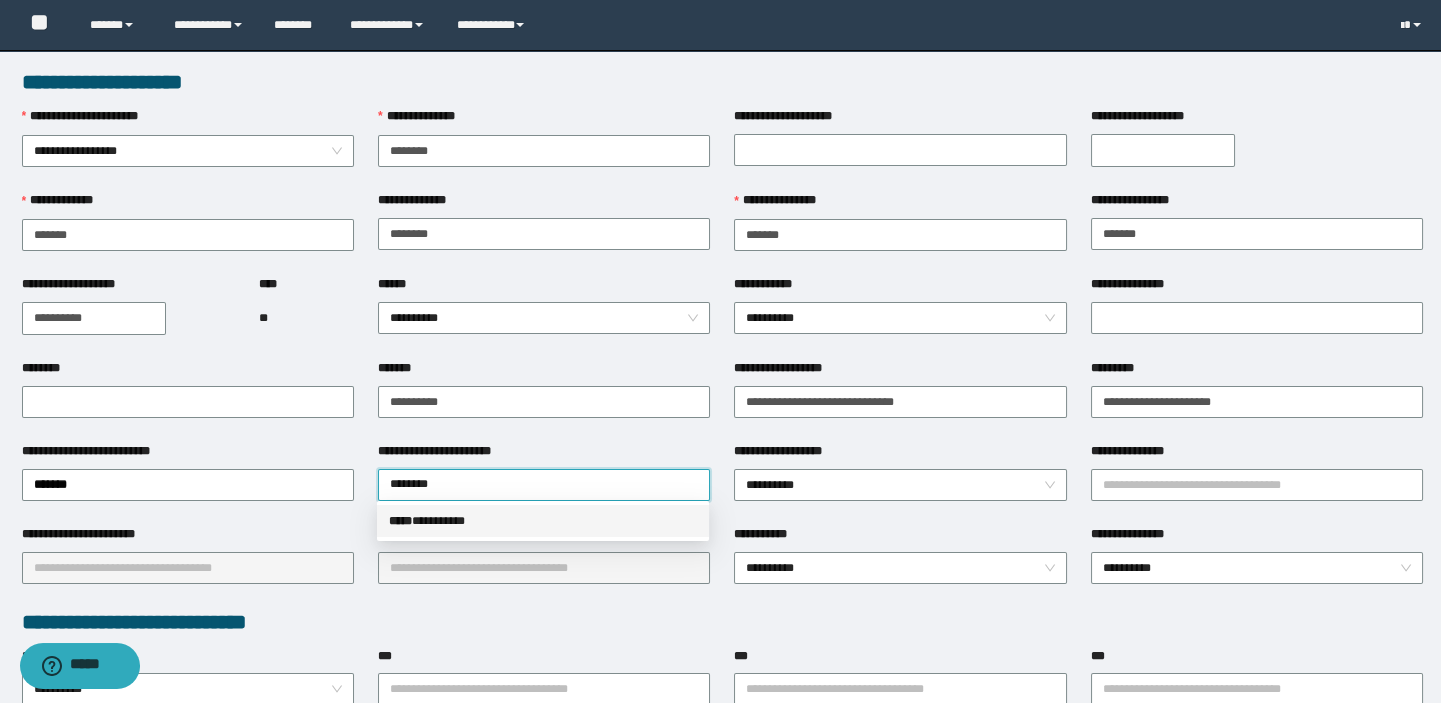 click on "***** * ********" at bounding box center [543, 521] 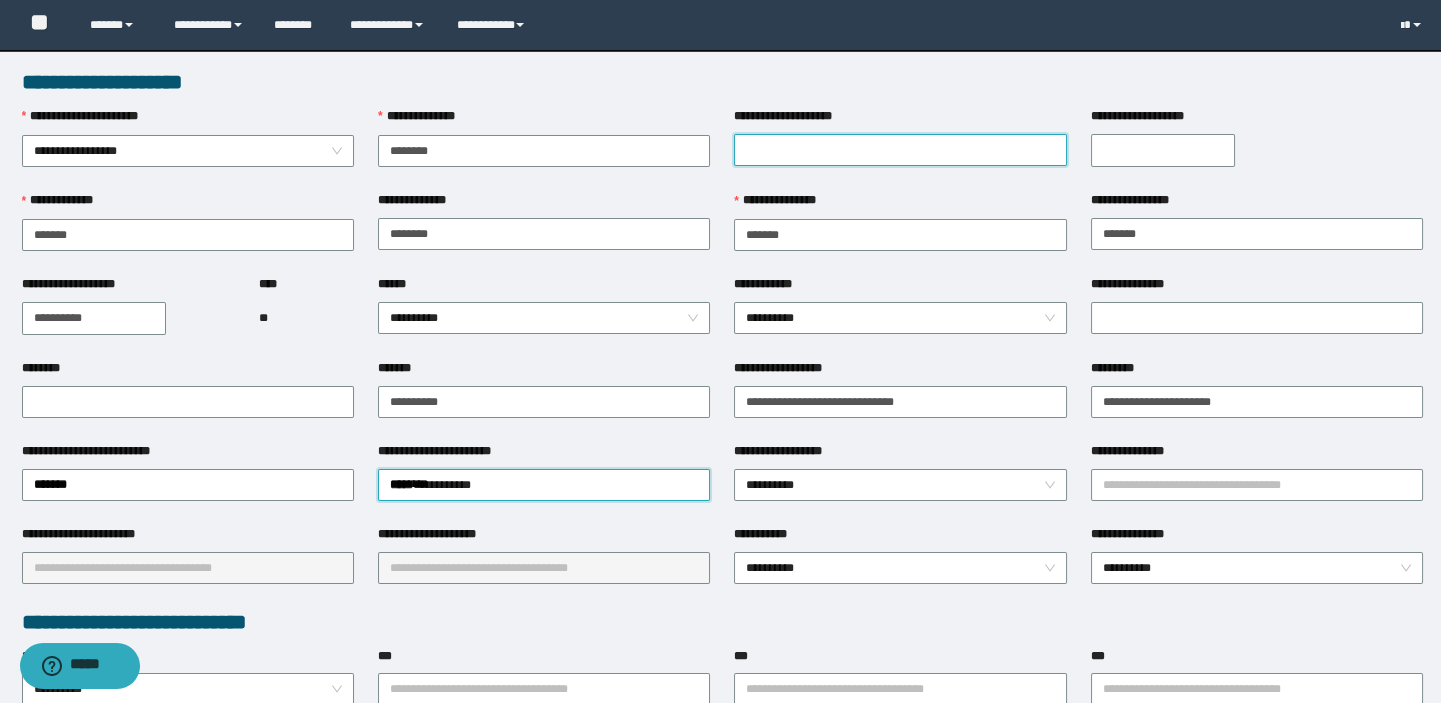 click on "**********" at bounding box center [900, 150] 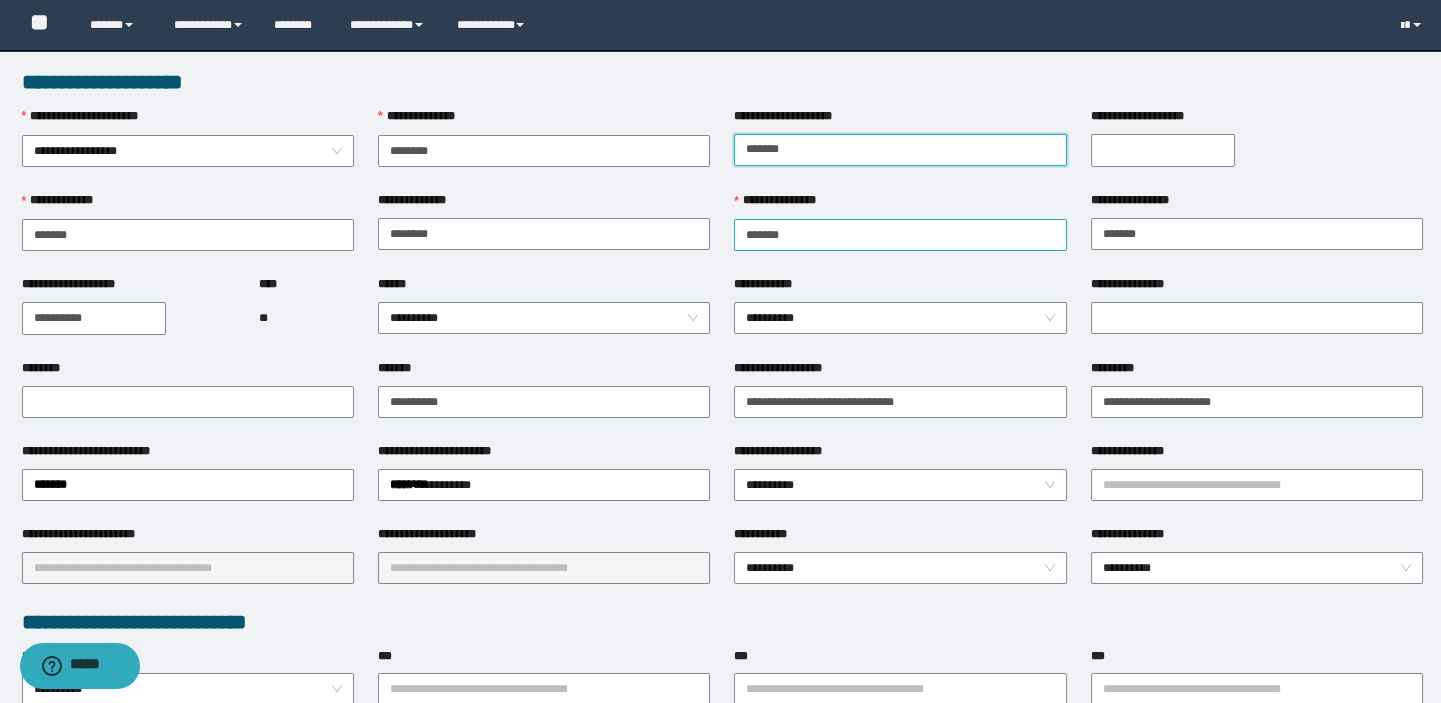 type on "**********" 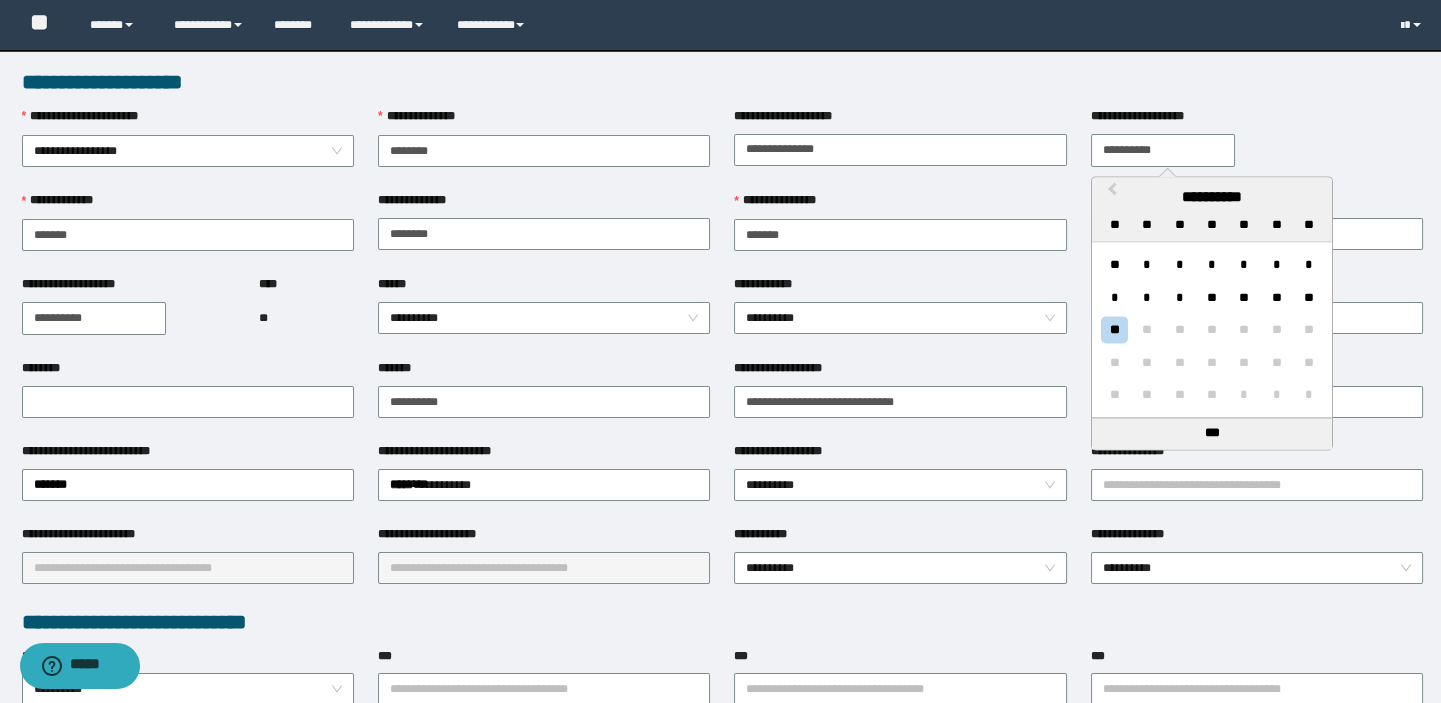 click on "**********" at bounding box center (1163, 150) 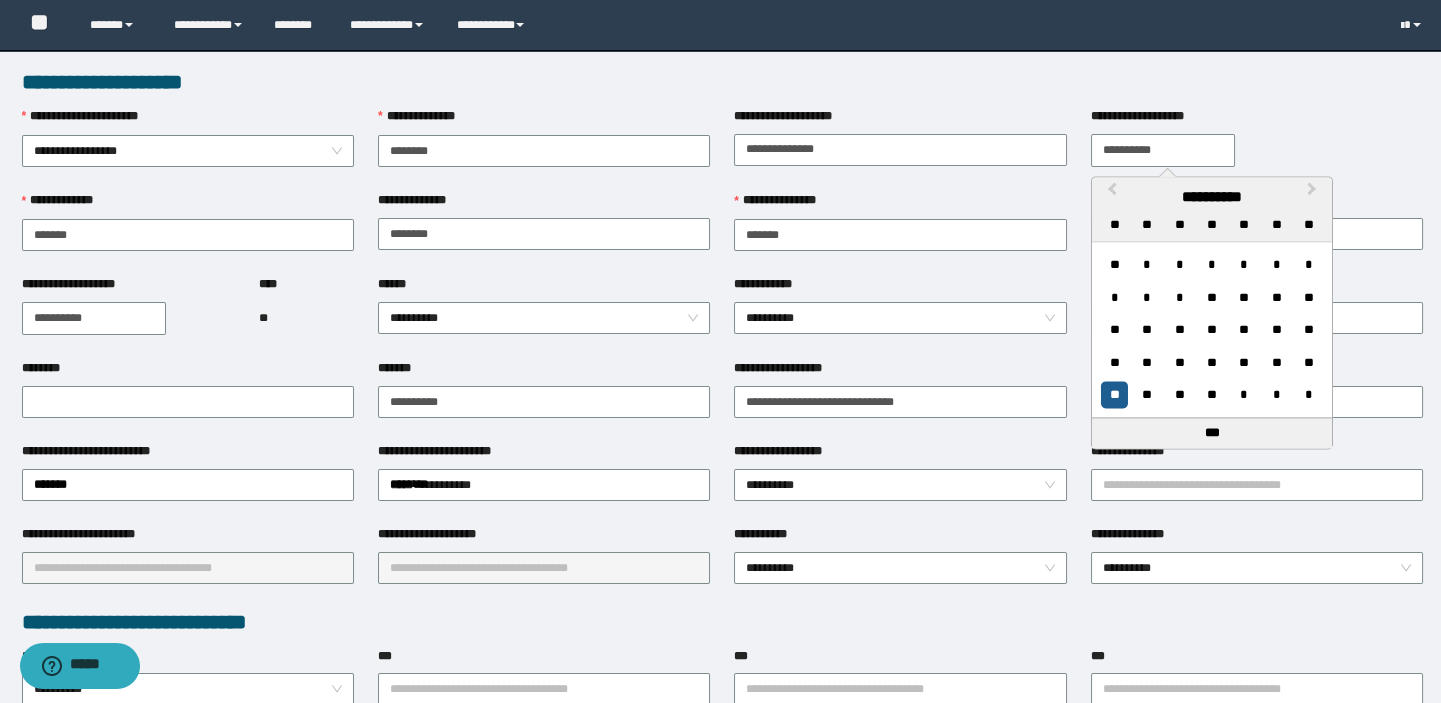 type on "**********" 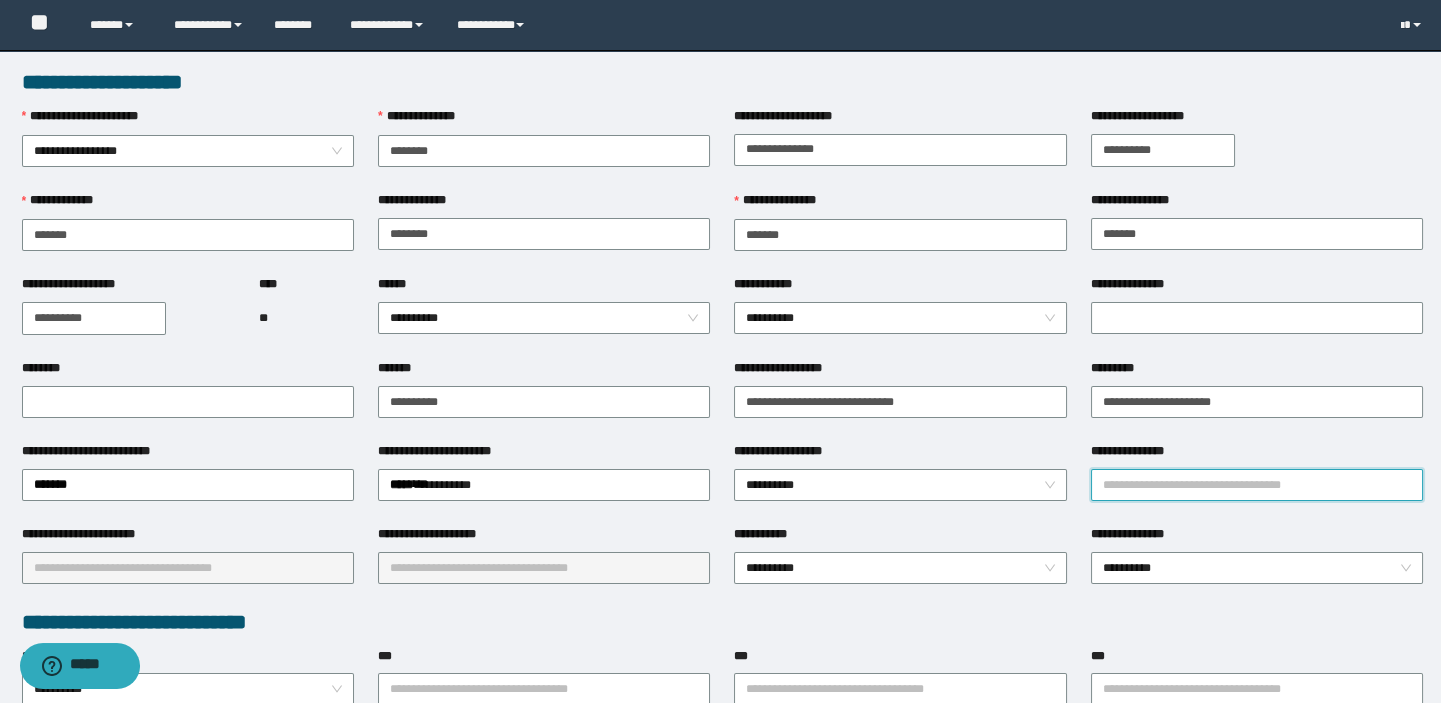 click on "**********" at bounding box center [1257, 485] 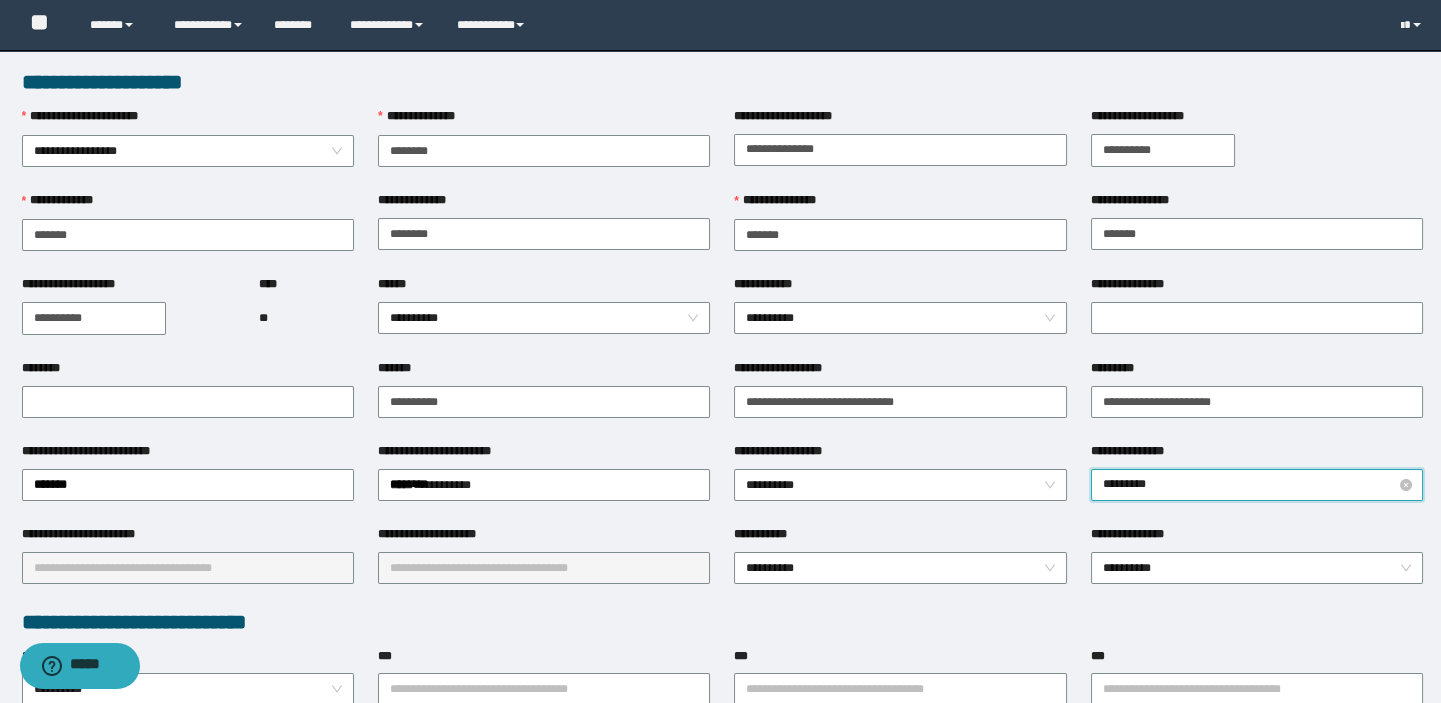 click on "********" at bounding box center (1257, 485) 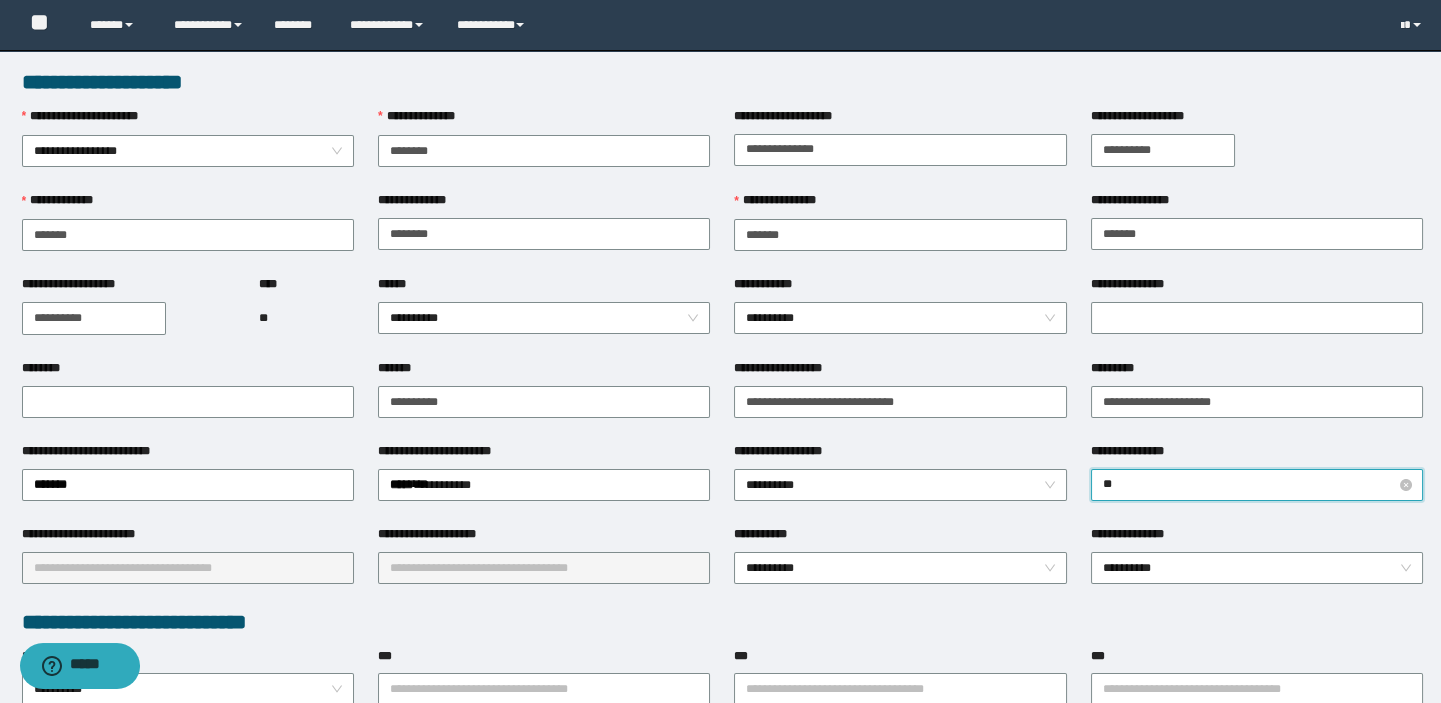 type on "*" 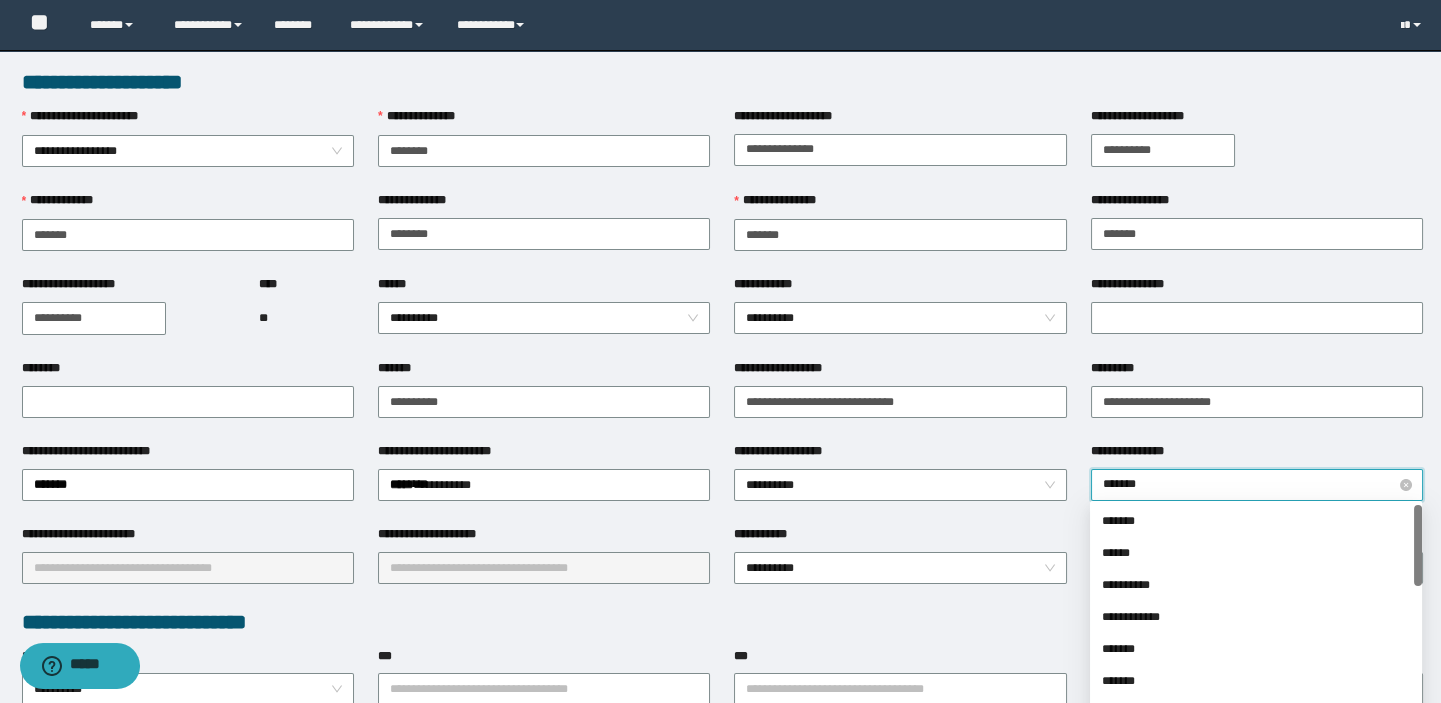 type on "********" 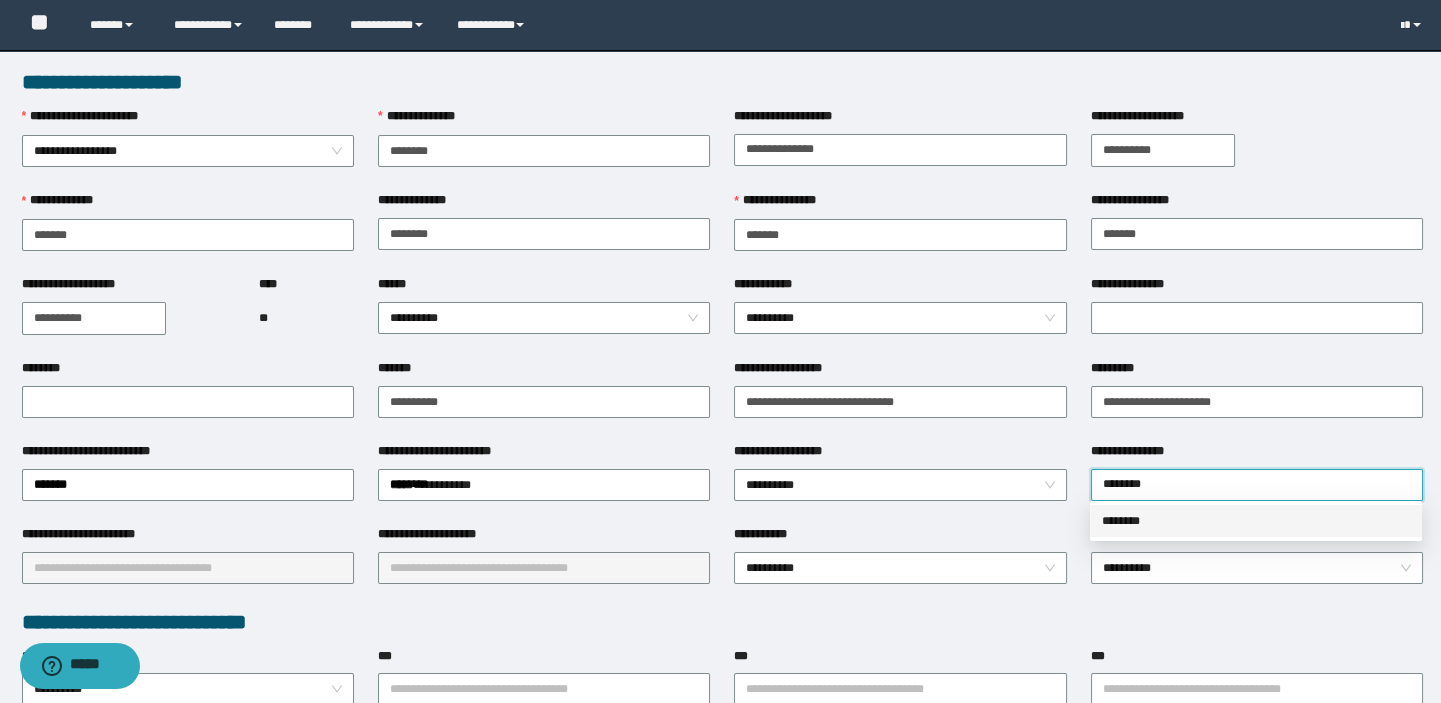 click on "********" at bounding box center [1256, 521] 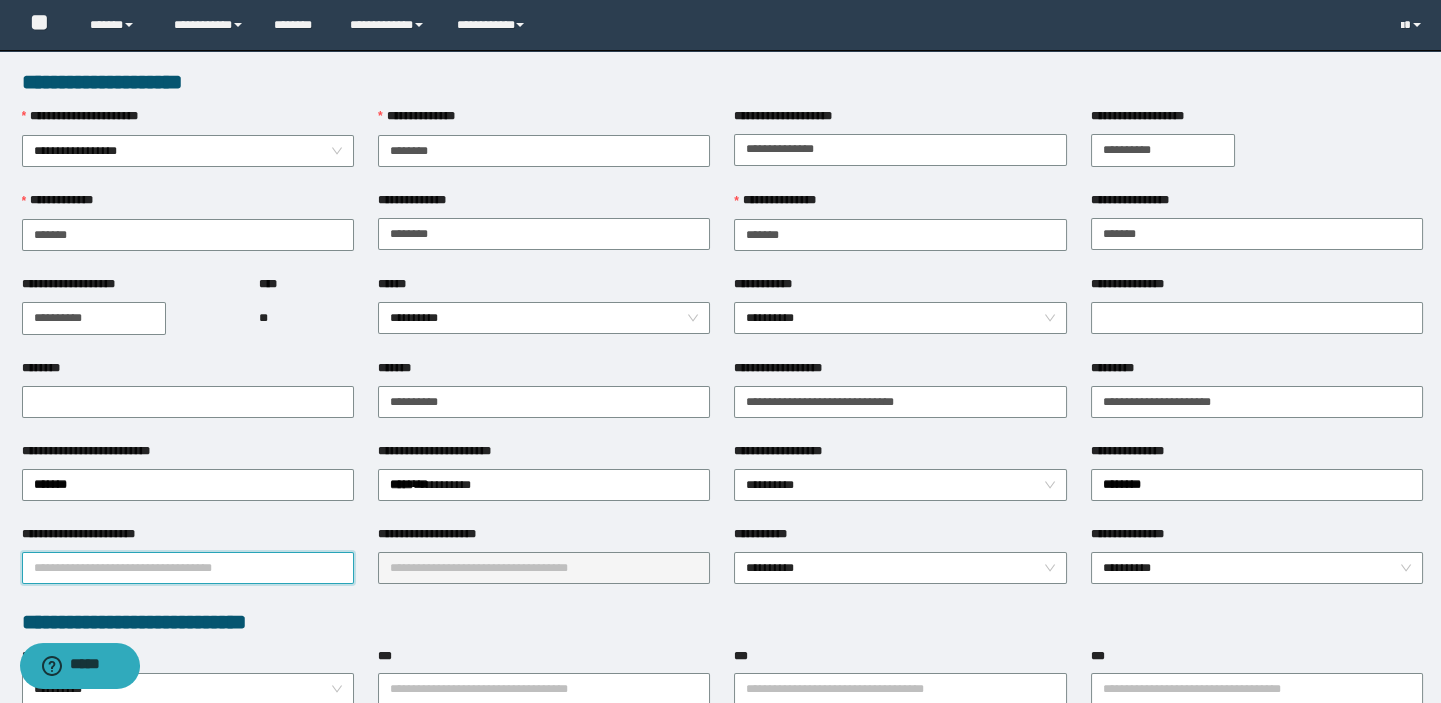 click on "**********" at bounding box center (188, 568) 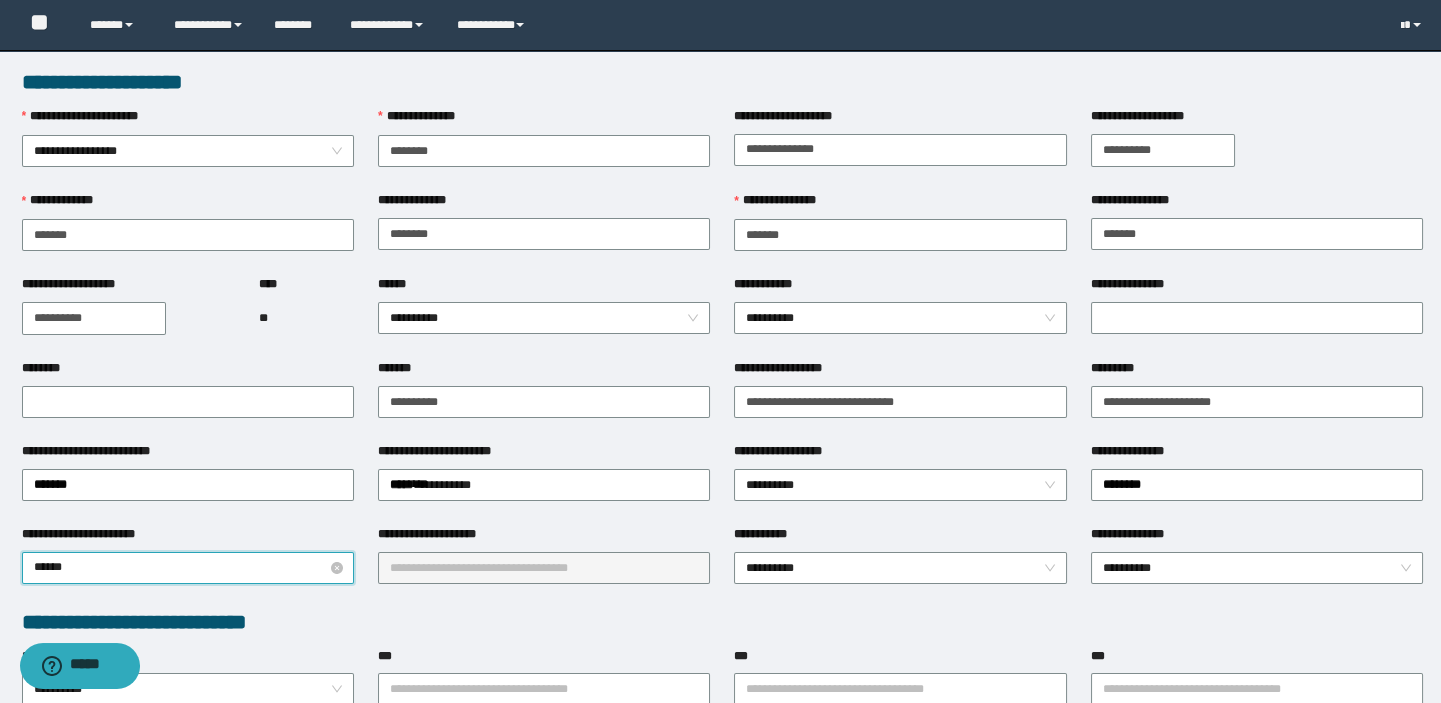 type on "*******" 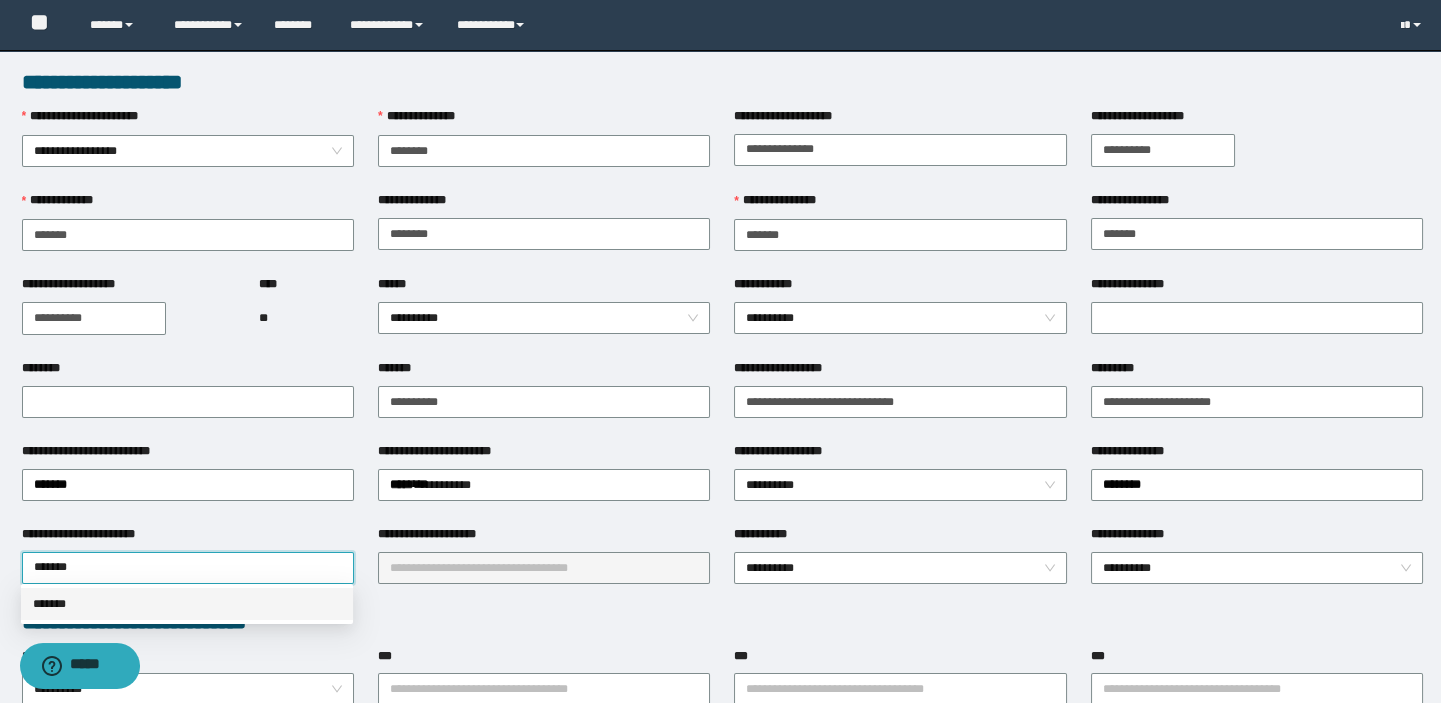 click on "*******" at bounding box center [187, 604] 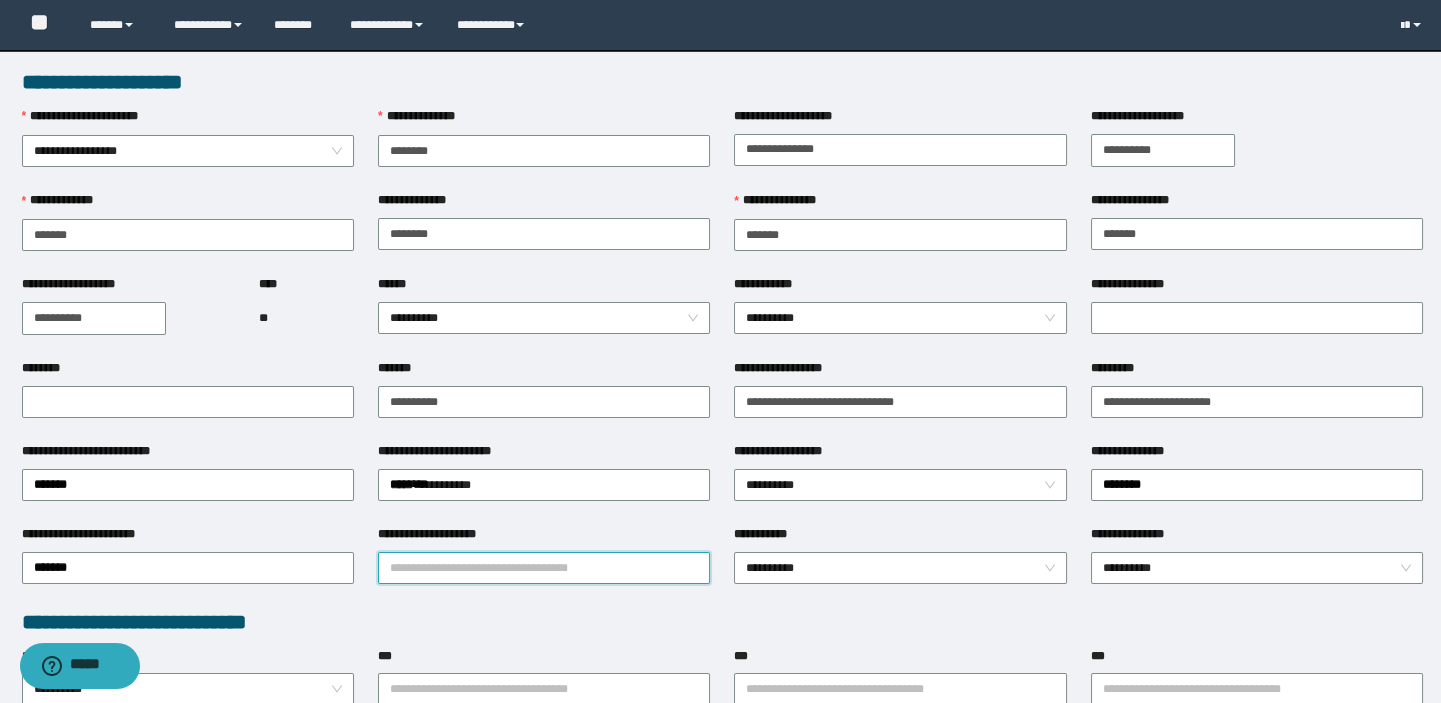 click on "**********" at bounding box center [544, 568] 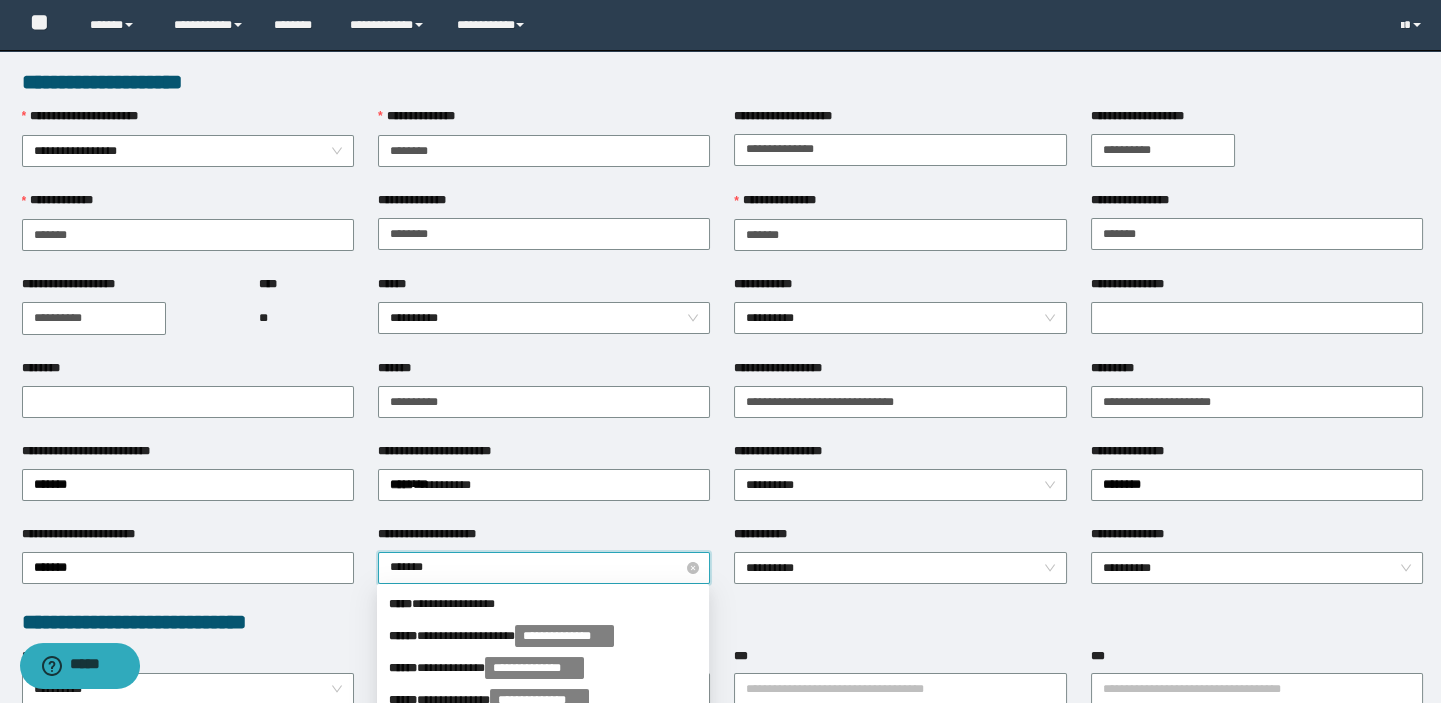 type on "*******" 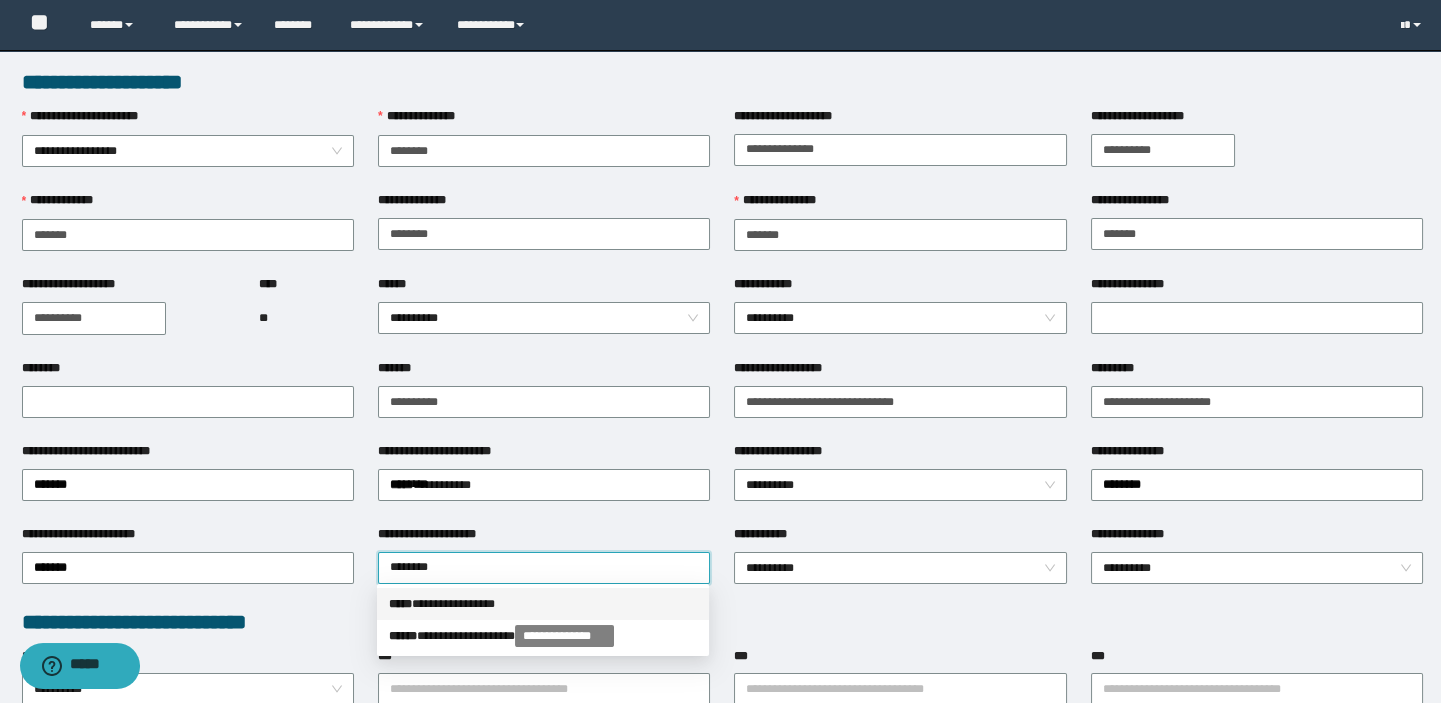 click on "**********" at bounding box center (543, 604) 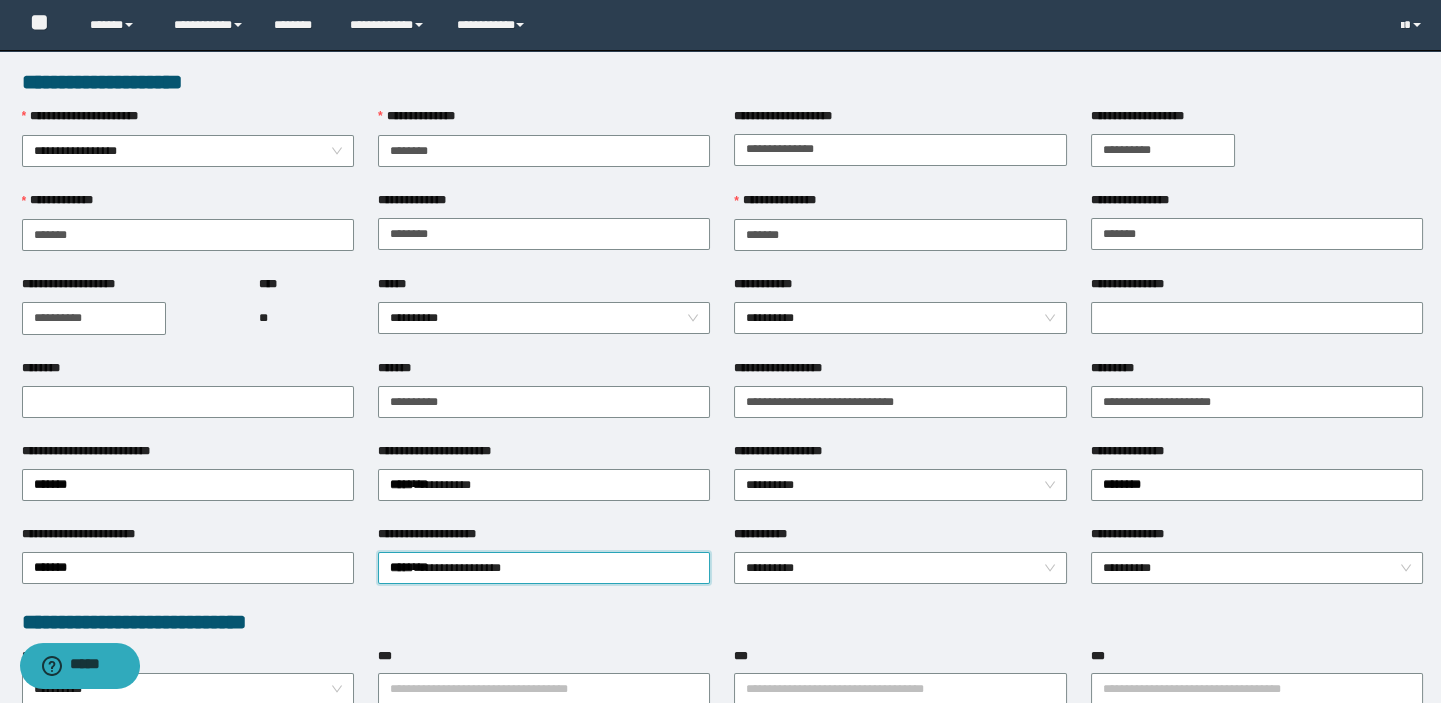 scroll, scrollTop: 272, scrollLeft: 0, axis: vertical 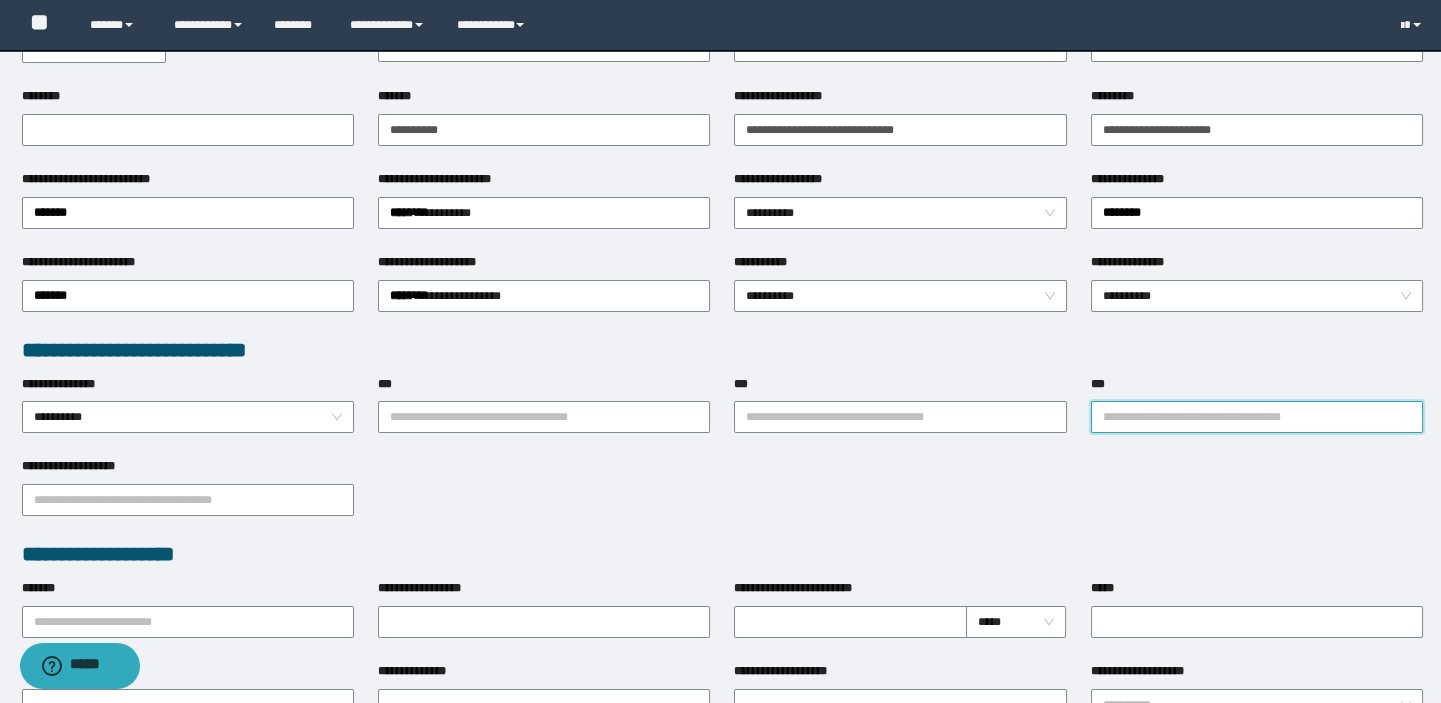 click on "***" at bounding box center (1257, 417) 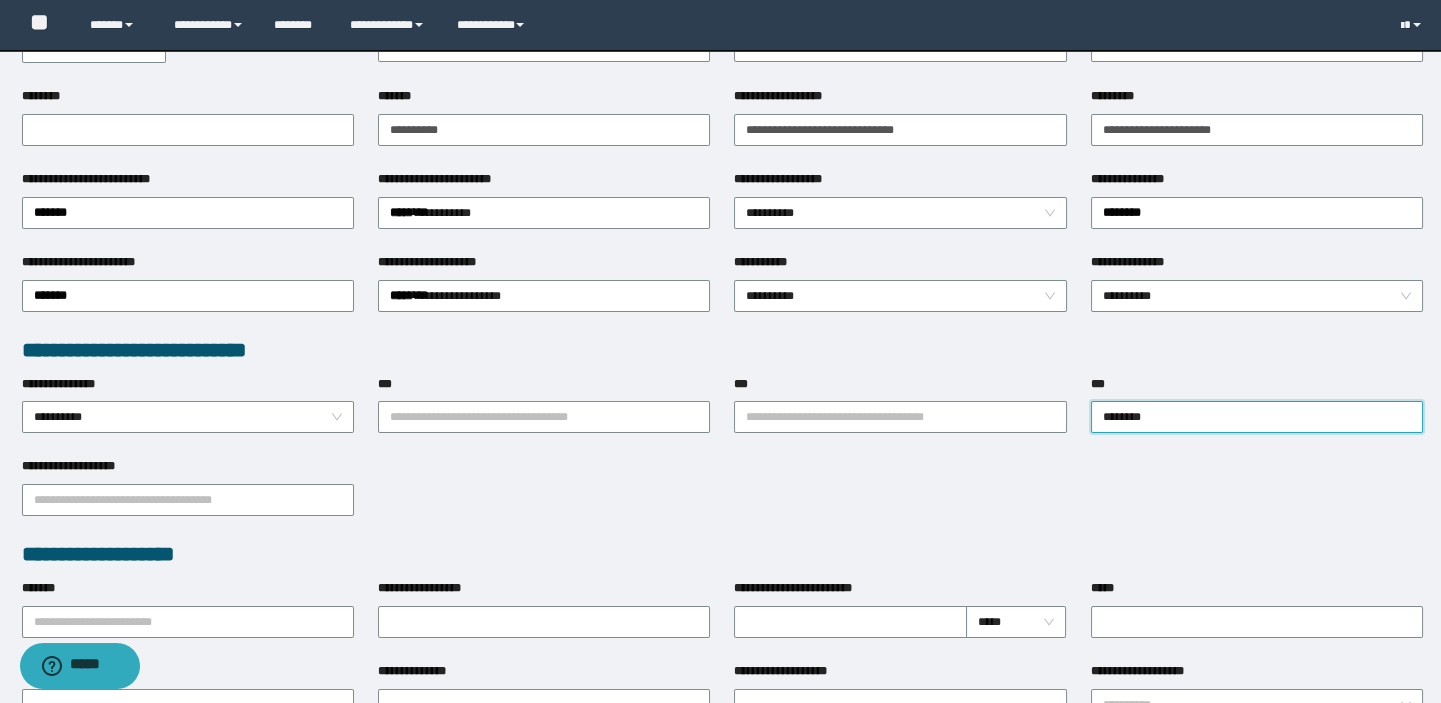type on "*********" 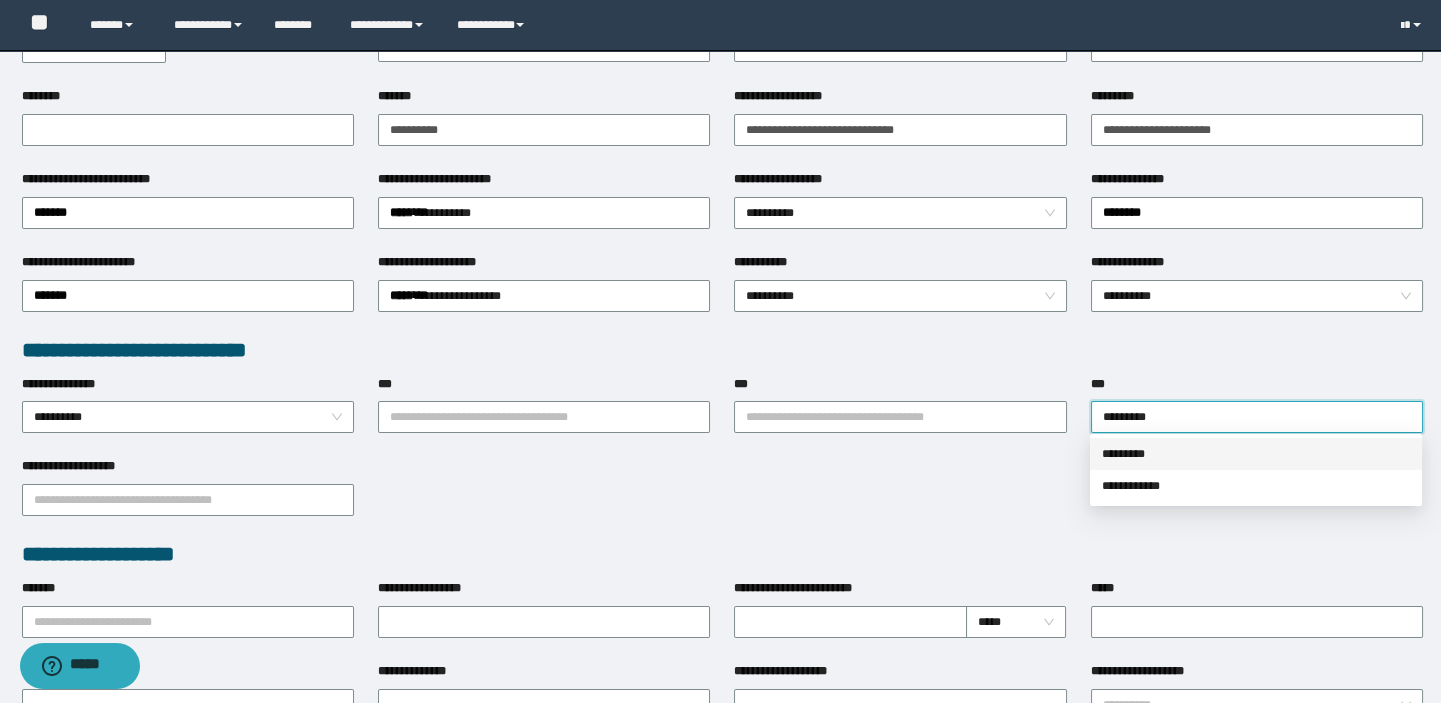 click on "*********" at bounding box center [1256, 454] 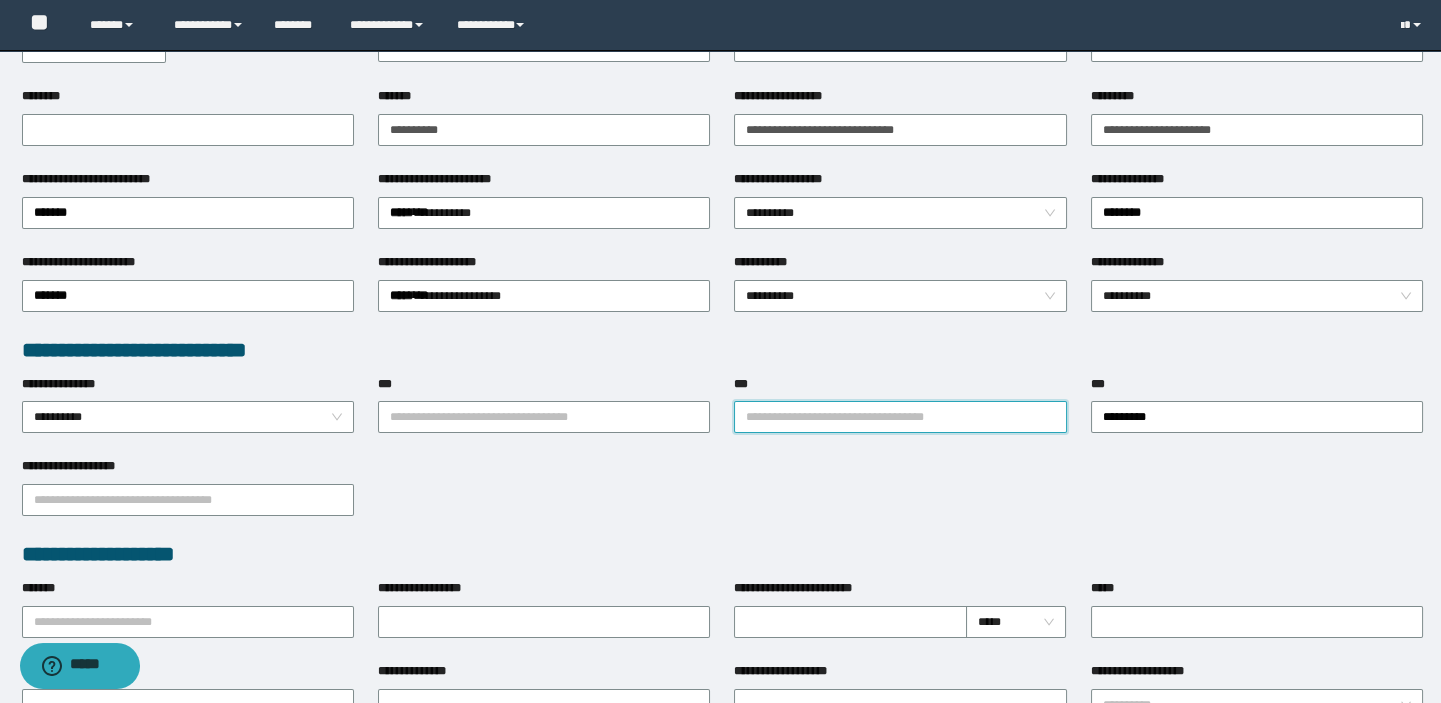 click on "***" at bounding box center [900, 417] 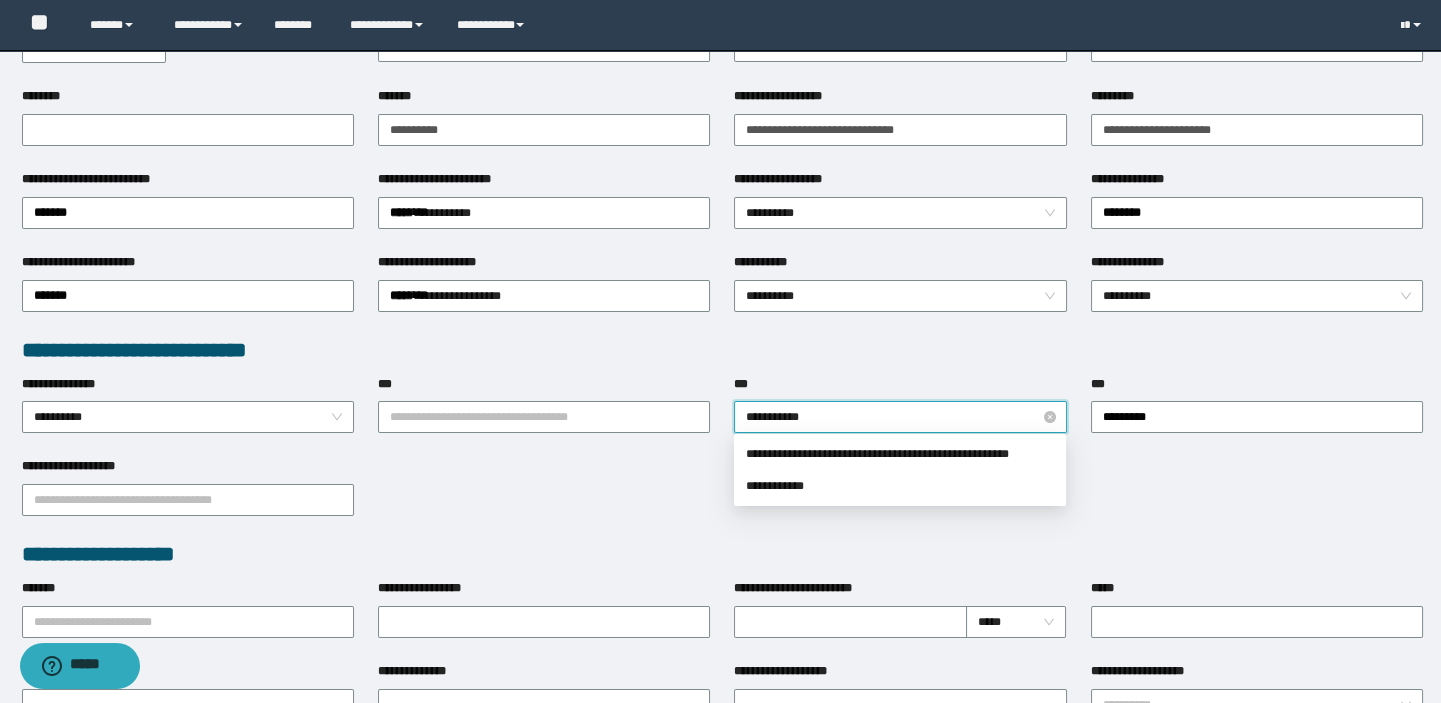 type on "**********" 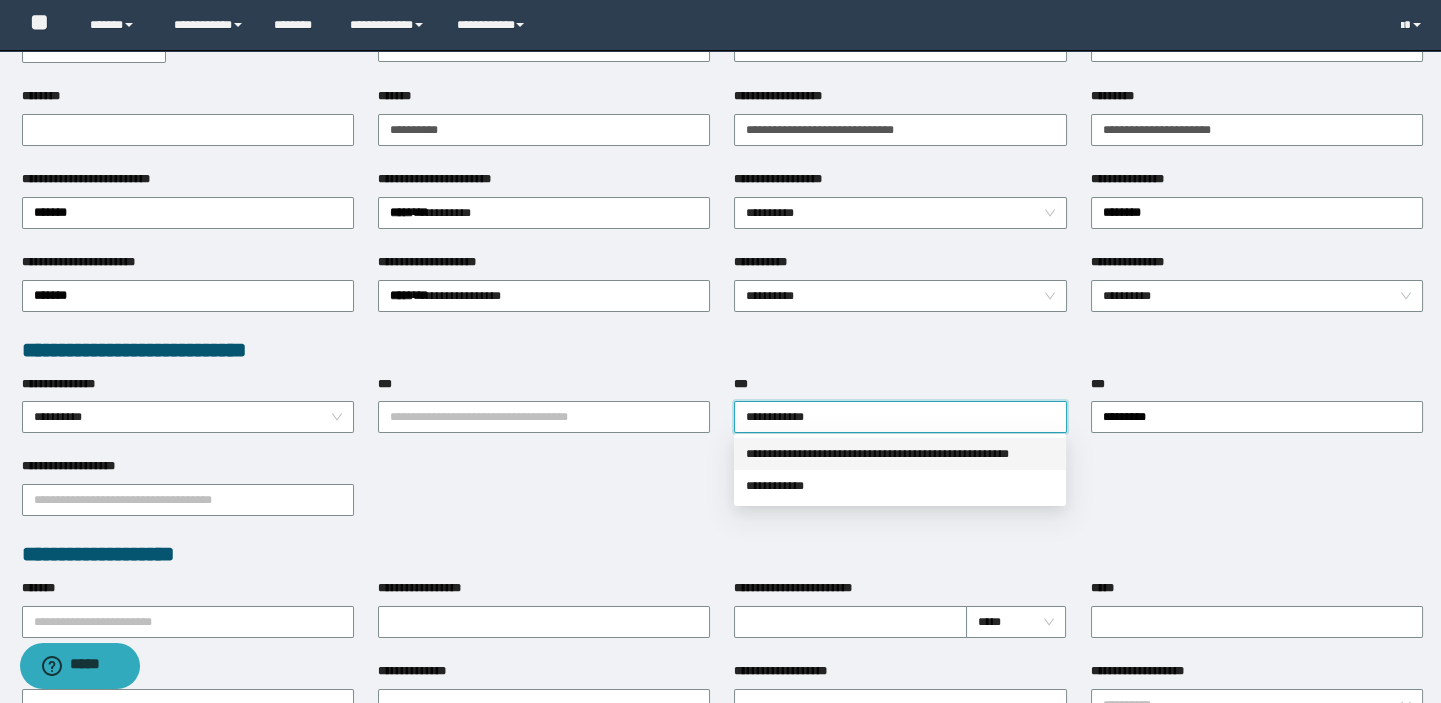 click on "**********" at bounding box center [900, 454] 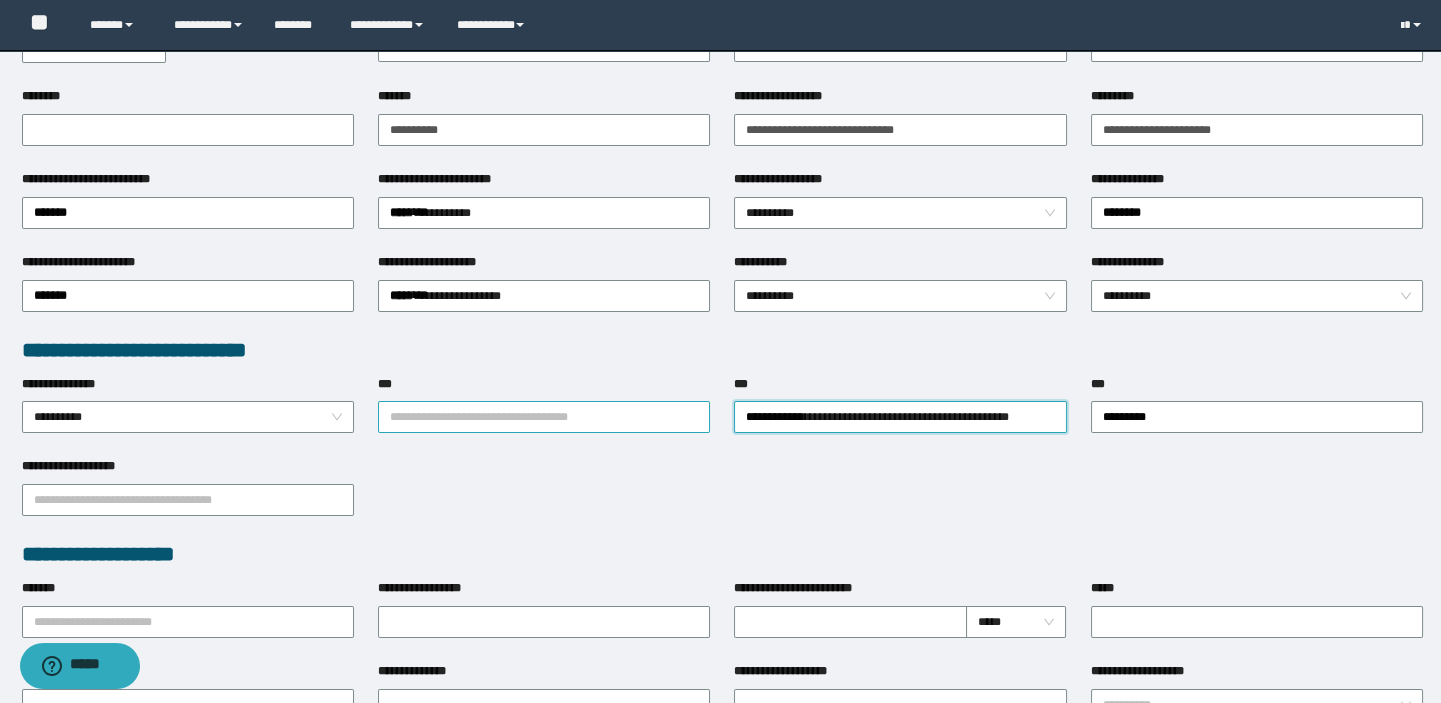 click on "***" at bounding box center [544, 417] 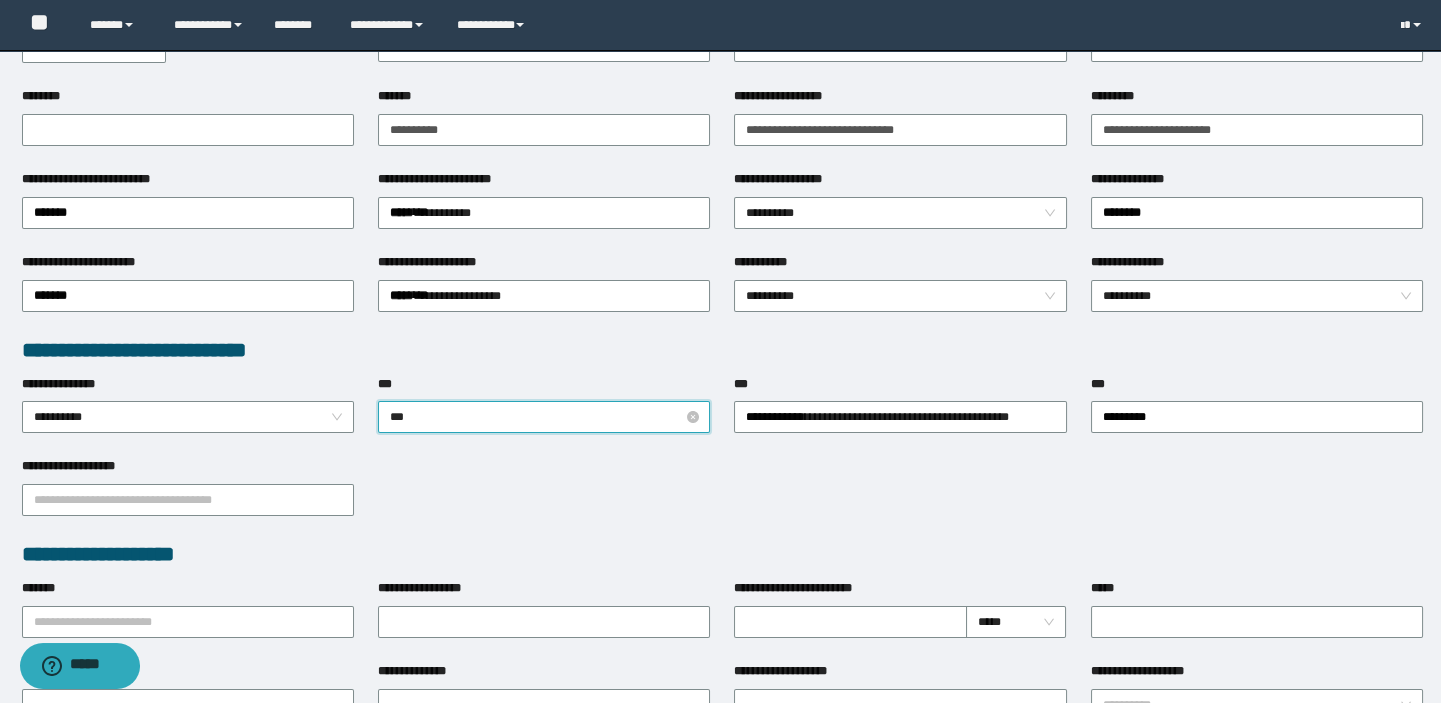 type on "****" 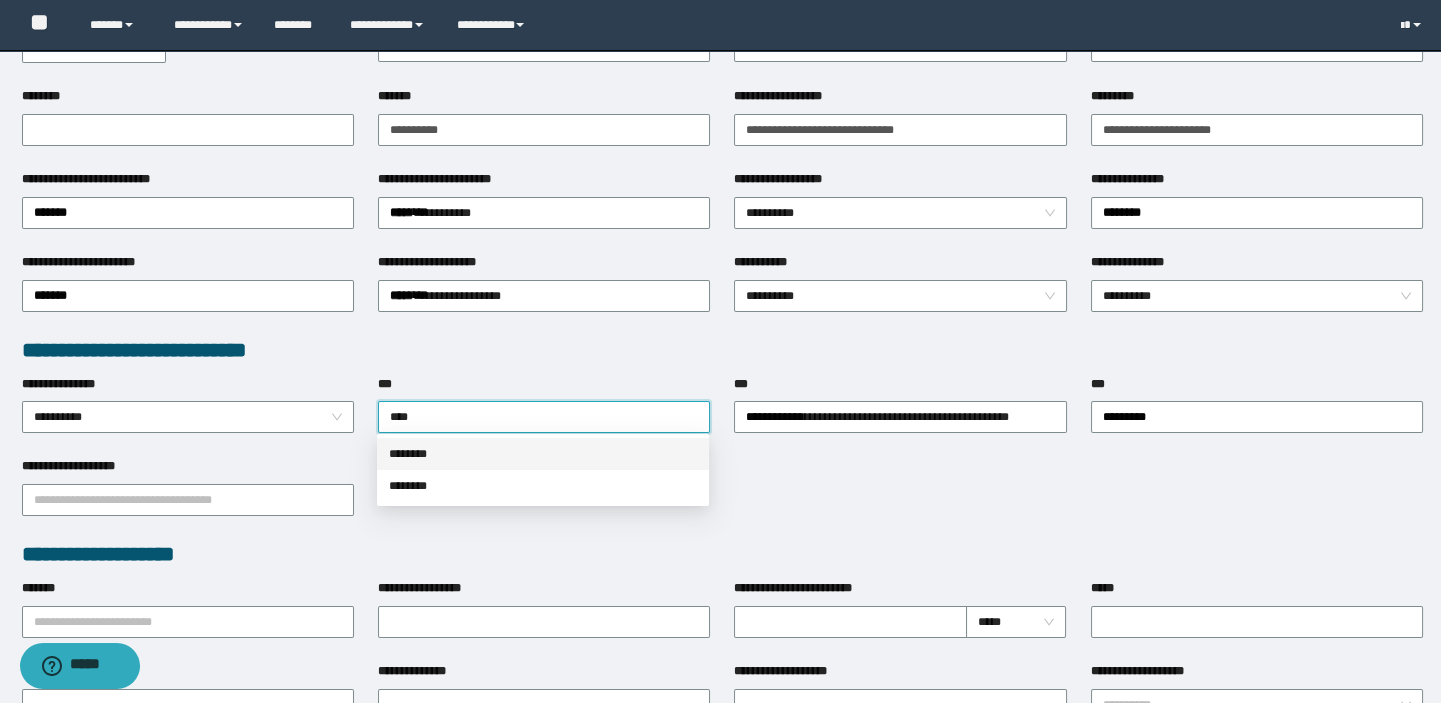 click on "********" at bounding box center (543, 454) 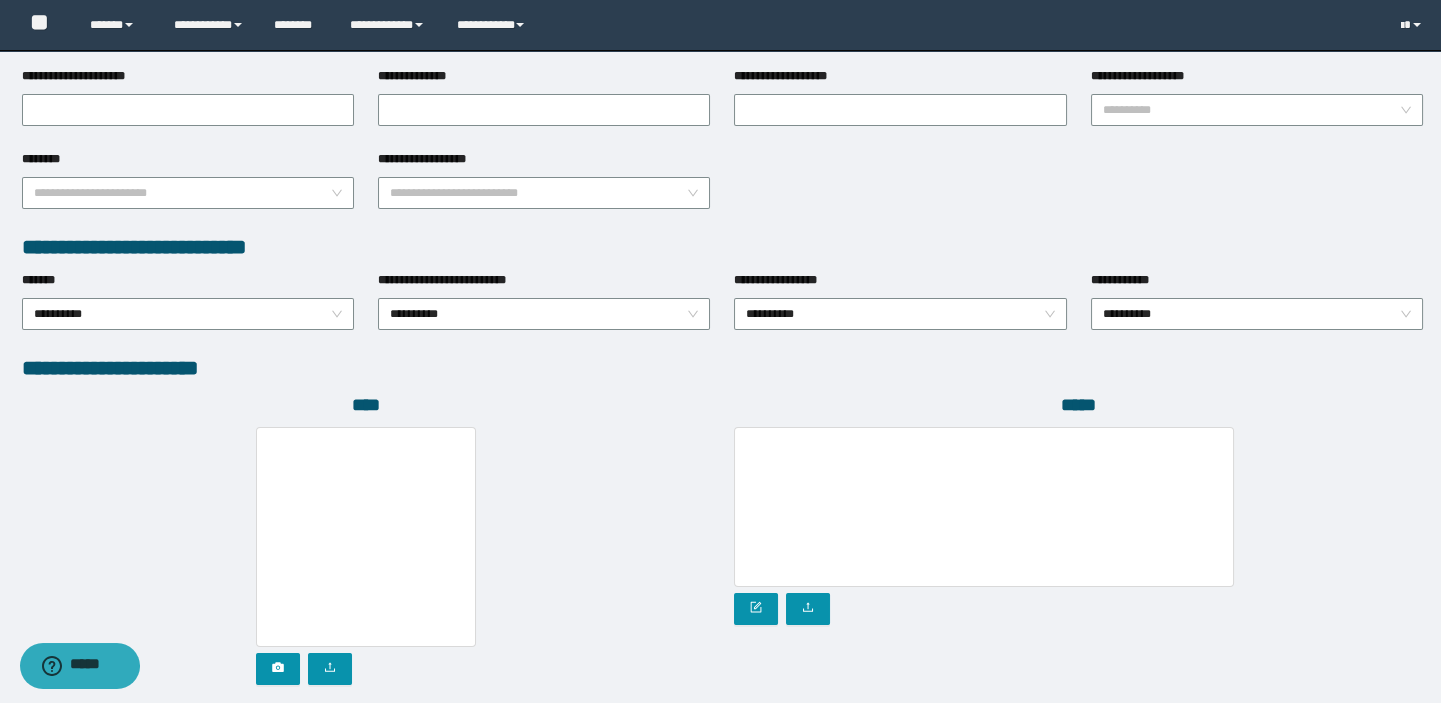 scroll, scrollTop: 999, scrollLeft: 0, axis: vertical 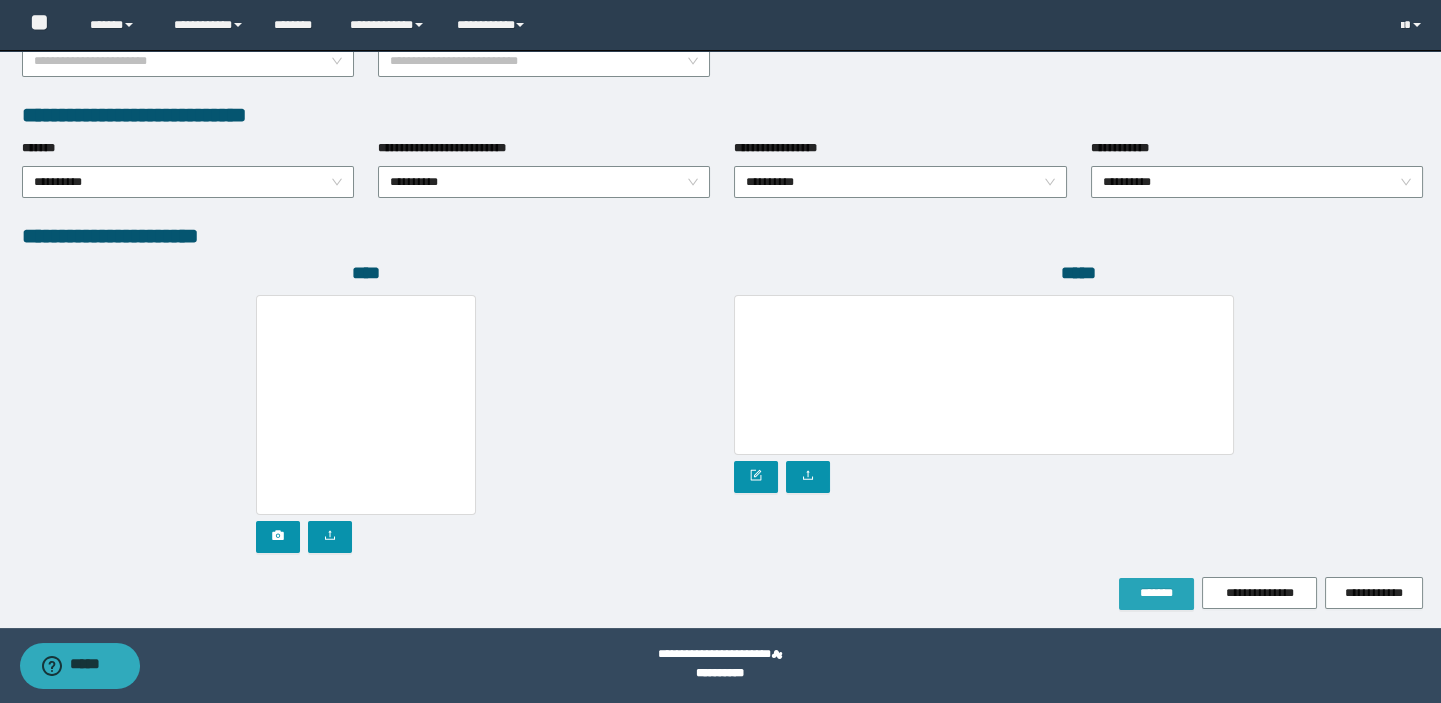 click on "*******" at bounding box center [1156, 594] 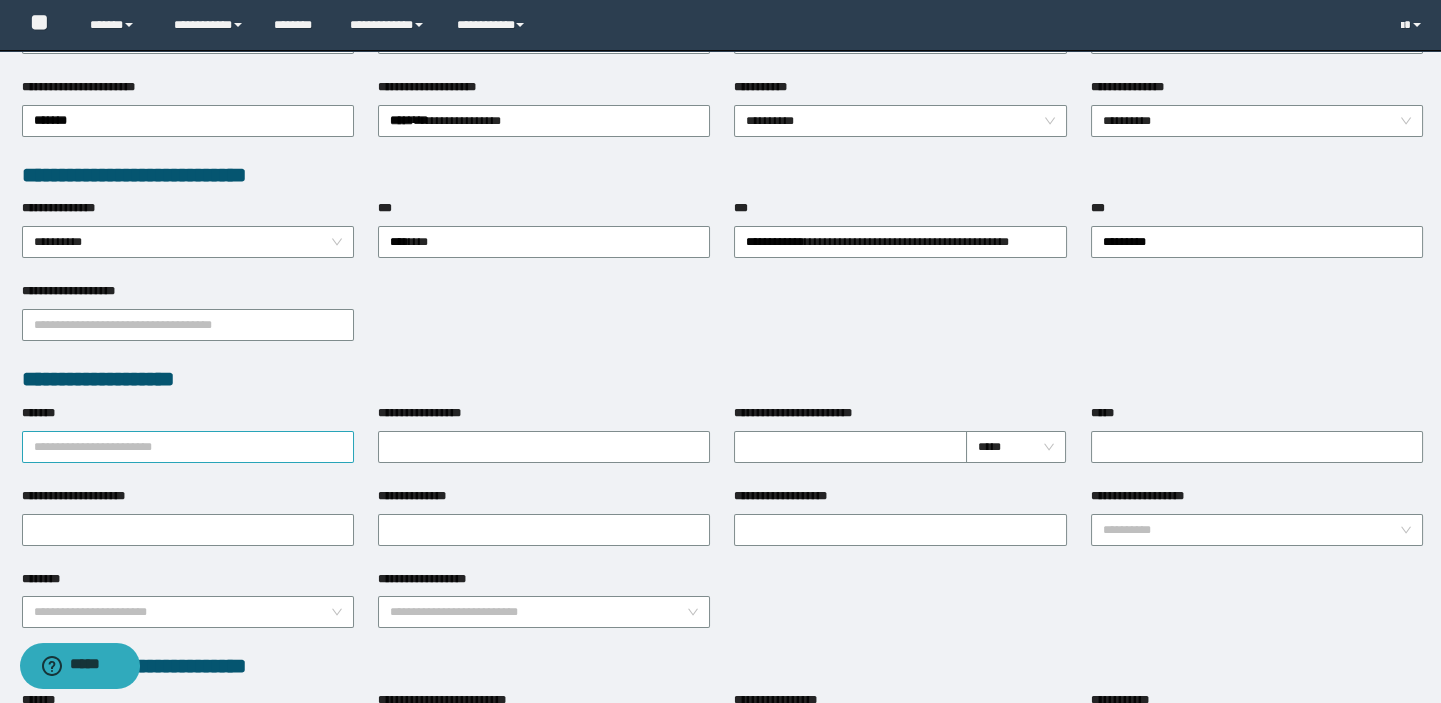 scroll, scrollTop: 506, scrollLeft: 0, axis: vertical 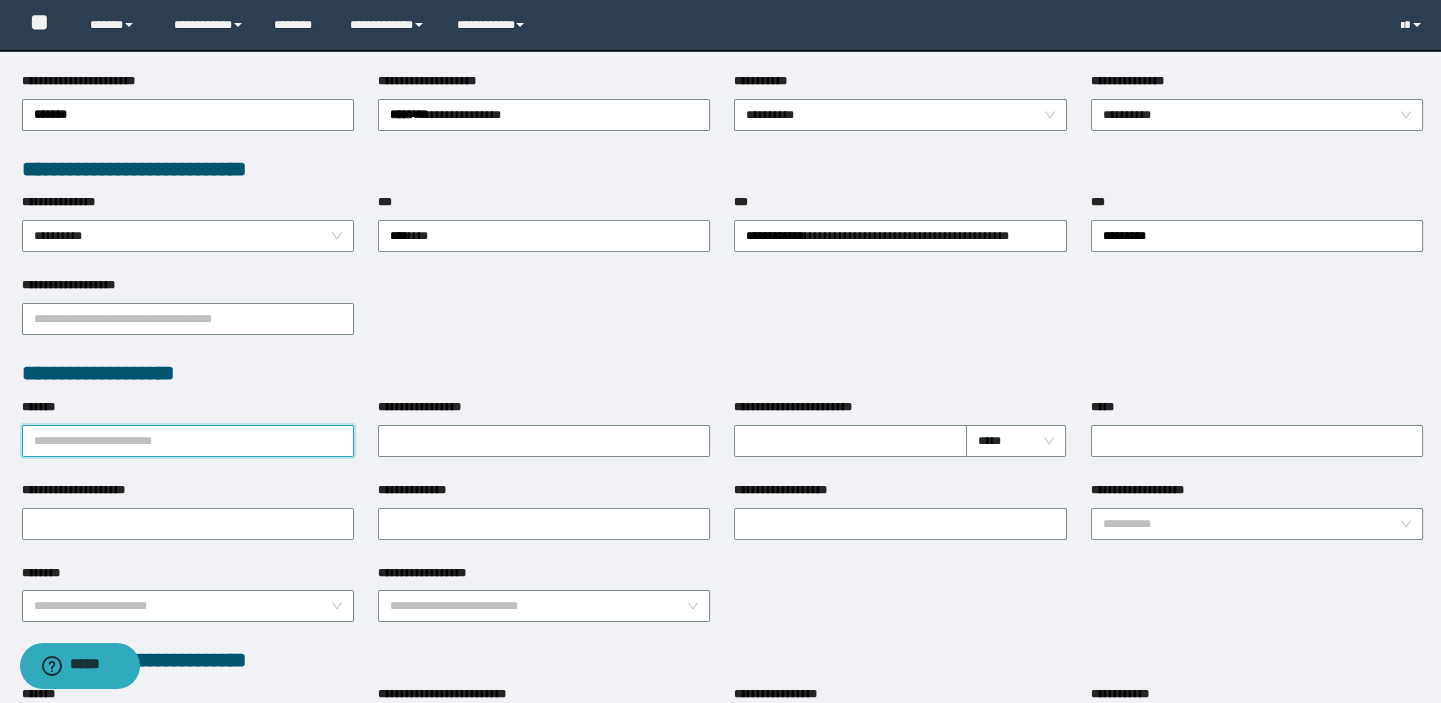 click on "*******" at bounding box center (188, 441) 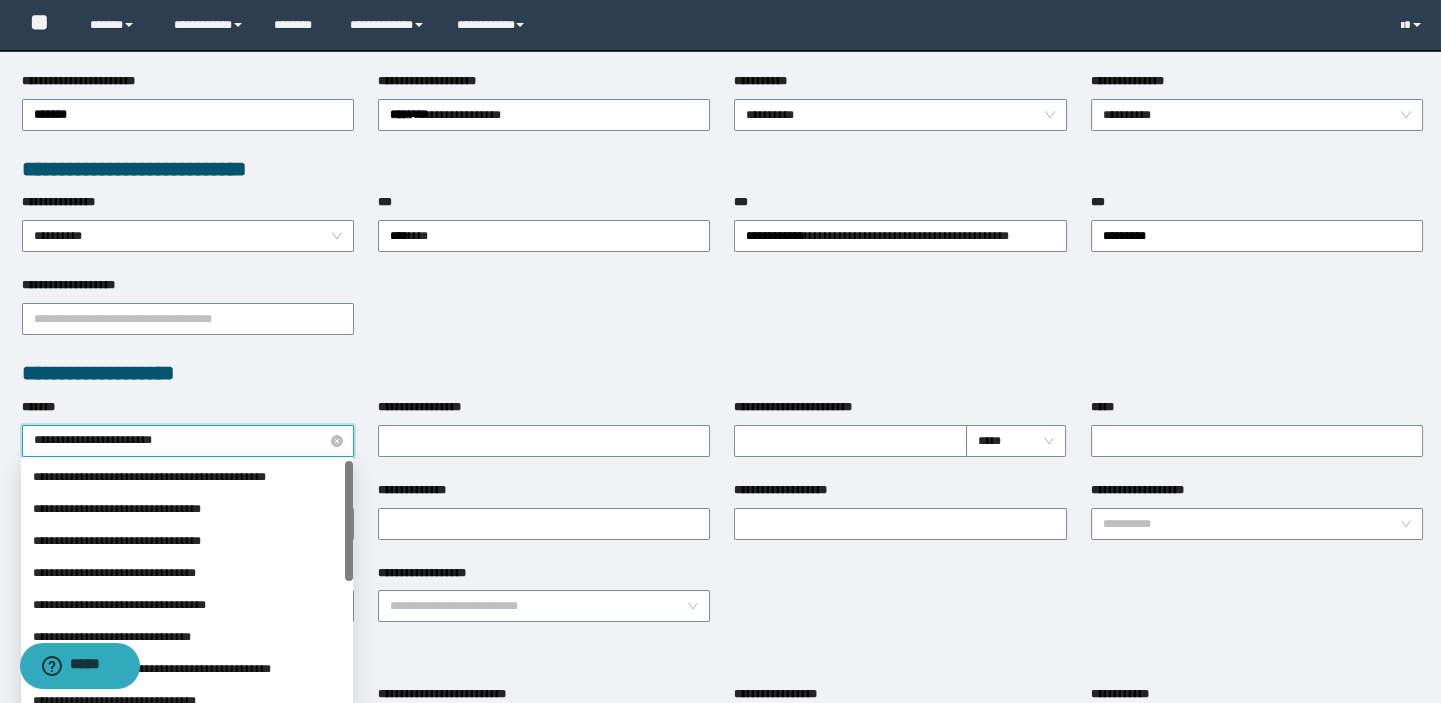 type on "**********" 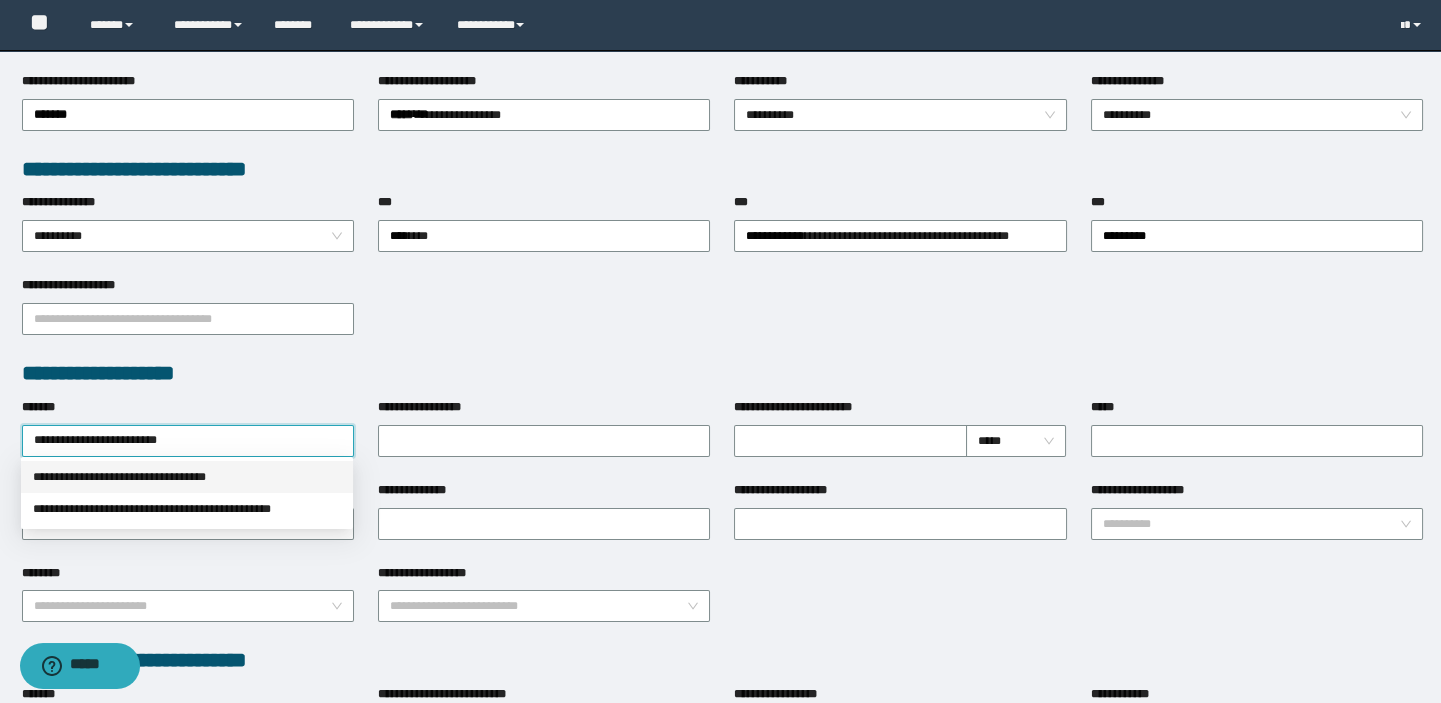 click on "**********" at bounding box center [187, 477] 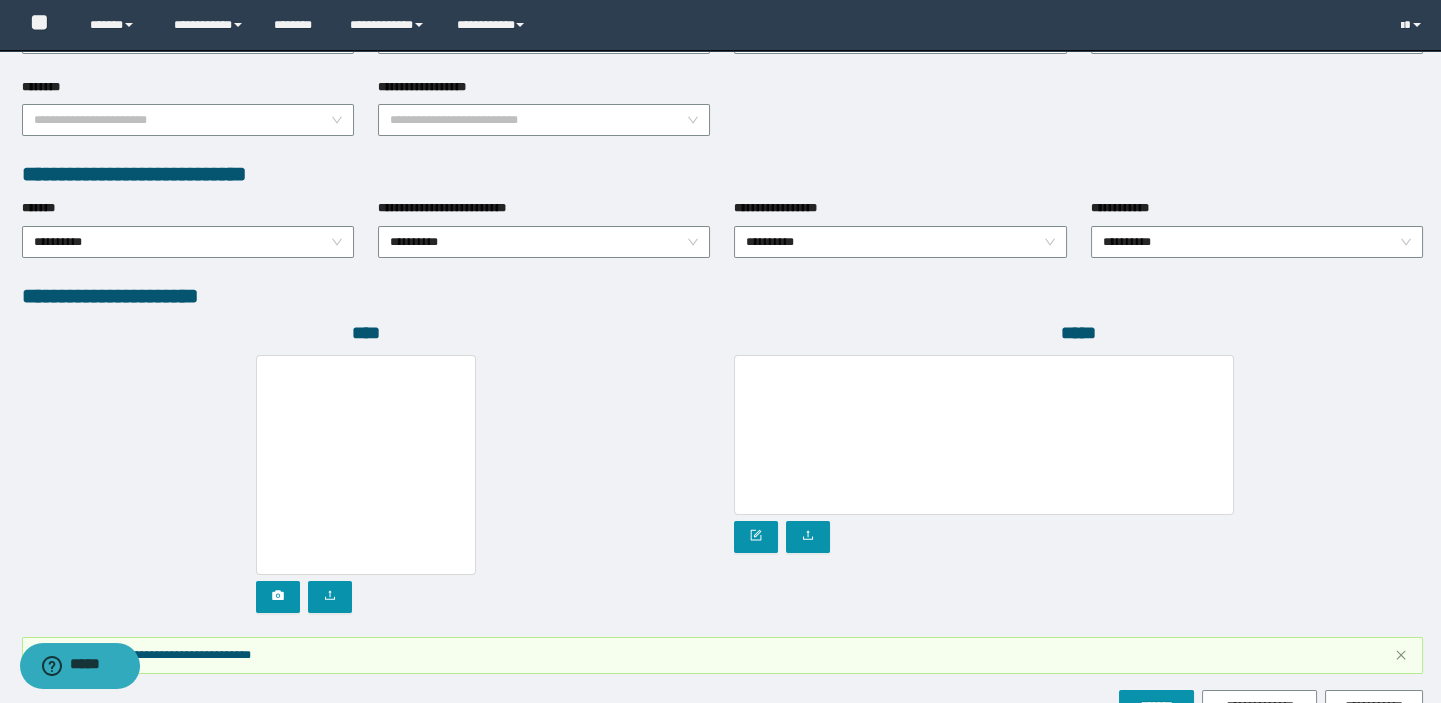 scroll, scrollTop: 1104, scrollLeft: 0, axis: vertical 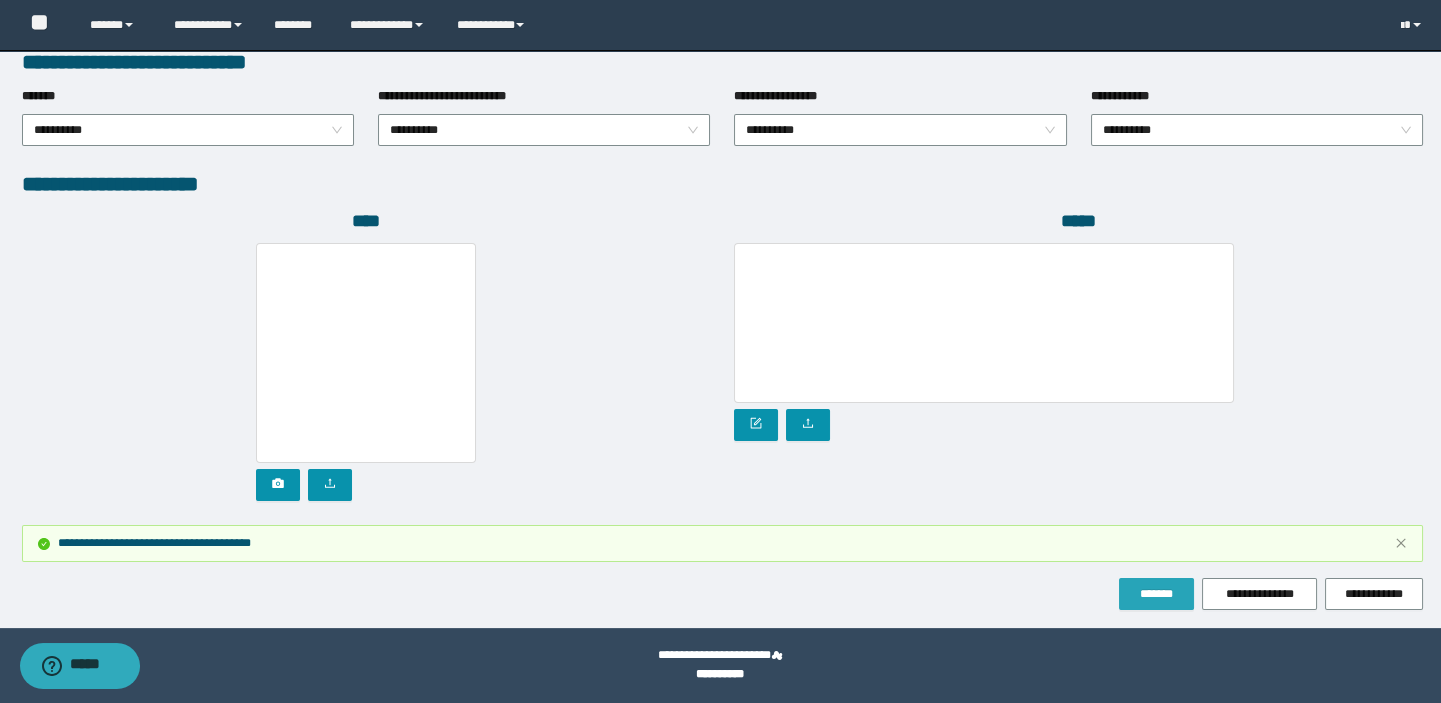 click on "*******" at bounding box center [1156, 594] 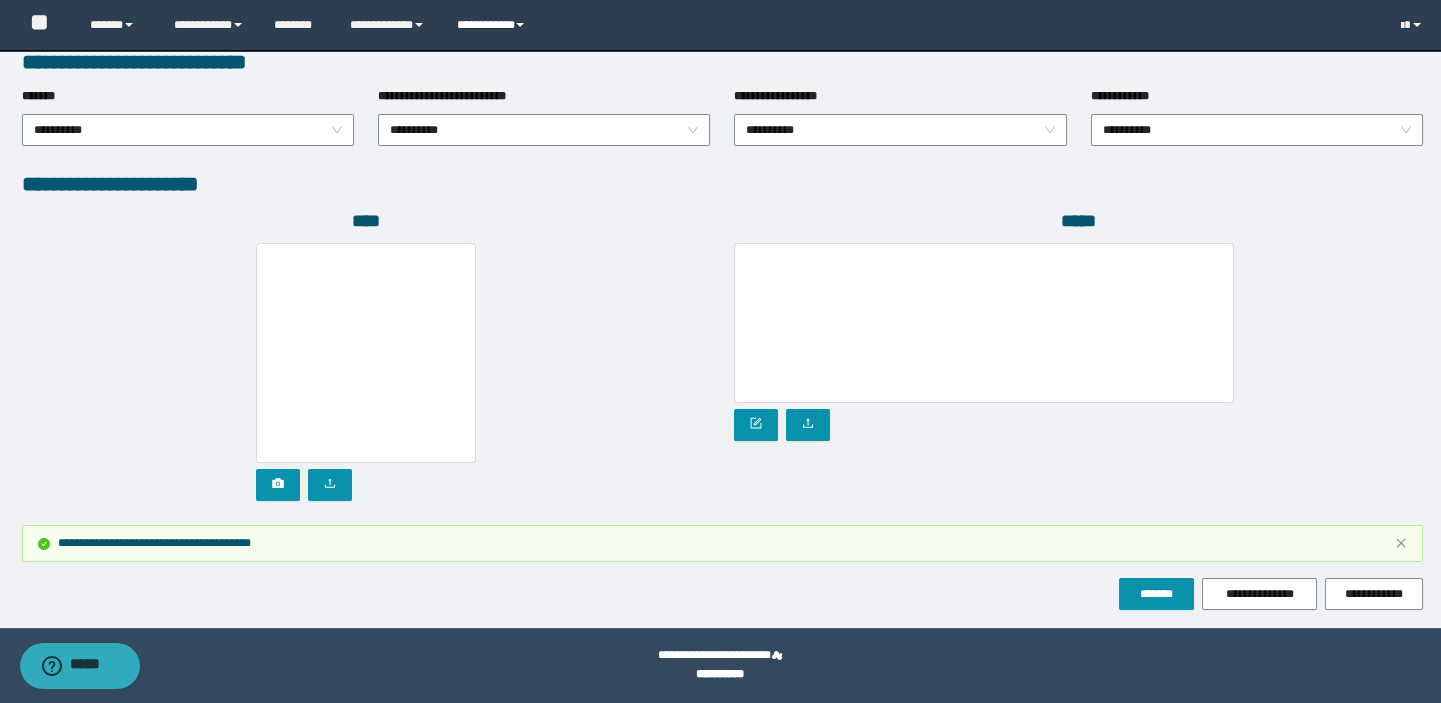 click on "**********" at bounding box center [493, 25] 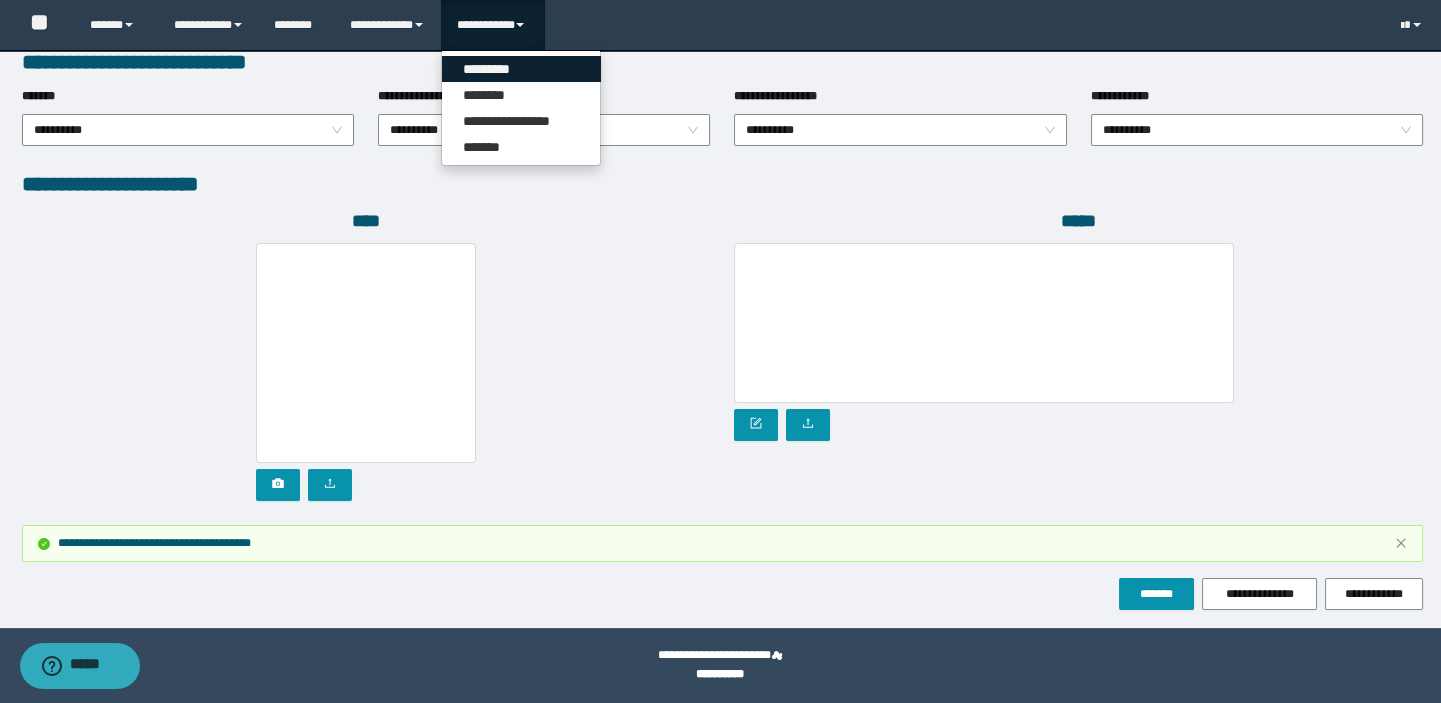 click on "*********" at bounding box center [521, 69] 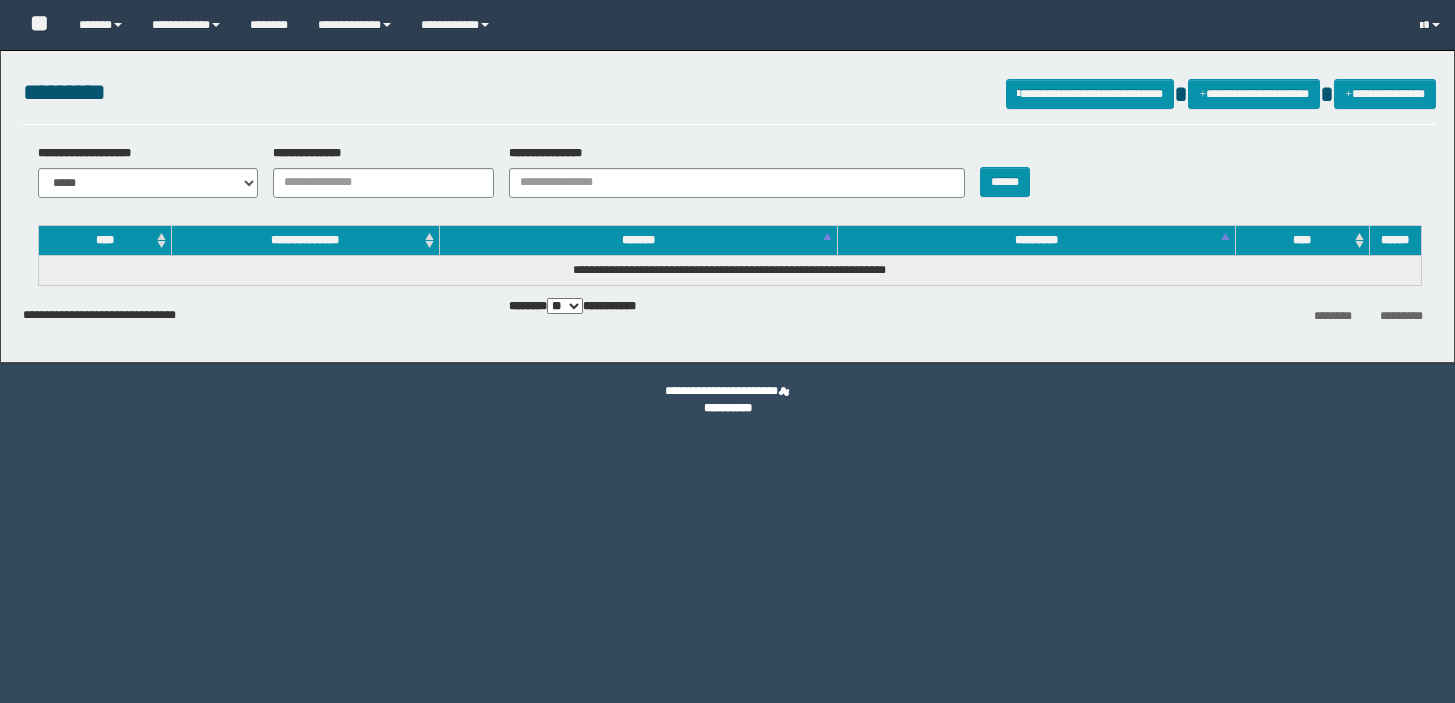 scroll, scrollTop: 0, scrollLeft: 0, axis: both 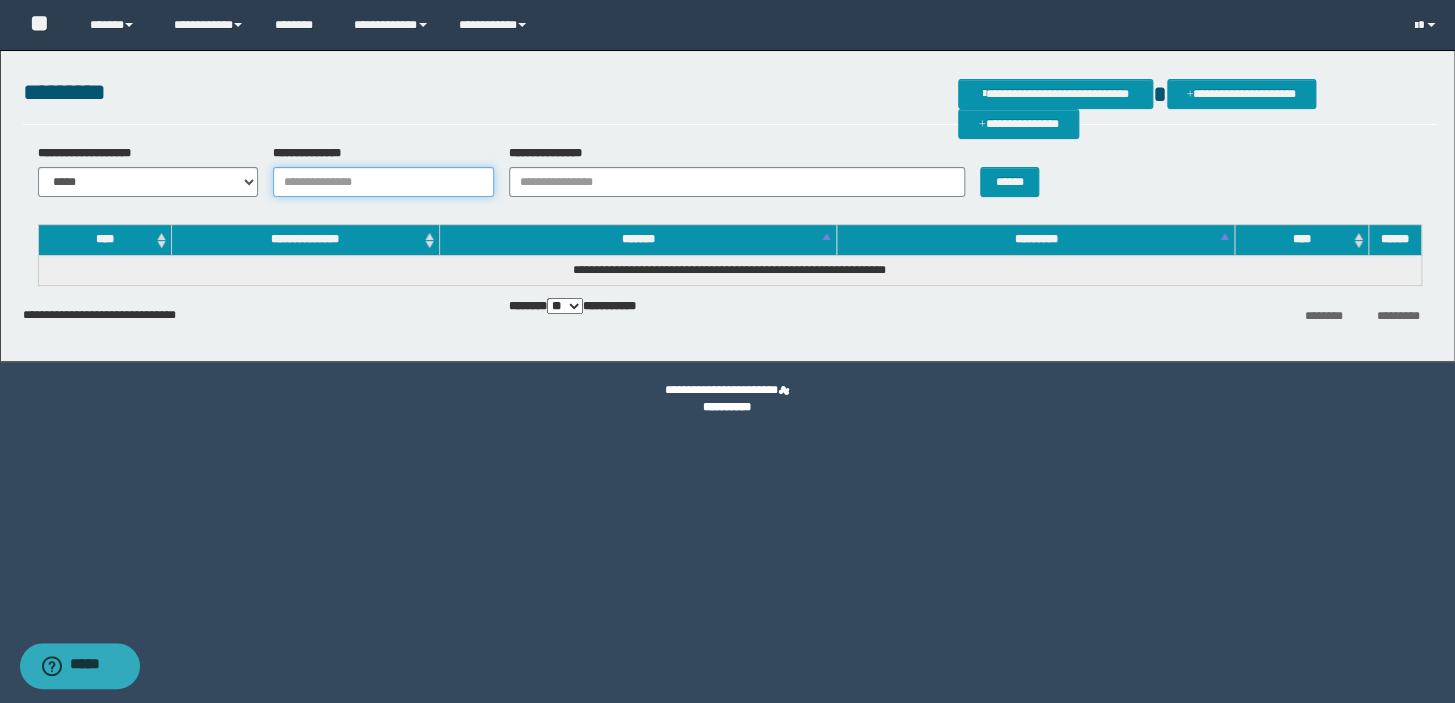 click on "**********" at bounding box center (383, 182) 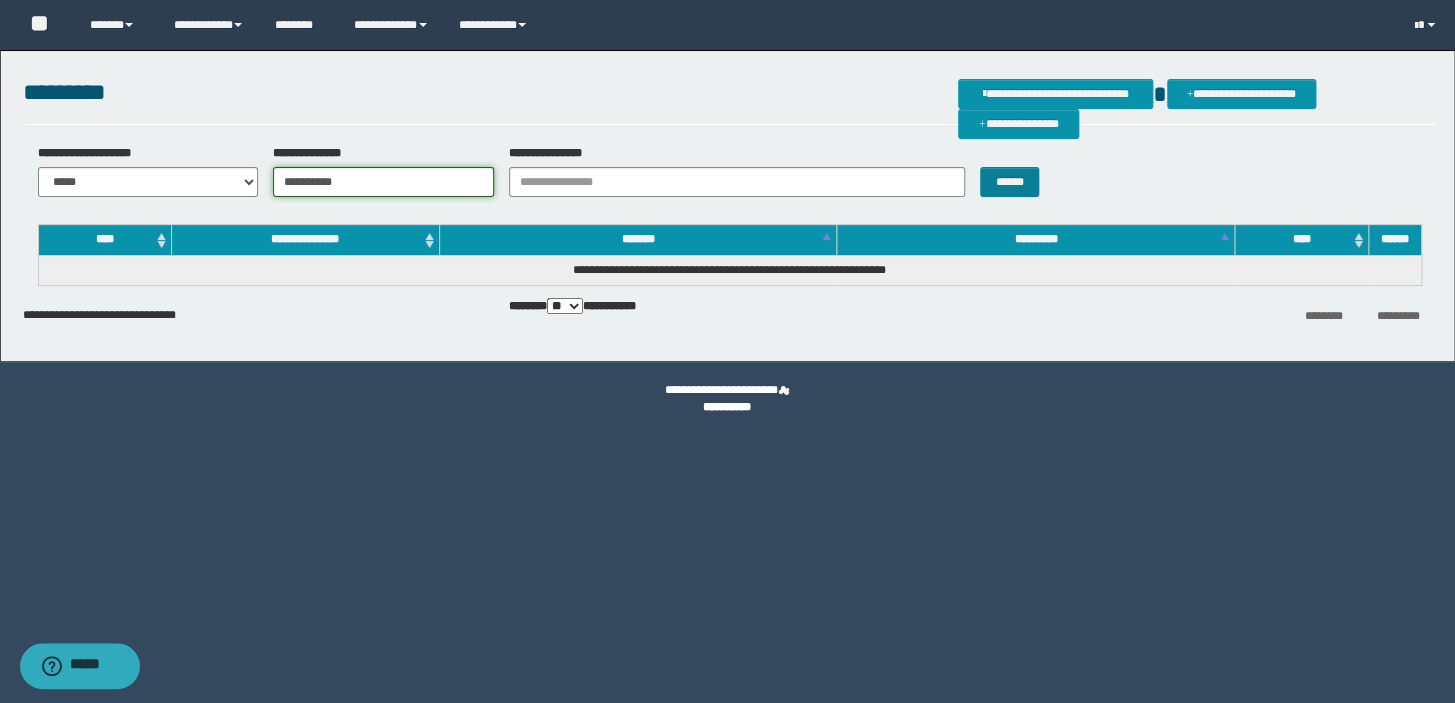 type on "**********" 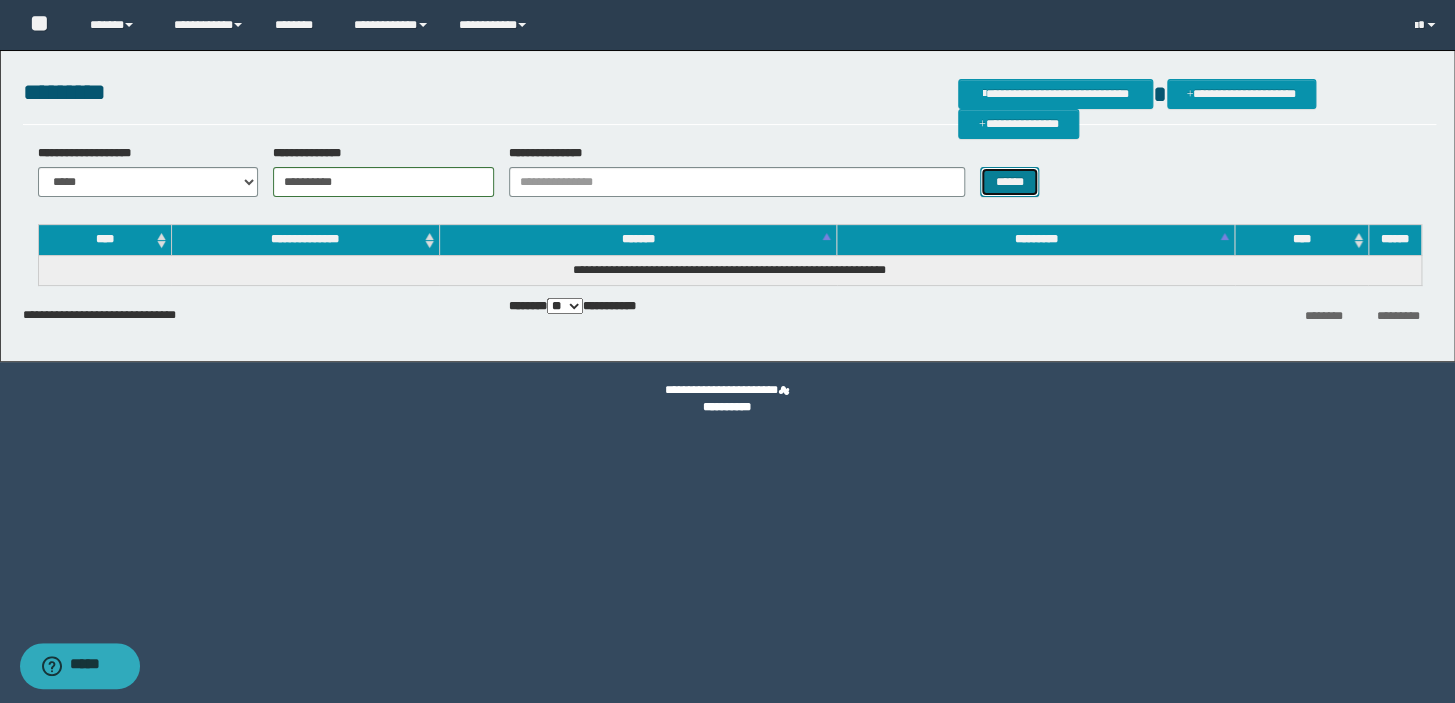 click on "******" at bounding box center [1009, 182] 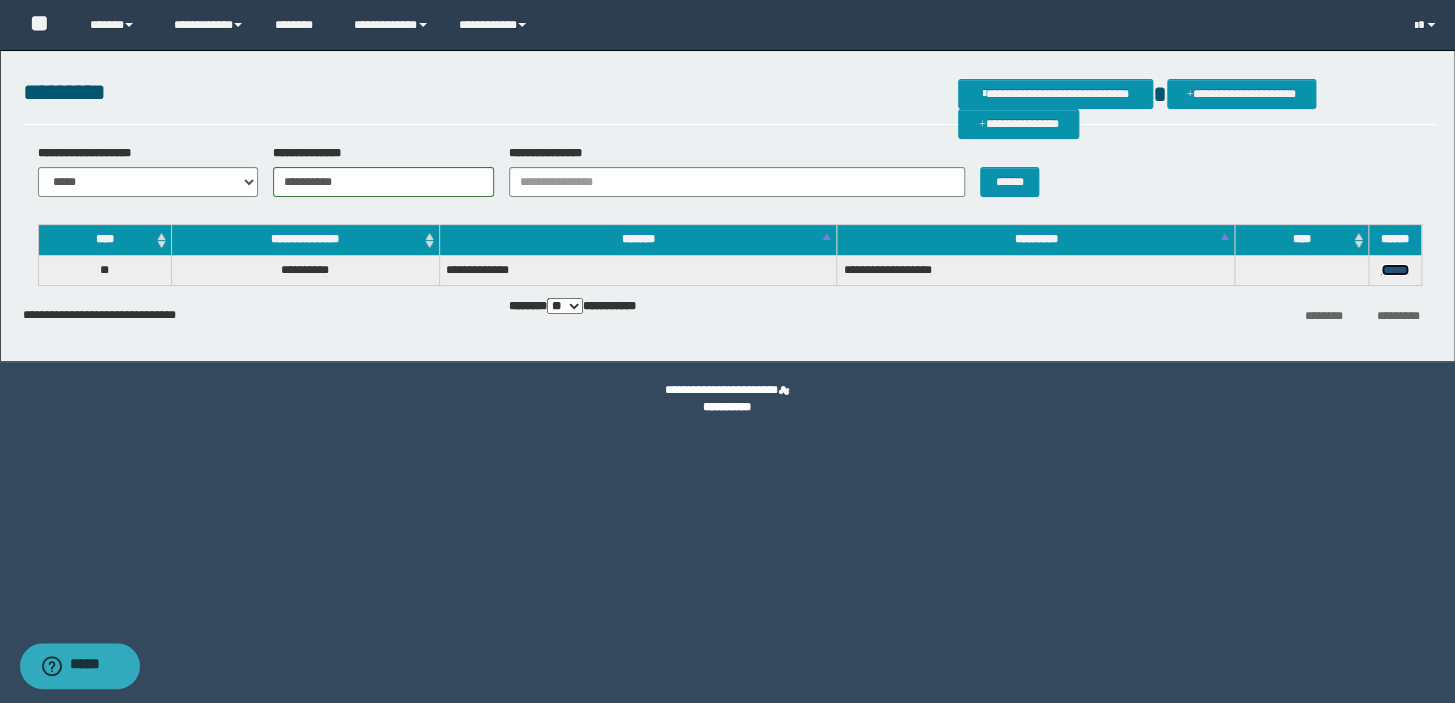 click on "******" at bounding box center (1395, 270) 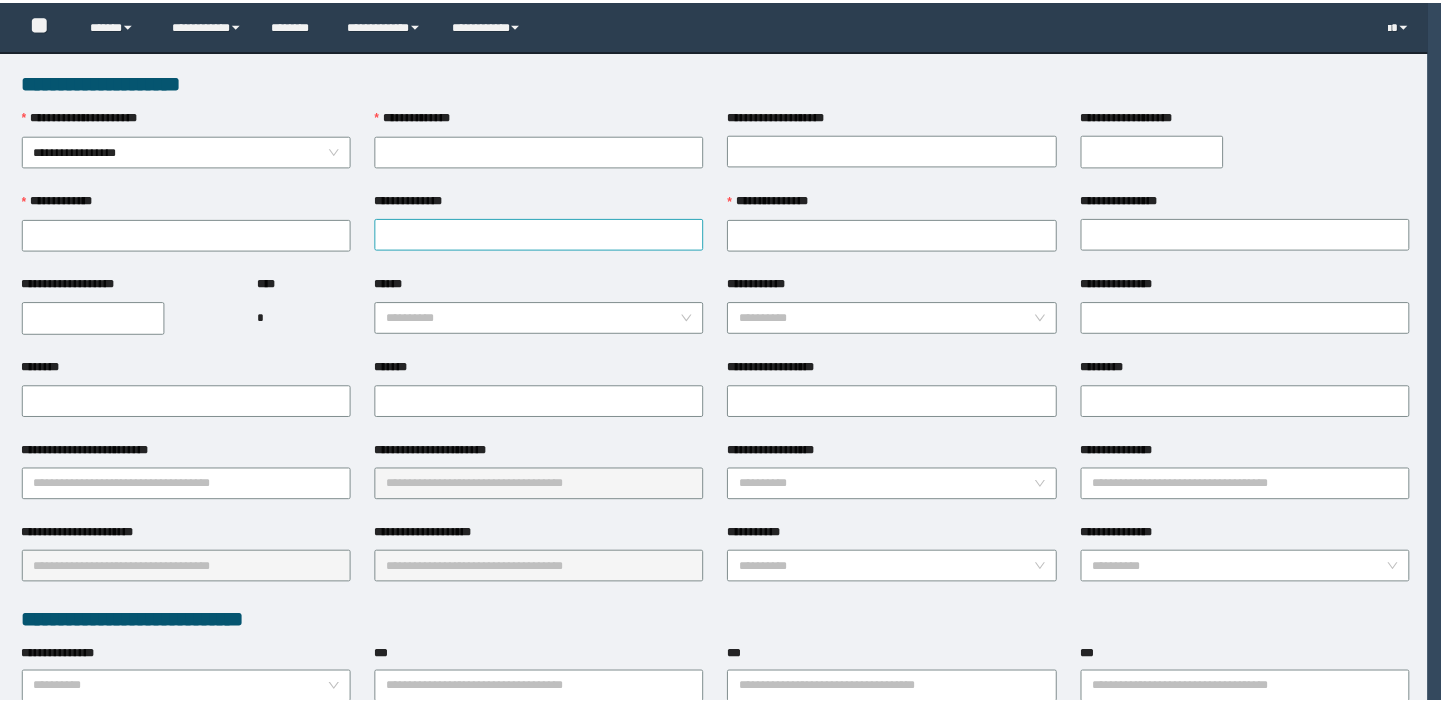 scroll, scrollTop: 0, scrollLeft: 0, axis: both 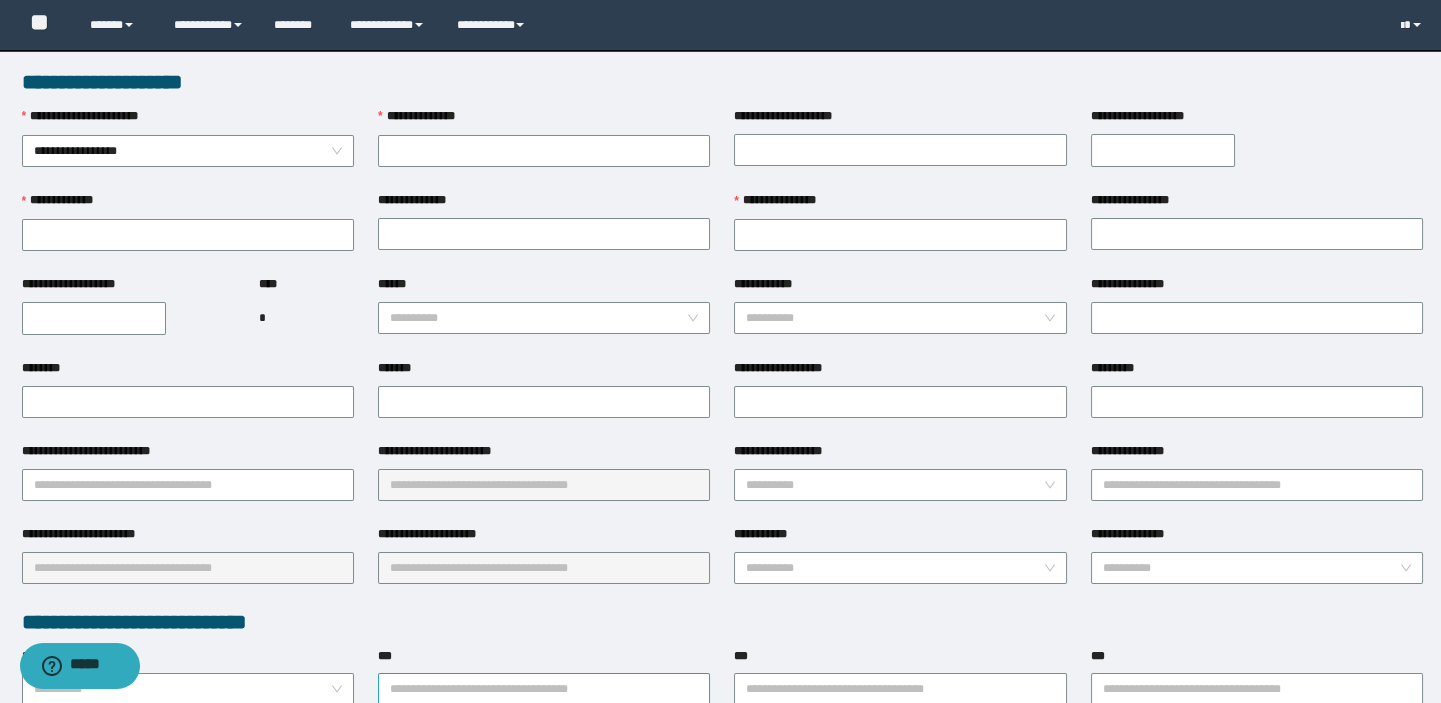 click on "***" at bounding box center [544, 689] 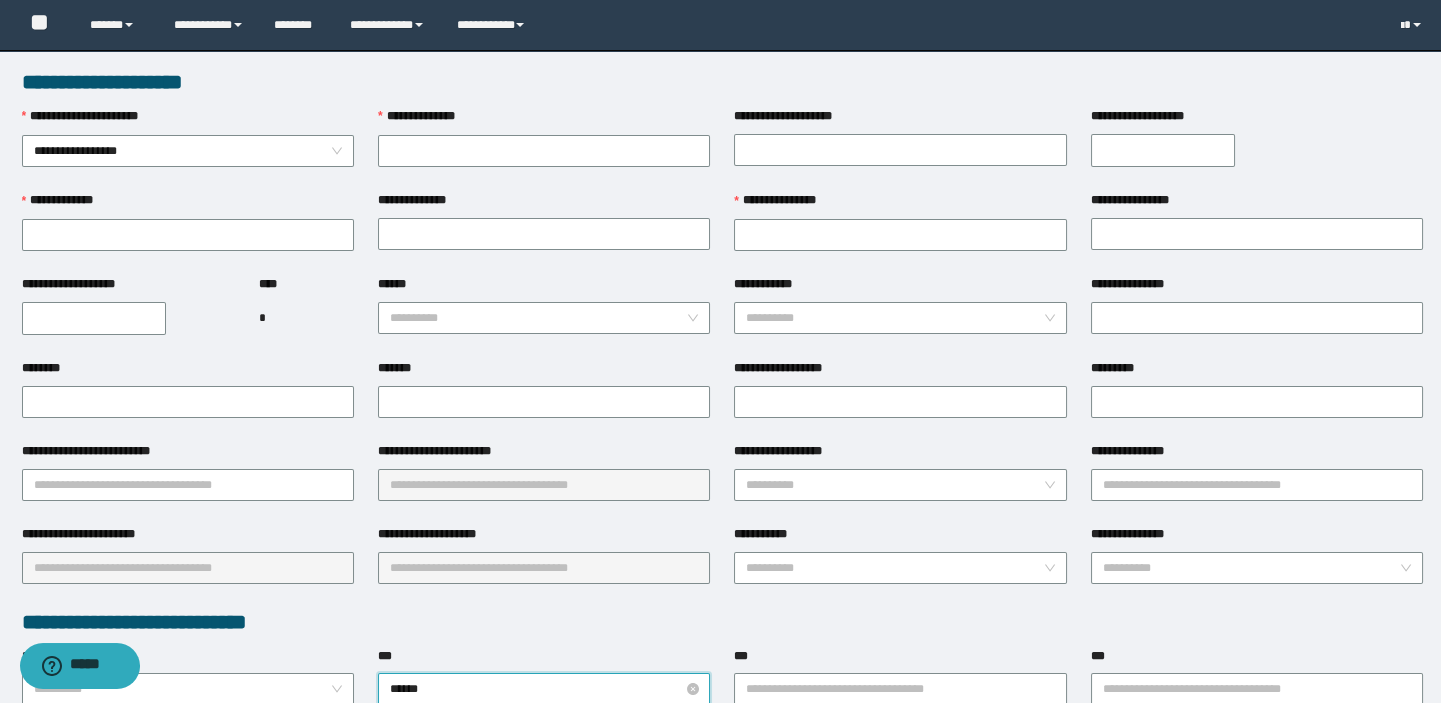 type on "*******" 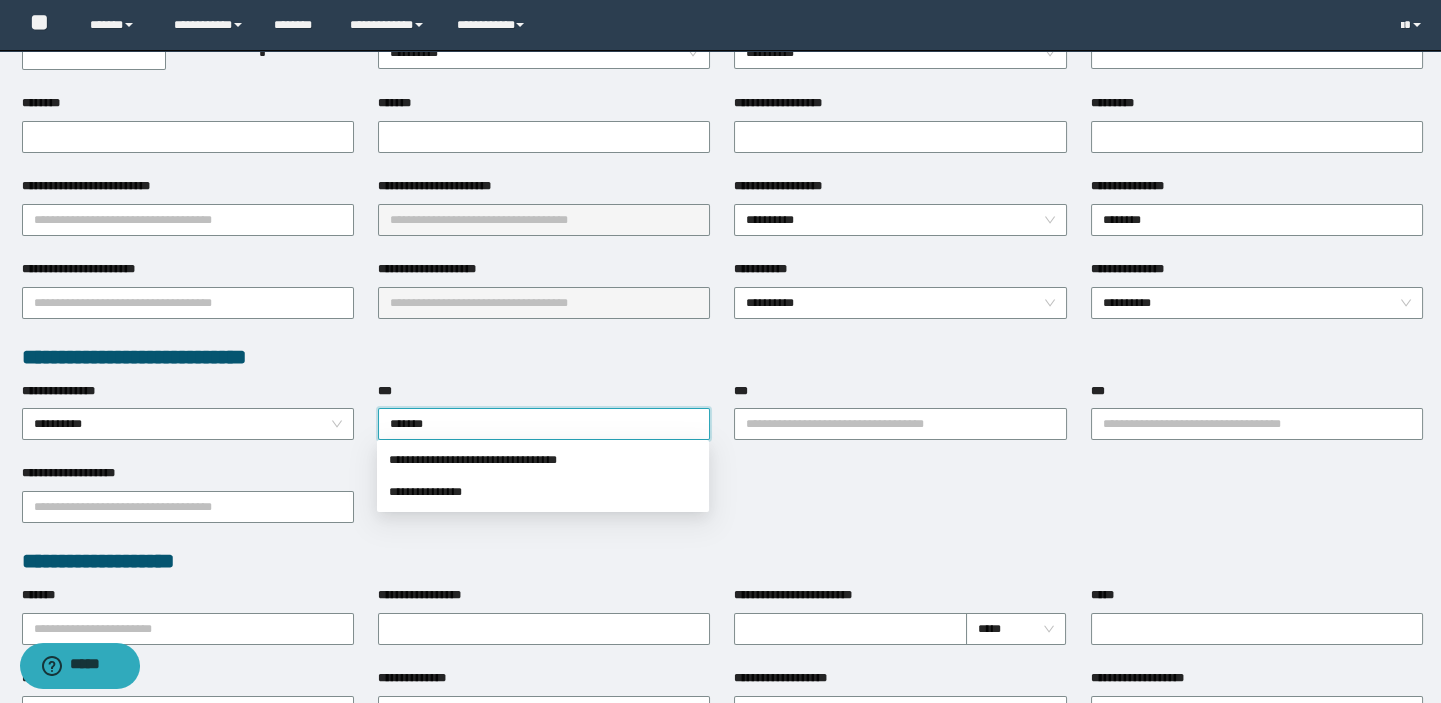 scroll, scrollTop: 272, scrollLeft: 0, axis: vertical 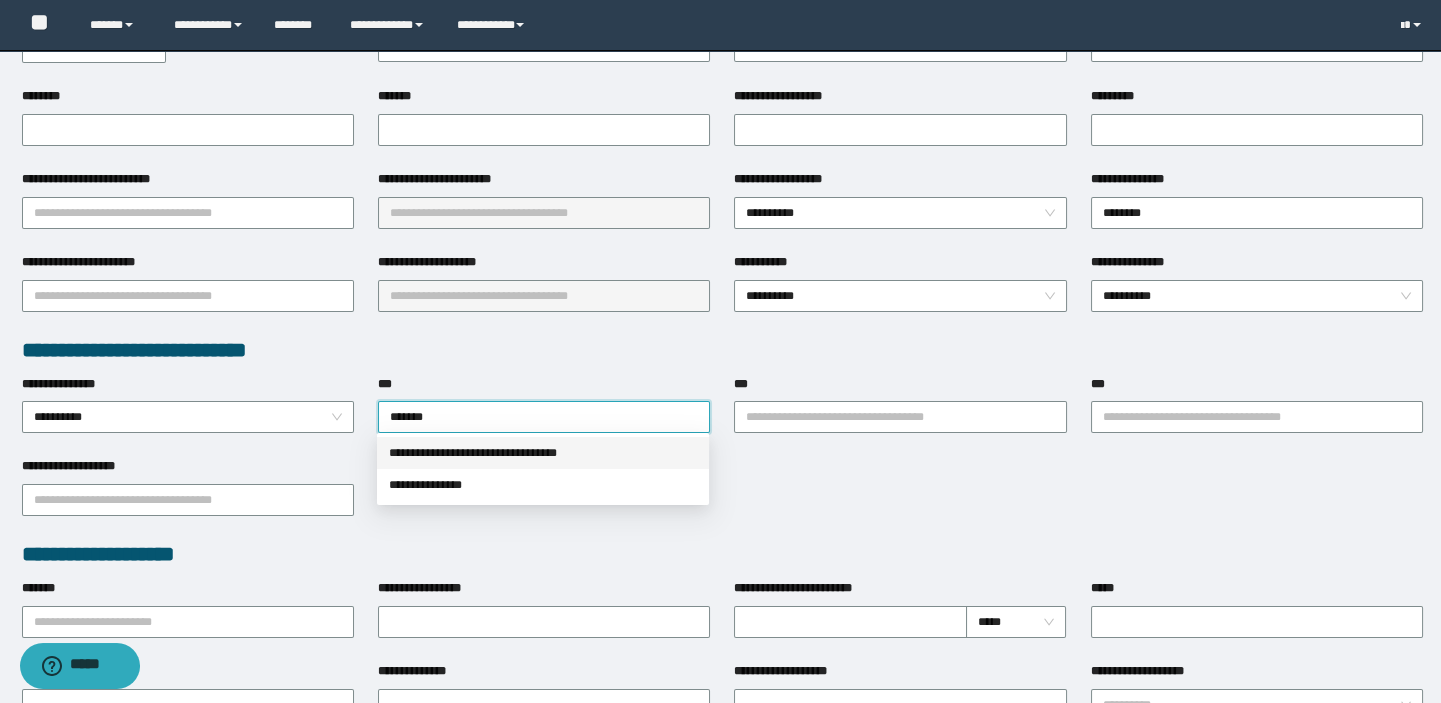 click on "**********" at bounding box center [543, 453] 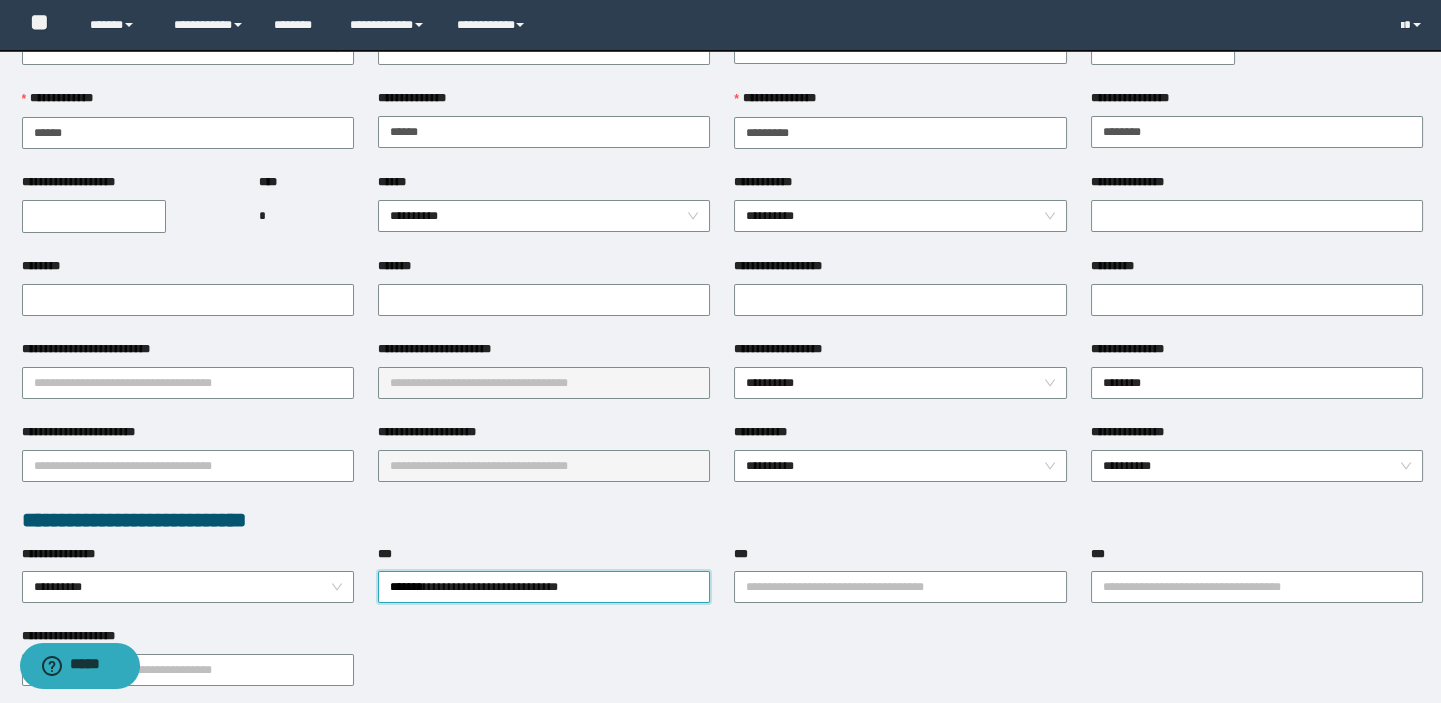 scroll, scrollTop: 0, scrollLeft: 0, axis: both 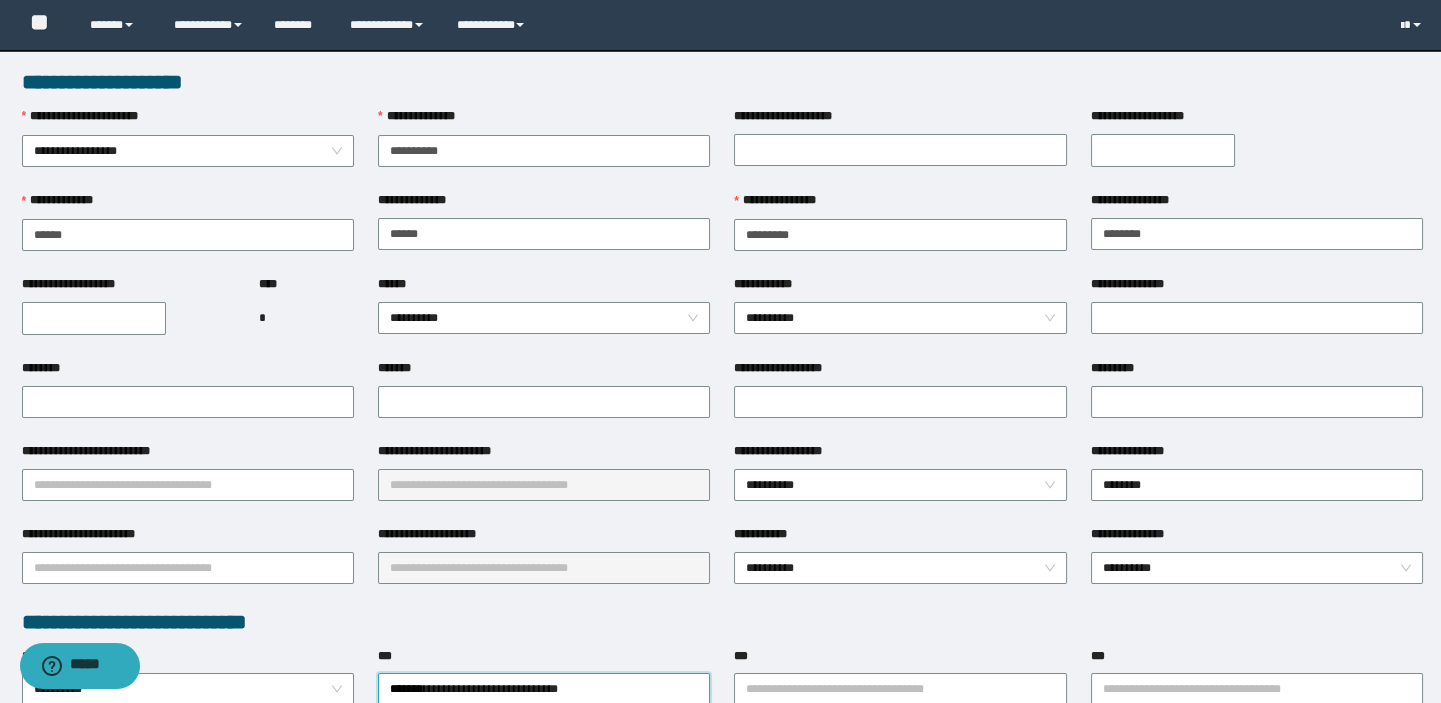 click on "**********" at bounding box center (94, 318) 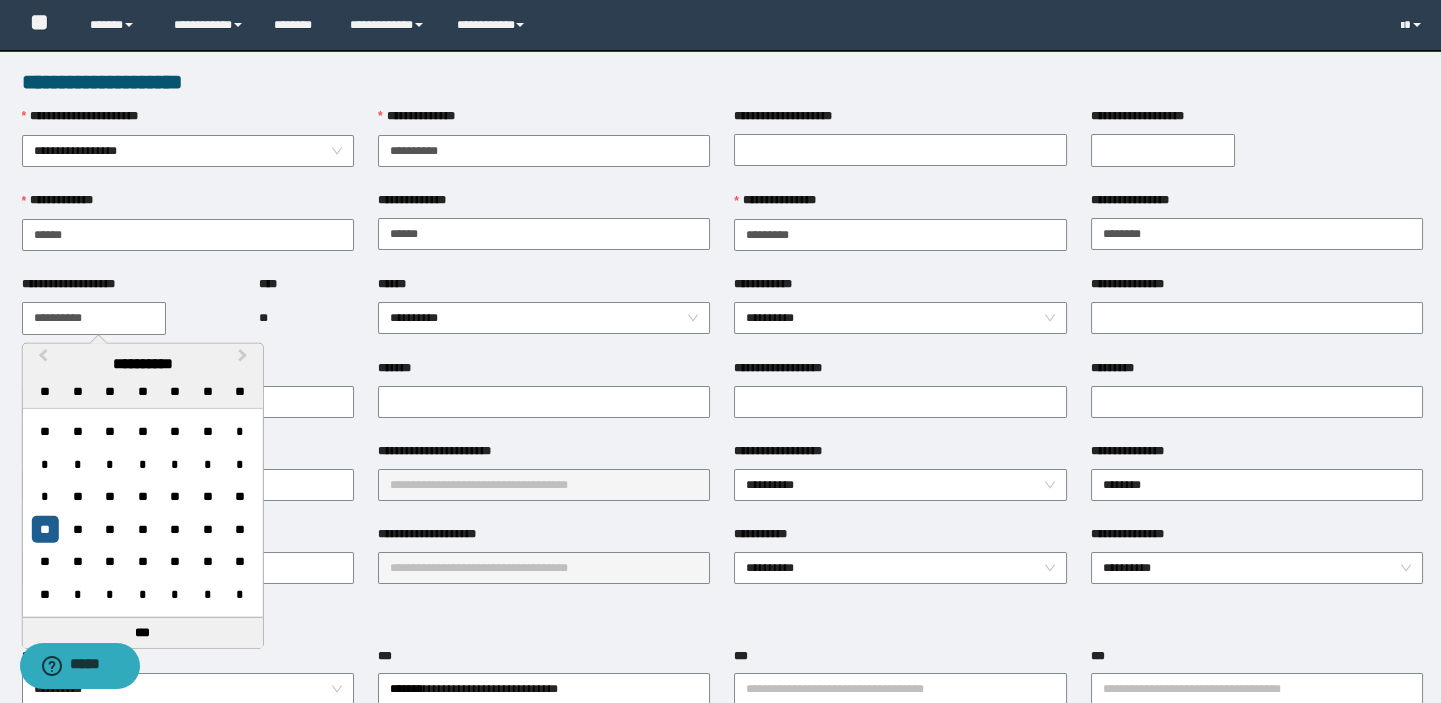 type on "**********" 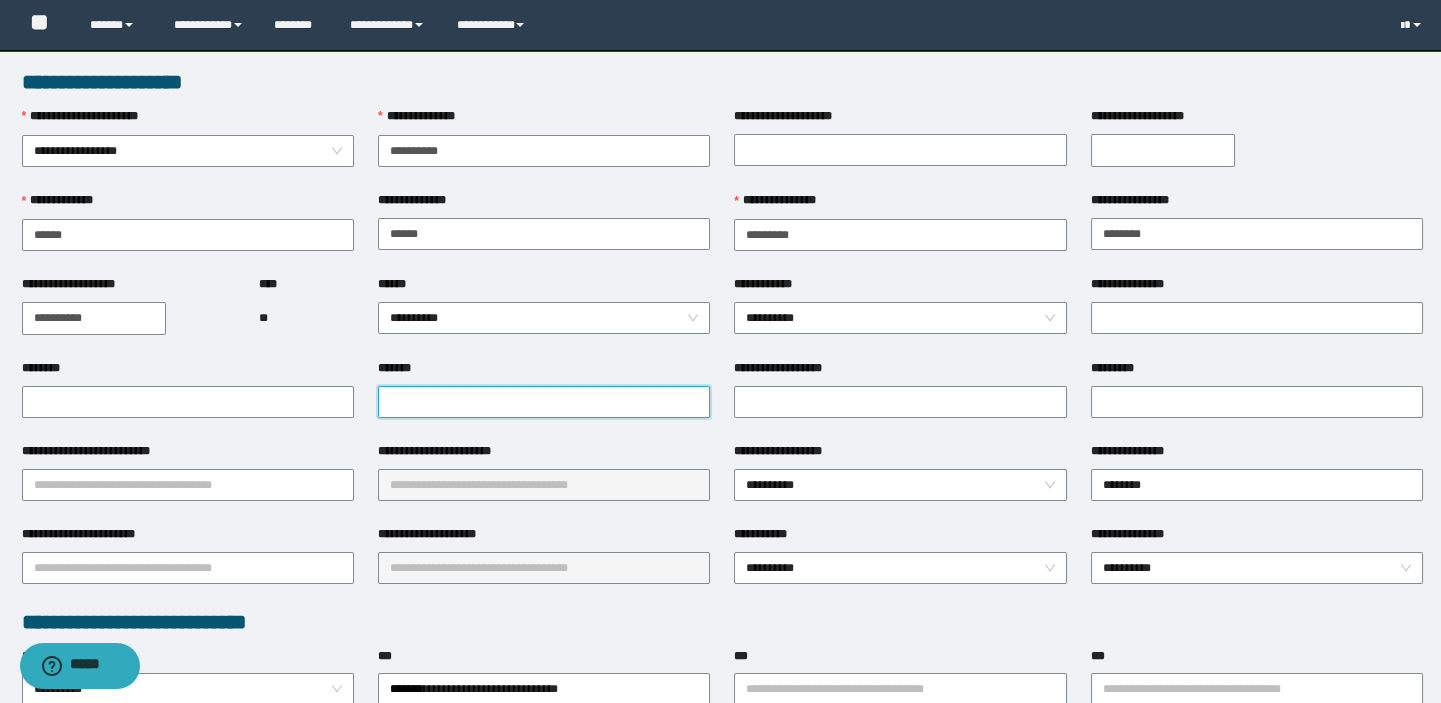 click on "*******" at bounding box center (544, 402) 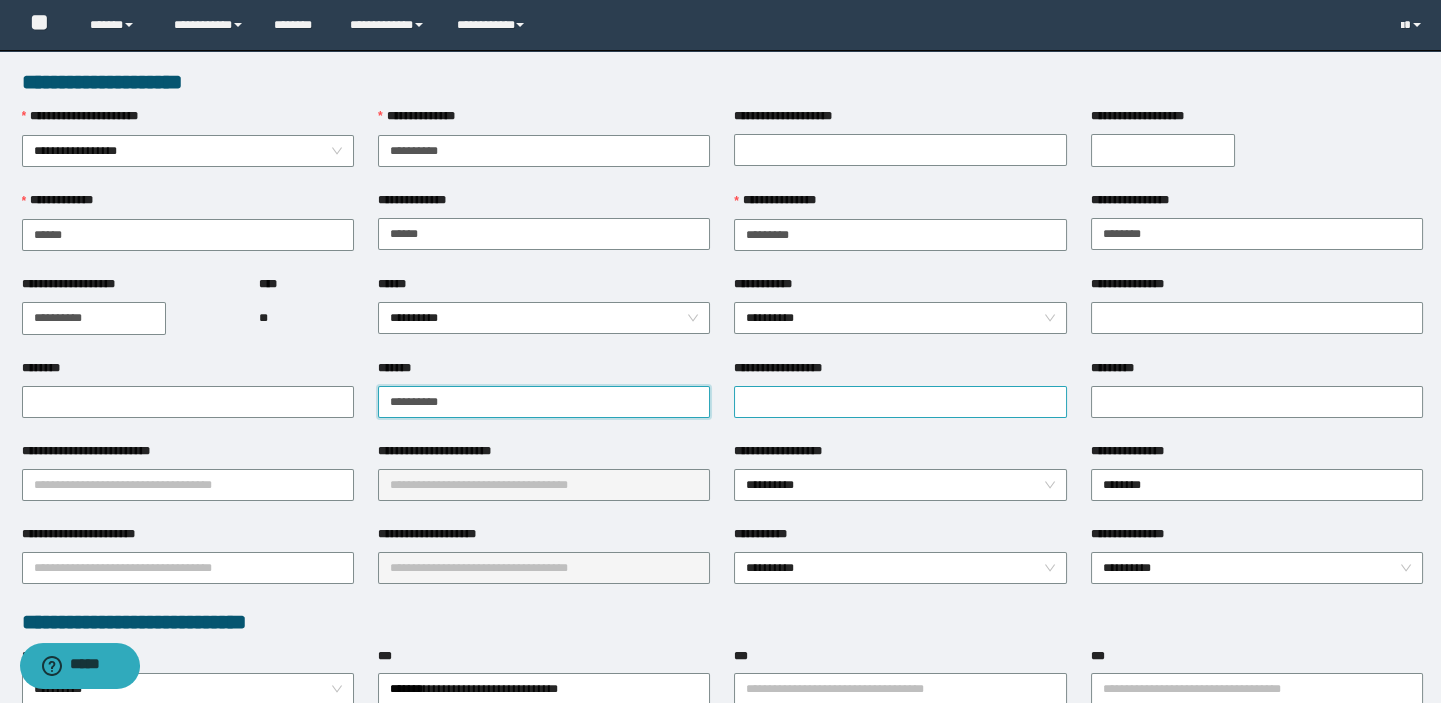 type on "**********" 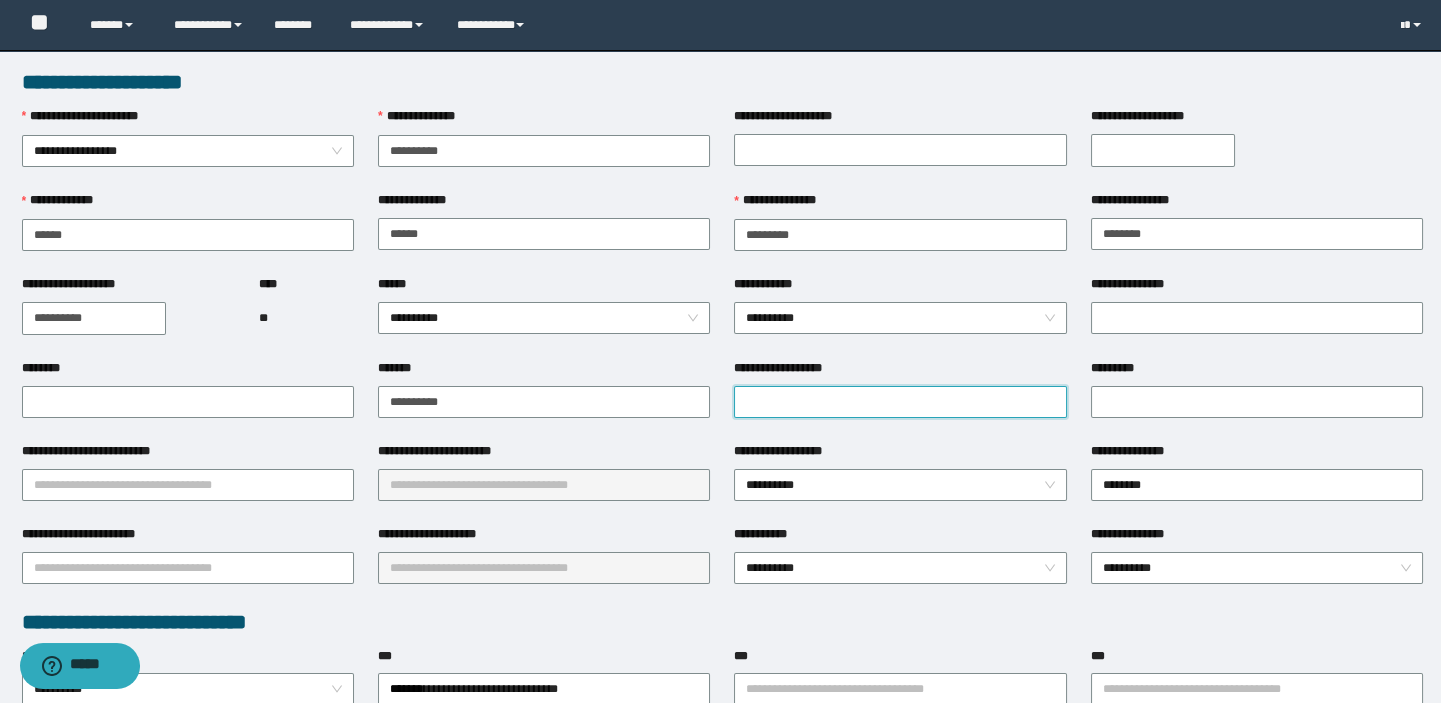 click on "**********" at bounding box center [900, 402] 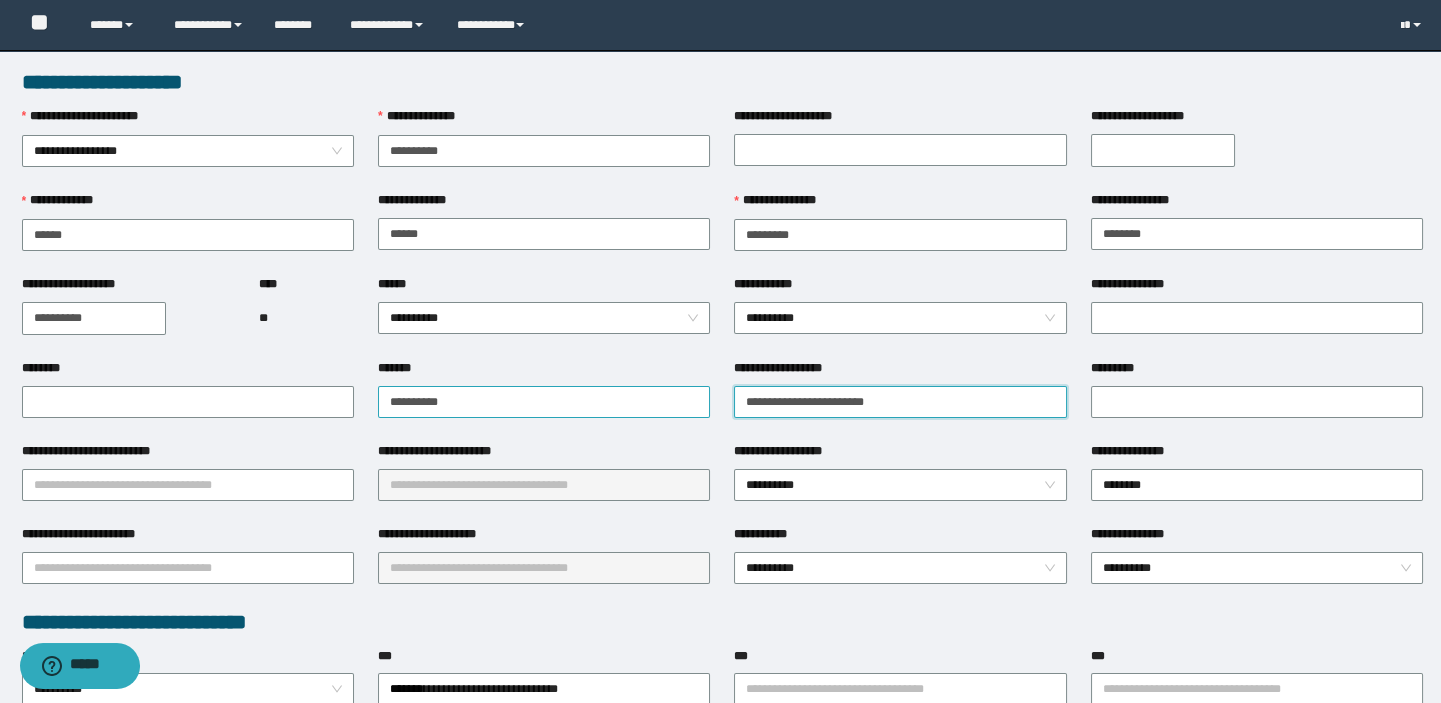 drag, startPoint x: 799, startPoint y: 396, endPoint x: 702, endPoint y: 392, distance: 97.082436 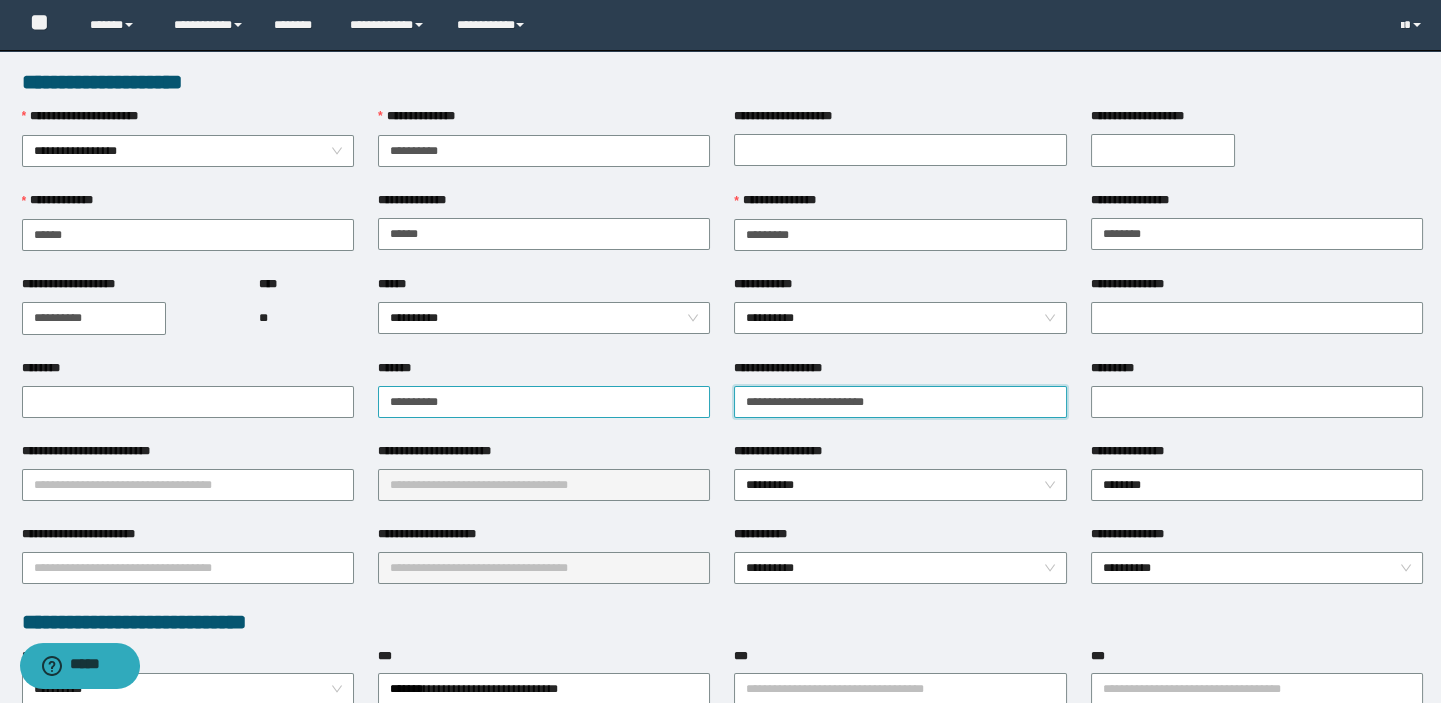 drag, startPoint x: 833, startPoint y: 390, endPoint x: 698, endPoint y: 409, distance: 136.33047 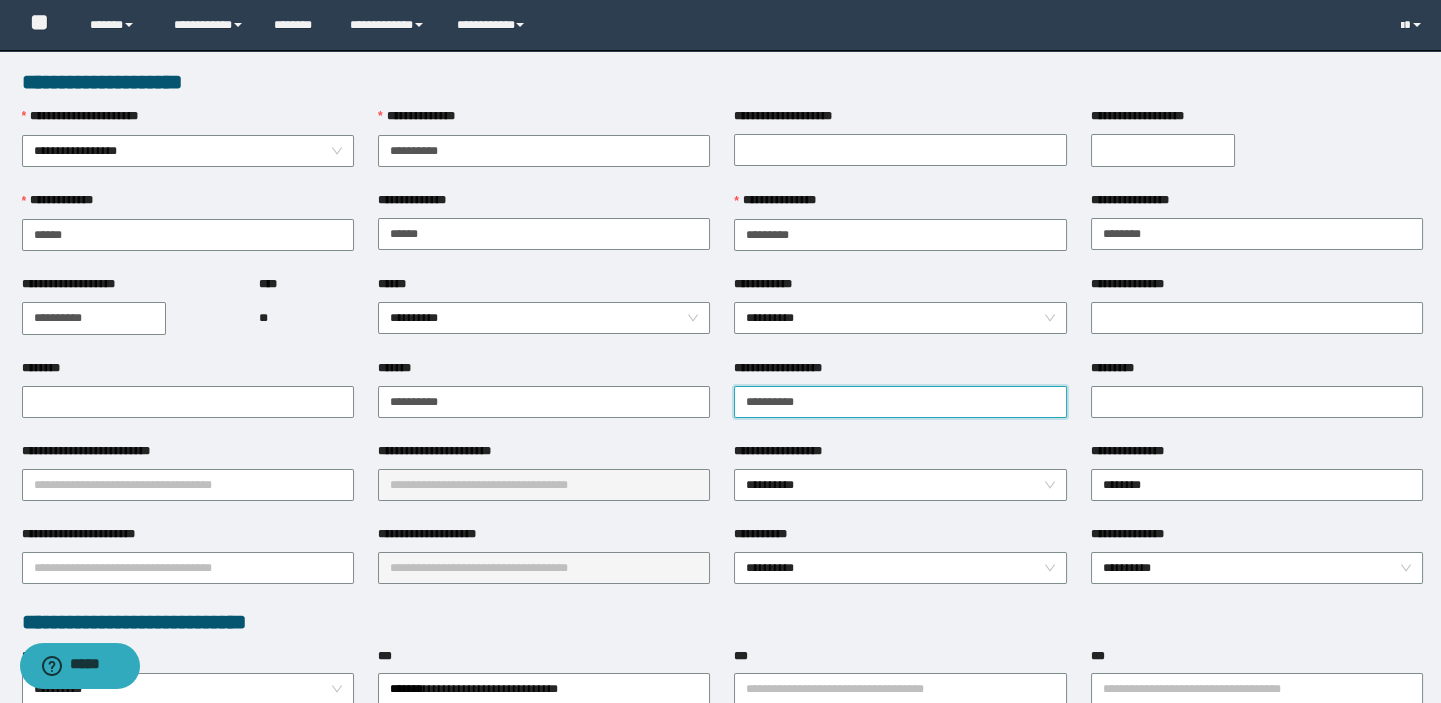 click on "**********" at bounding box center [900, 402] 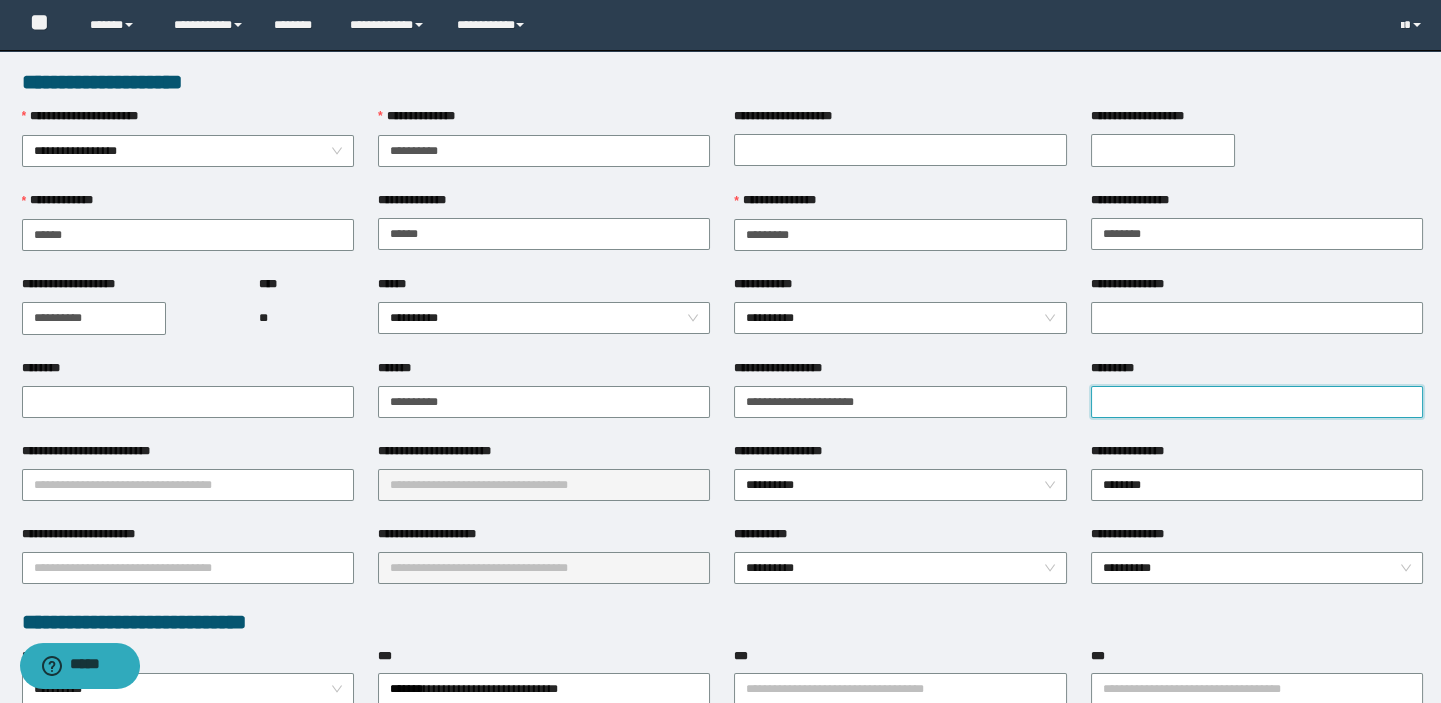 click on "*********" at bounding box center (1257, 402) 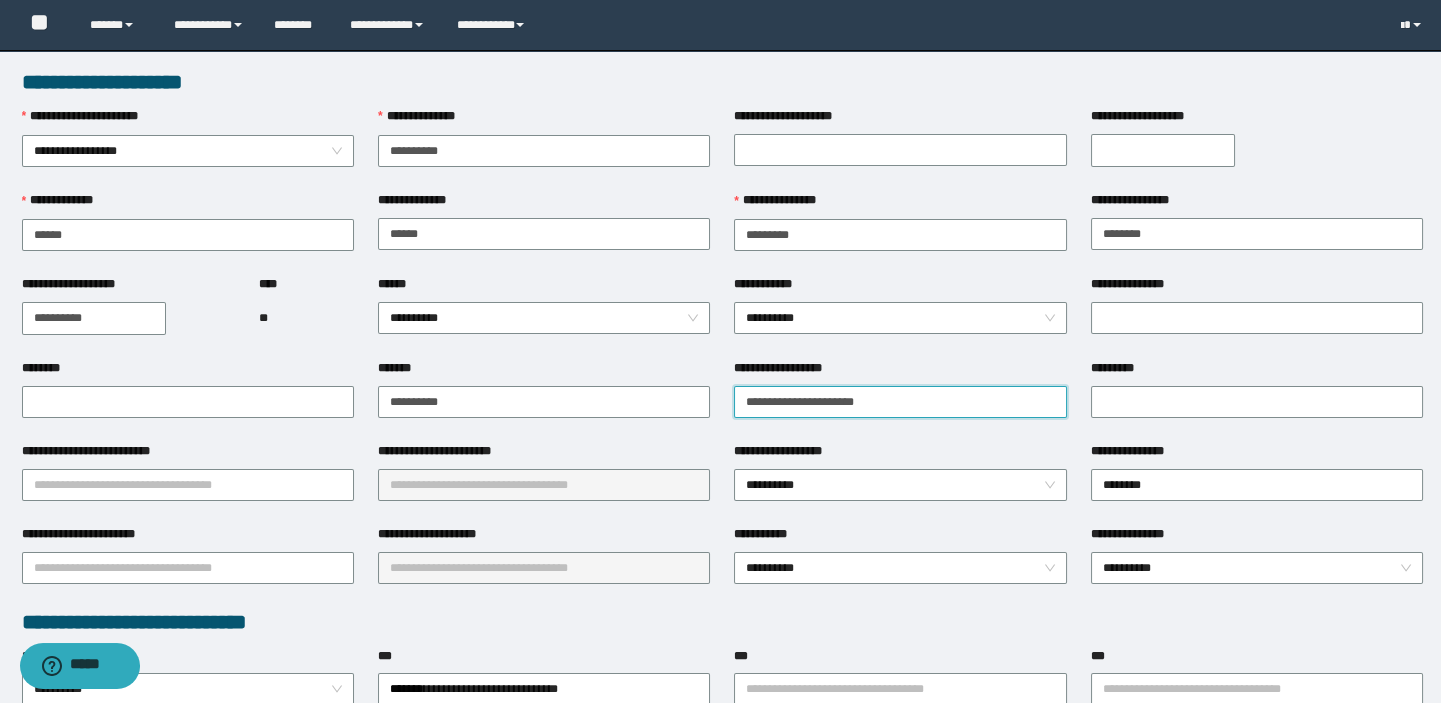 click on "**********" at bounding box center (900, 402) 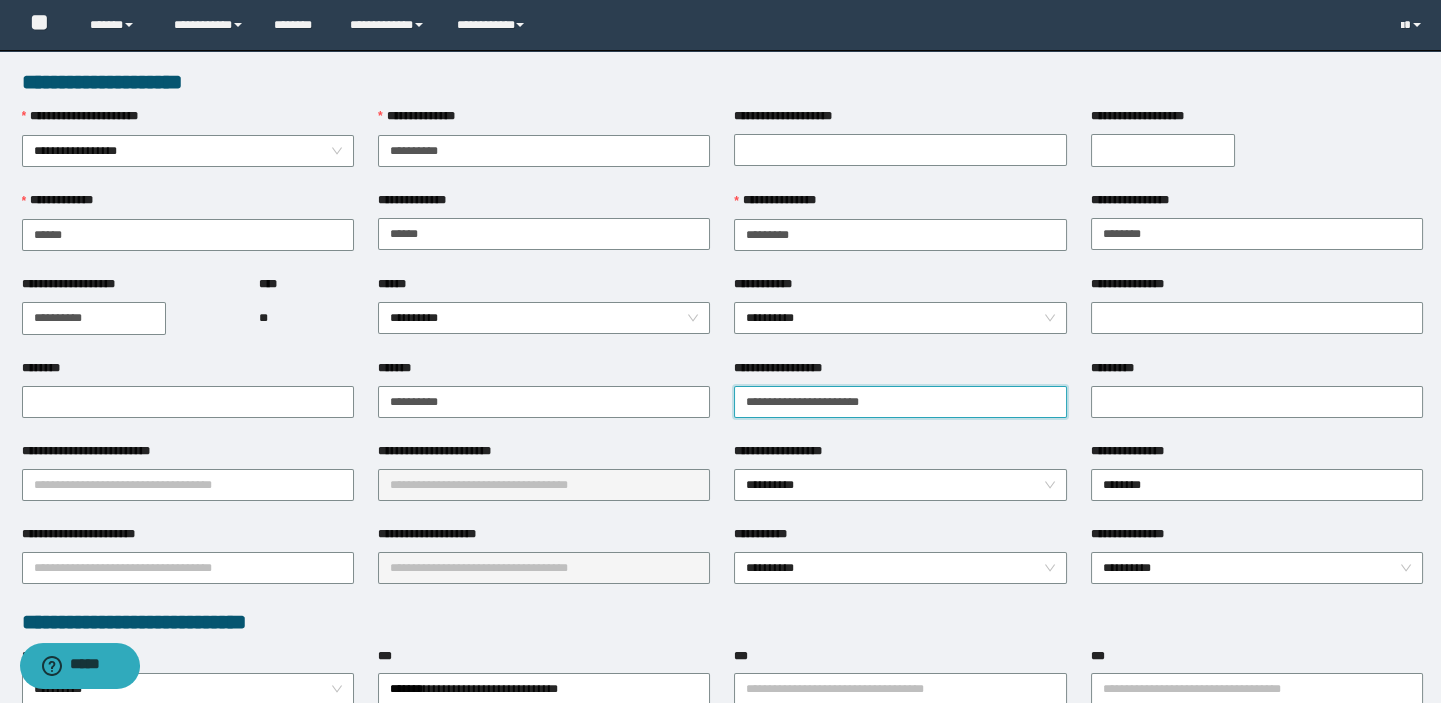 click on "**********" at bounding box center [900, 402] 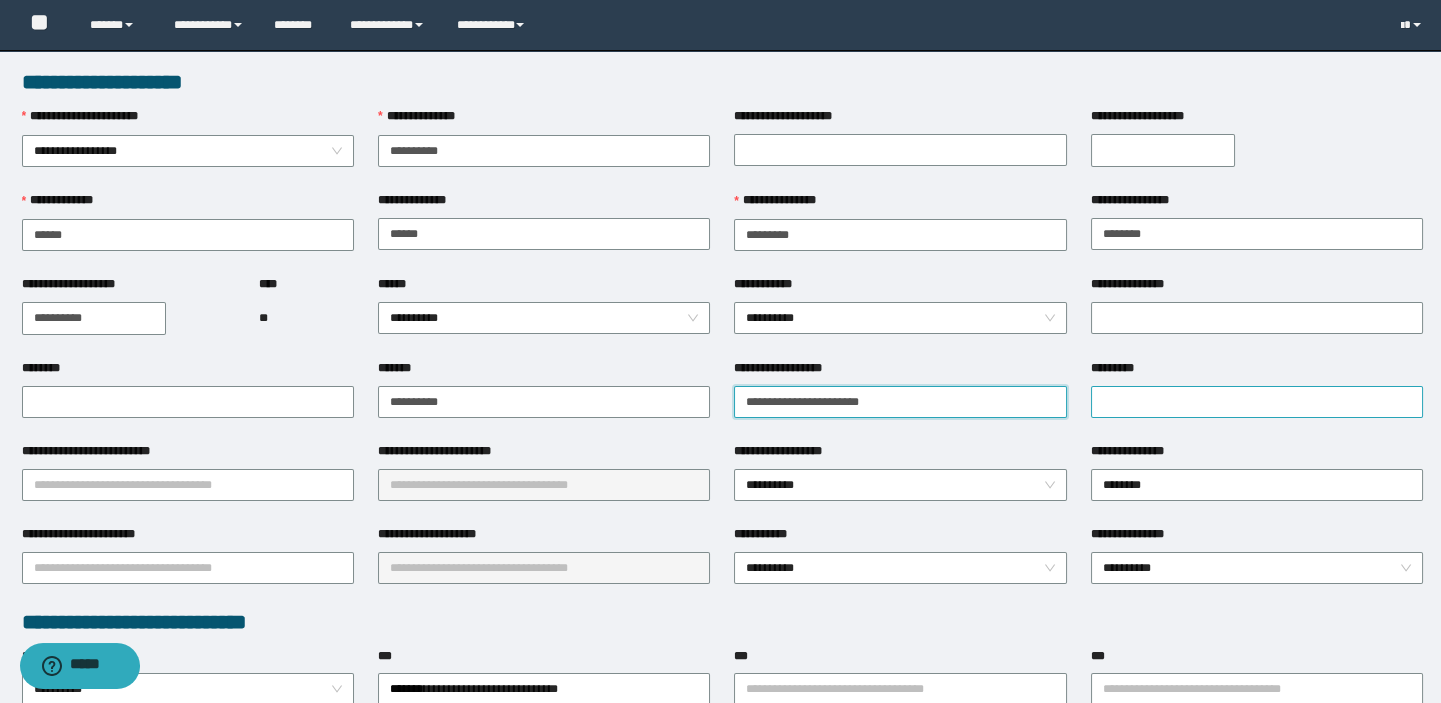 type on "**********" 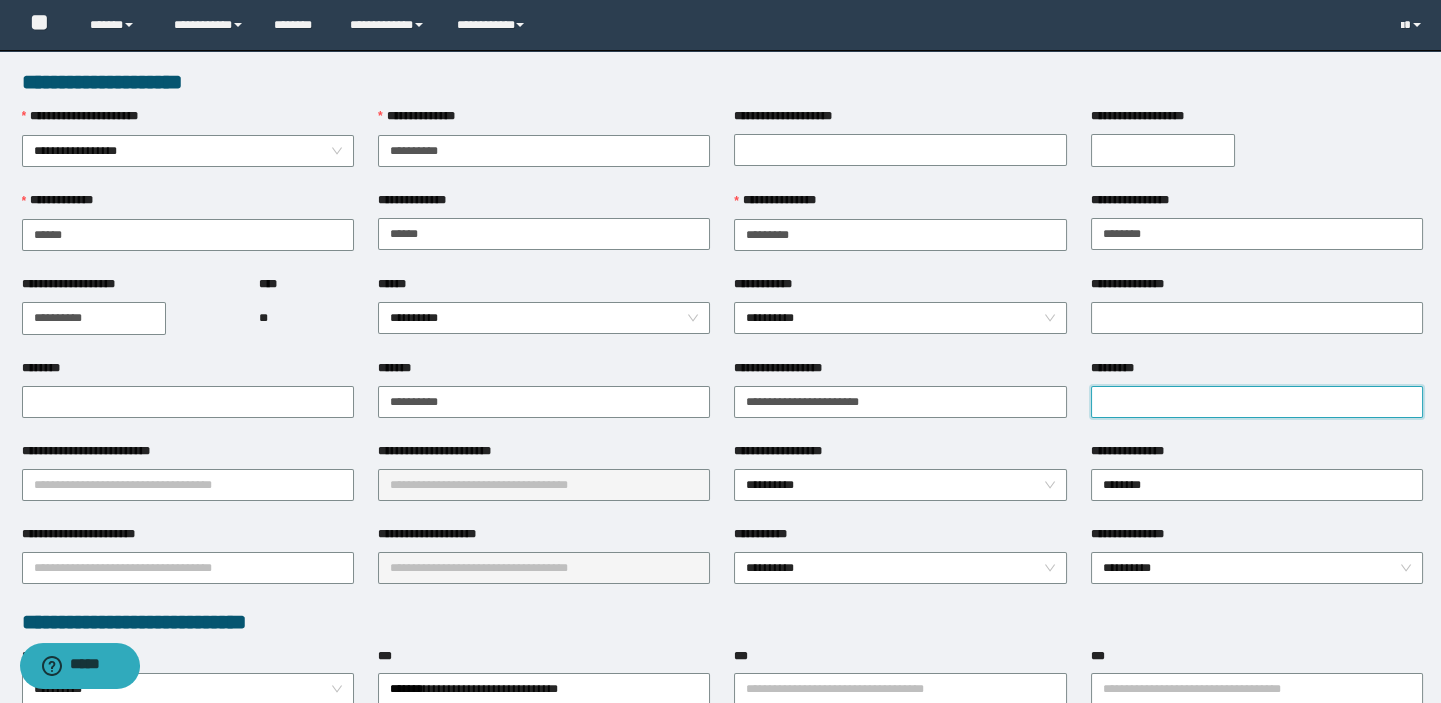 click on "*********" at bounding box center (1257, 402) 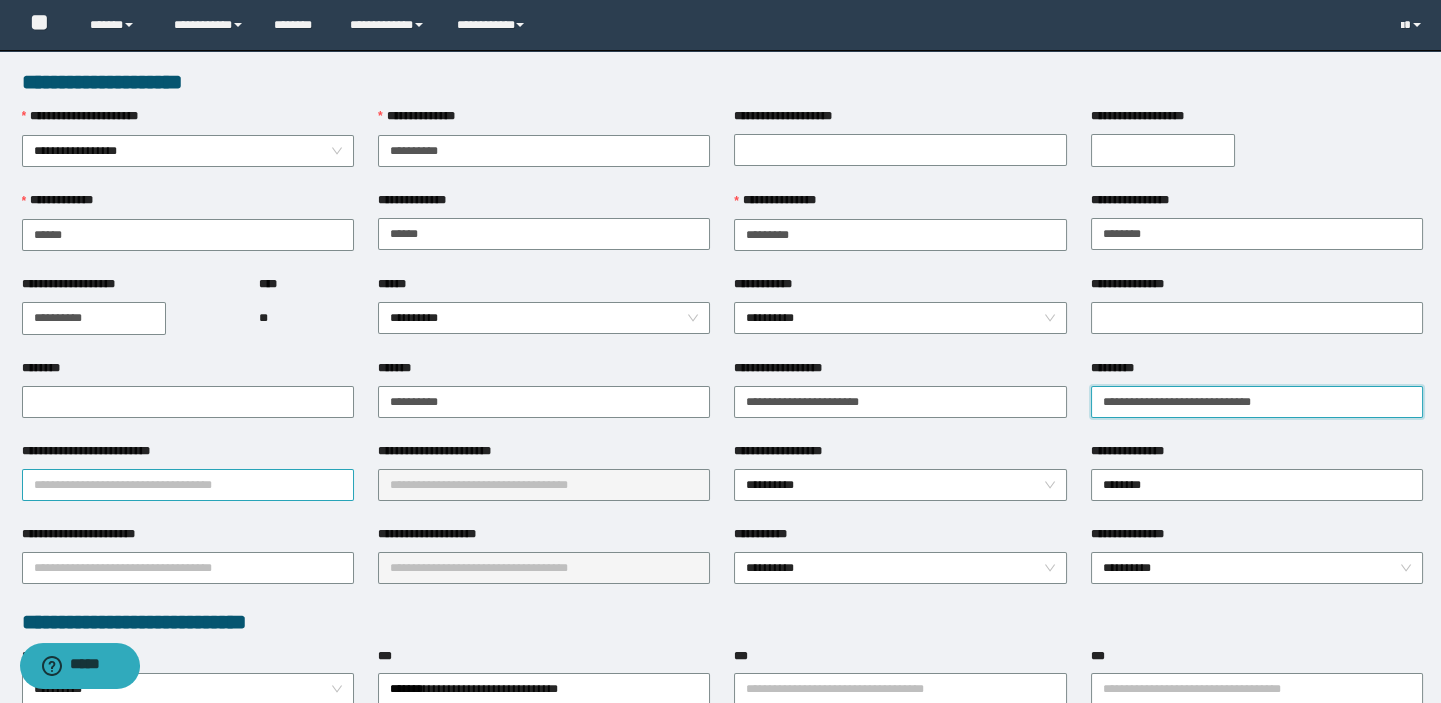type on "**********" 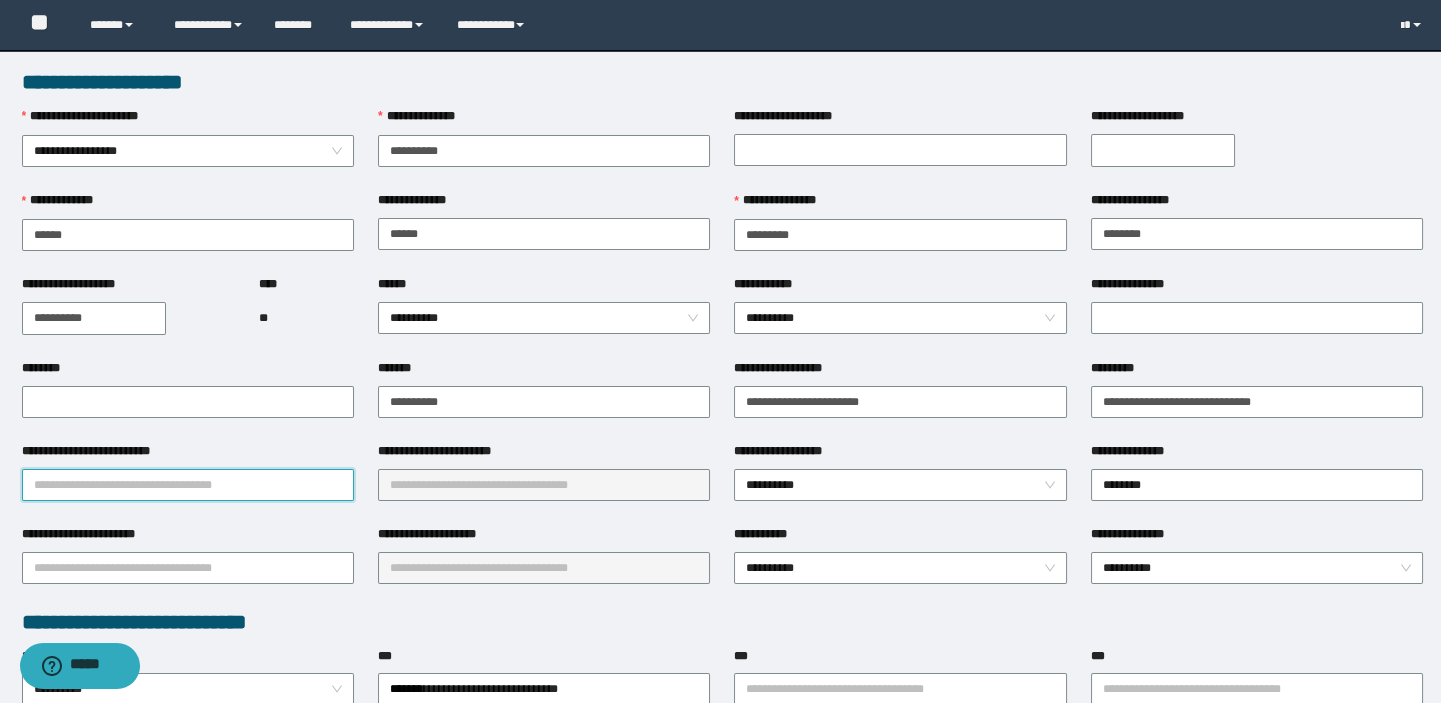 click on "**********" at bounding box center [188, 485] 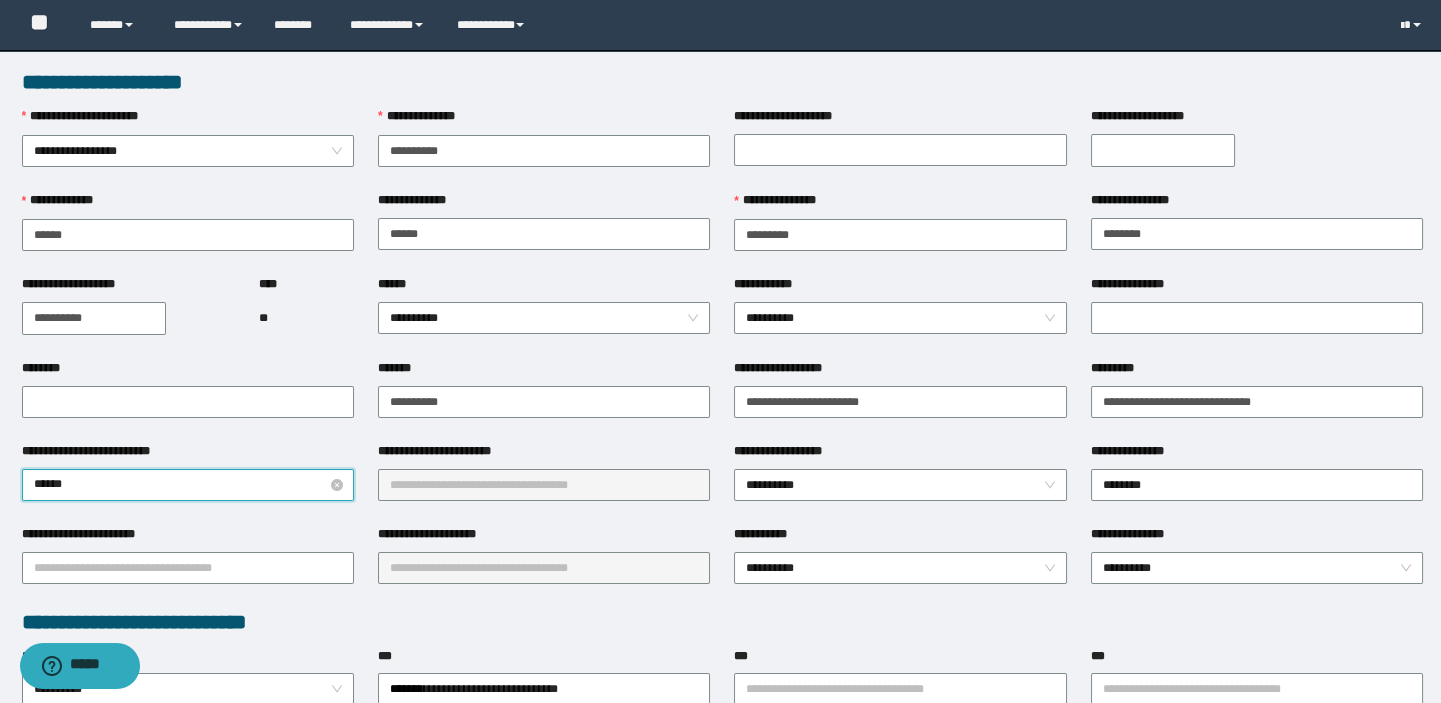 type on "*******" 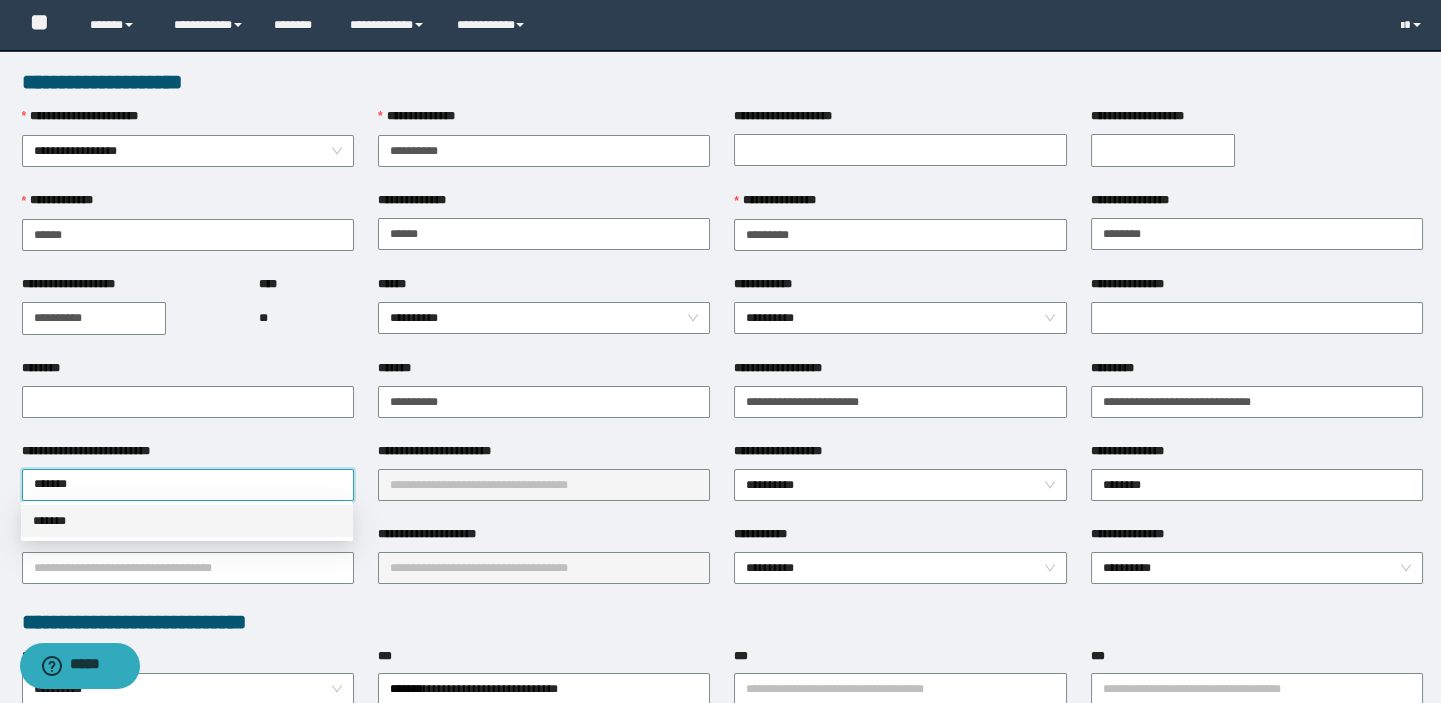 click on "*******" at bounding box center (187, 521) 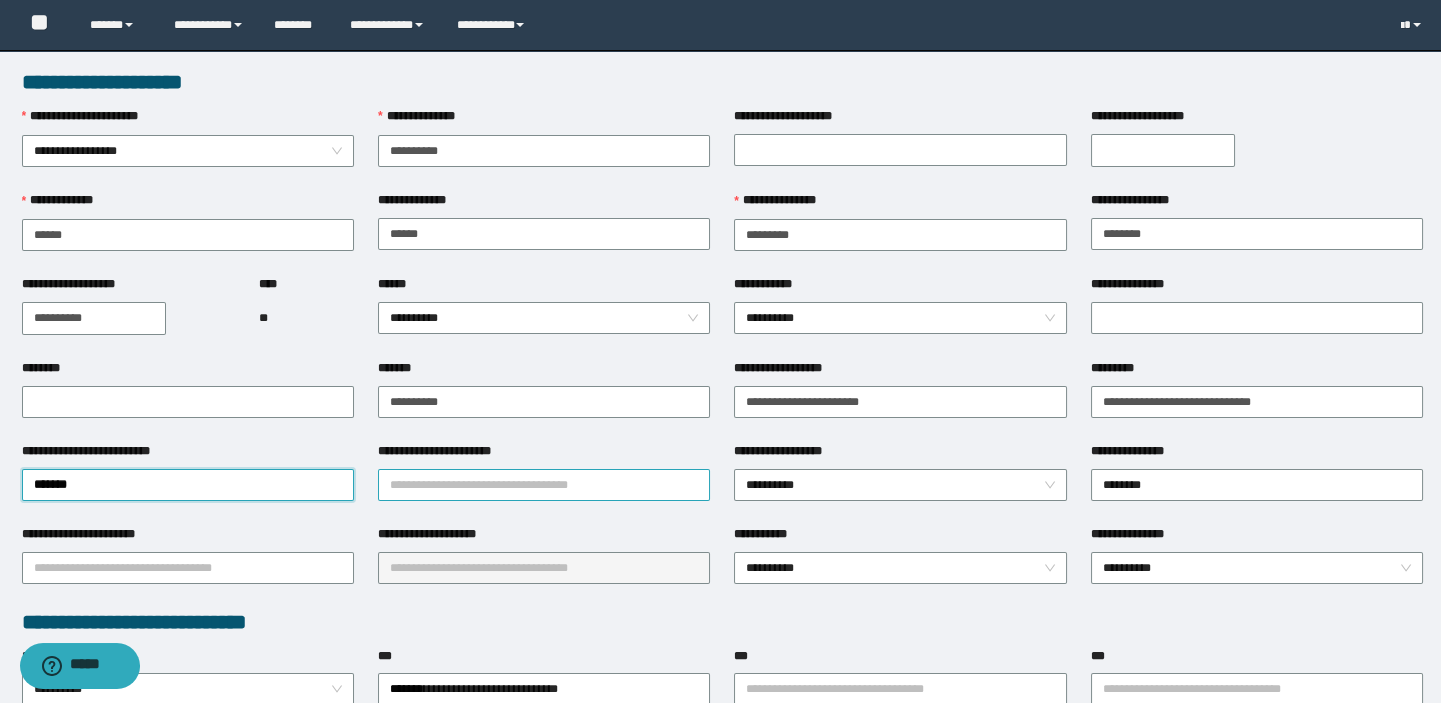 click on "**********" at bounding box center (544, 485) 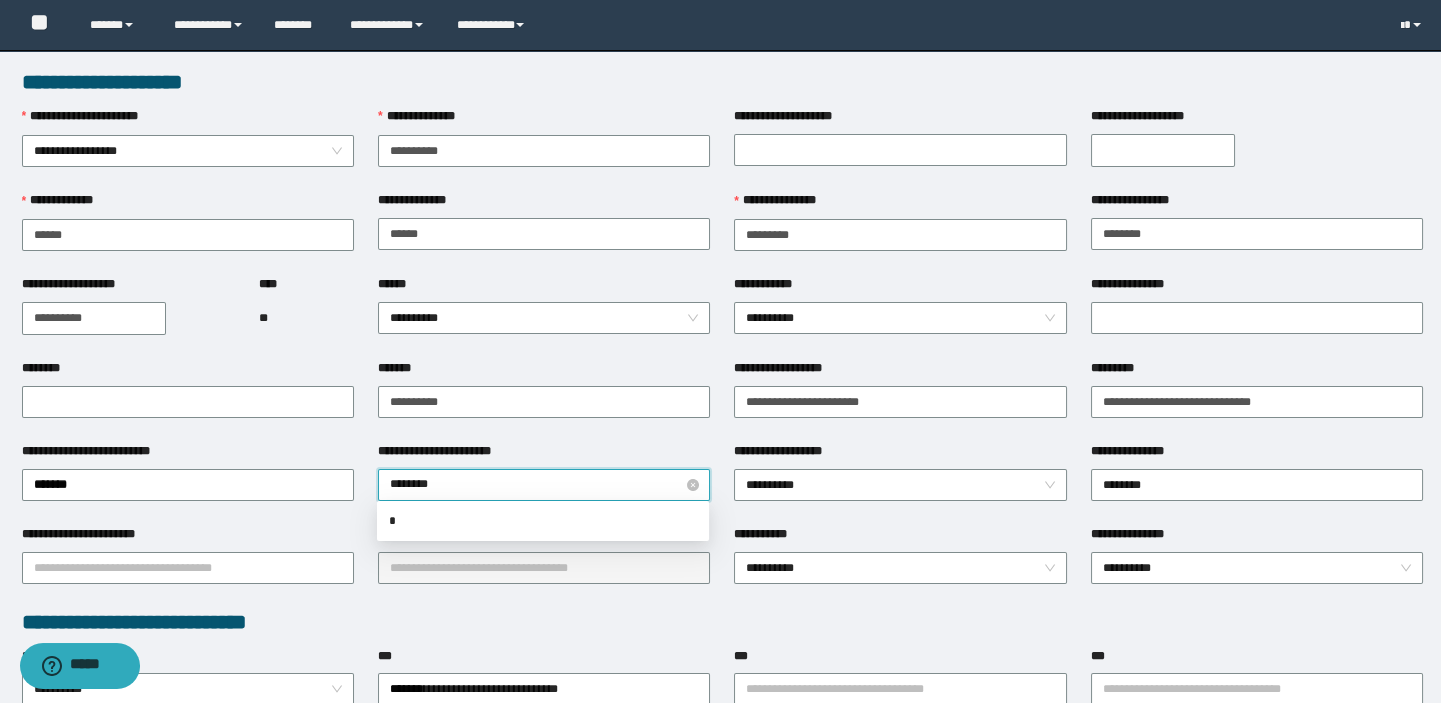type on "*********" 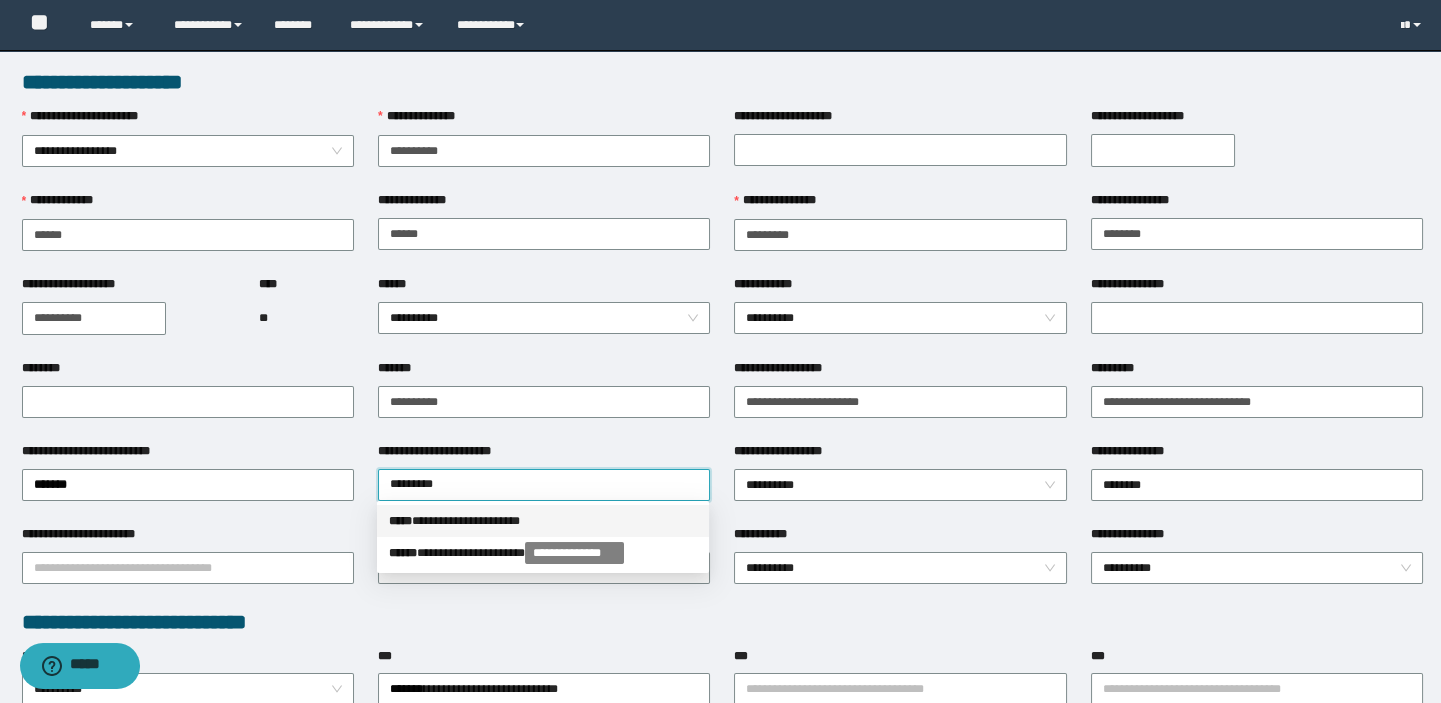click on "**********" at bounding box center (543, 521) 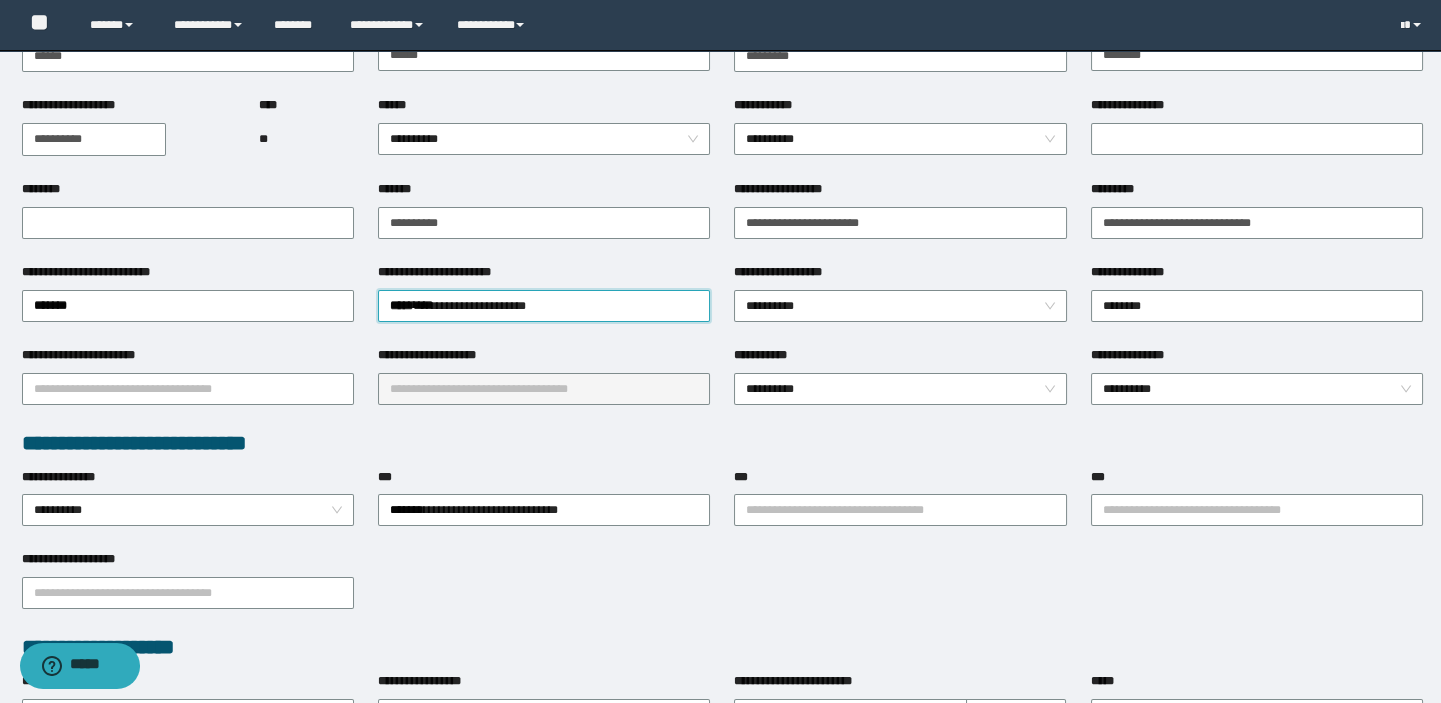scroll, scrollTop: 181, scrollLeft: 0, axis: vertical 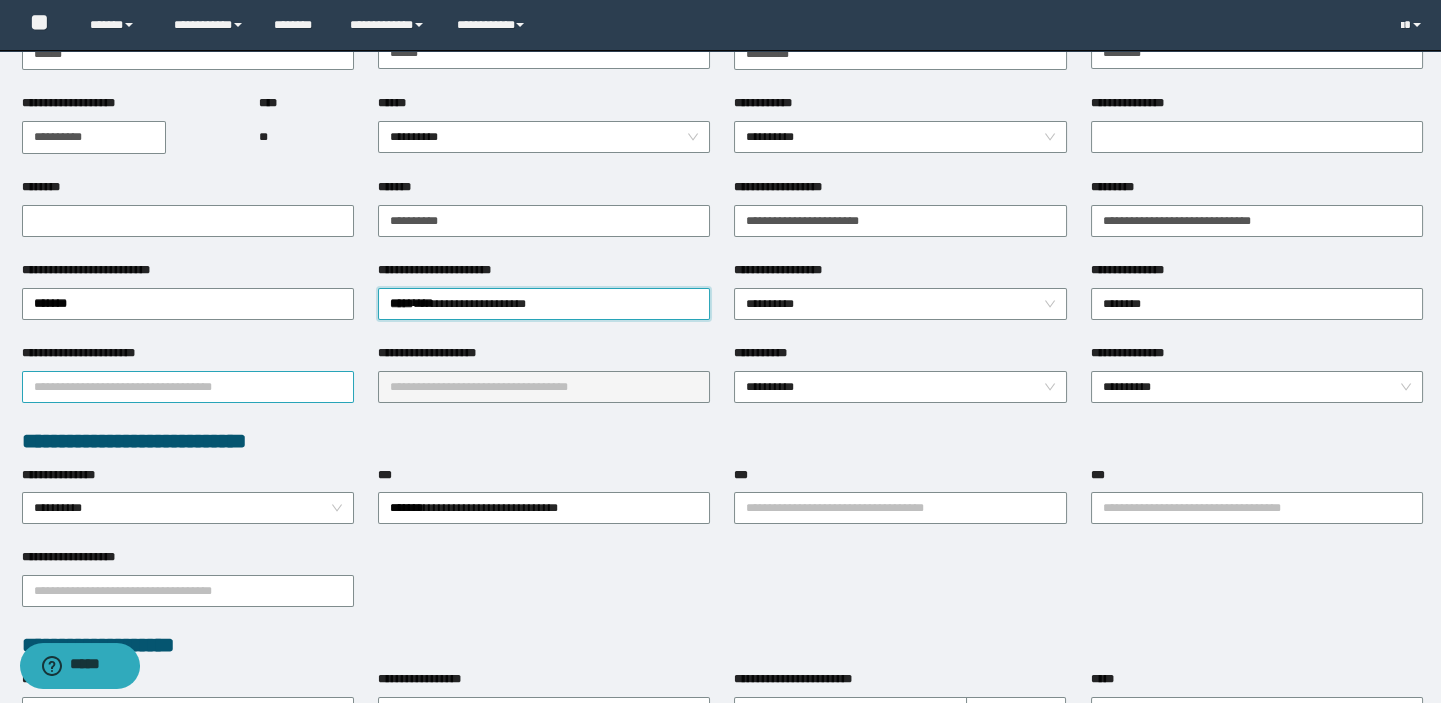 click on "**********" at bounding box center [188, 387] 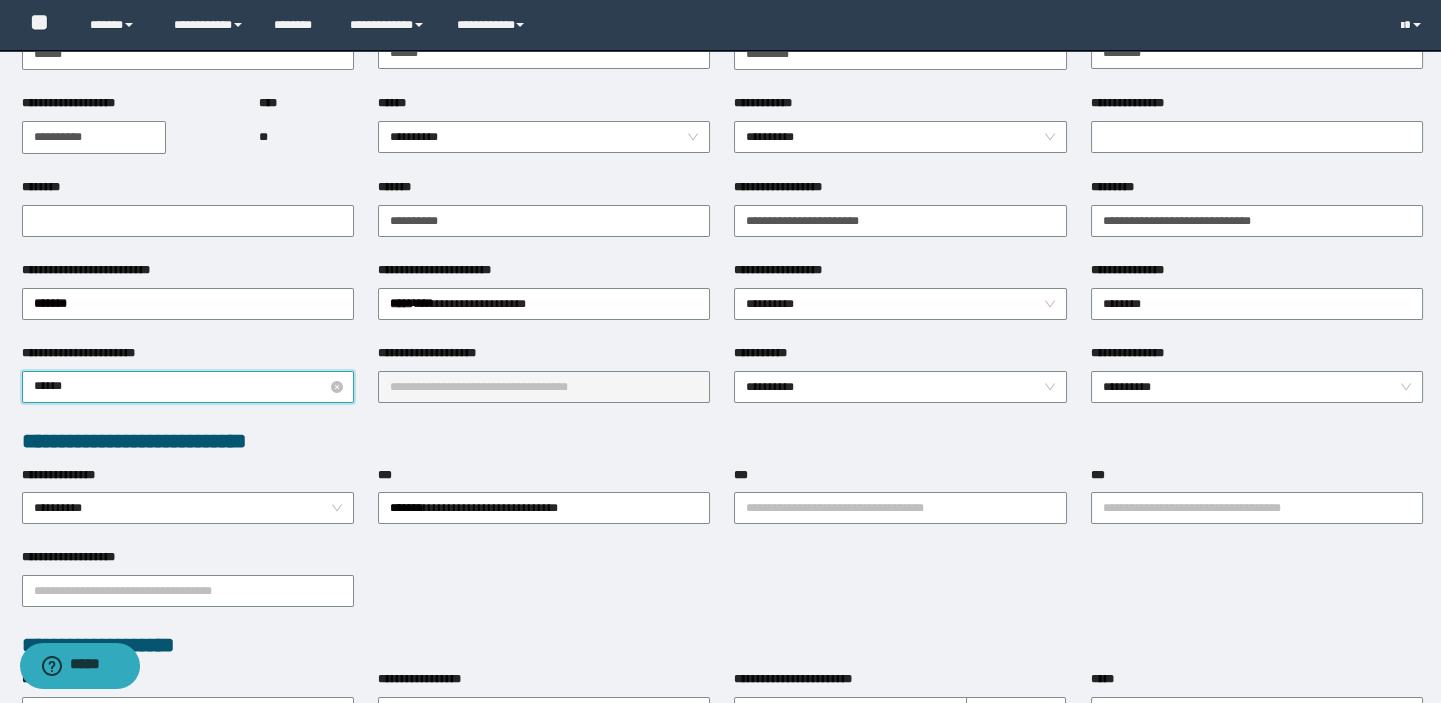 type on "*******" 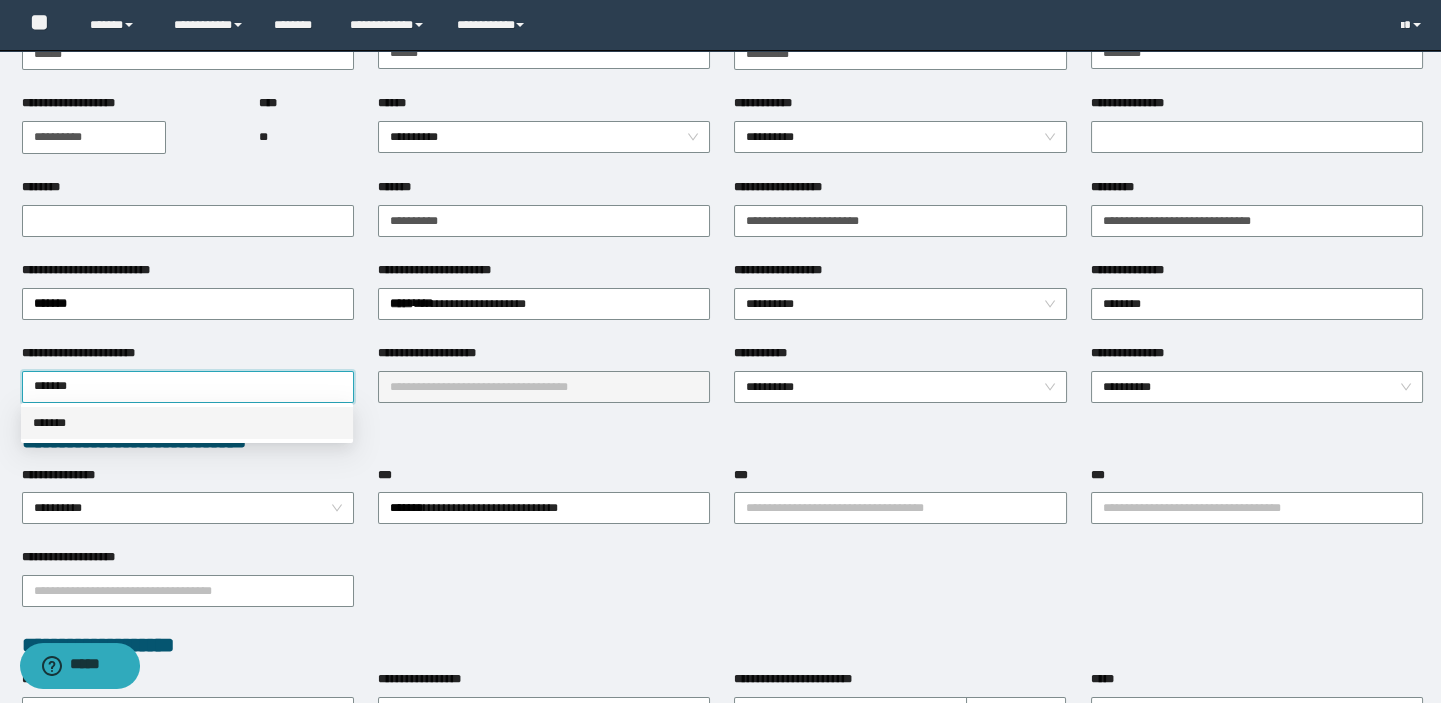click on "*******" at bounding box center (187, 423) 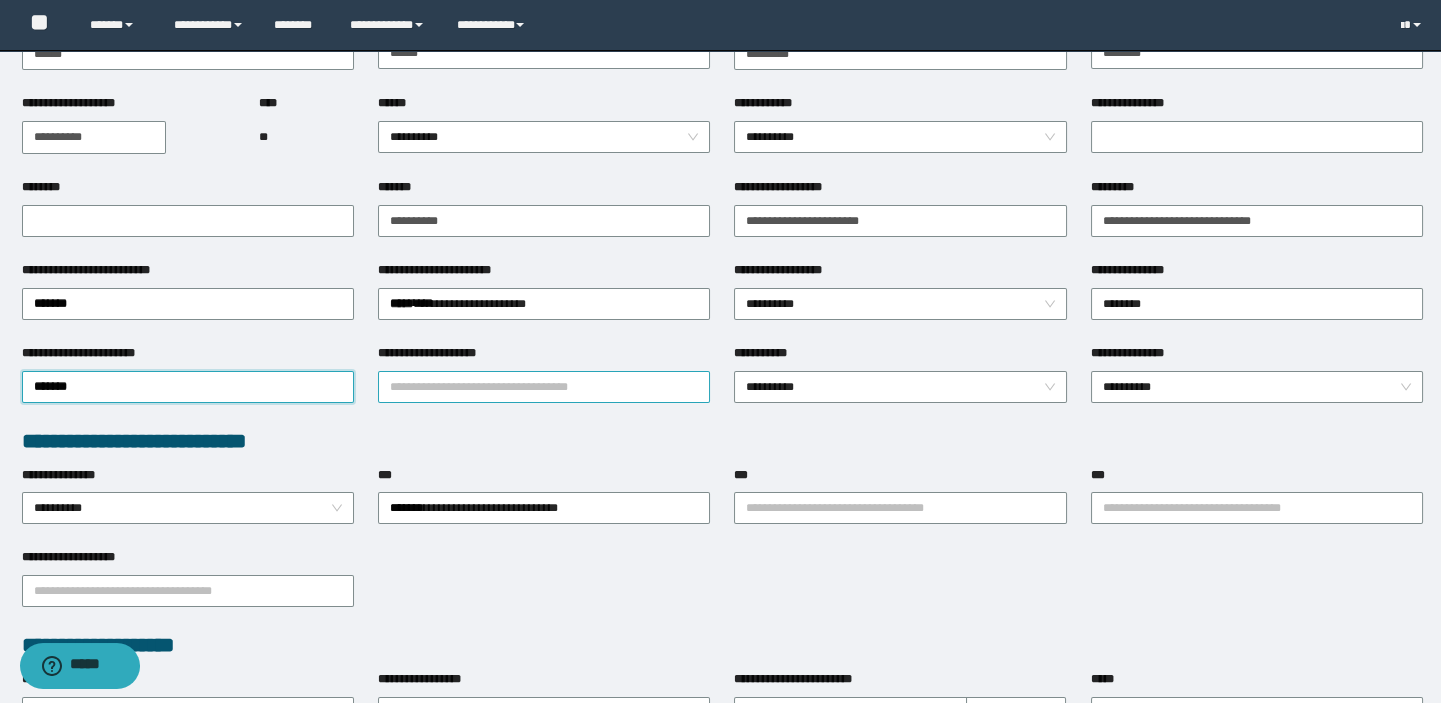 click on "**********" at bounding box center [544, 387] 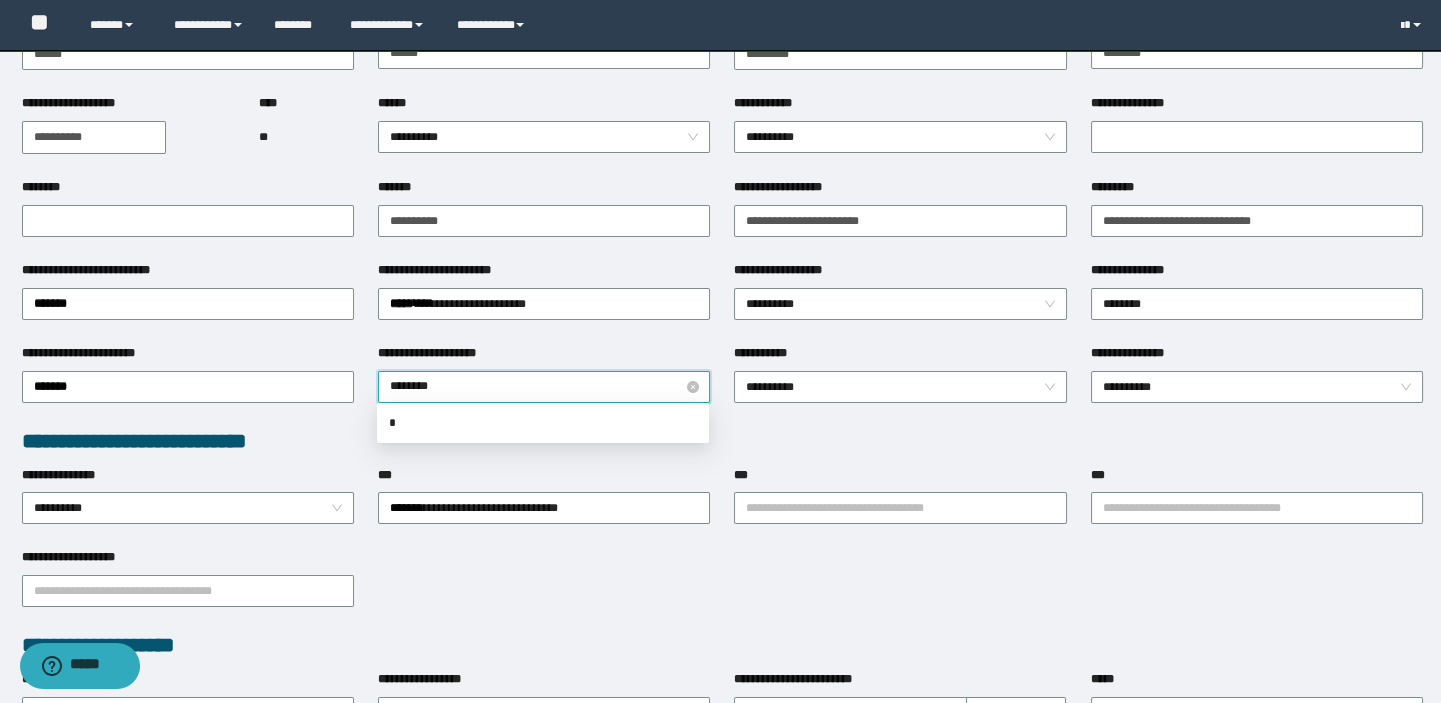 type on "*********" 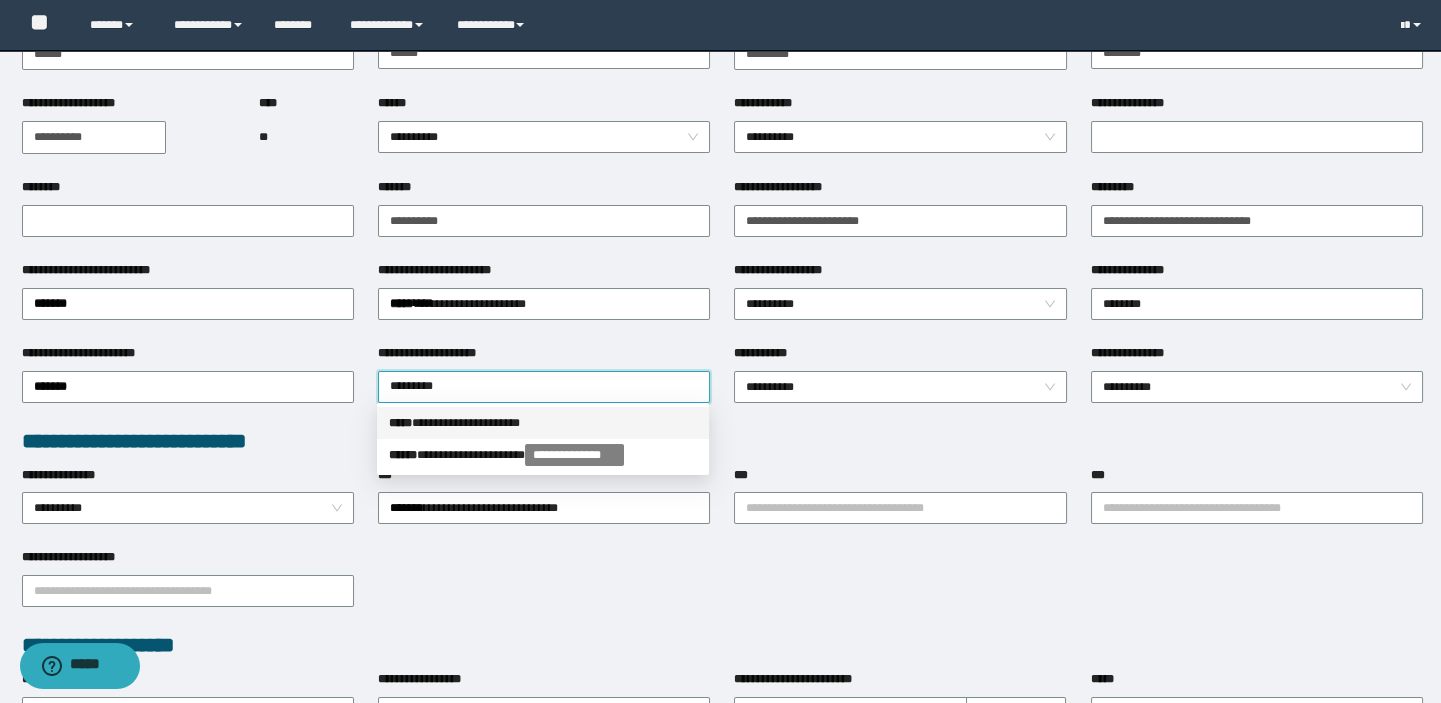 click on "**********" at bounding box center (543, 423) 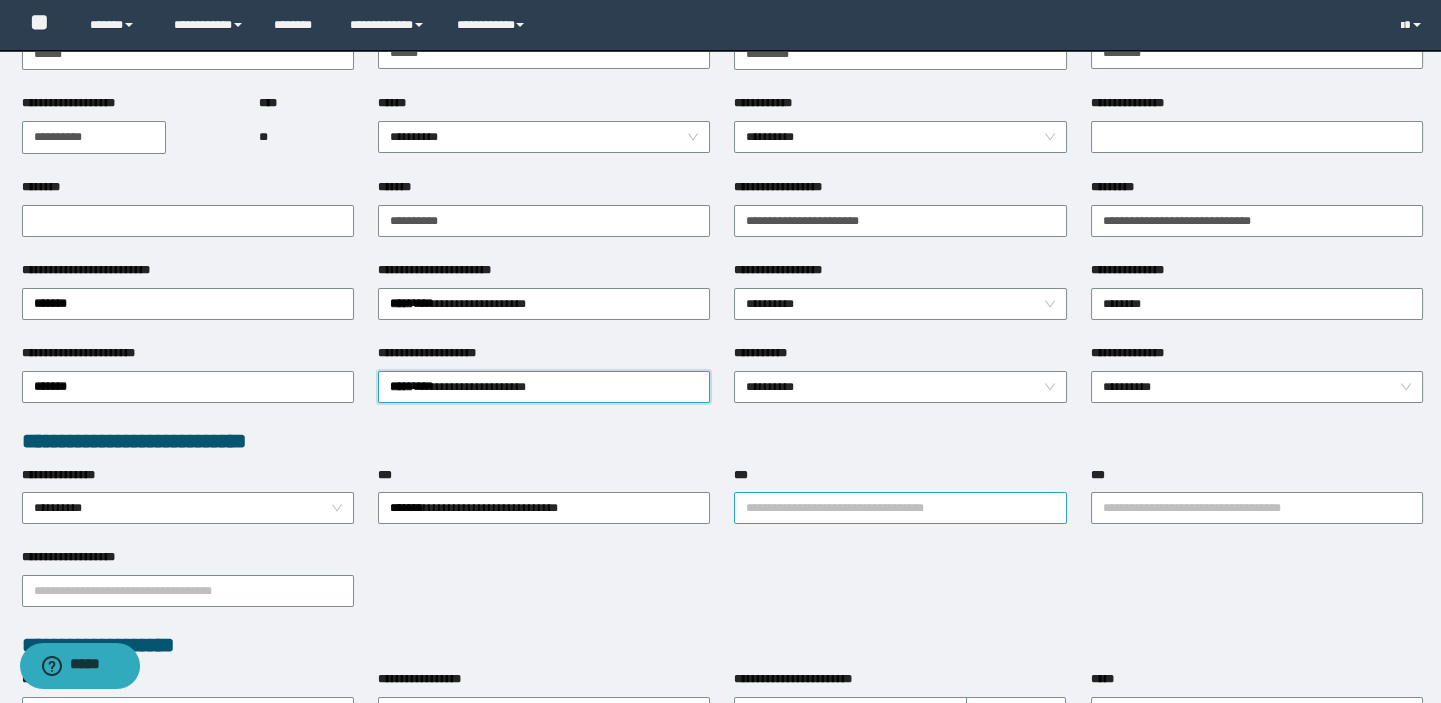 click on "***" at bounding box center (900, 508) 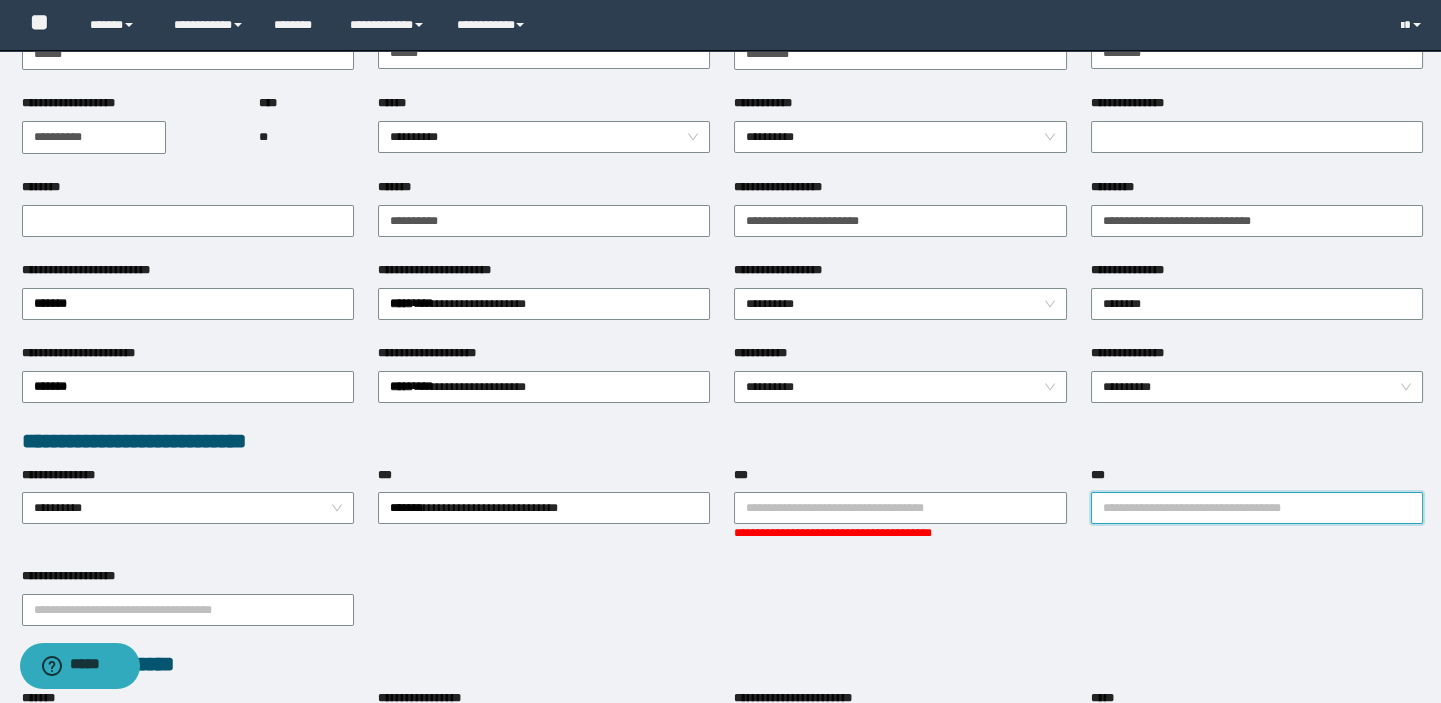 click on "***" at bounding box center [1257, 508] 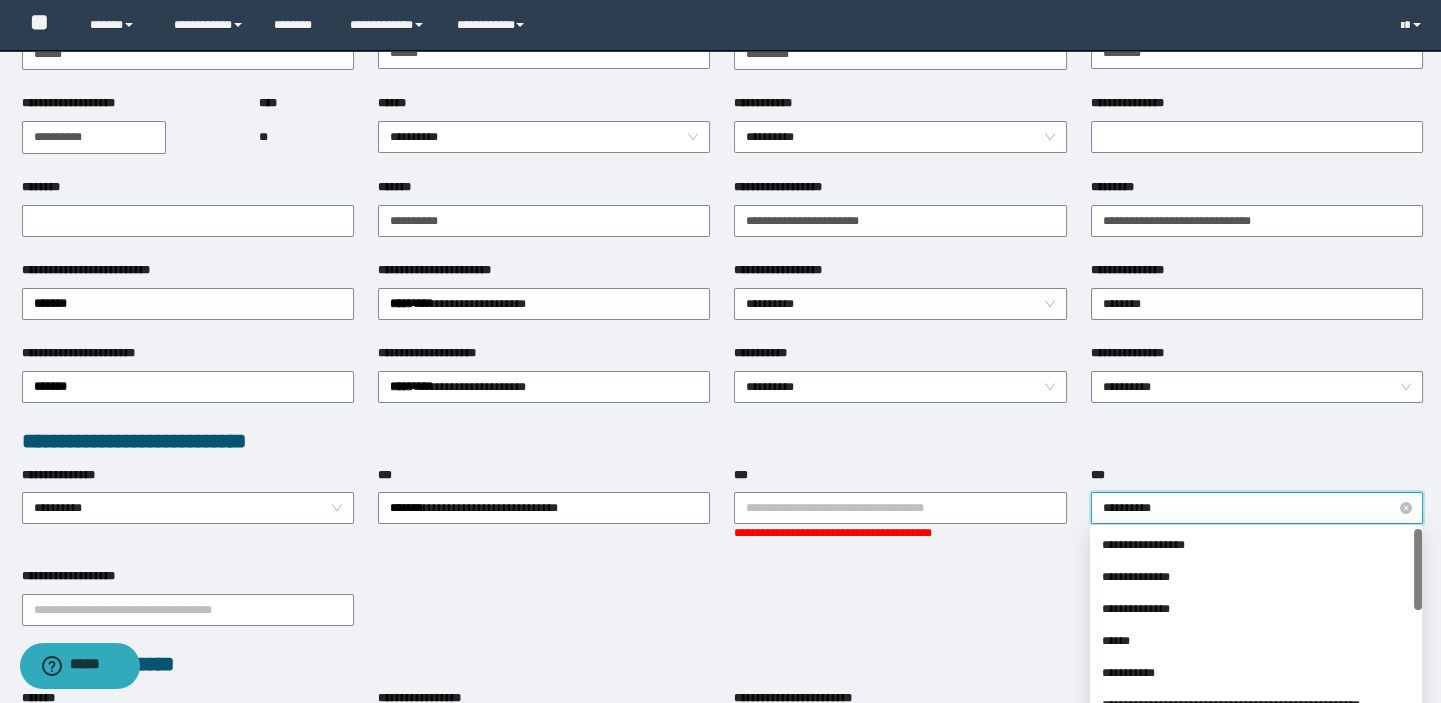 type on "**********" 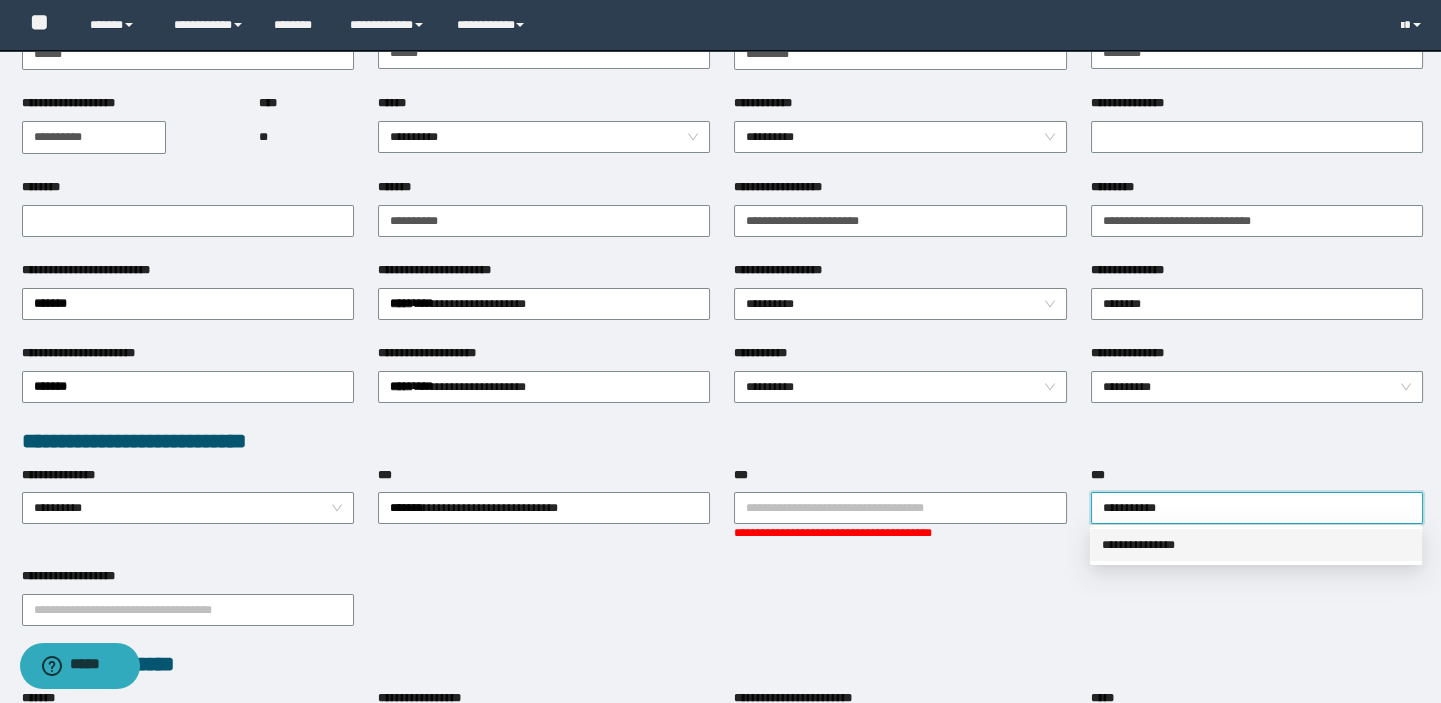 click on "**********" at bounding box center [1256, 545] 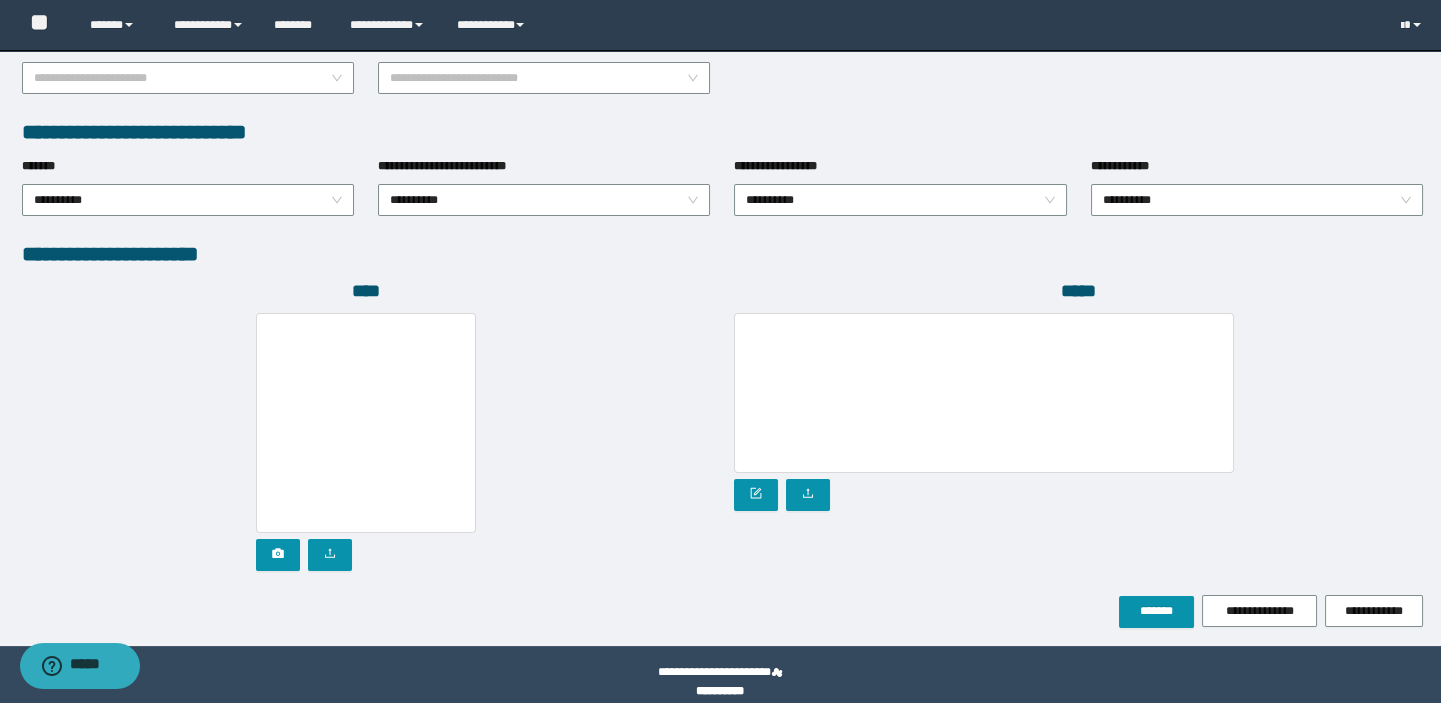 scroll, scrollTop: 1018, scrollLeft: 0, axis: vertical 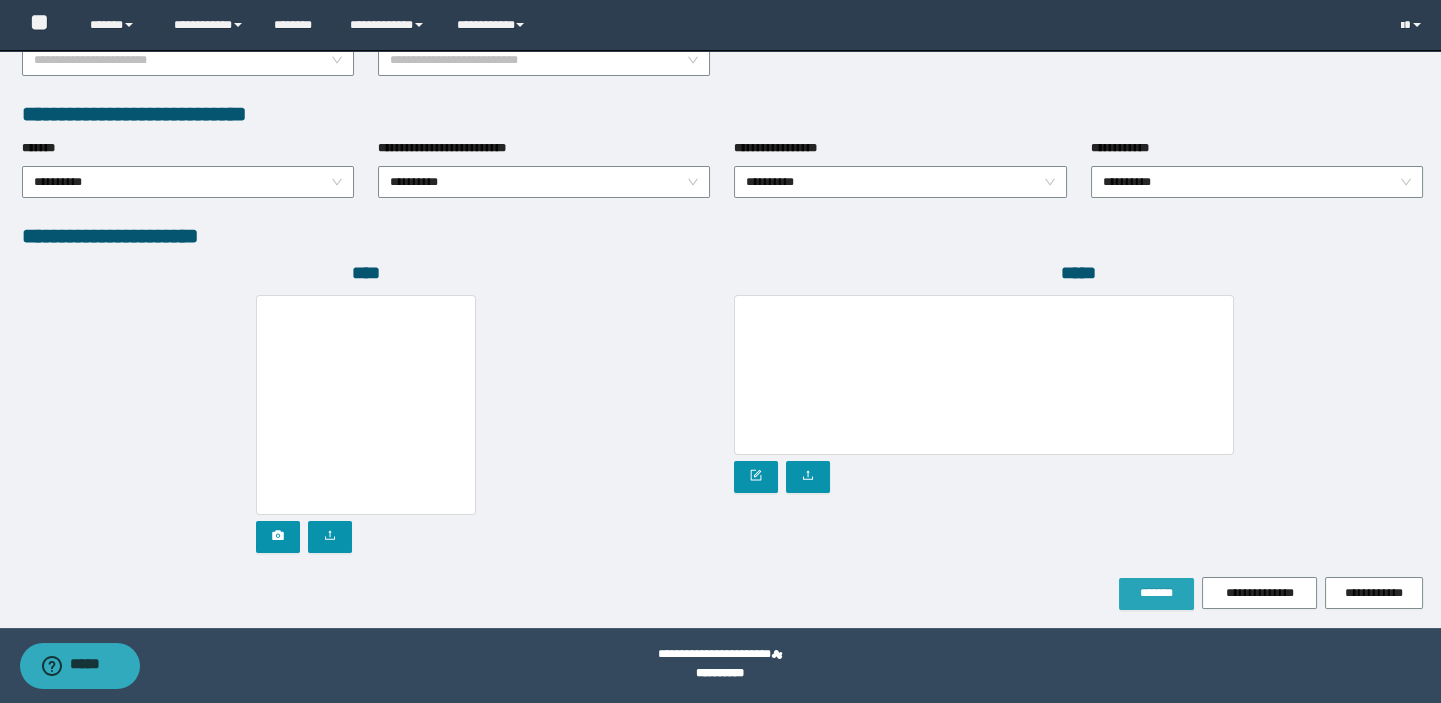click on "*******" at bounding box center [1156, 593] 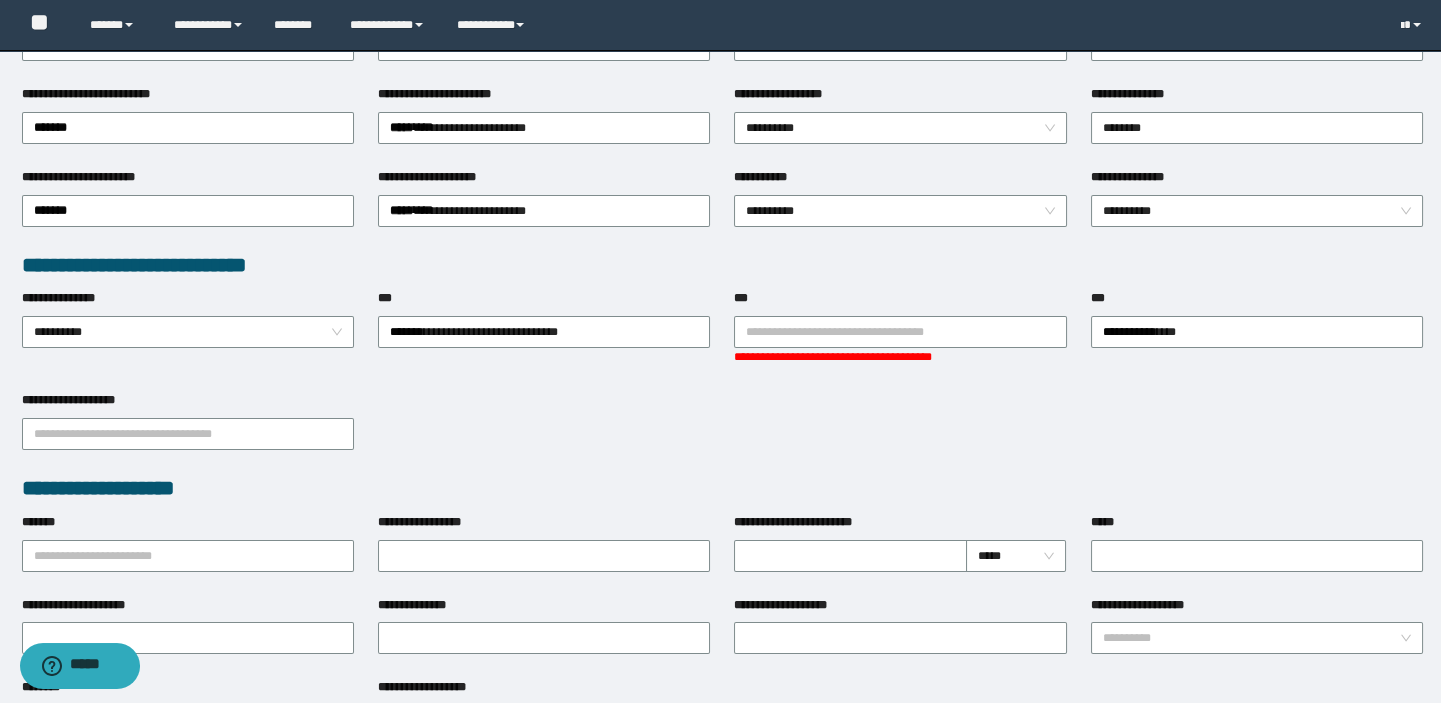 scroll, scrollTop: 454, scrollLeft: 0, axis: vertical 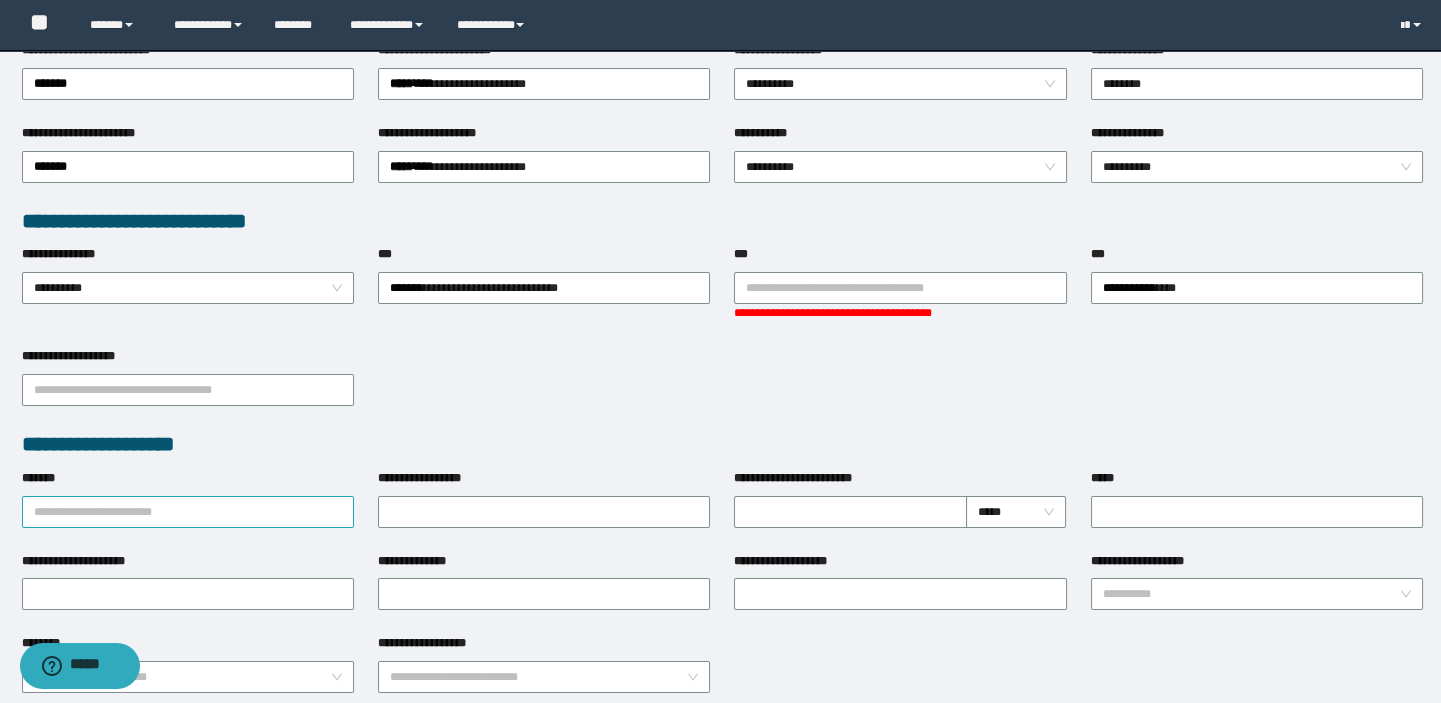 click on "*******" at bounding box center (188, 512) 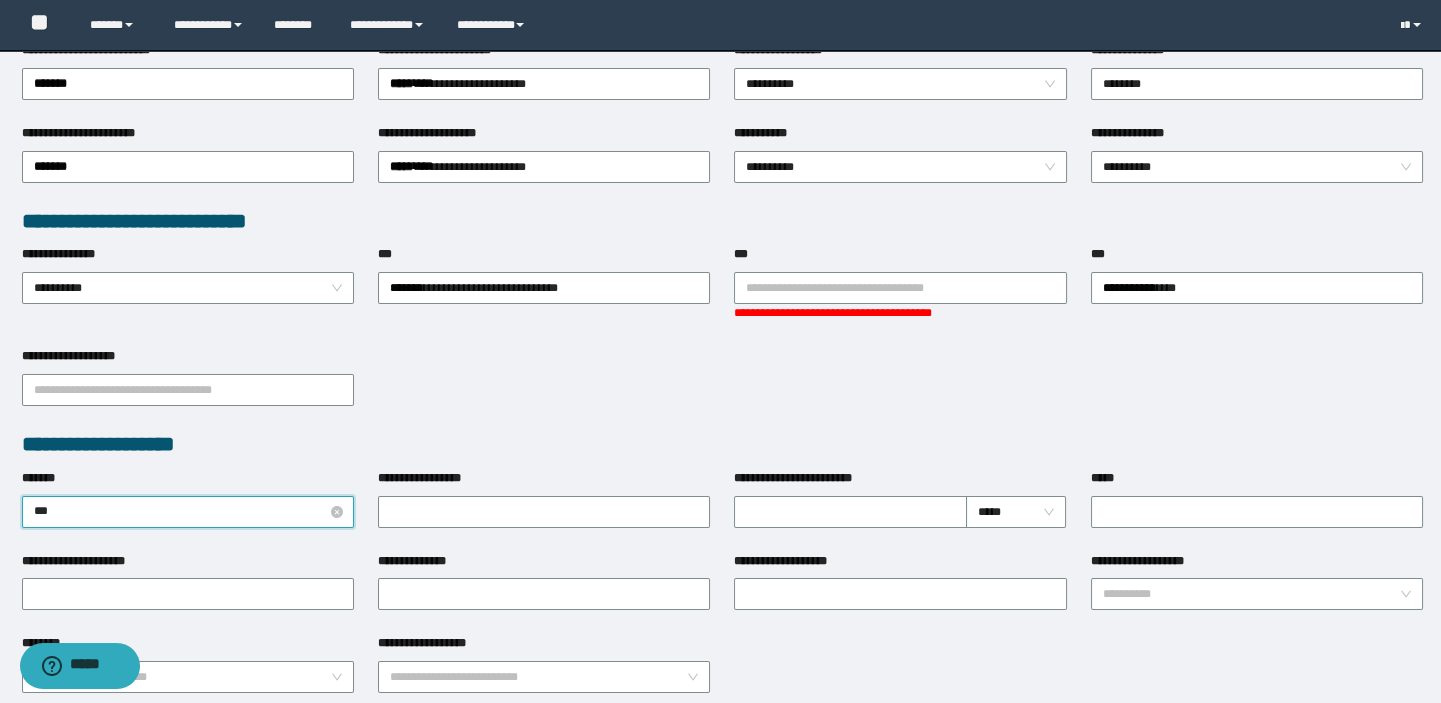 type on "****" 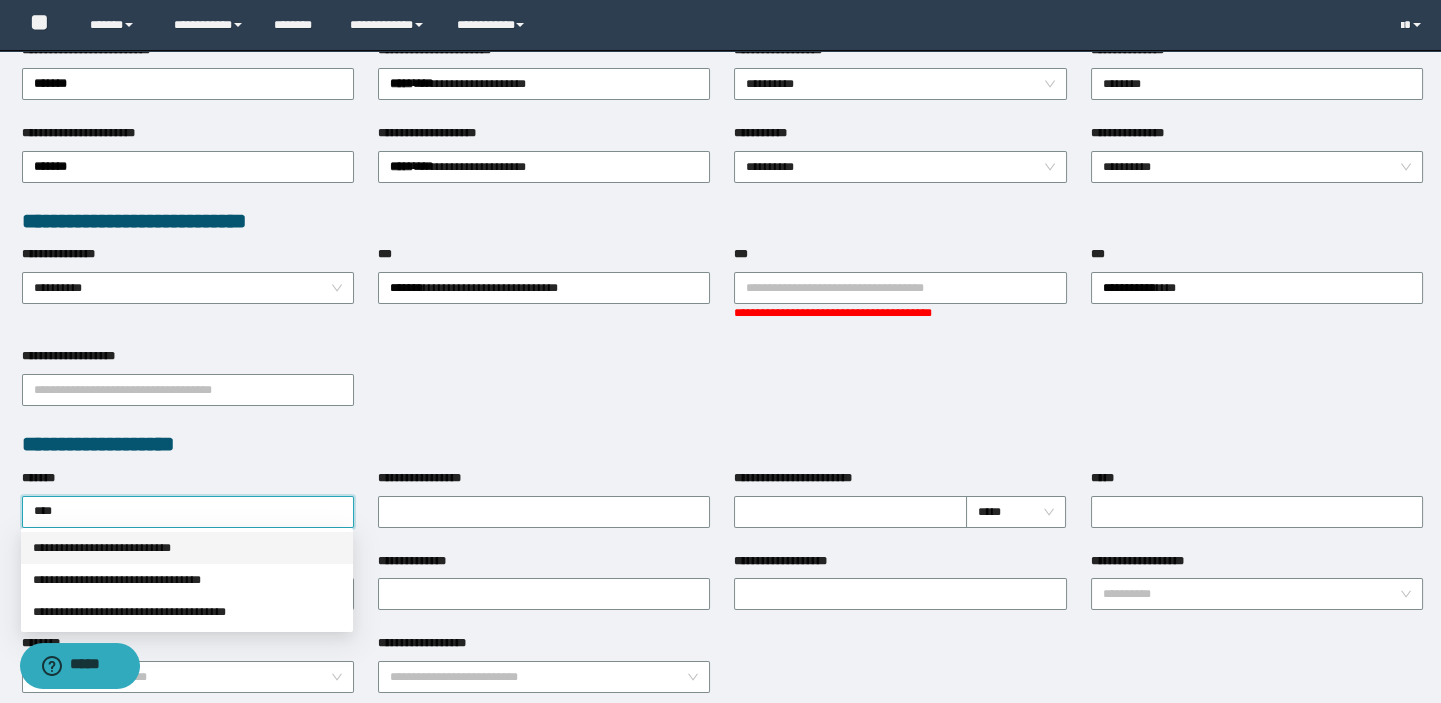 click on "**********" at bounding box center [187, 548] 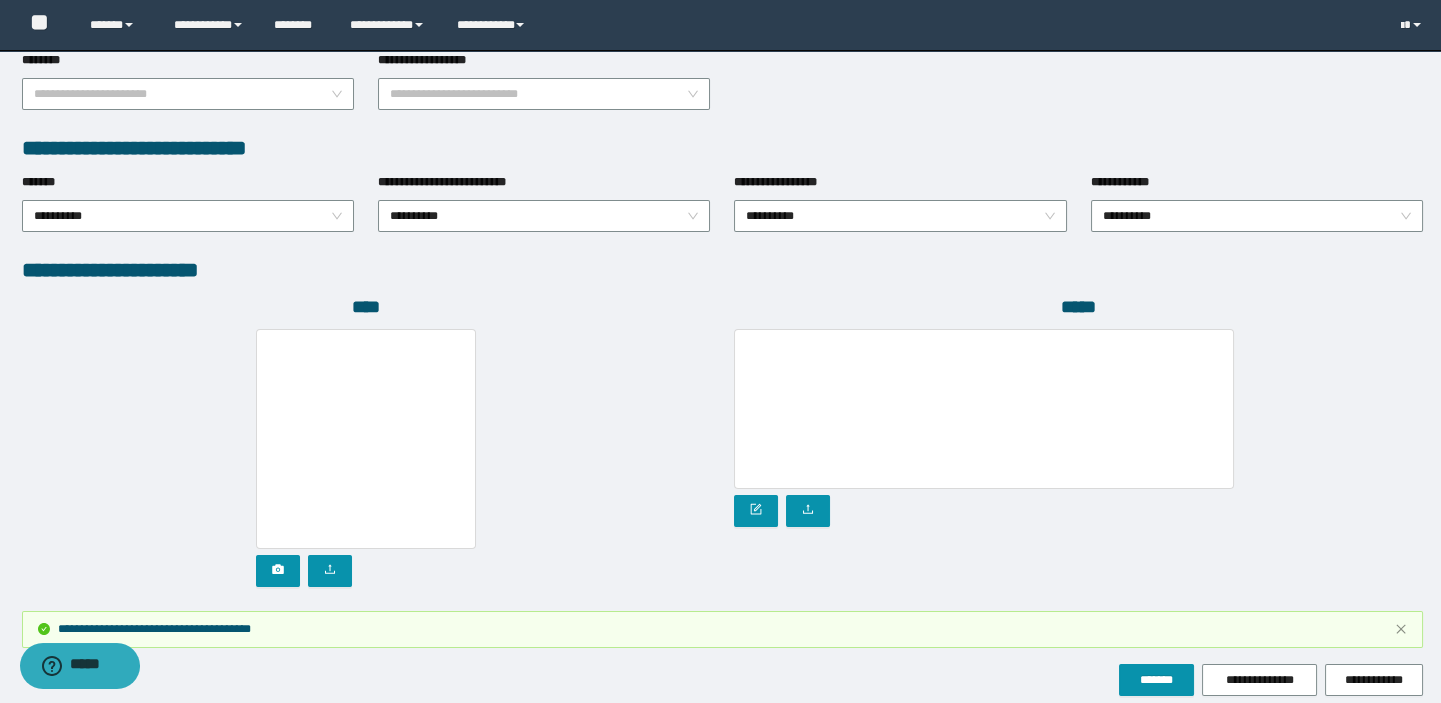 scroll, scrollTop: 1123, scrollLeft: 0, axis: vertical 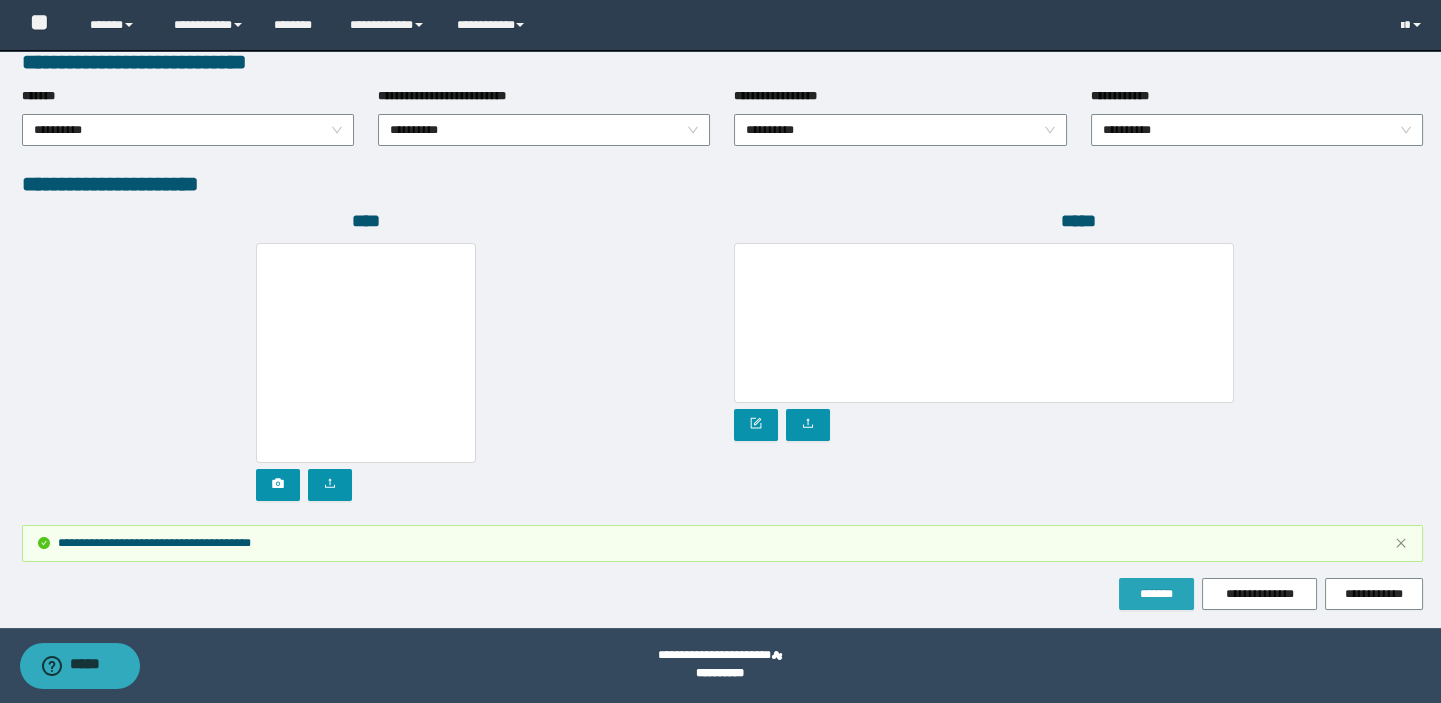 click on "*******" at bounding box center [1156, 594] 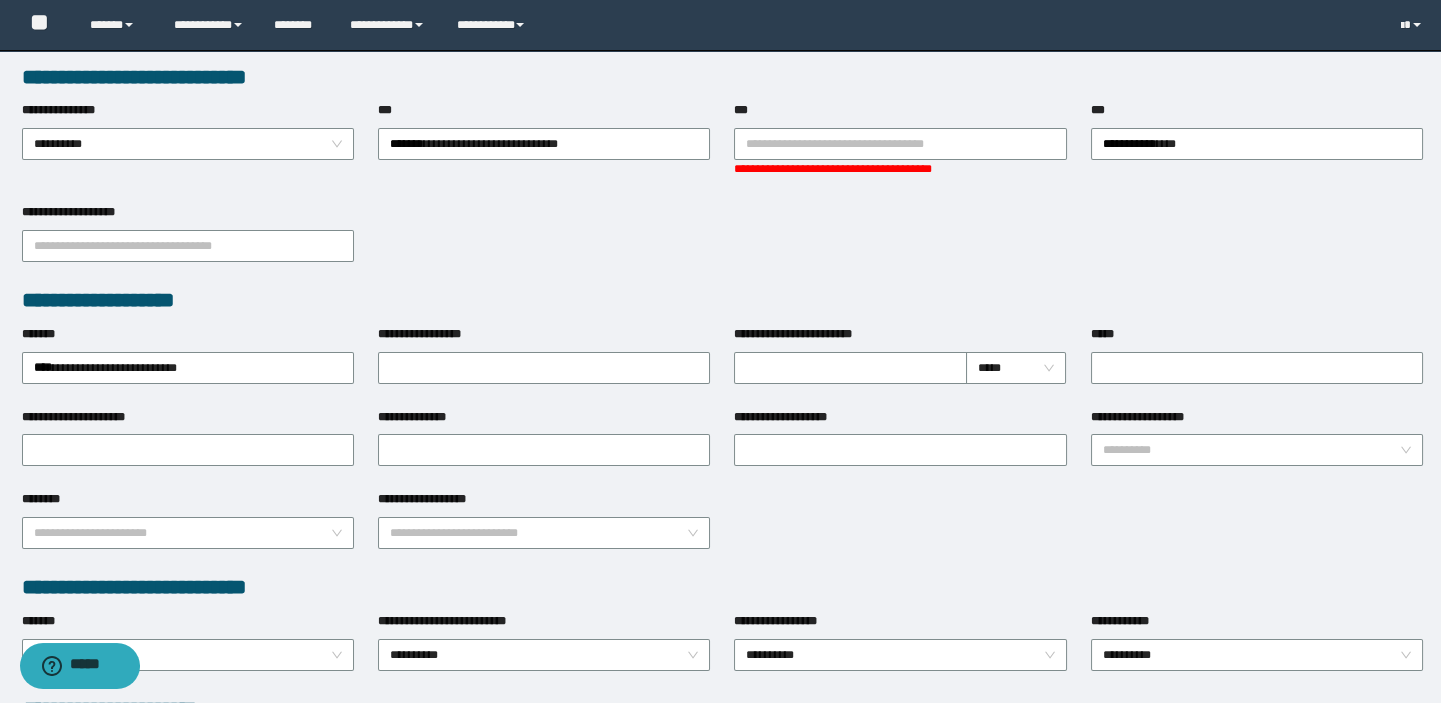 scroll, scrollTop: 578, scrollLeft: 0, axis: vertical 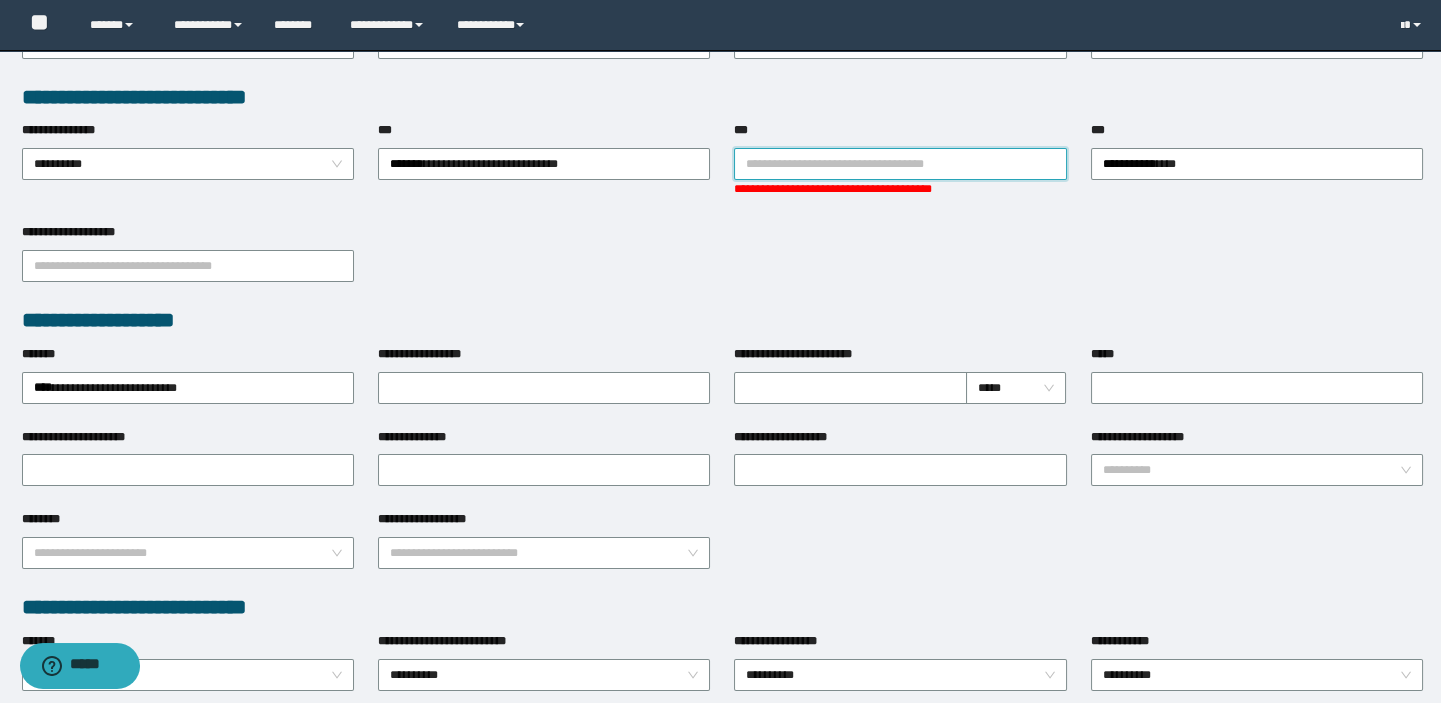 click on "***" at bounding box center [900, 164] 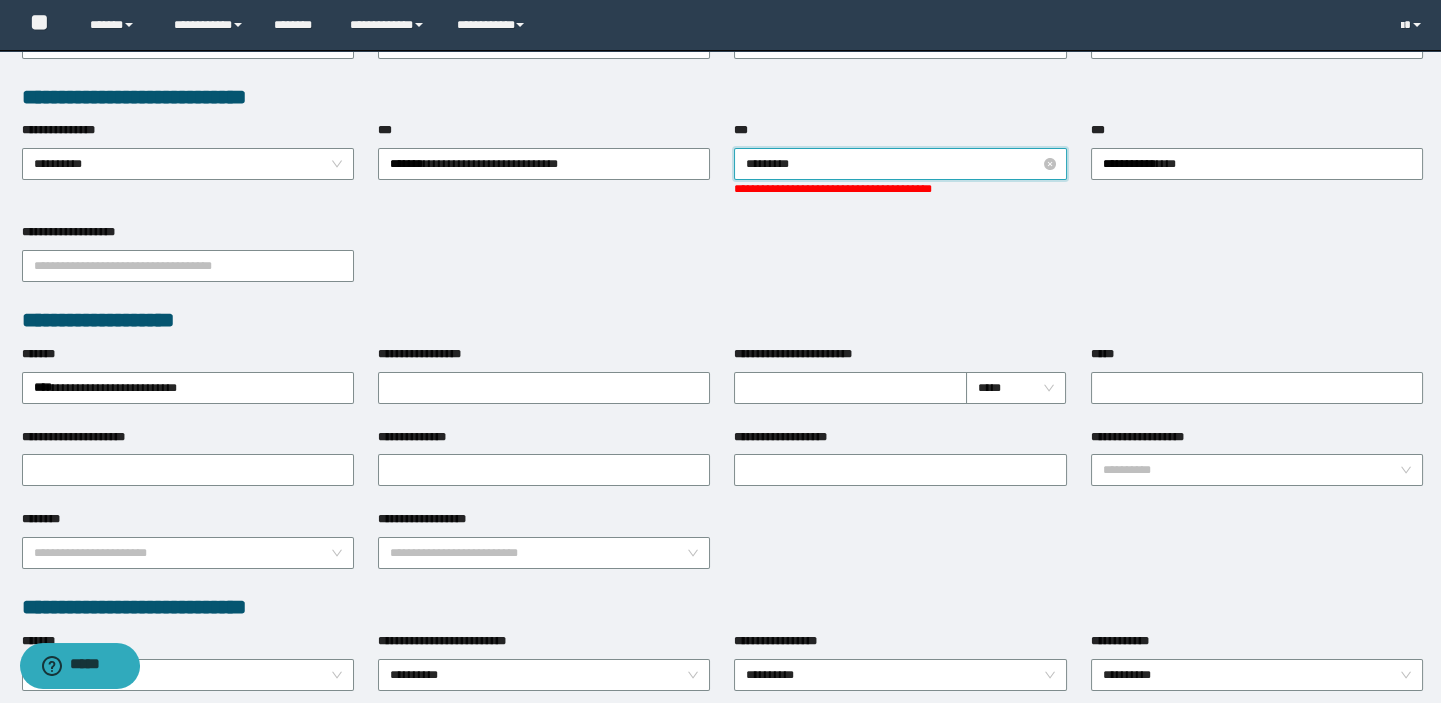 type on "**********" 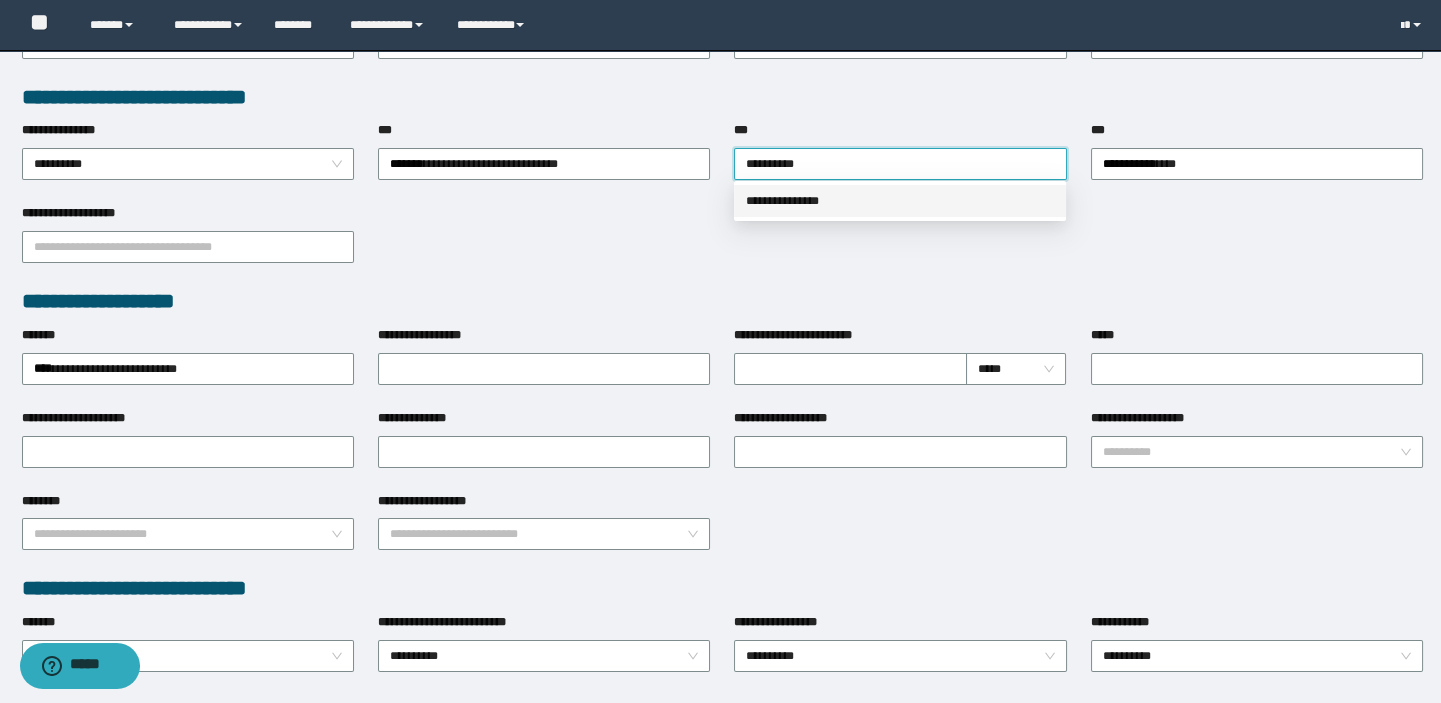 click on "**********" at bounding box center (900, 201) 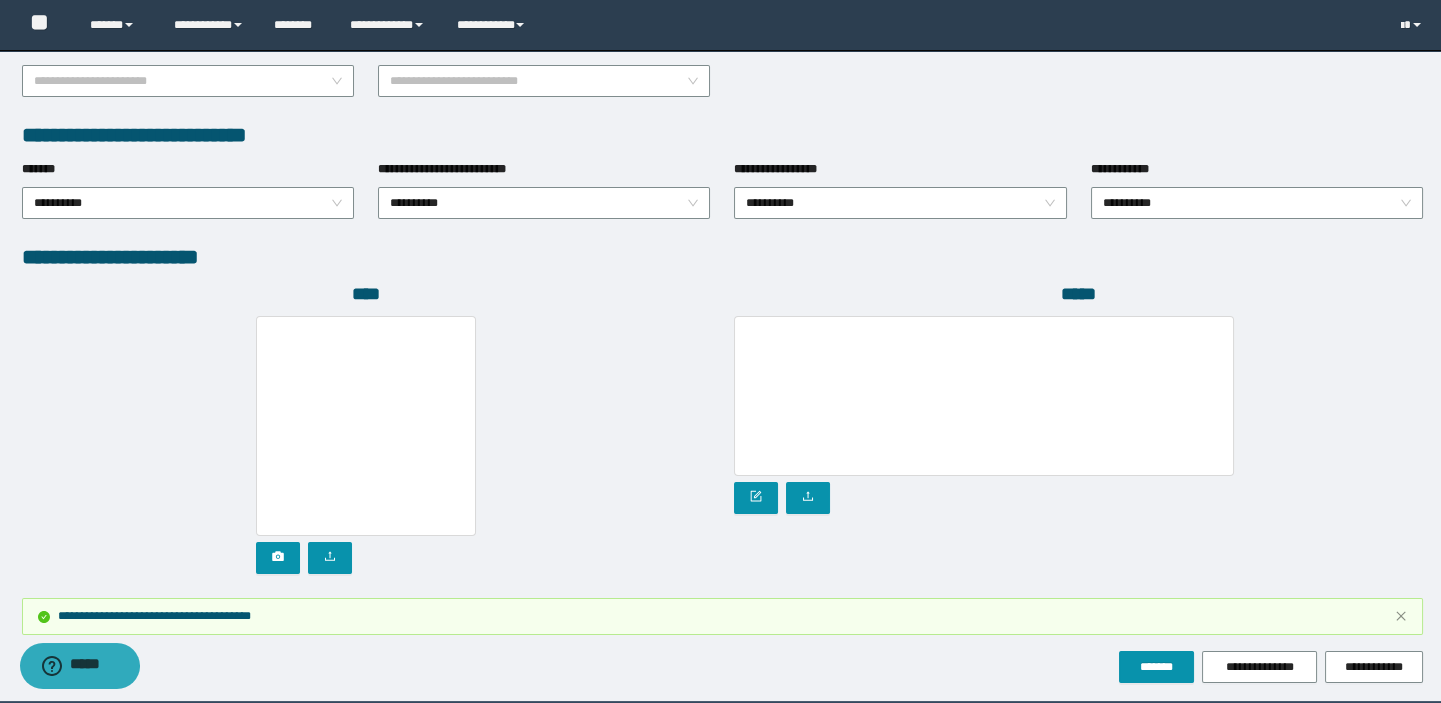 scroll, scrollTop: 1104, scrollLeft: 0, axis: vertical 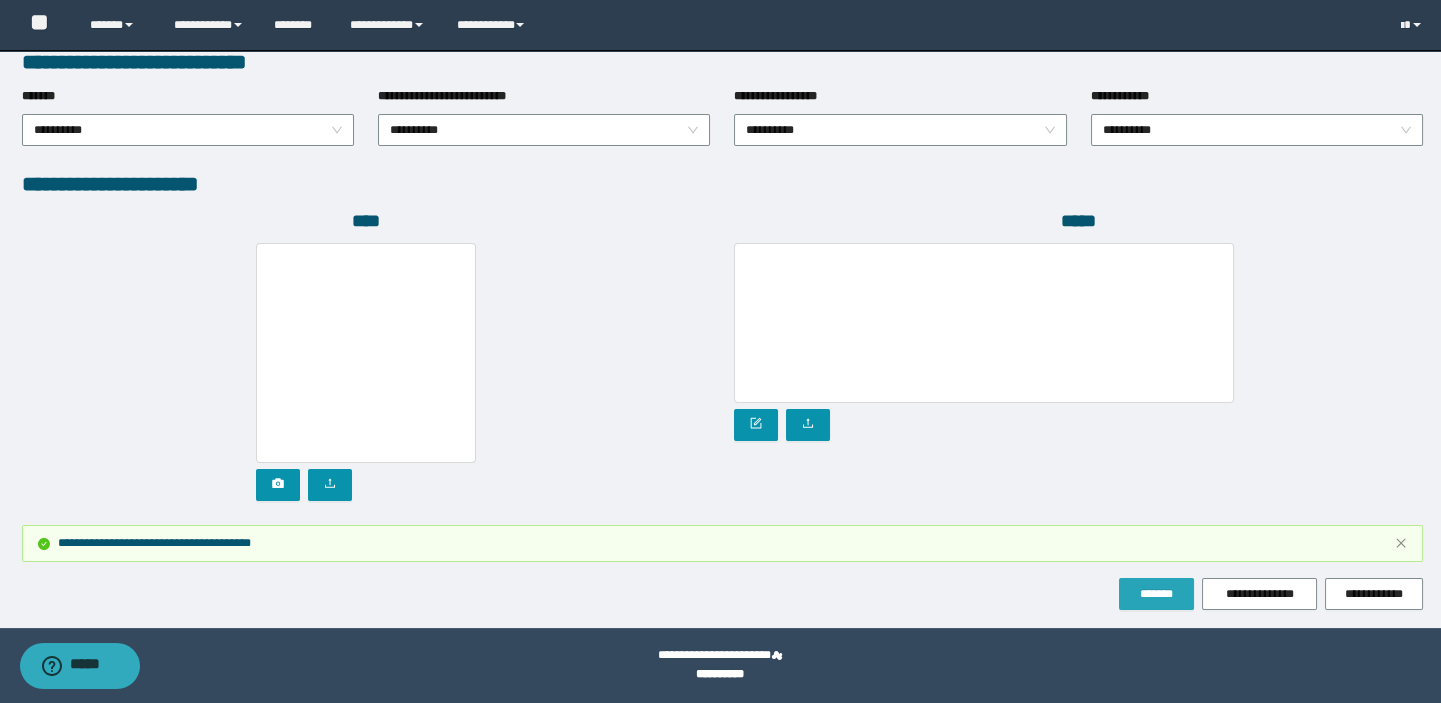 click on "*******" at bounding box center [1156, 594] 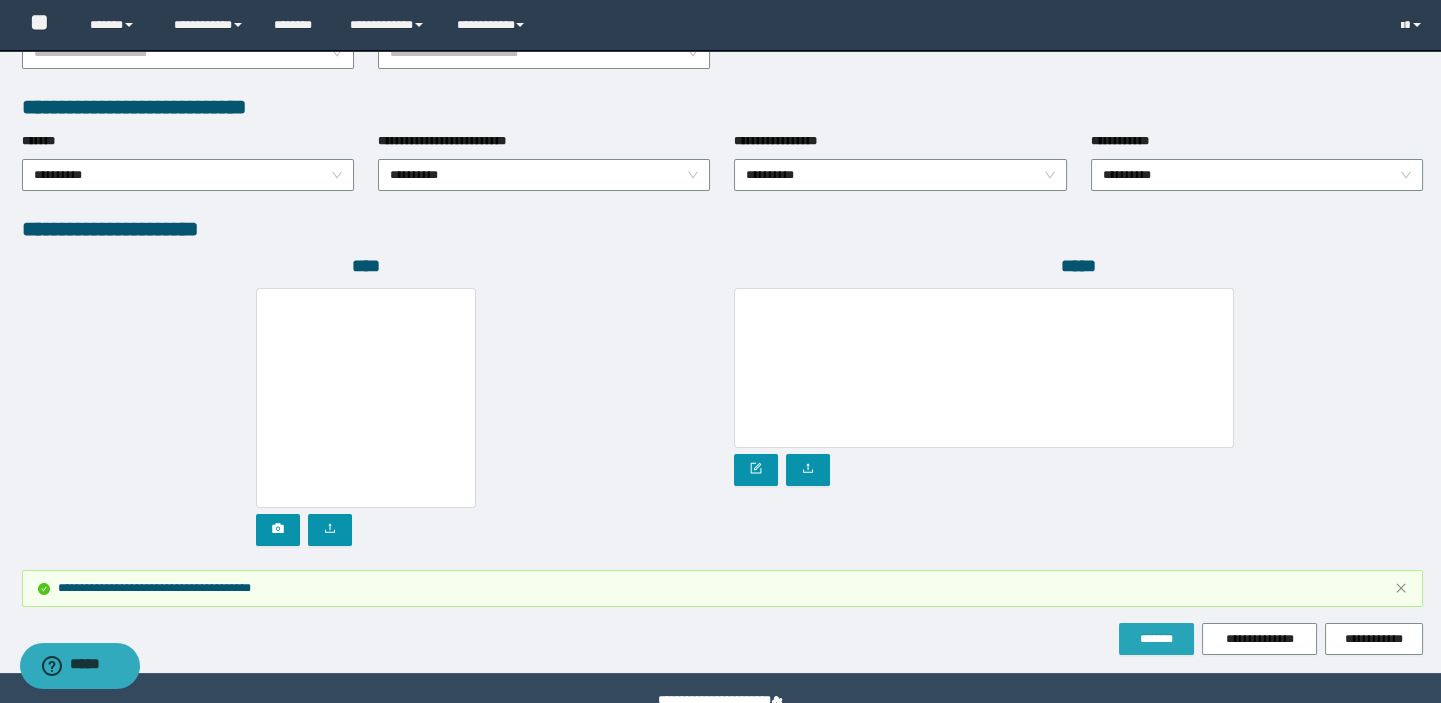 scroll, scrollTop: 1104, scrollLeft: 0, axis: vertical 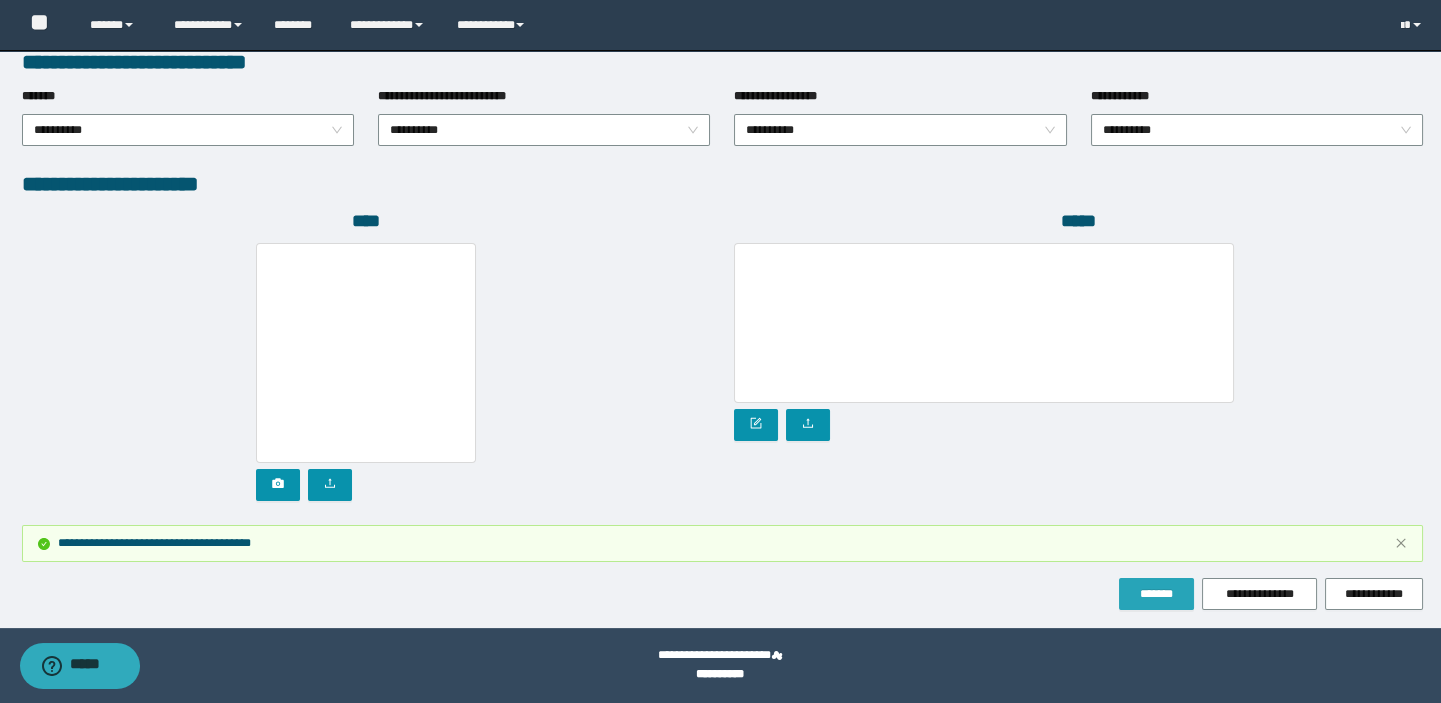 click on "*******" at bounding box center [1156, 594] 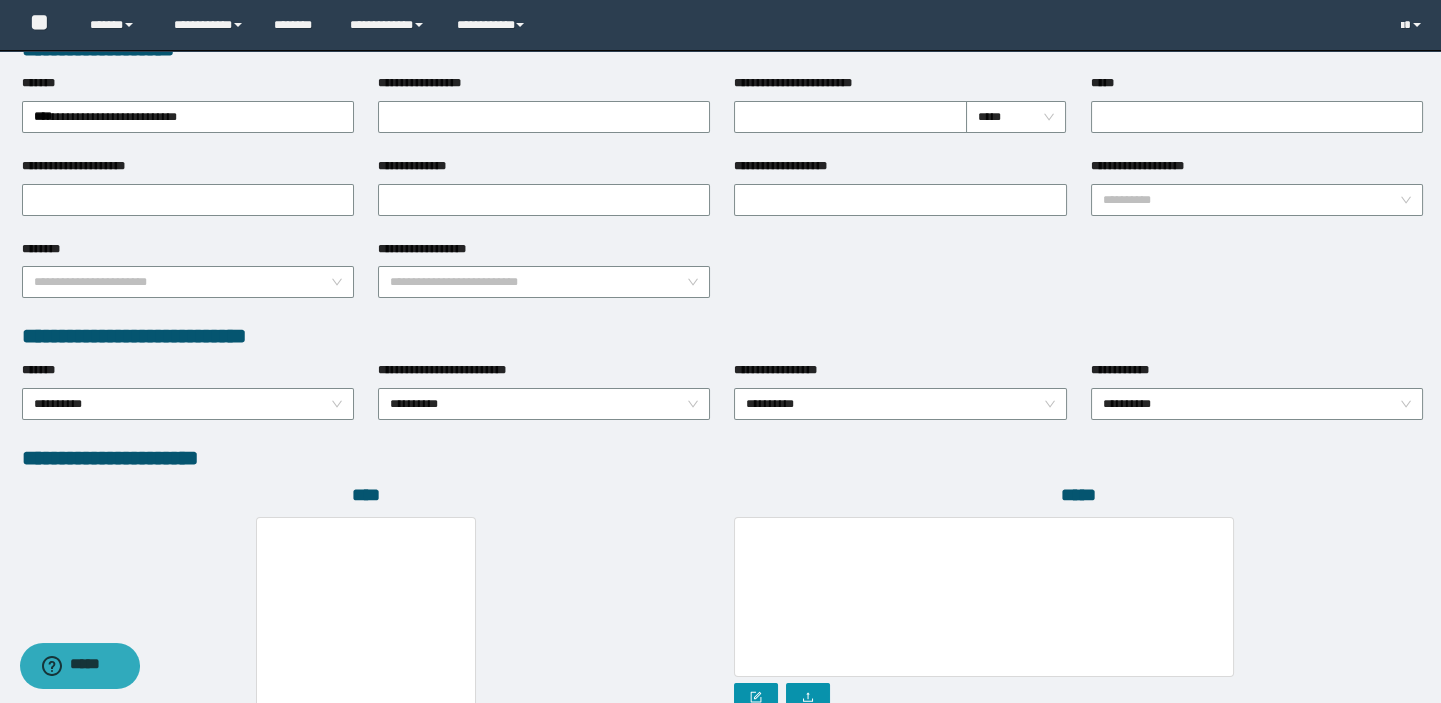 scroll, scrollTop: 650, scrollLeft: 0, axis: vertical 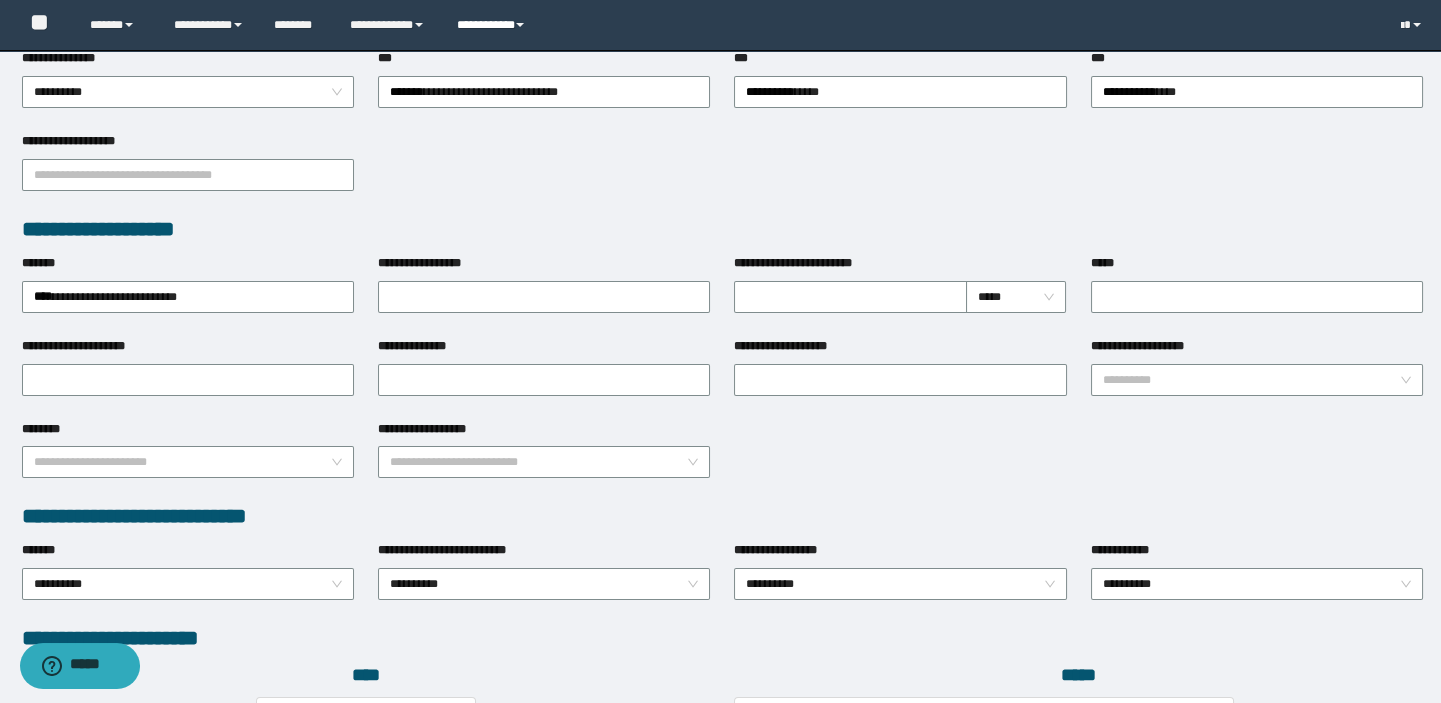 click on "**********" at bounding box center (493, 25) 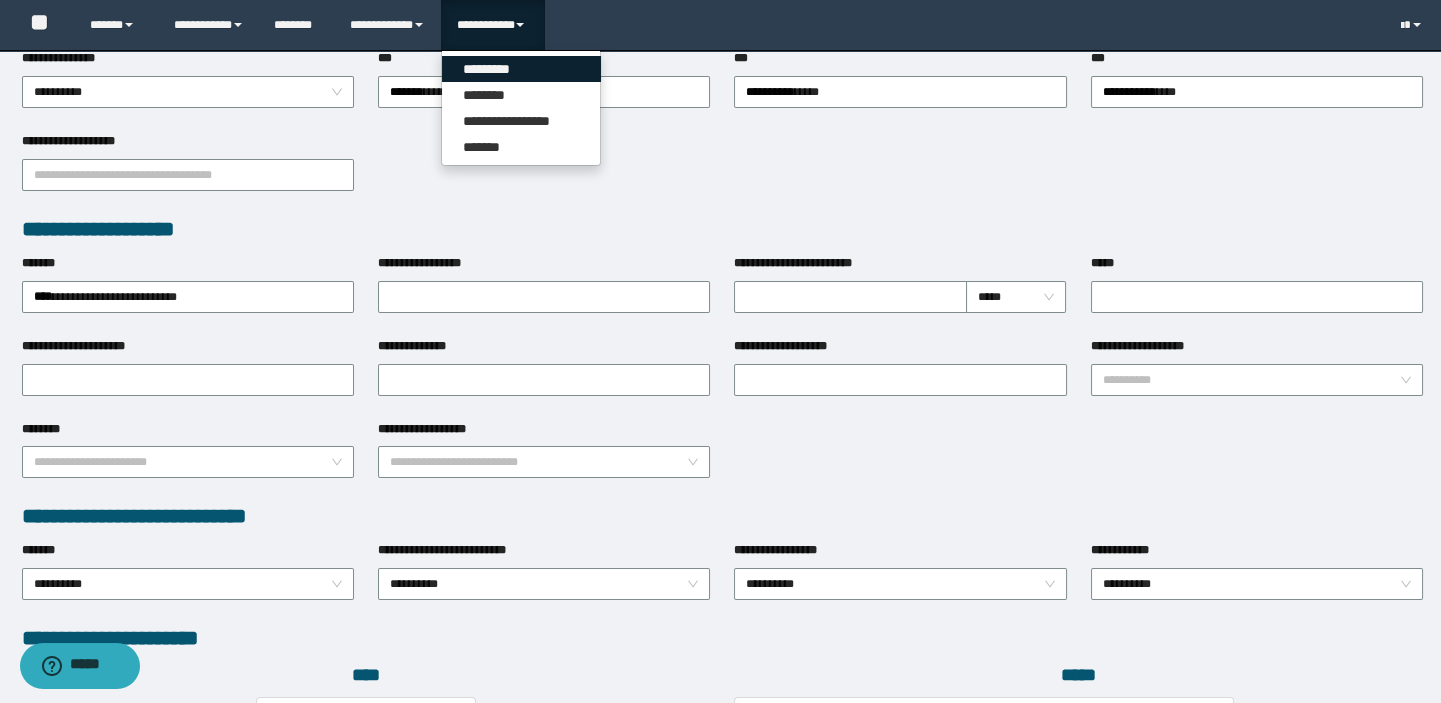 click on "*********" at bounding box center [521, 69] 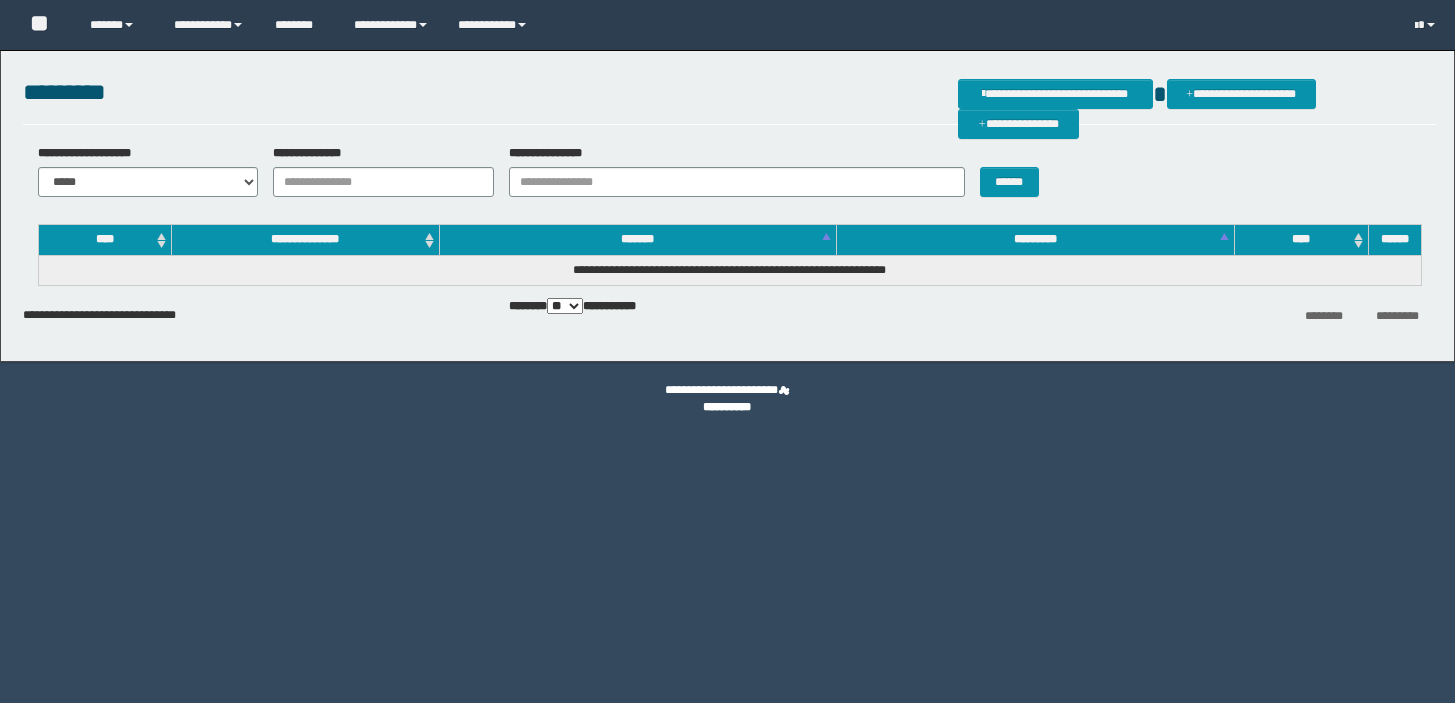scroll, scrollTop: 0, scrollLeft: 0, axis: both 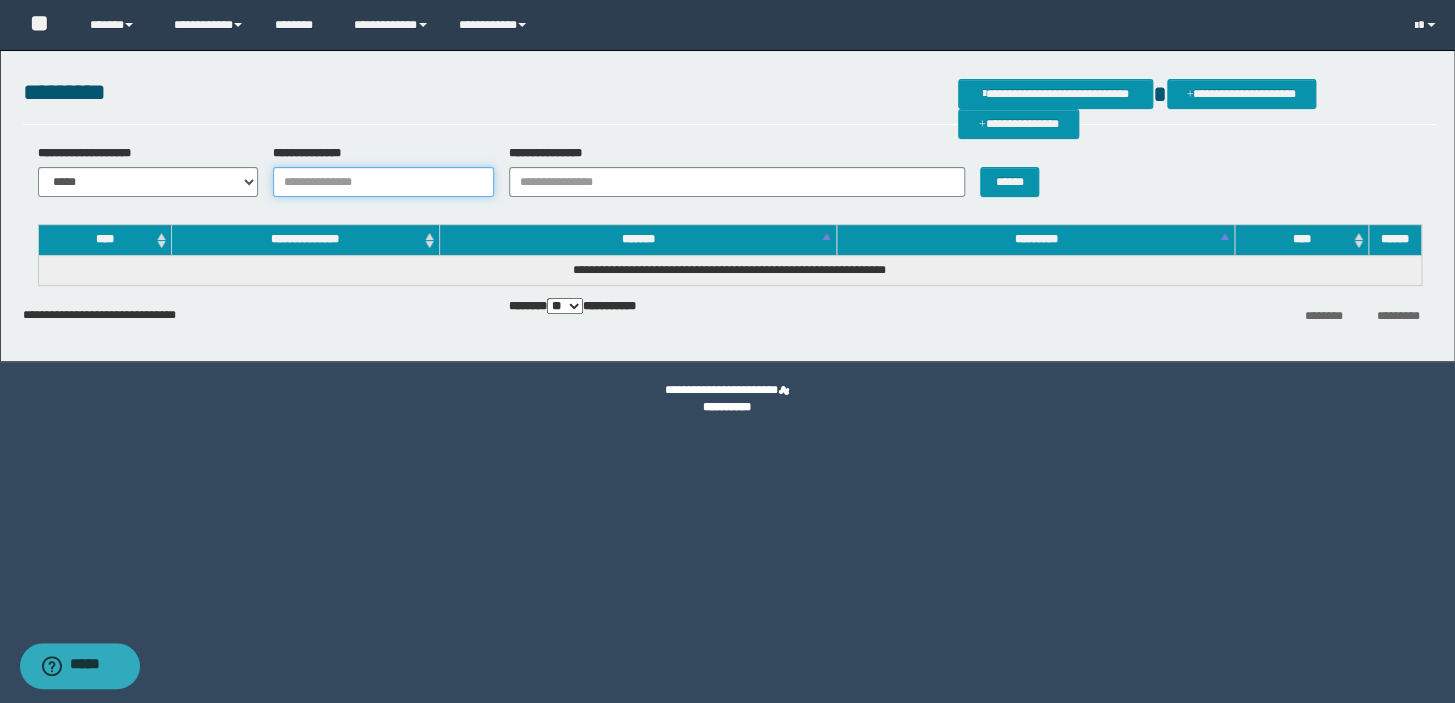 click on "**********" at bounding box center [383, 182] 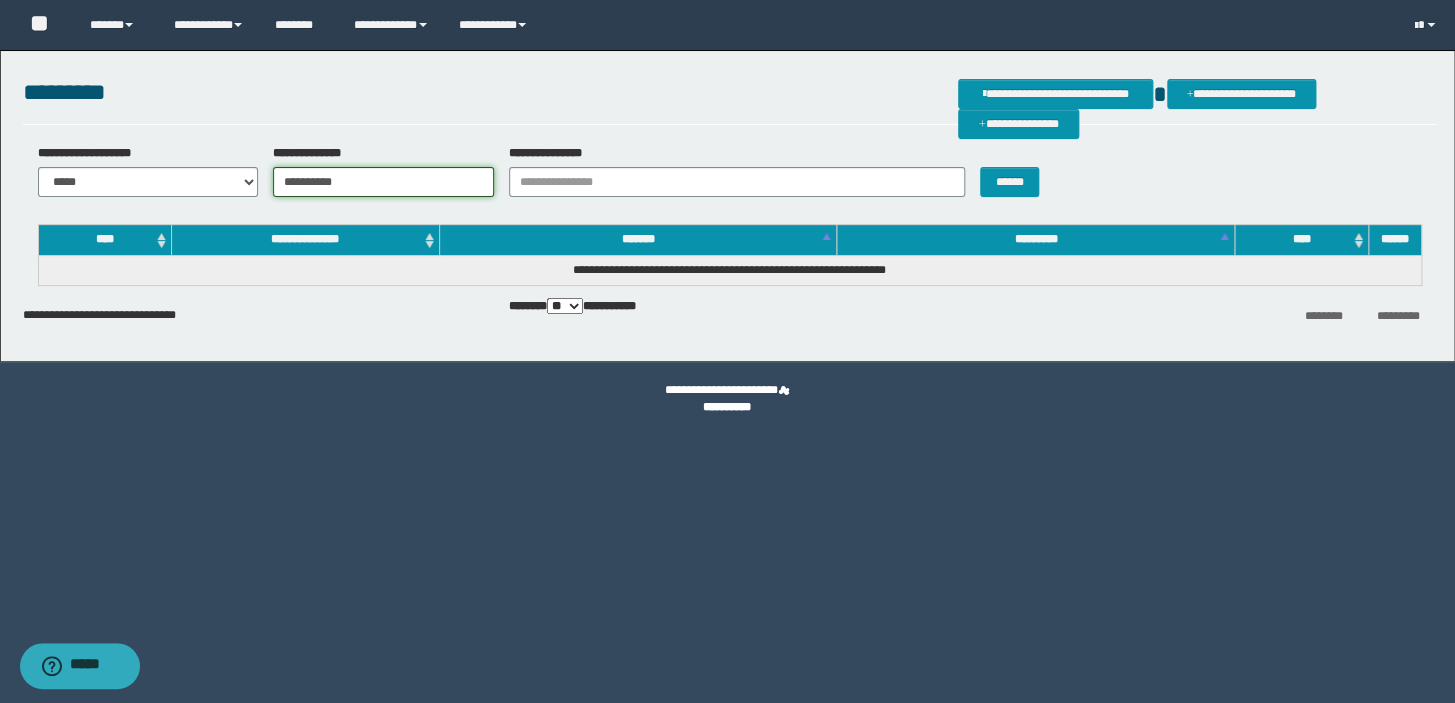 type on "**********" 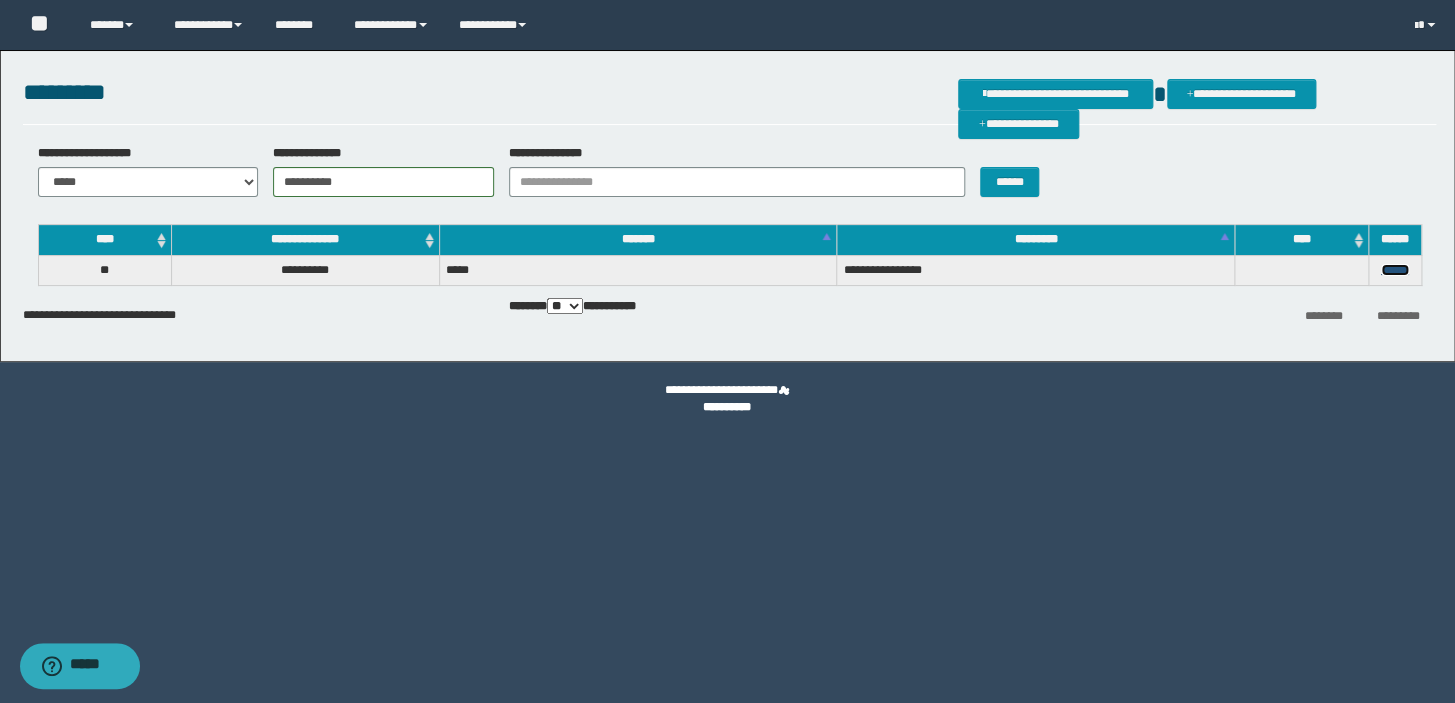 click on "******" at bounding box center [1395, 270] 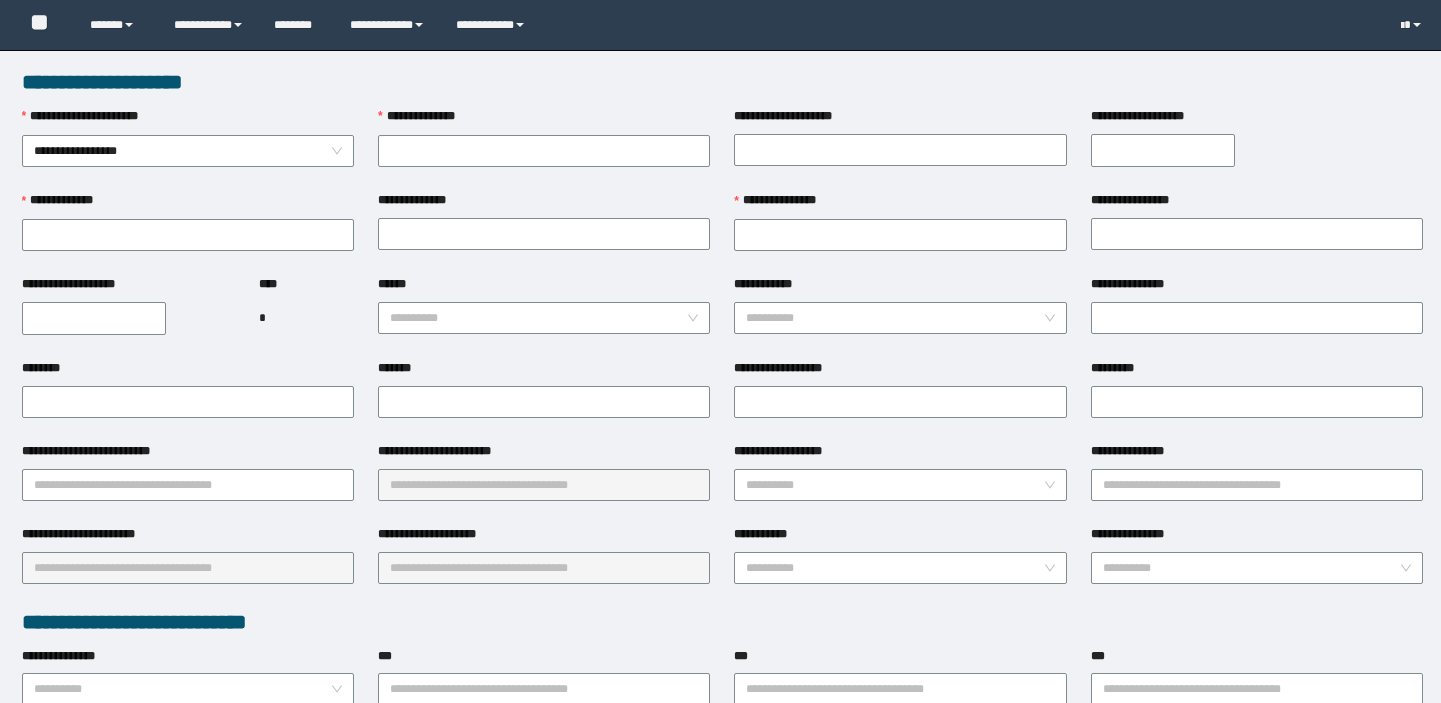 scroll, scrollTop: 0, scrollLeft: 0, axis: both 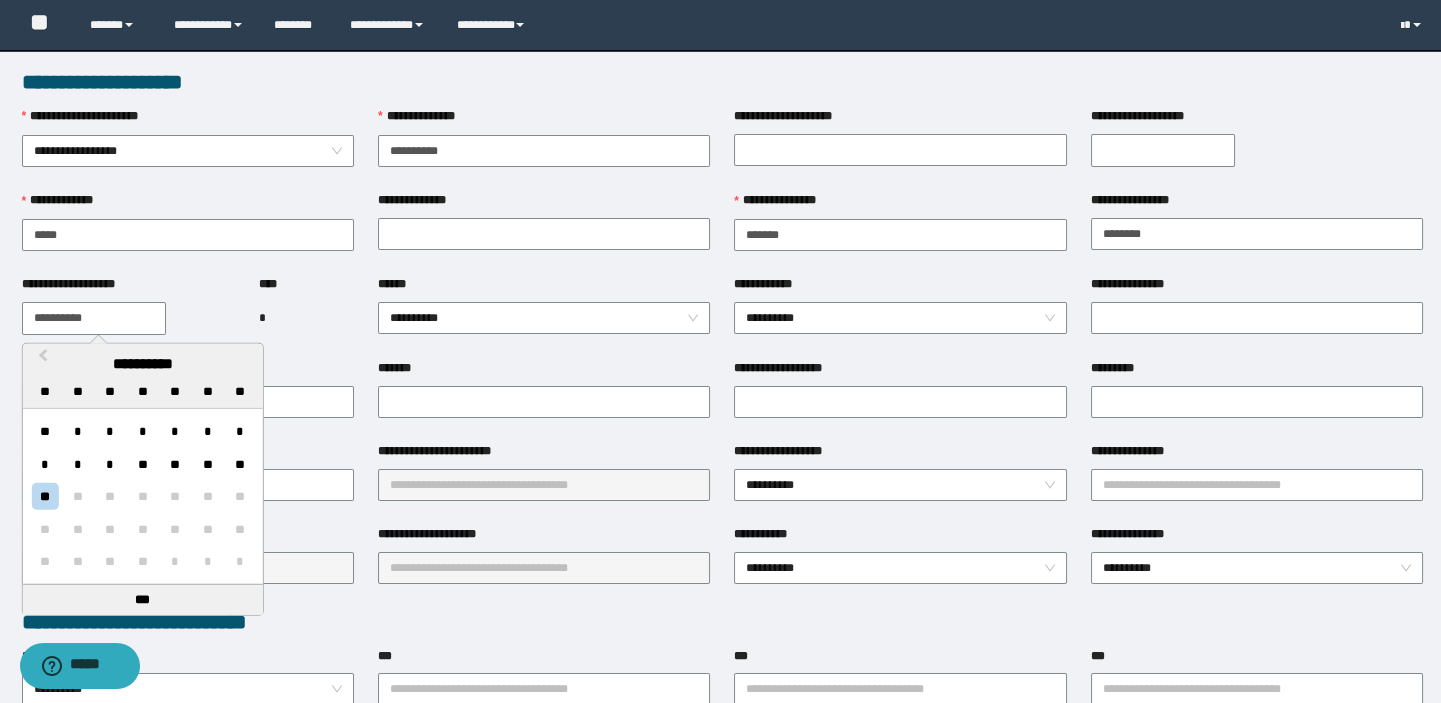 click on "**********" at bounding box center (94, 318) 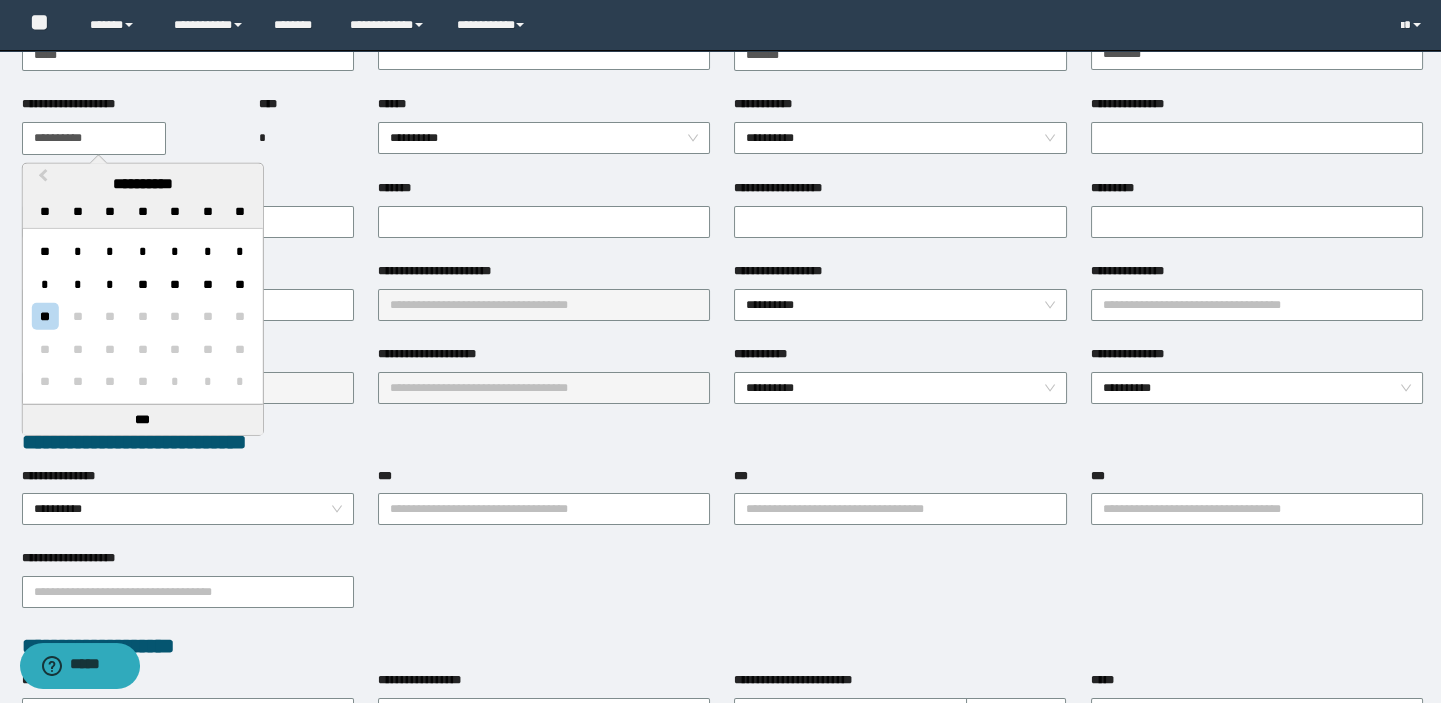 scroll, scrollTop: 181, scrollLeft: 0, axis: vertical 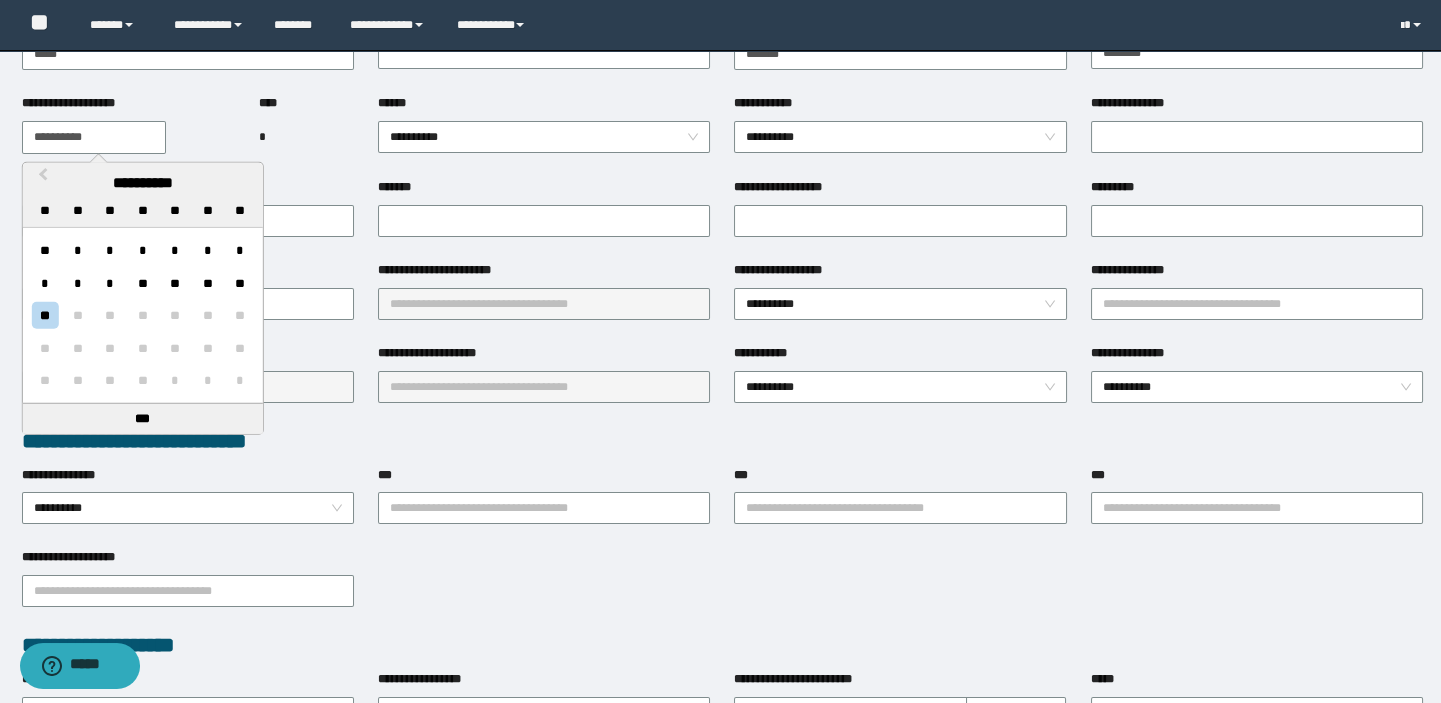 click on "***" at bounding box center [544, 479] 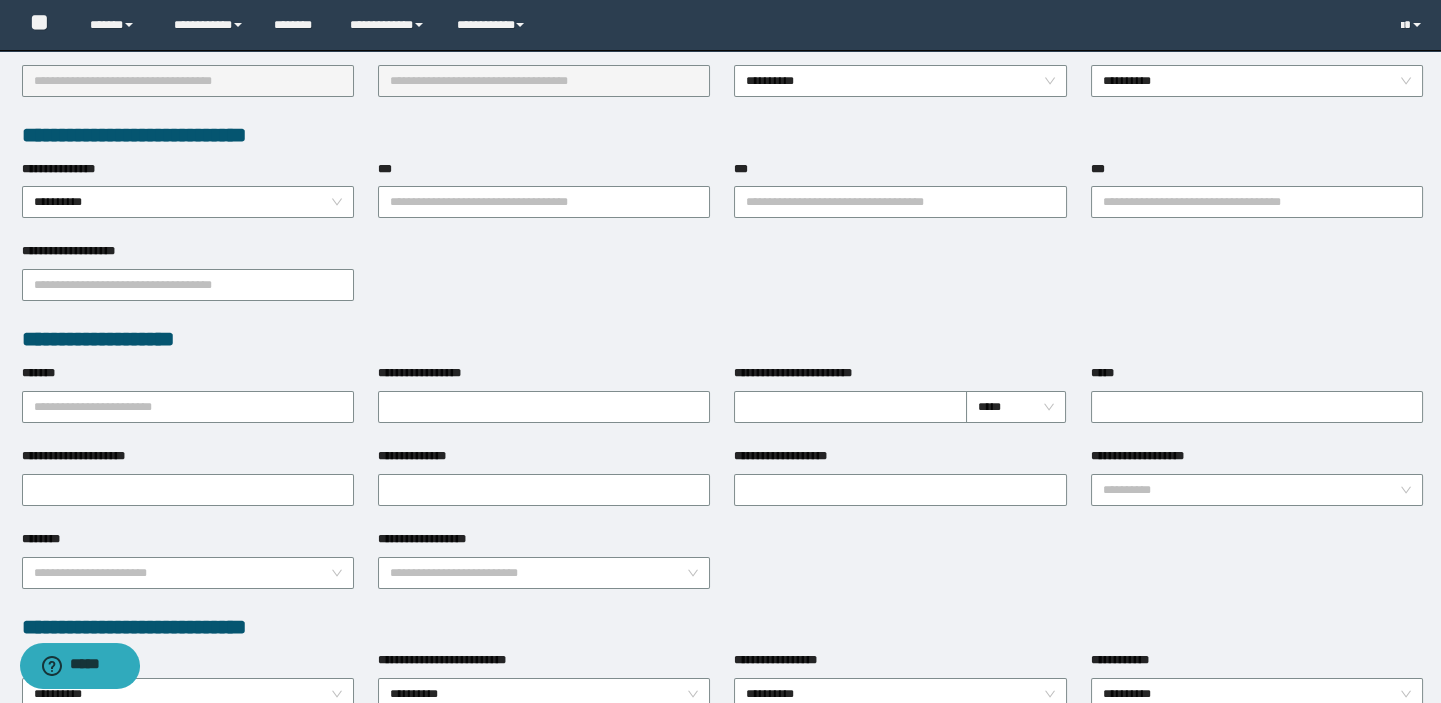 scroll, scrollTop: 545, scrollLeft: 0, axis: vertical 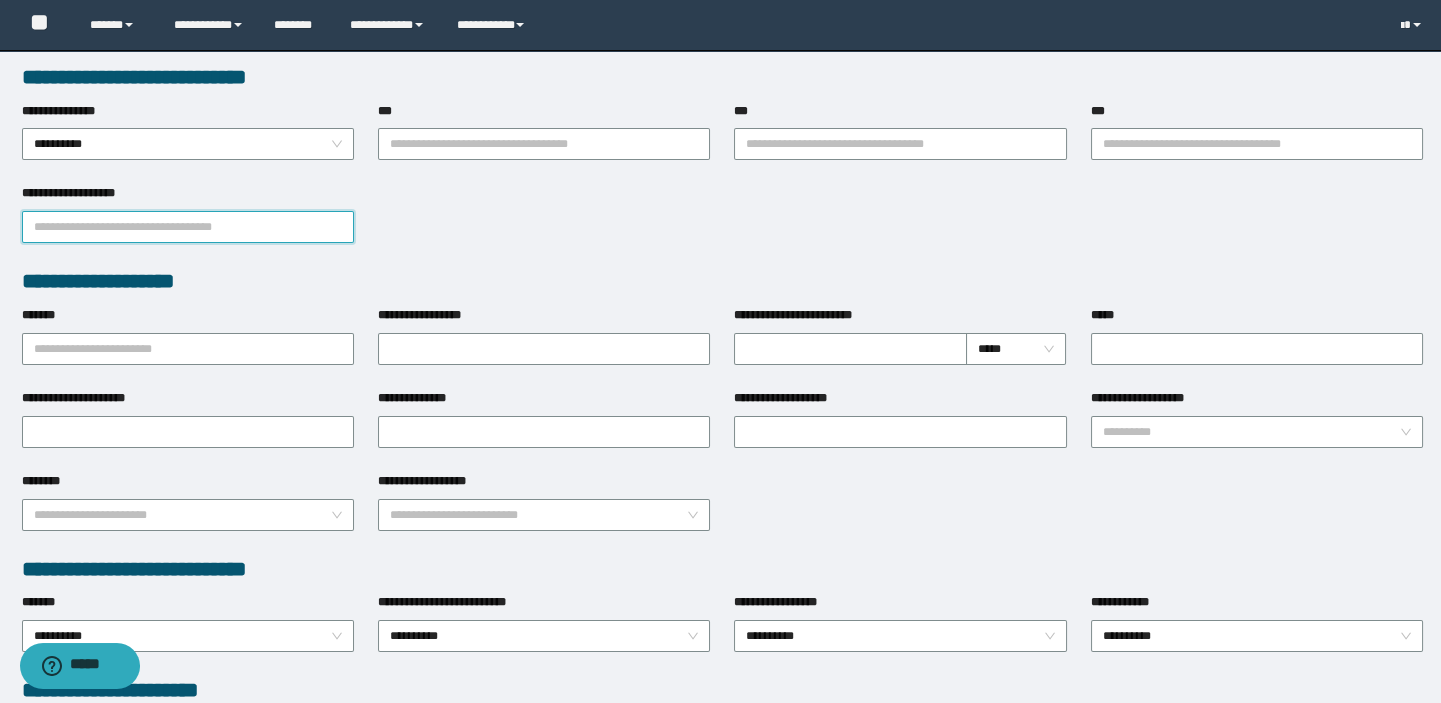 click on "**********" at bounding box center (188, 227) 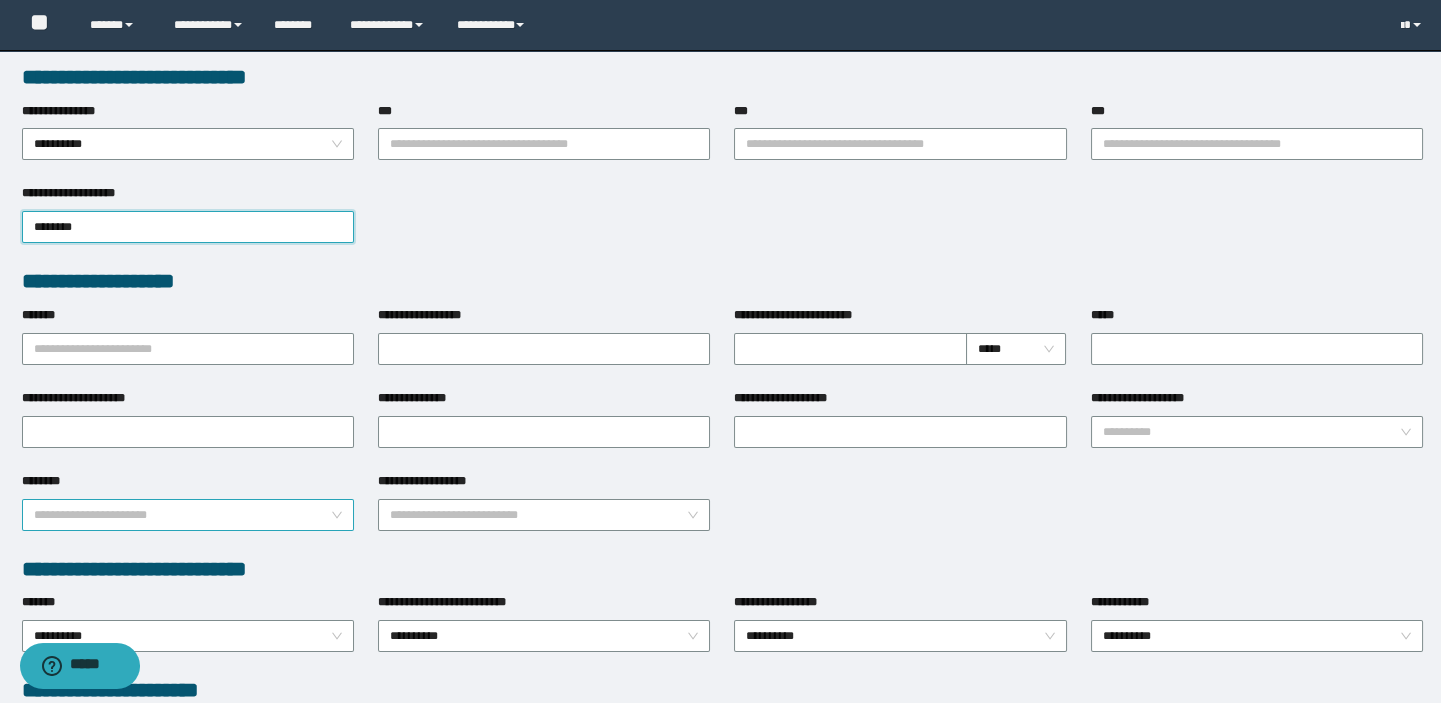 type on "*********" 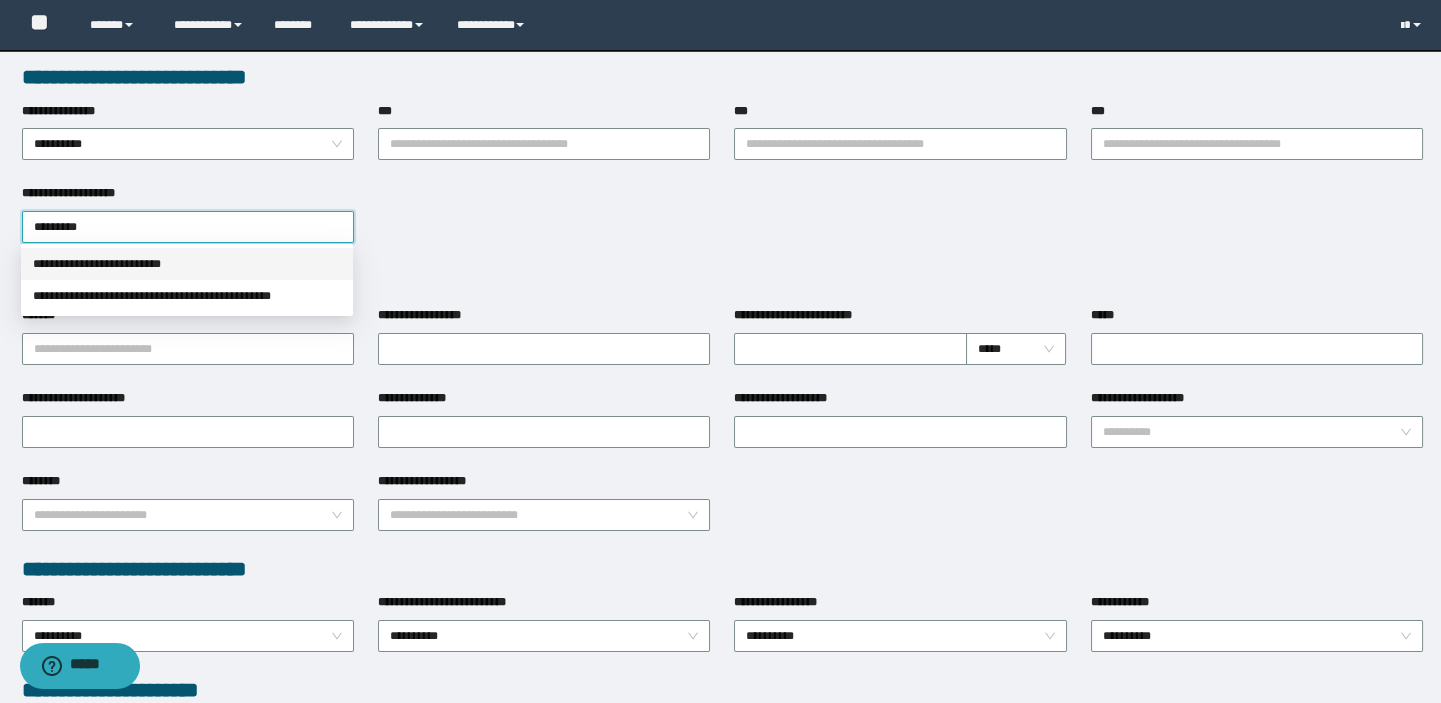 click on "**********" at bounding box center (187, 264) 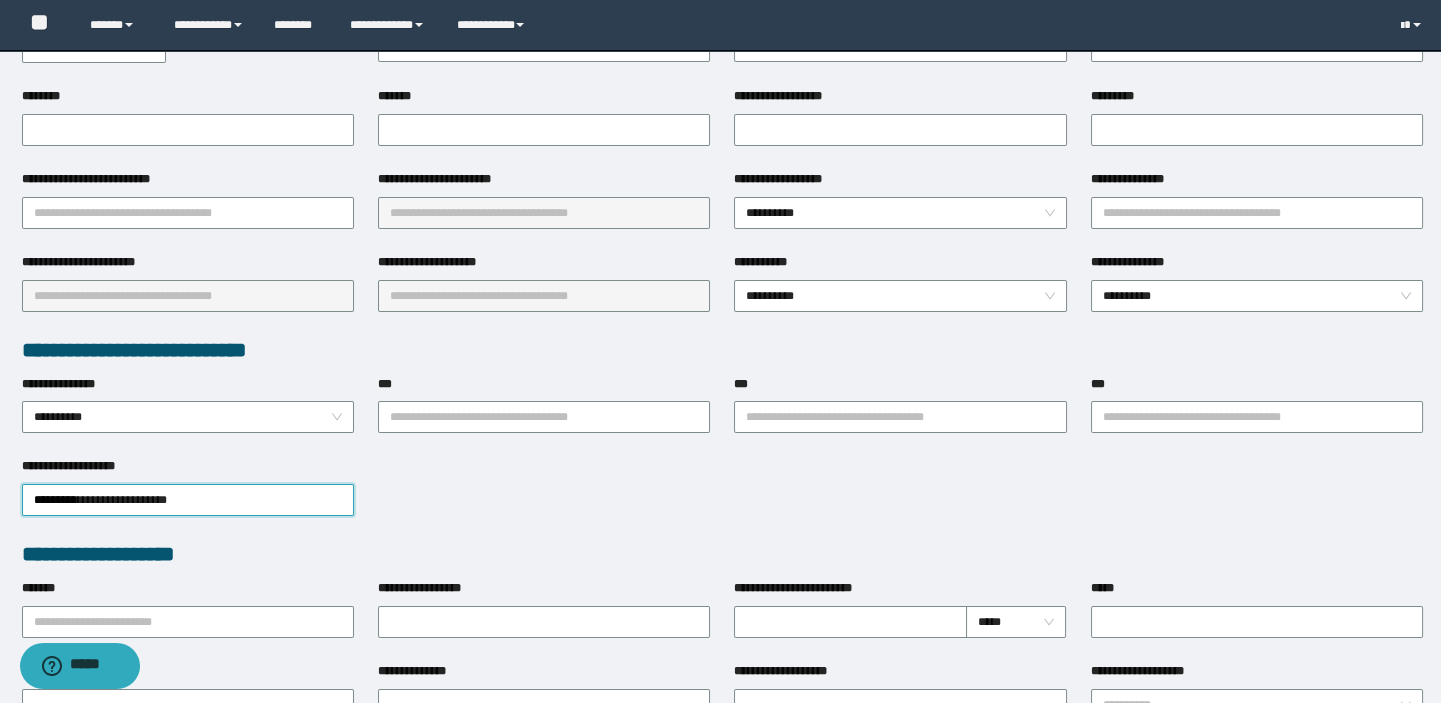 scroll, scrollTop: 0, scrollLeft: 0, axis: both 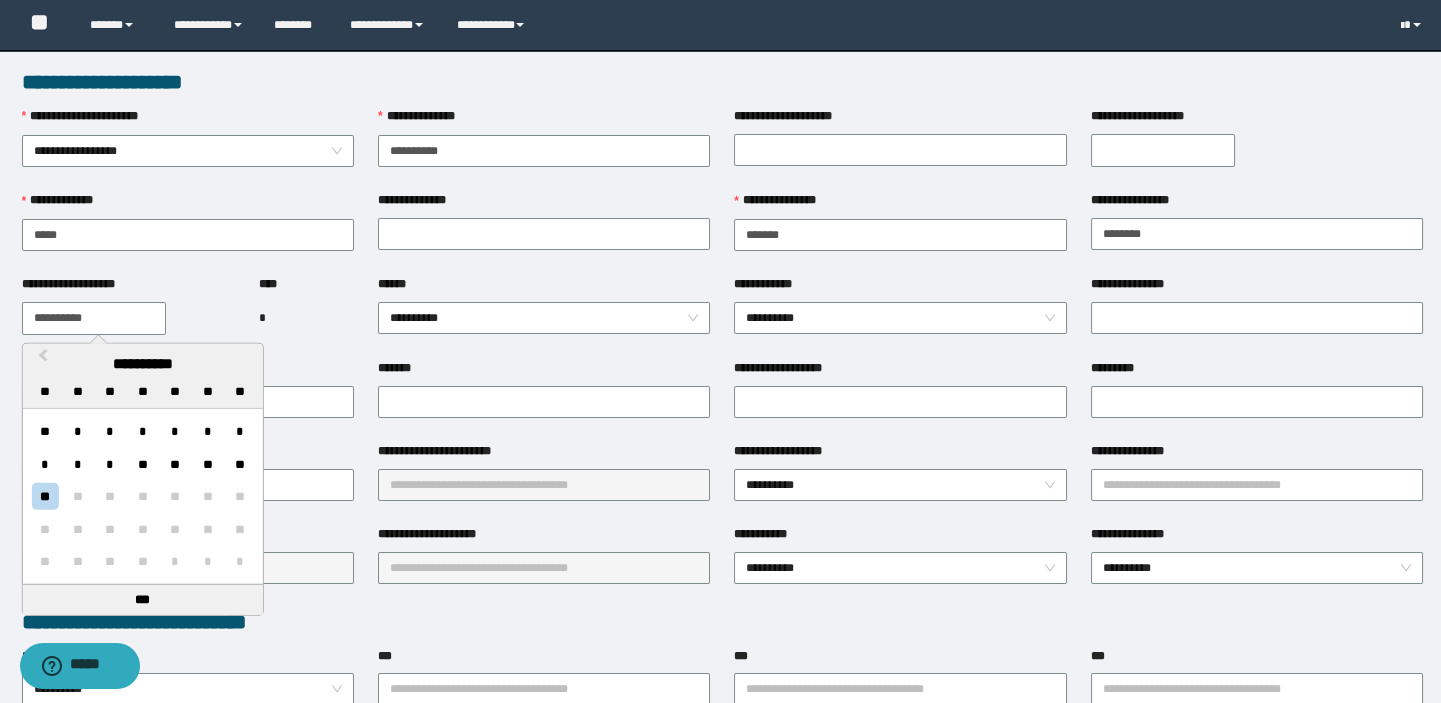 click on "**********" at bounding box center (94, 318) 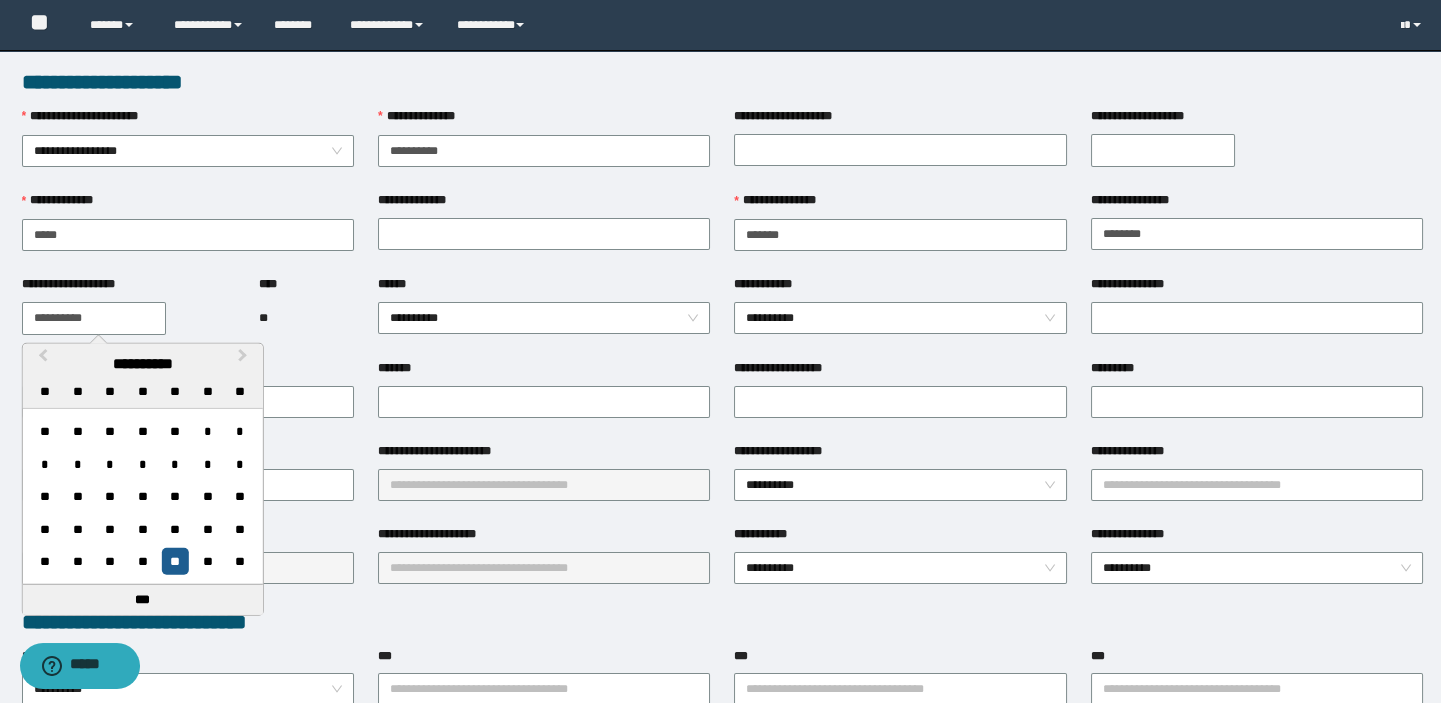 type on "**********" 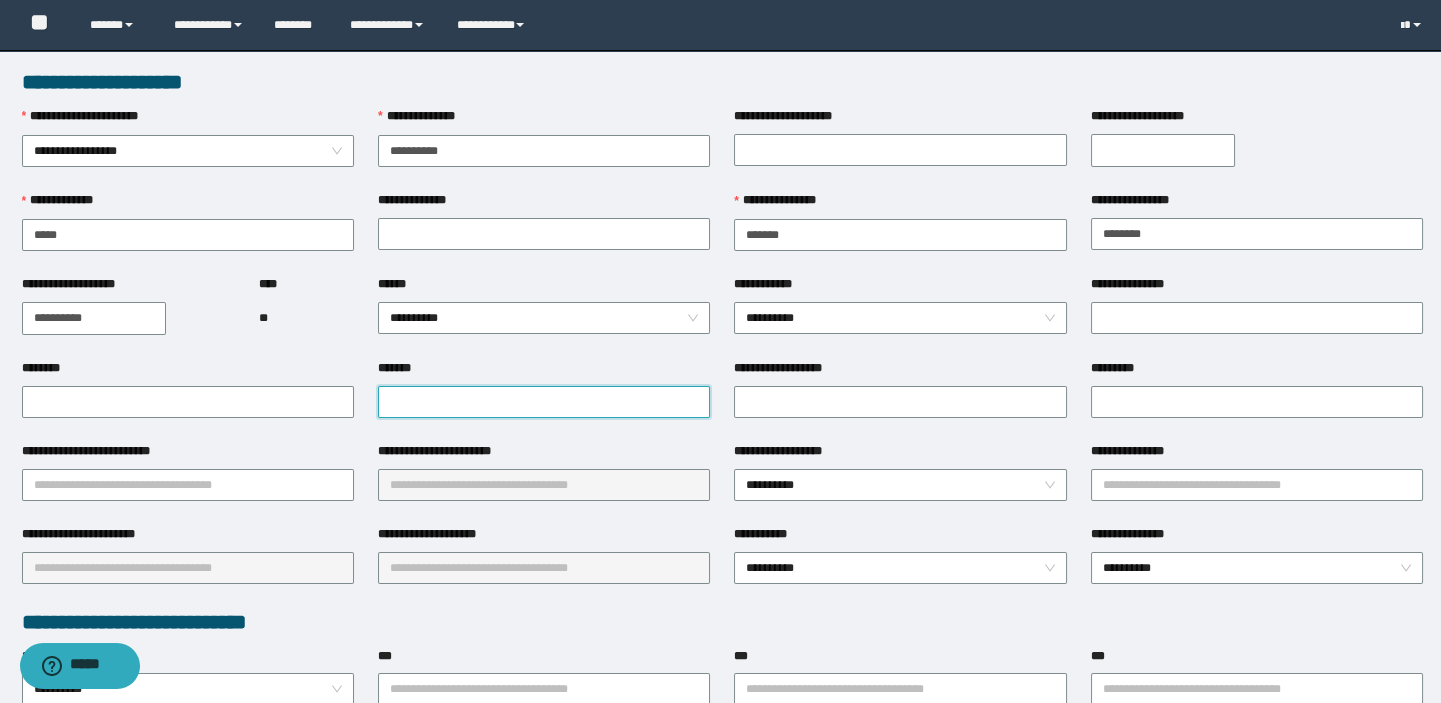 click on "*******" at bounding box center (544, 402) 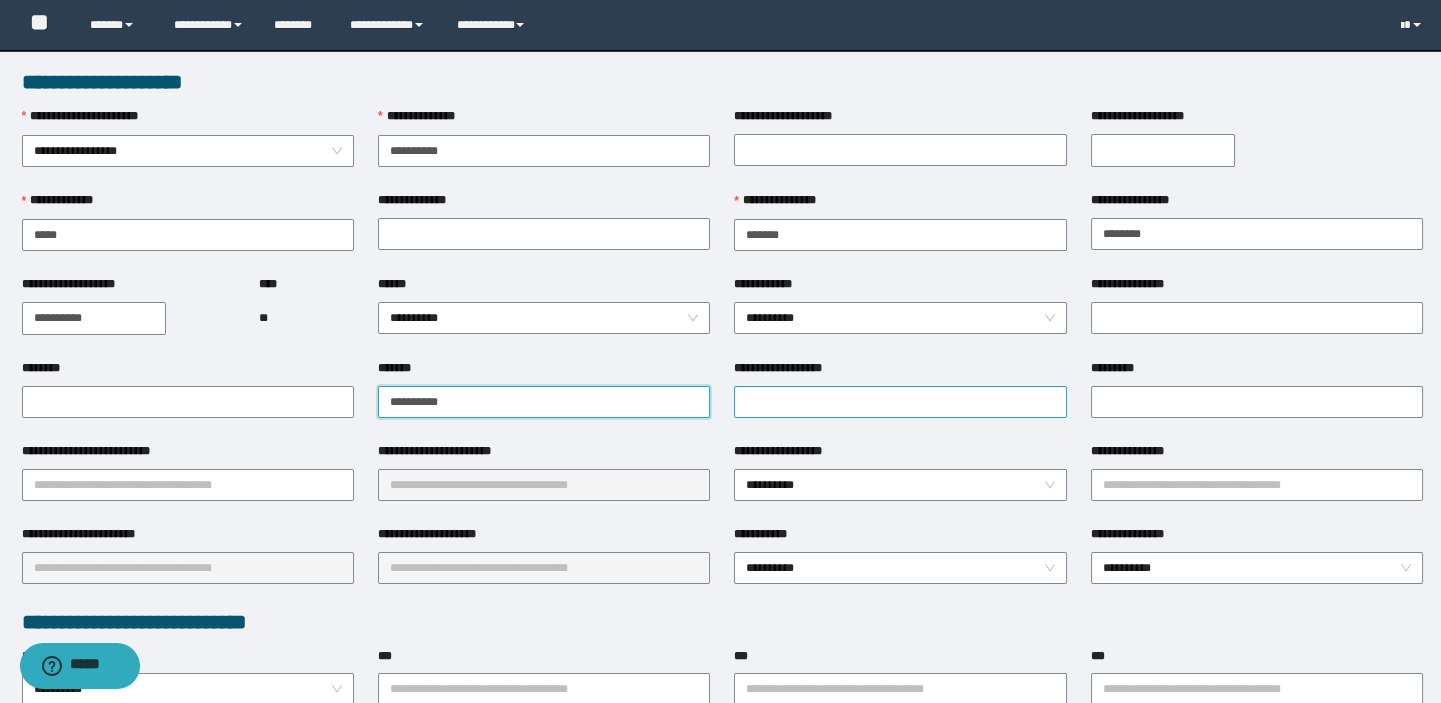 type on "**********" 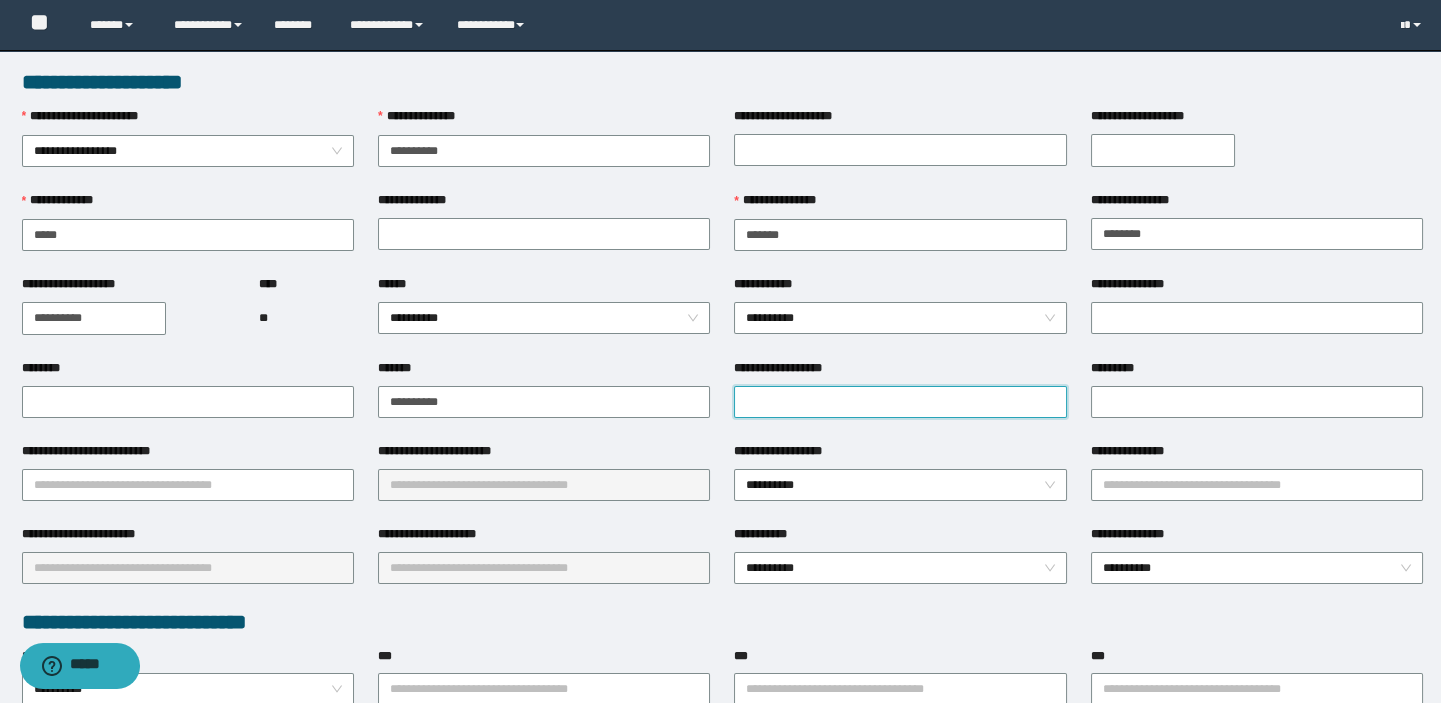 click on "**********" at bounding box center (900, 402) 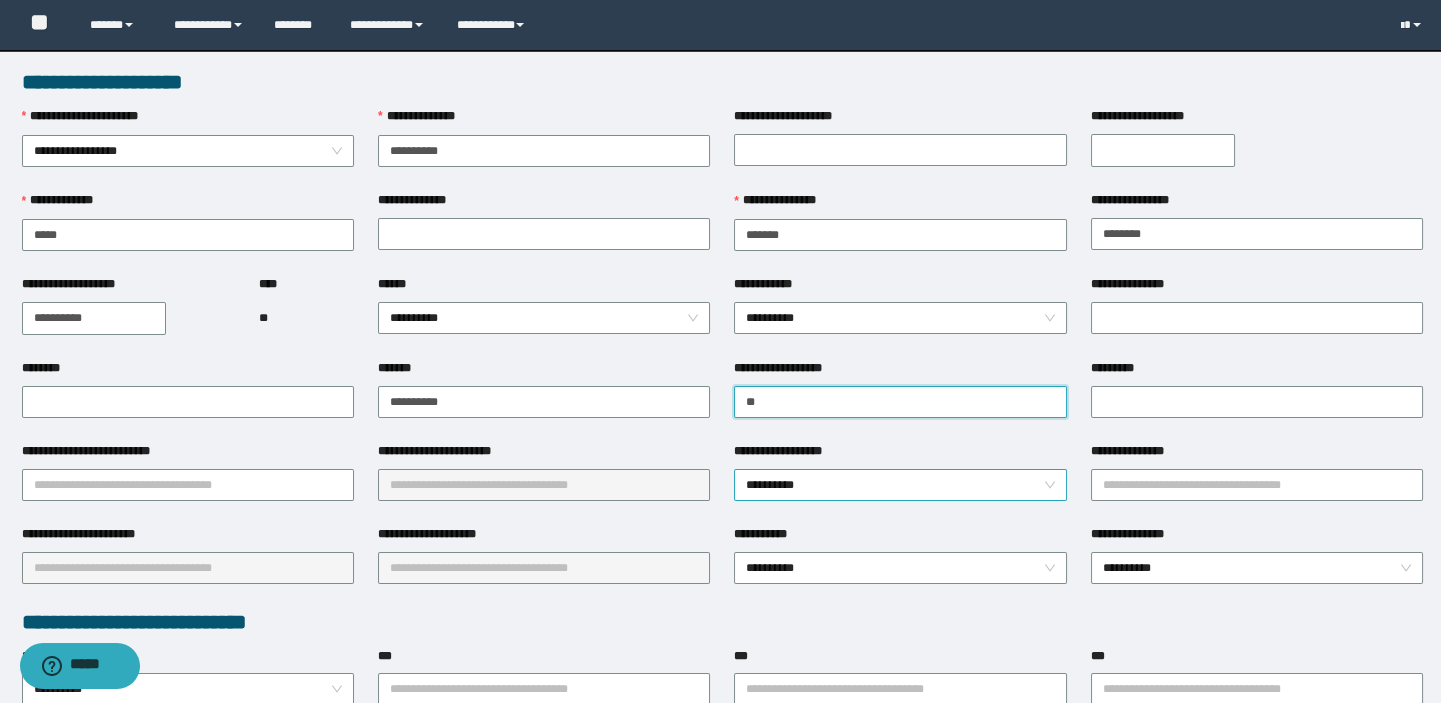 type on "**********" 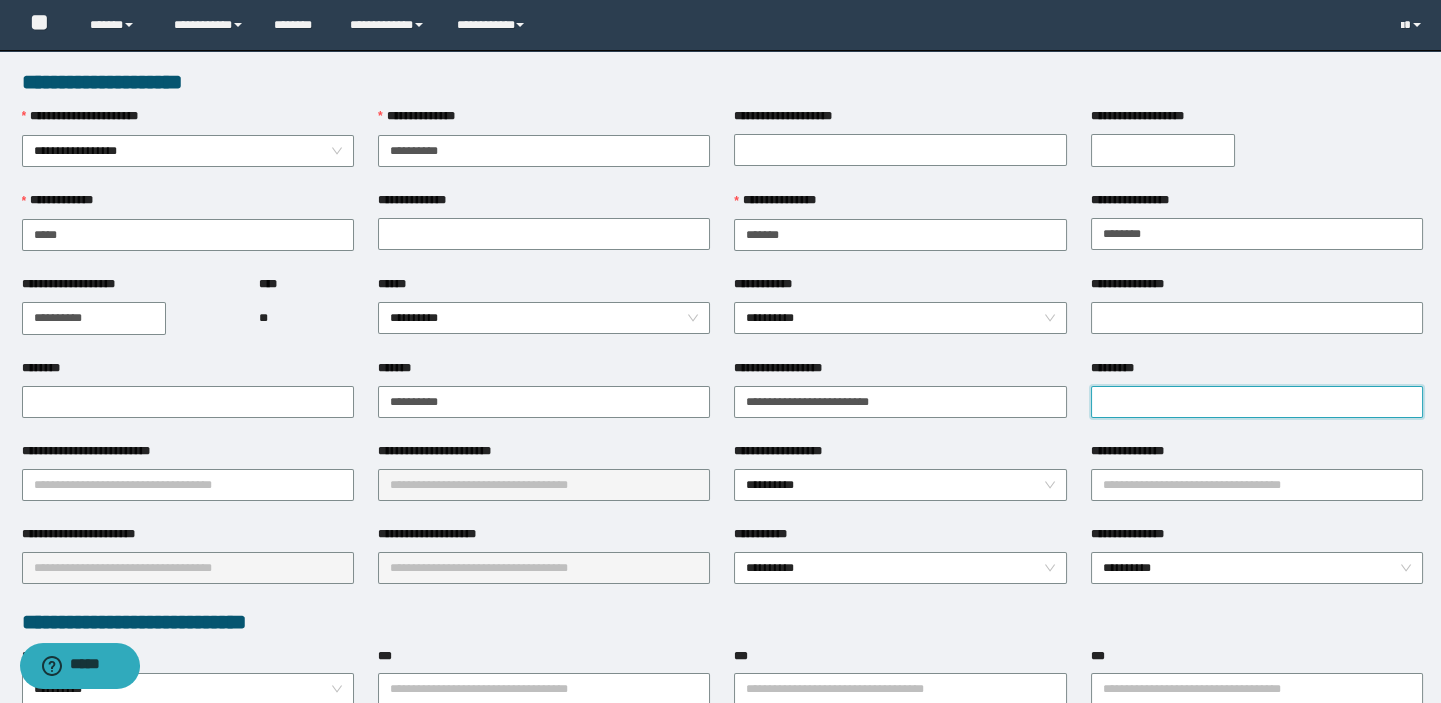 click on "*********" at bounding box center (1257, 402) 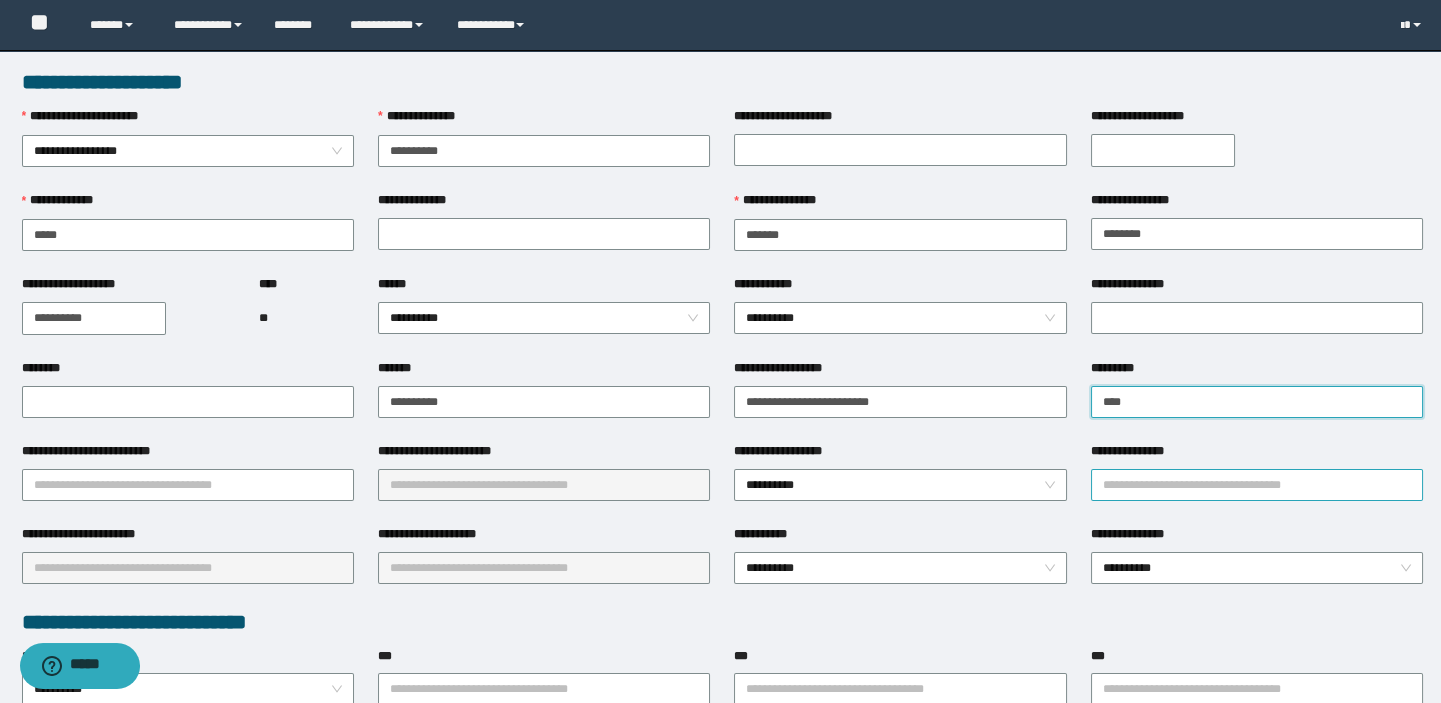 type on "**********" 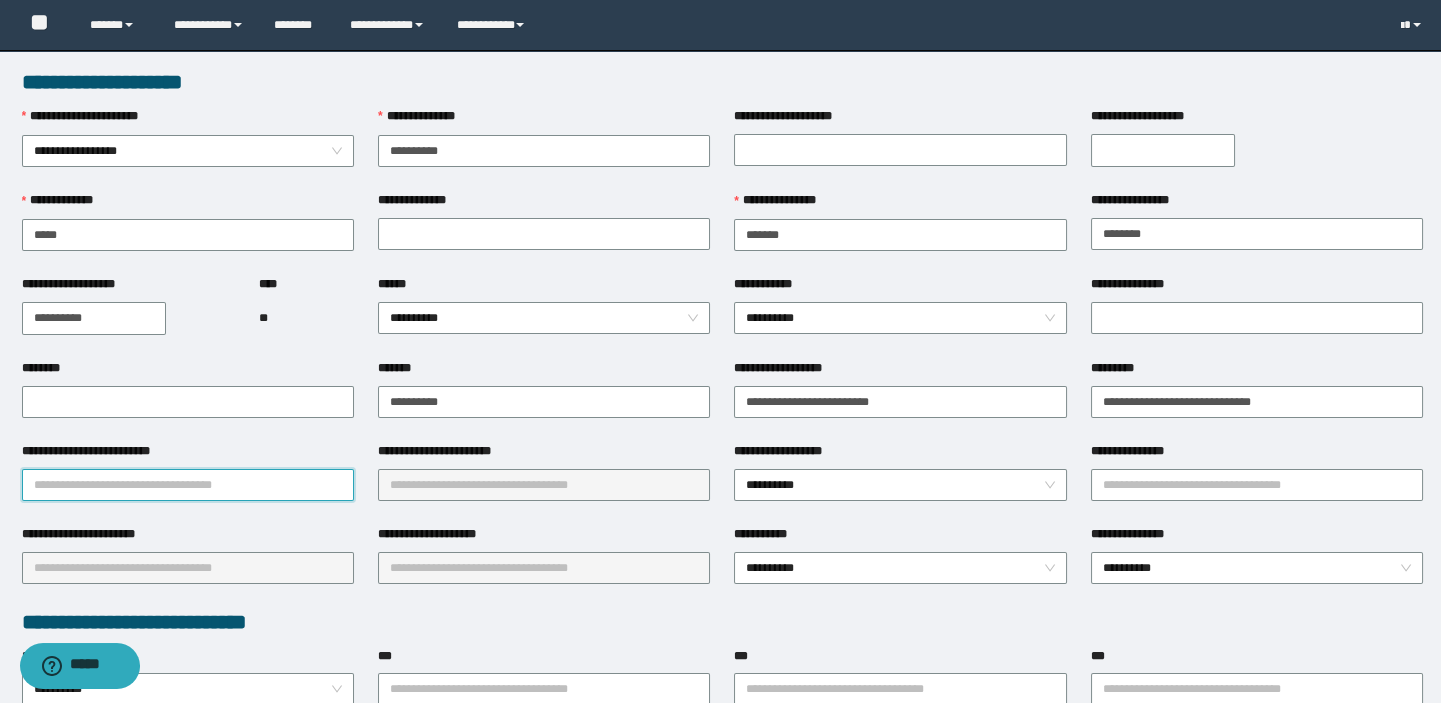 click on "**********" at bounding box center (188, 485) 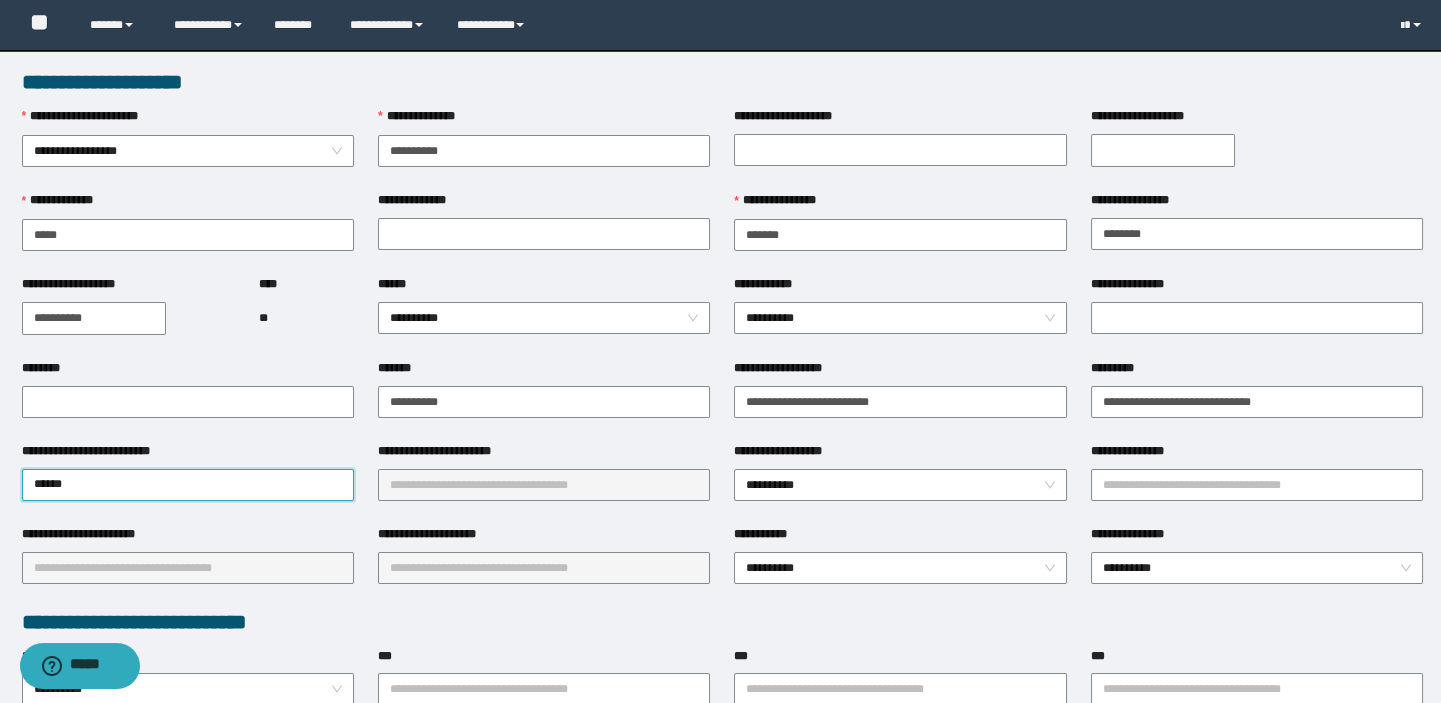 type on "*******" 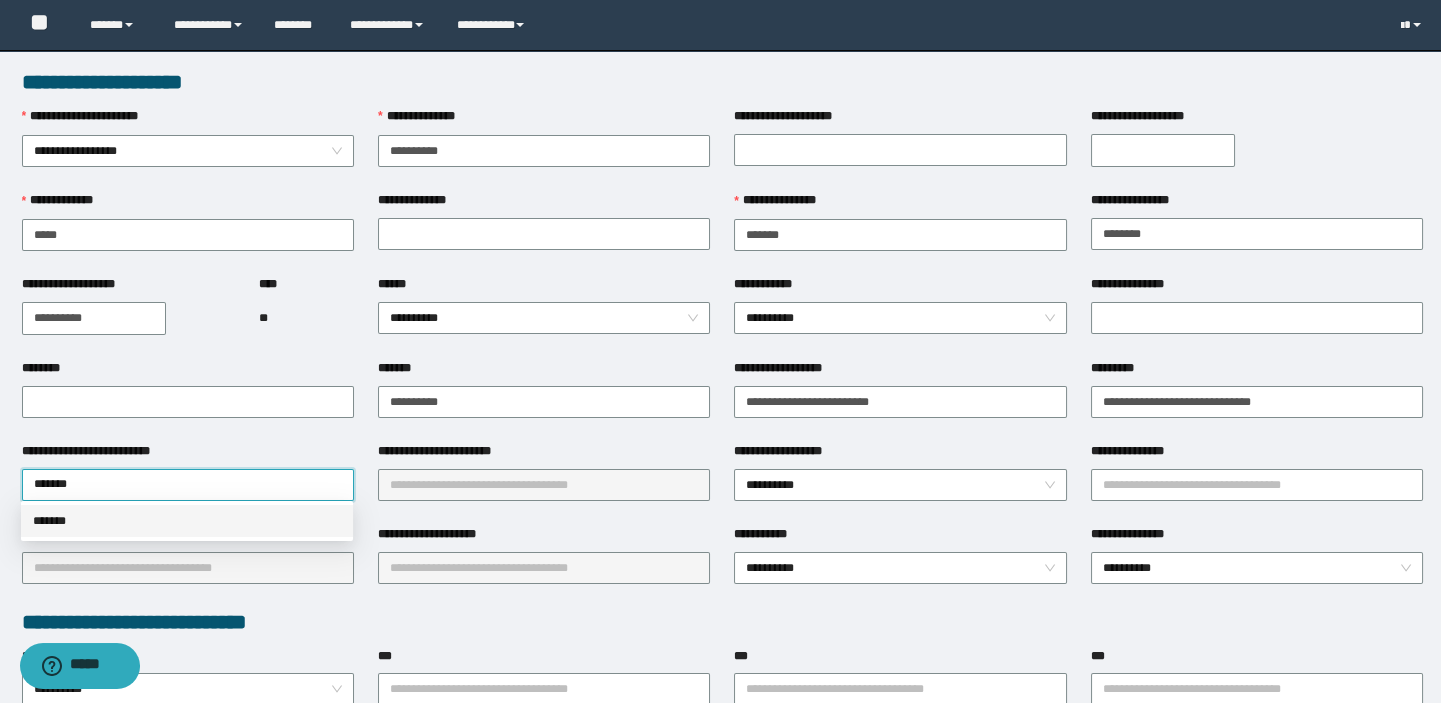 click on "*******" at bounding box center [187, 521] 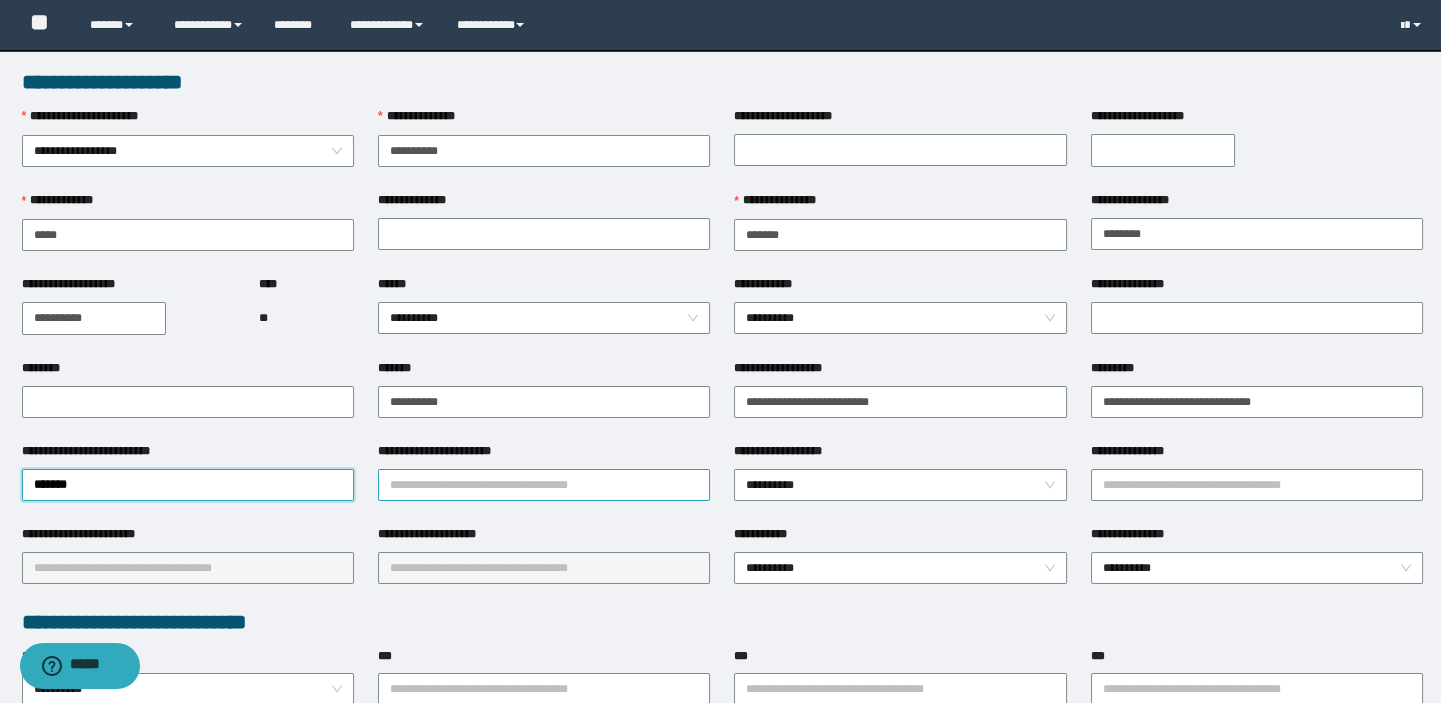 click on "**********" at bounding box center (544, 485) 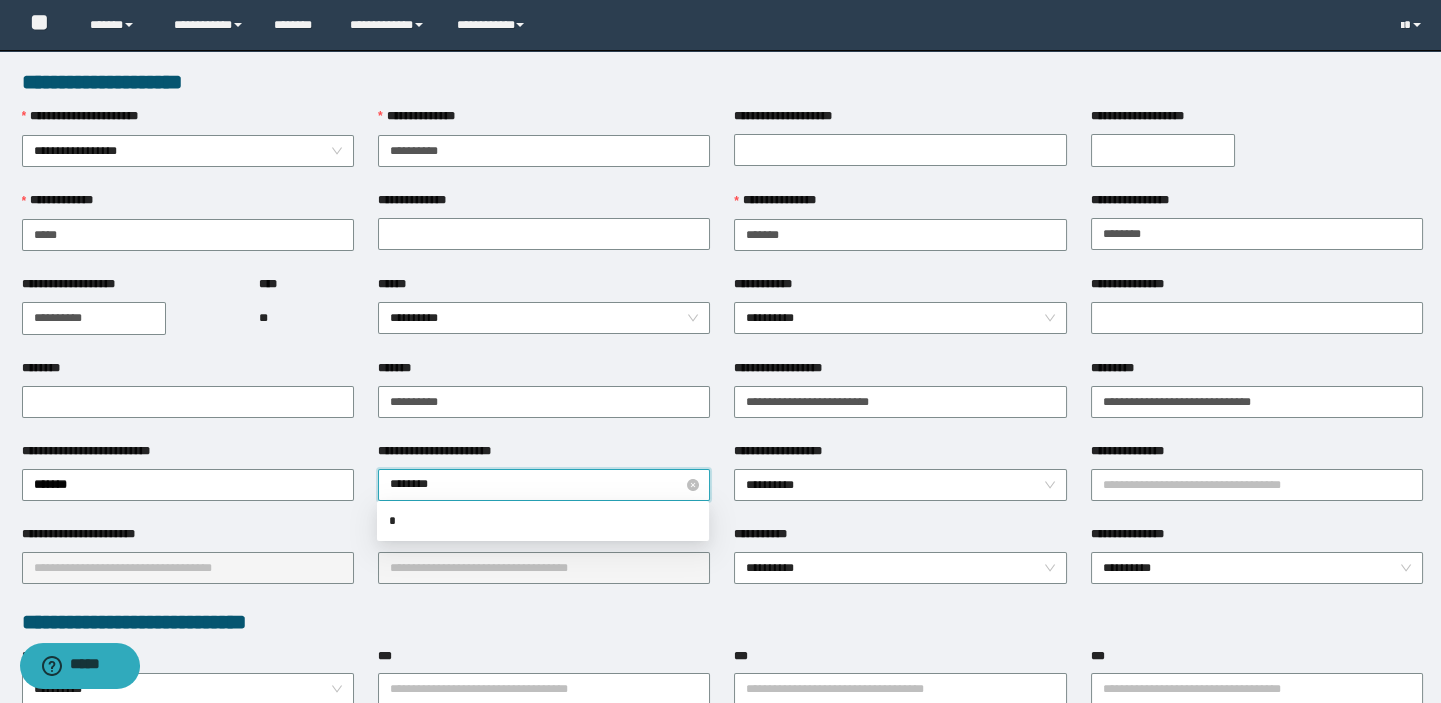 type on "*********" 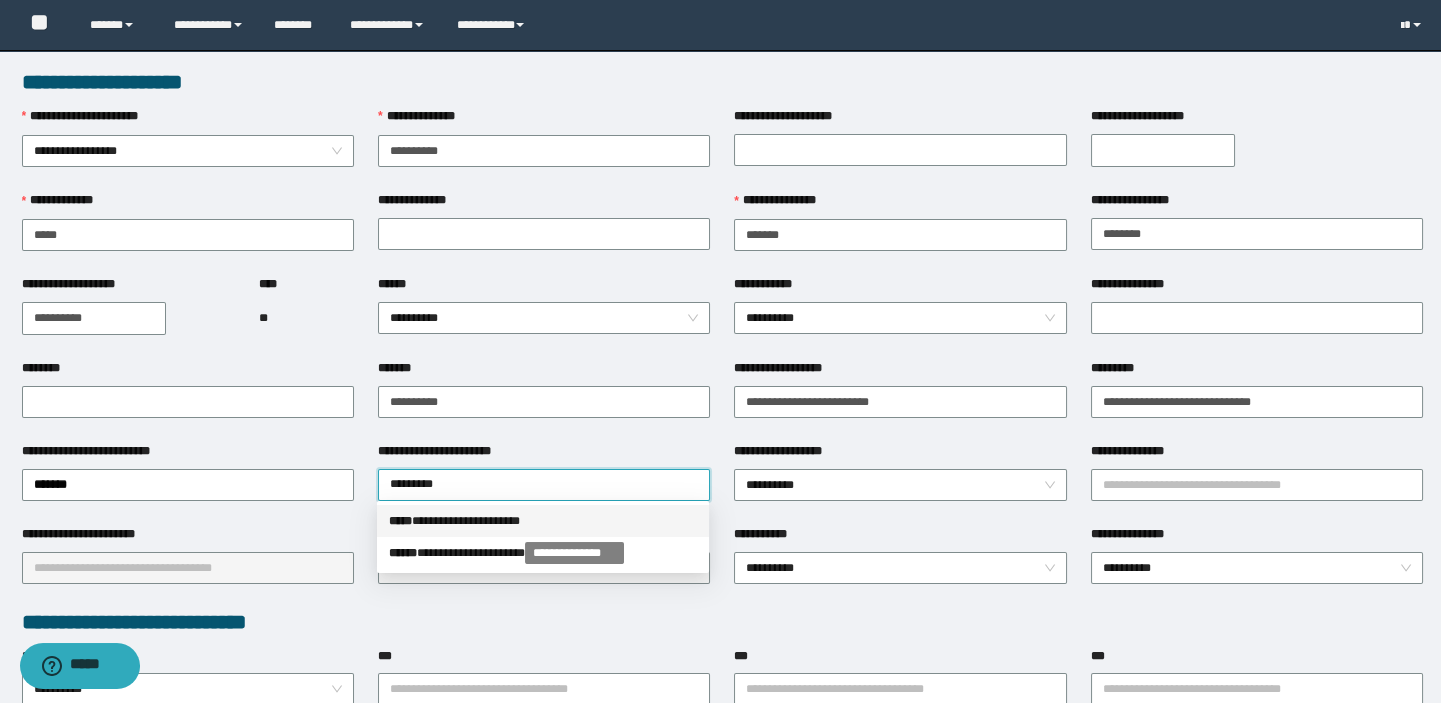 click on "**********" at bounding box center (543, 521) 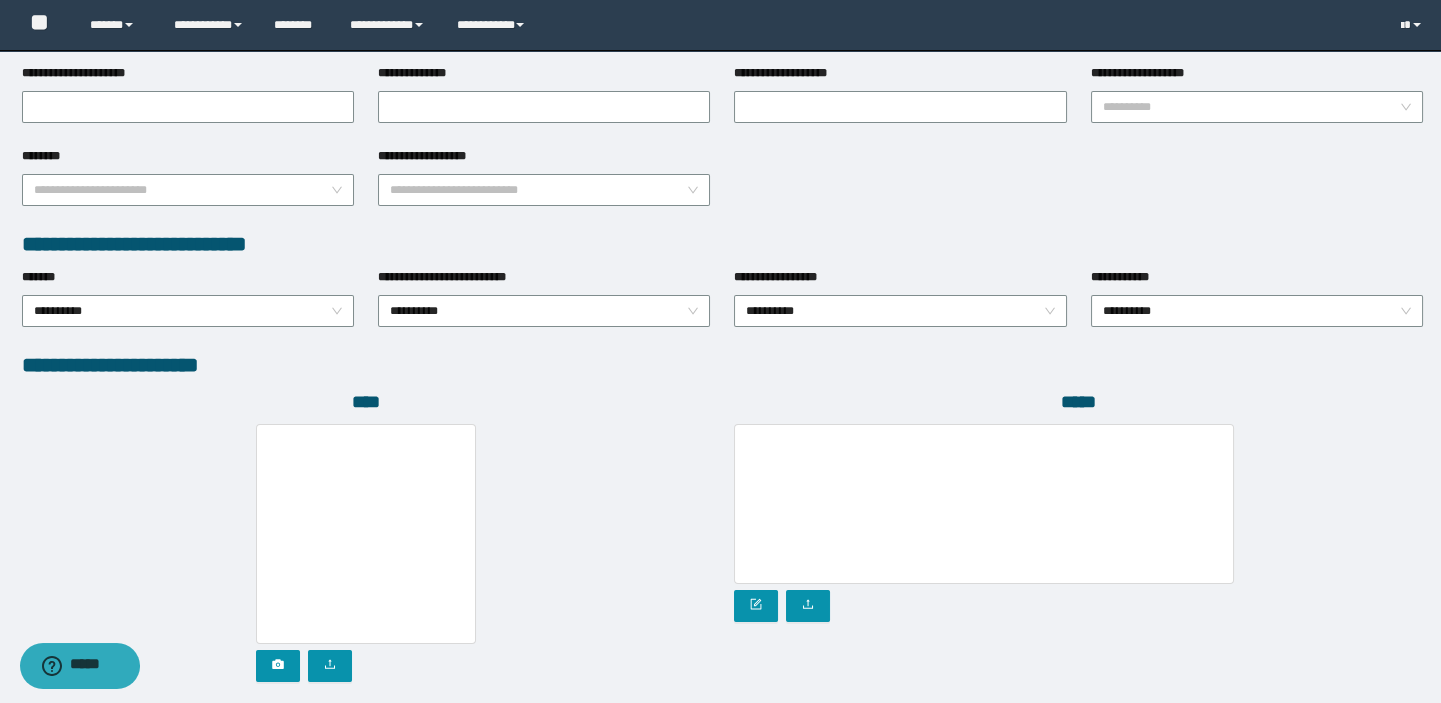 scroll, scrollTop: 999, scrollLeft: 0, axis: vertical 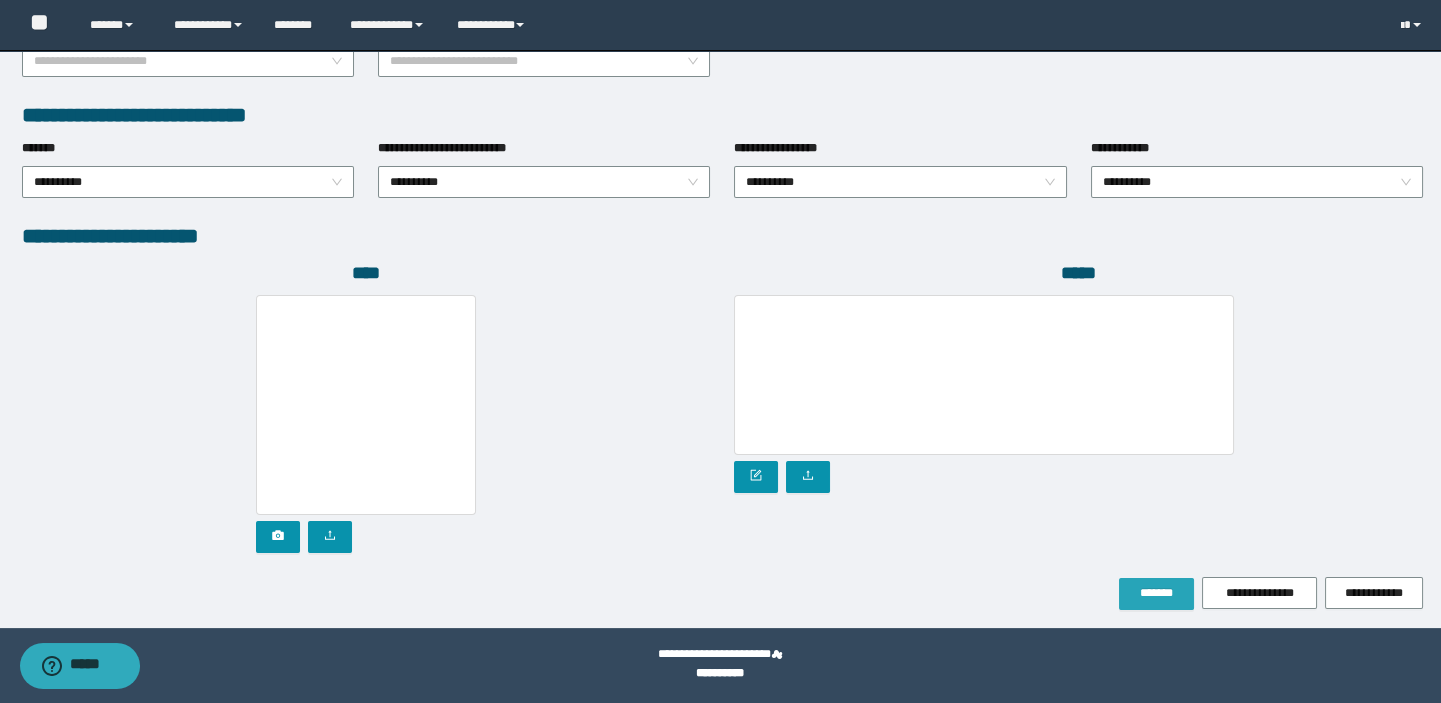 click on "*******" at bounding box center [1156, 594] 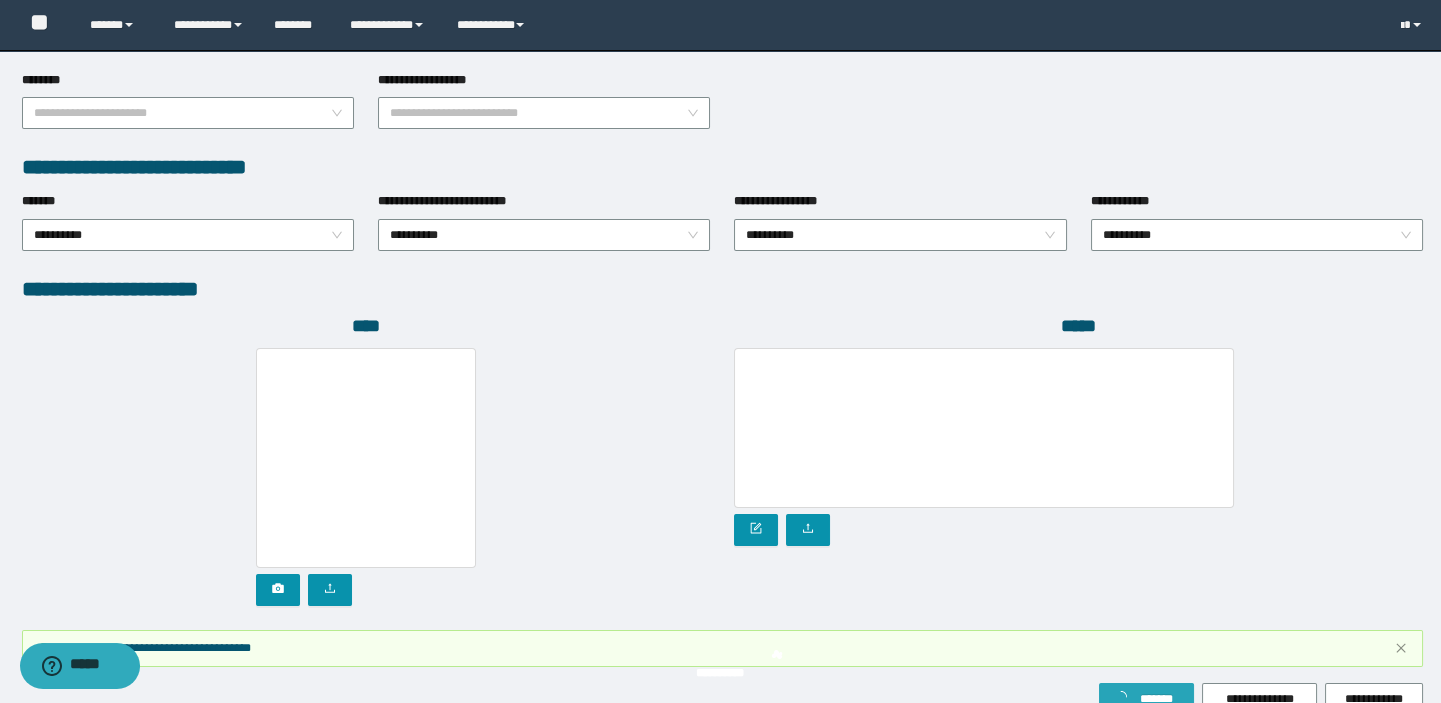 scroll, scrollTop: 1051, scrollLeft: 0, axis: vertical 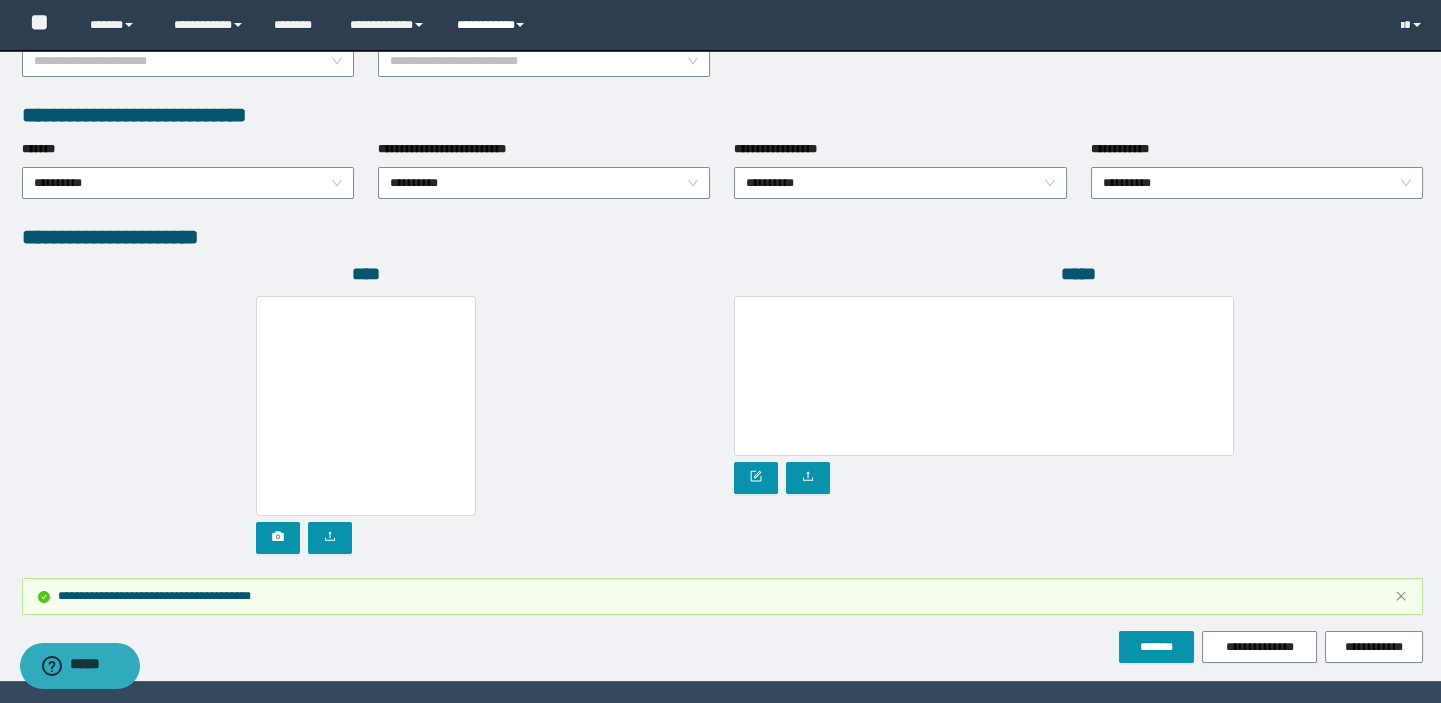 click on "**********" at bounding box center [493, 25] 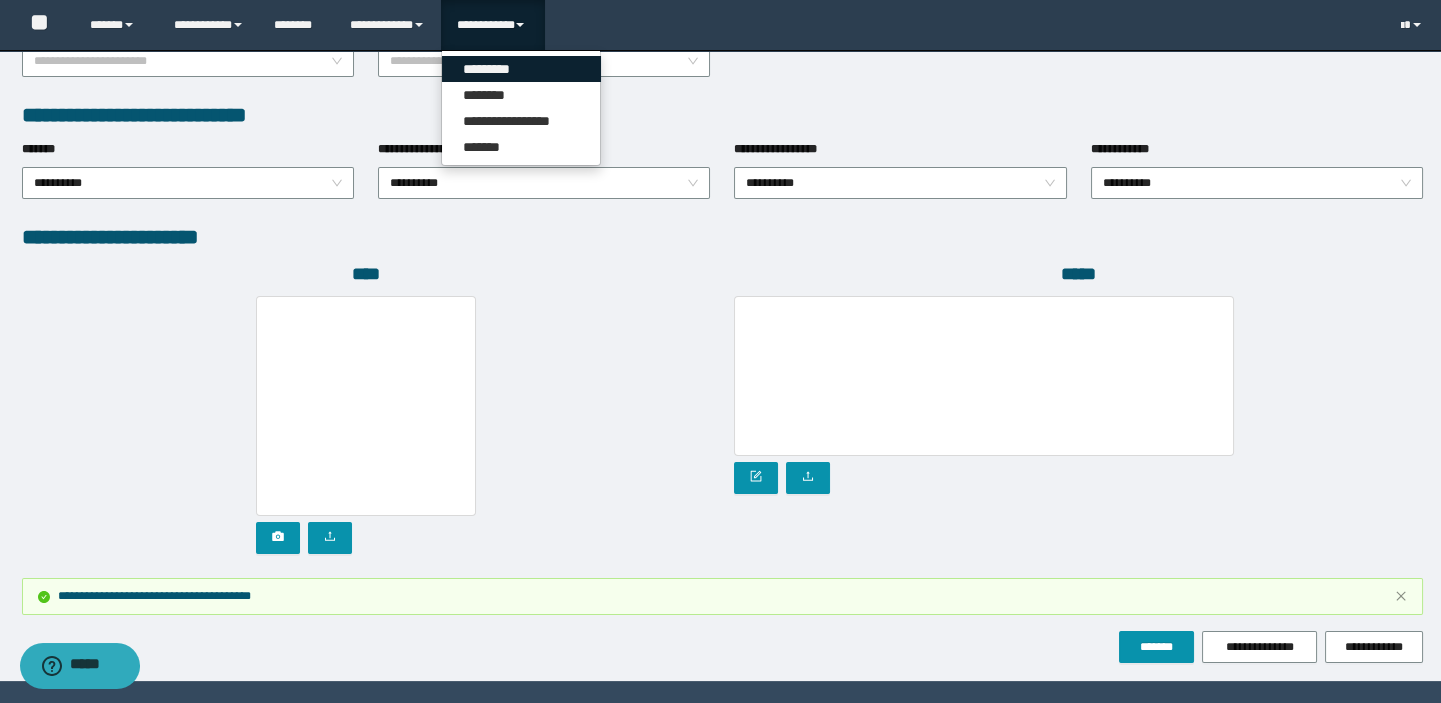 click on "*********" at bounding box center (521, 69) 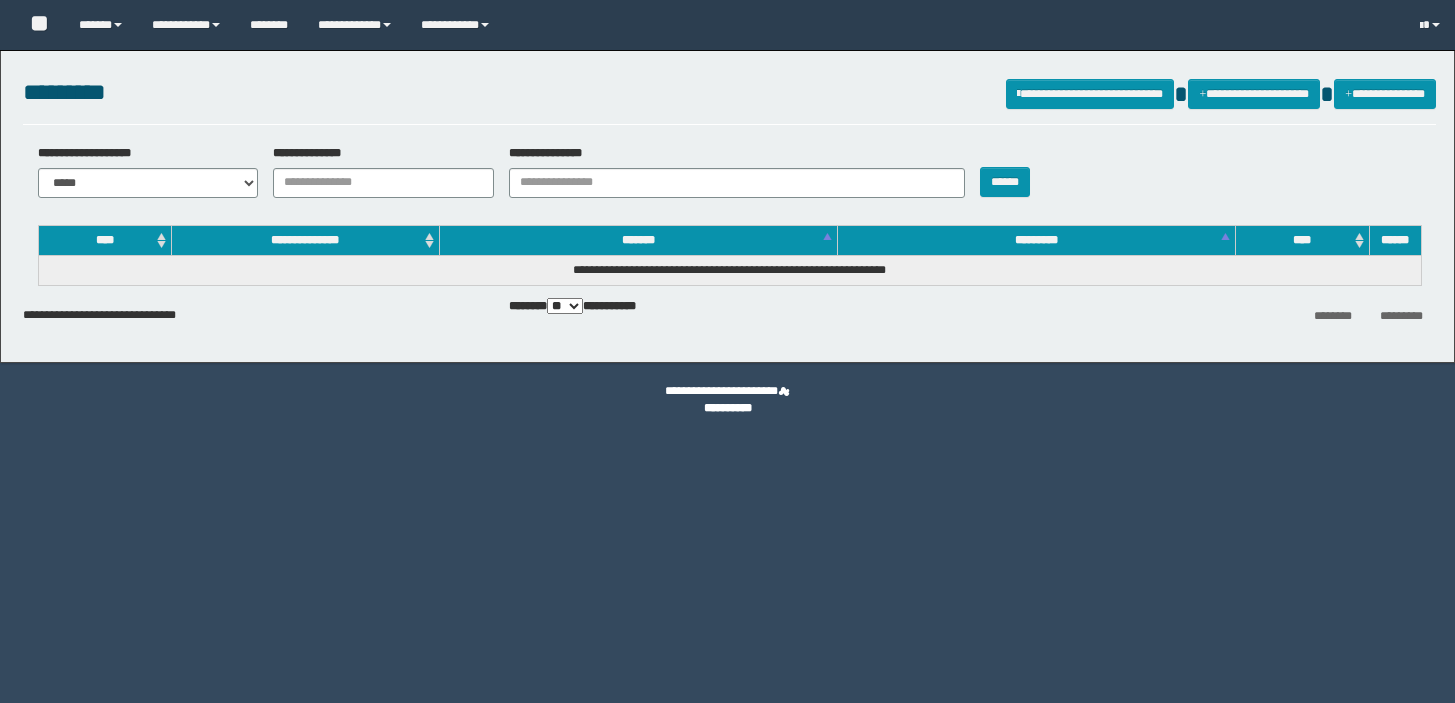 scroll, scrollTop: 0, scrollLeft: 0, axis: both 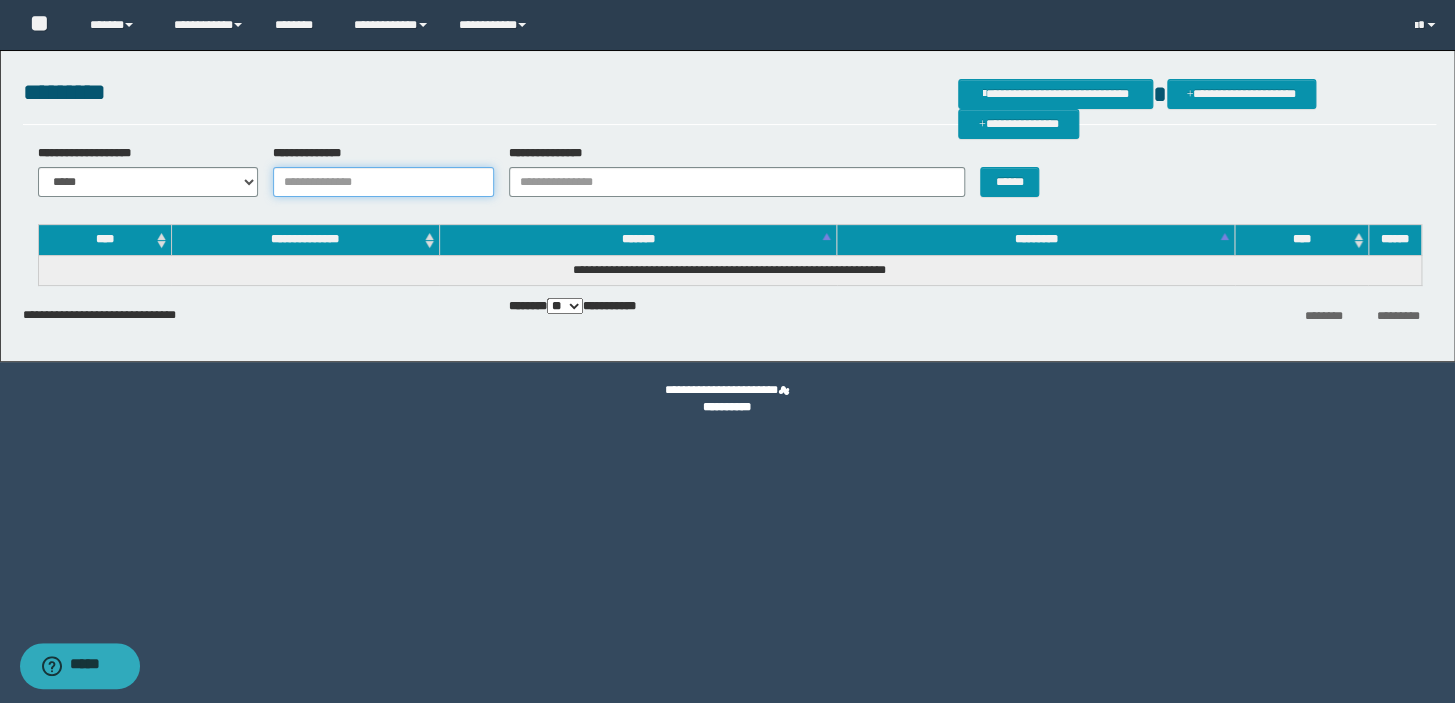 click on "**********" at bounding box center (383, 182) 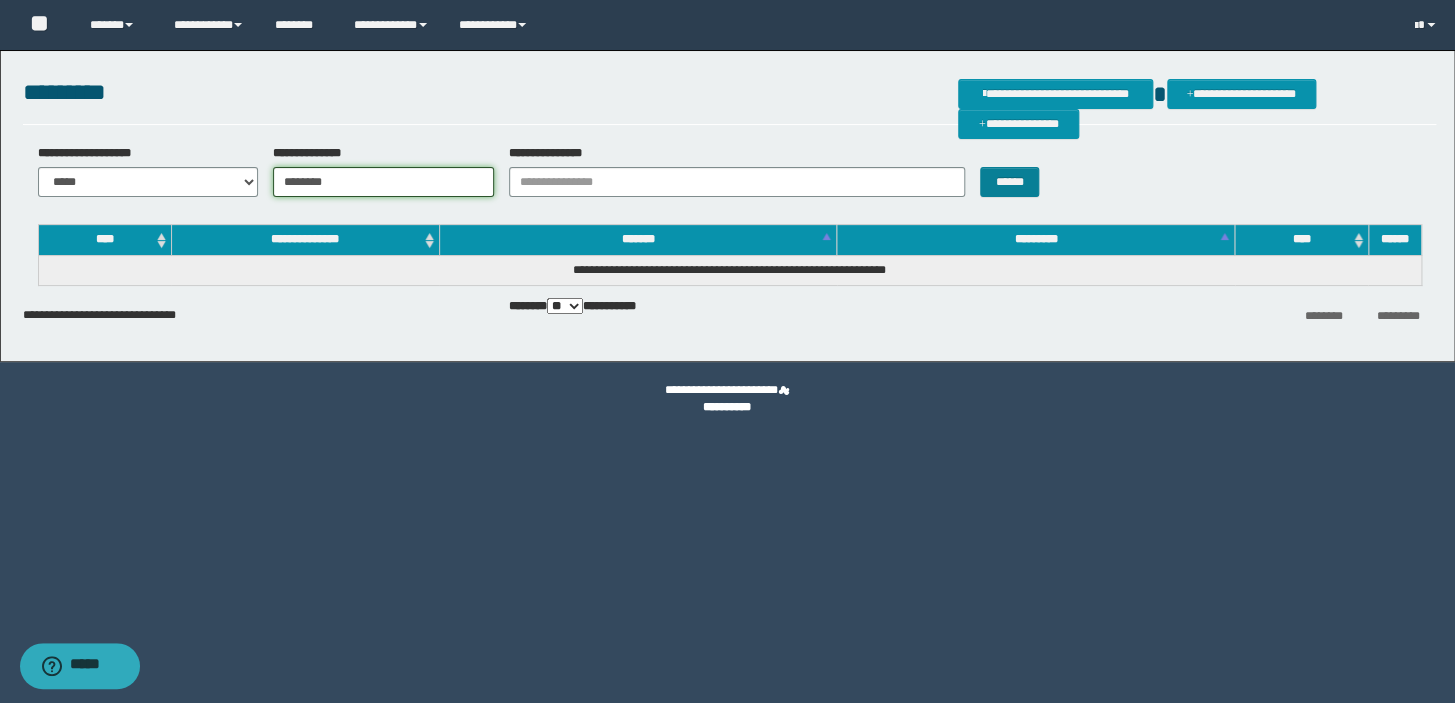 type on "********" 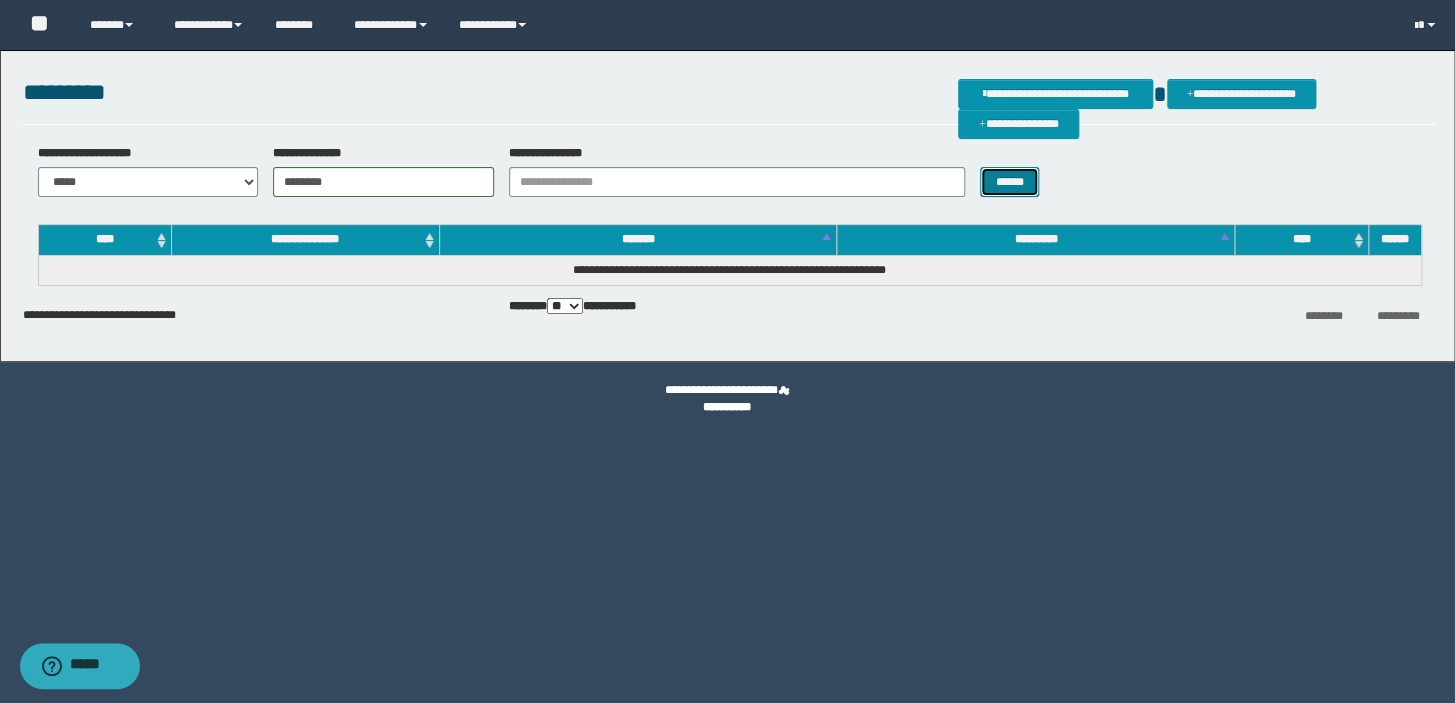click on "******" at bounding box center (1009, 182) 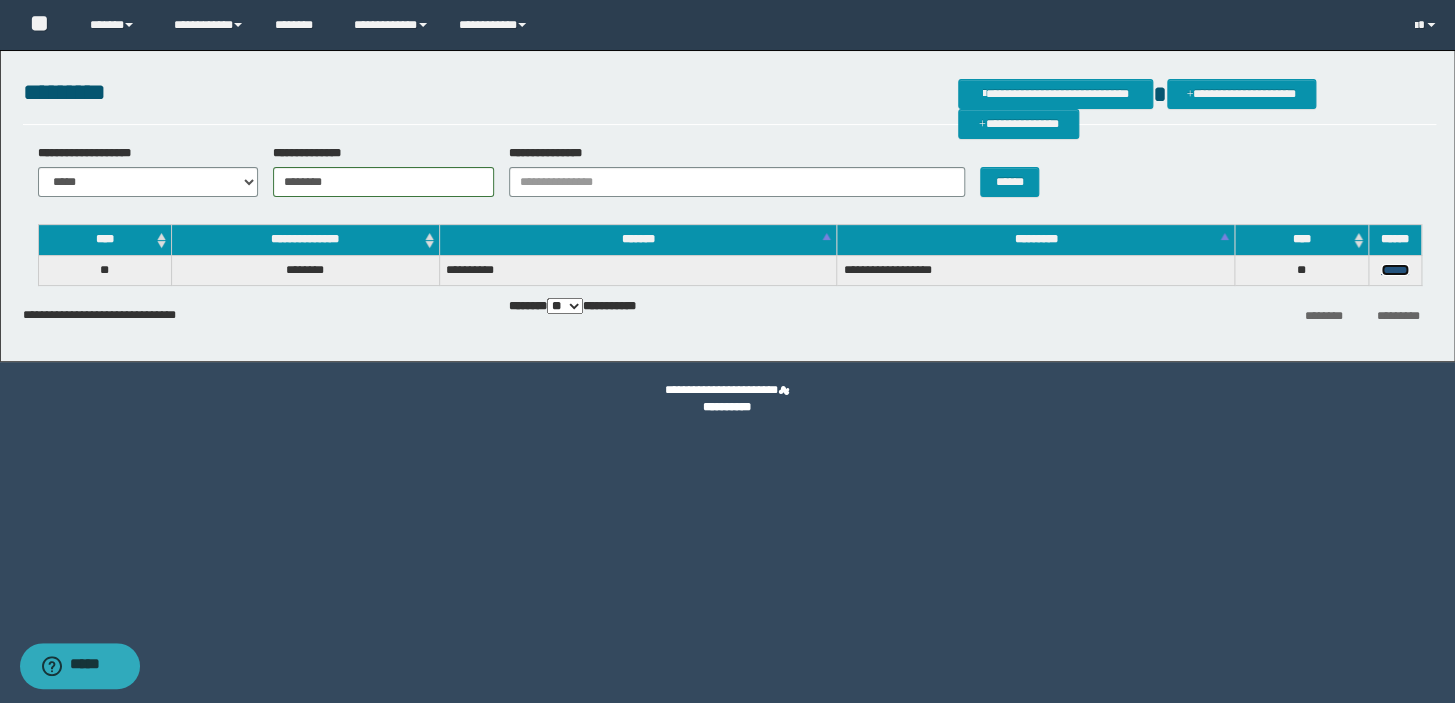 click on "******" at bounding box center (1395, 270) 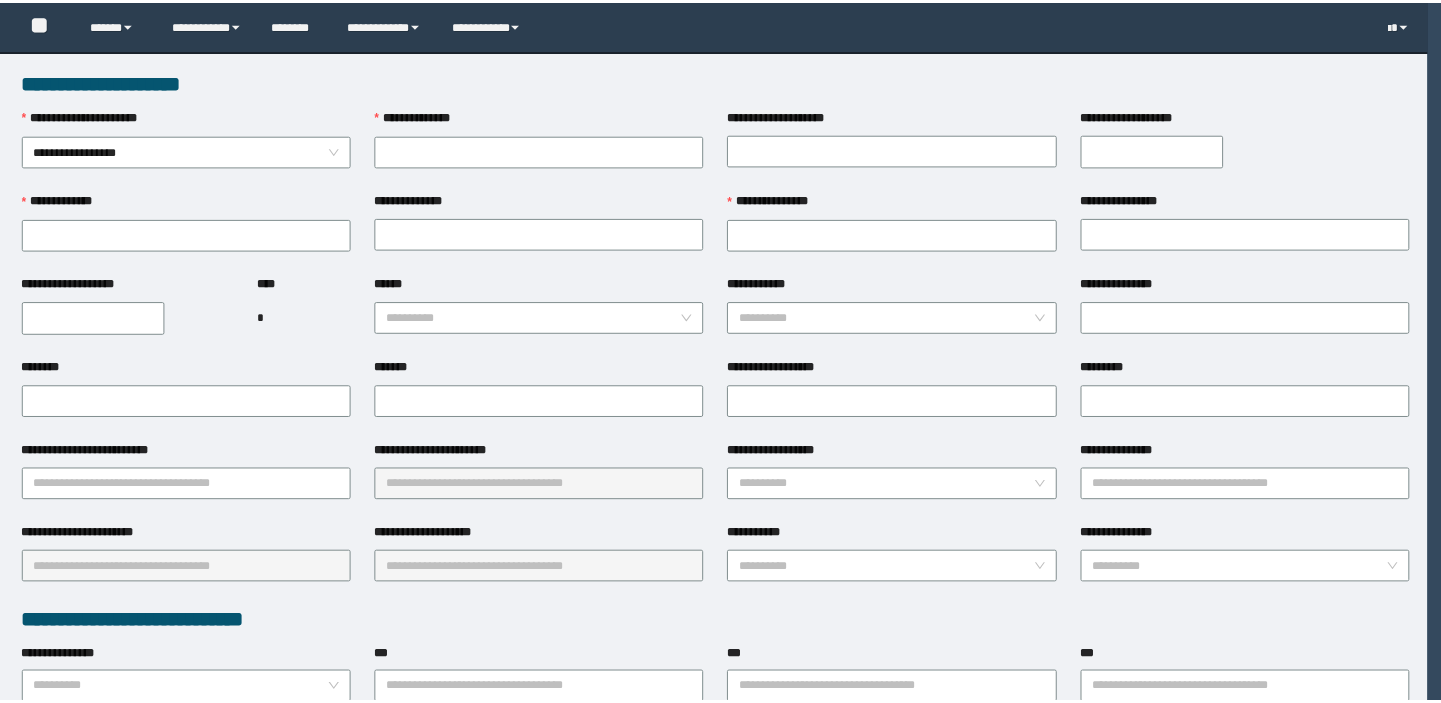 scroll, scrollTop: 0, scrollLeft: 0, axis: both 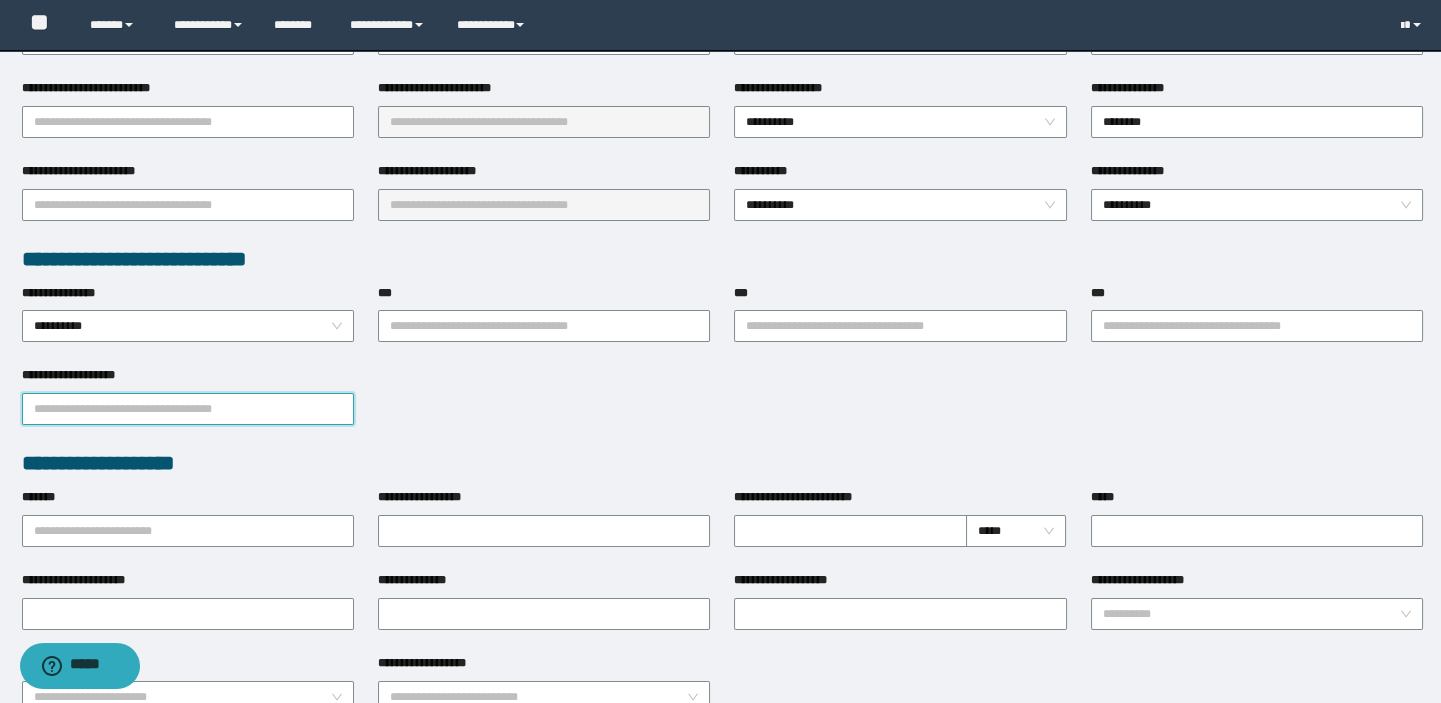 click on "**********" at bounding box center (188, 409) 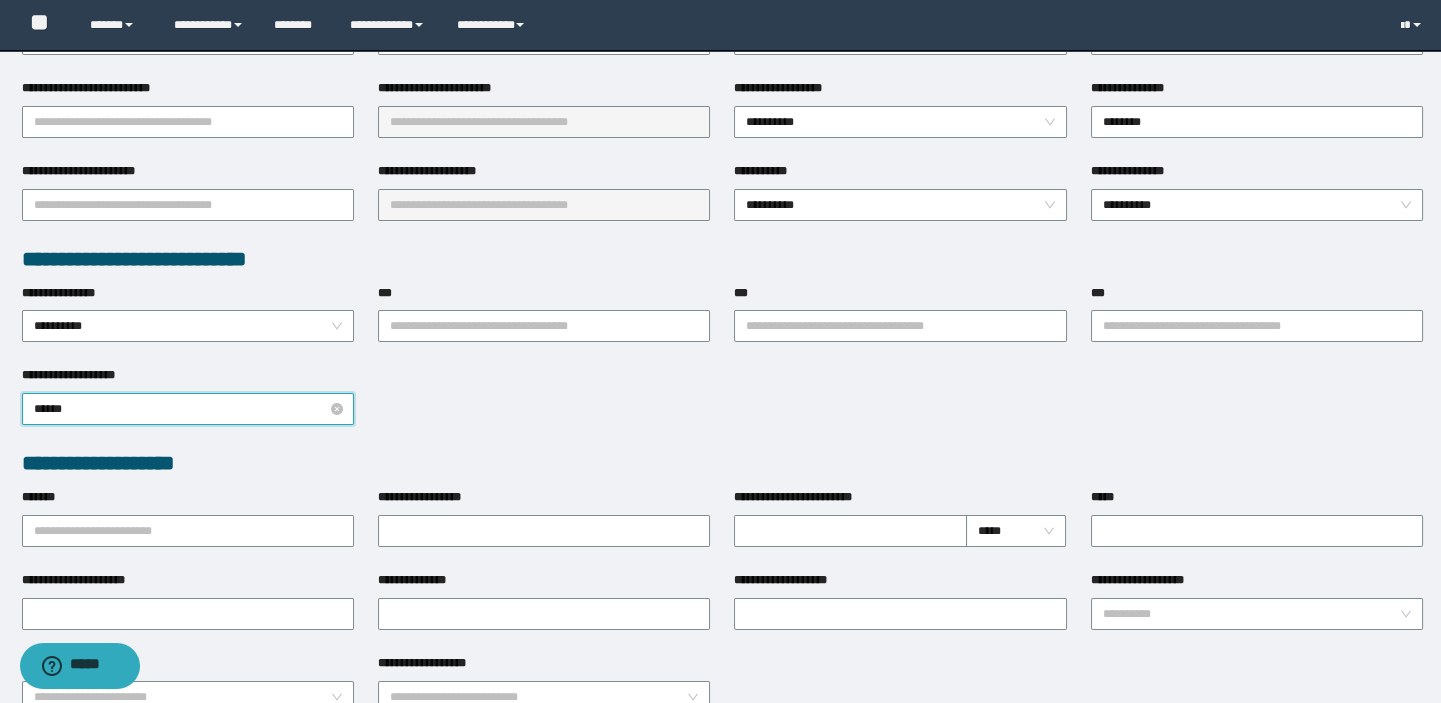 type on "*******" 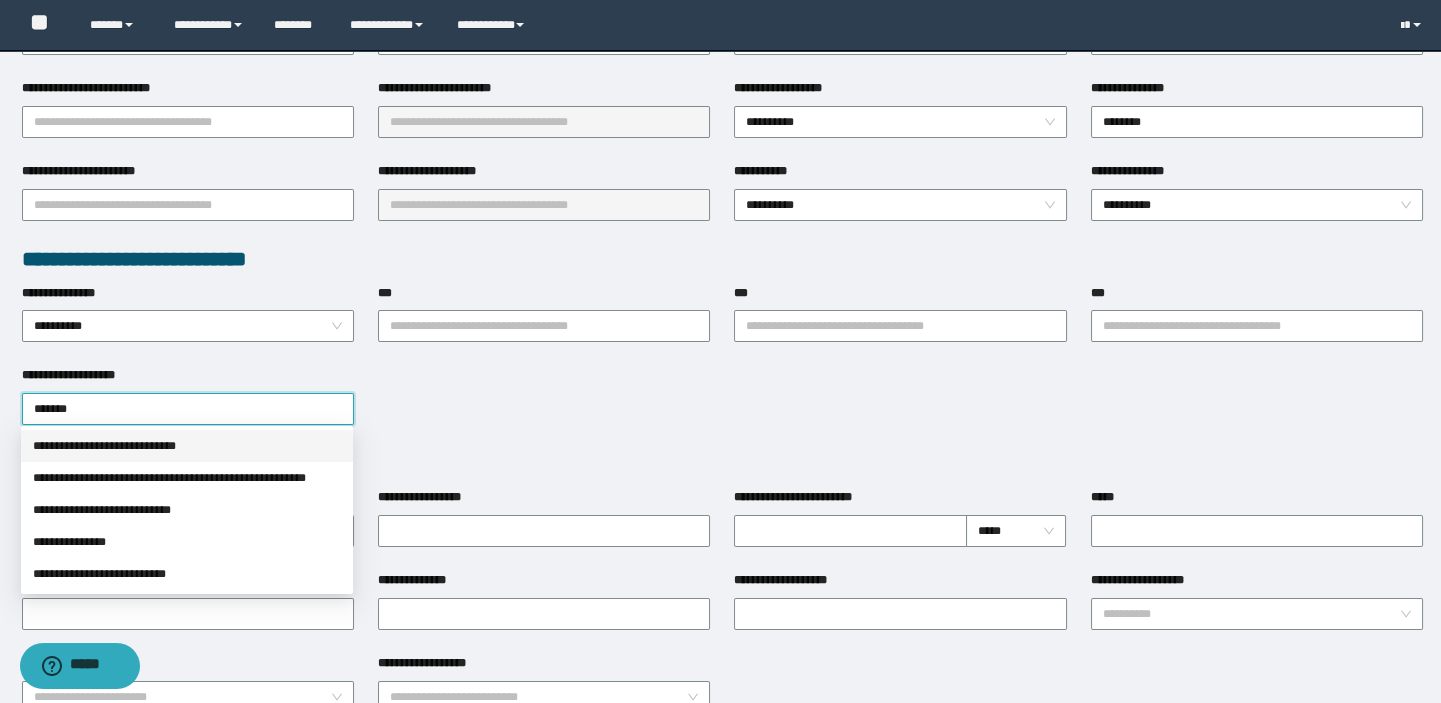 click on "**********" at bounding box center [187, 446] 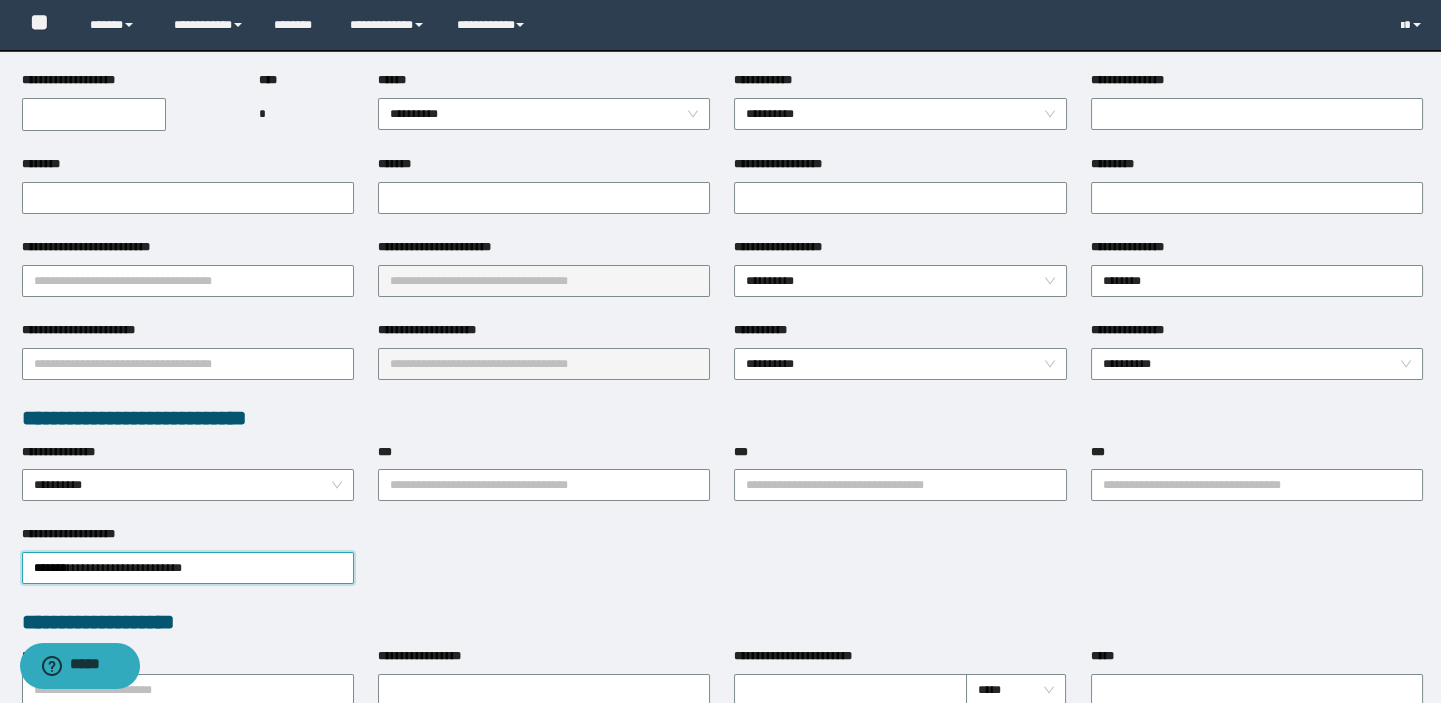 scroll, scrollTop: 0, scrollLeft: 0, axis: both 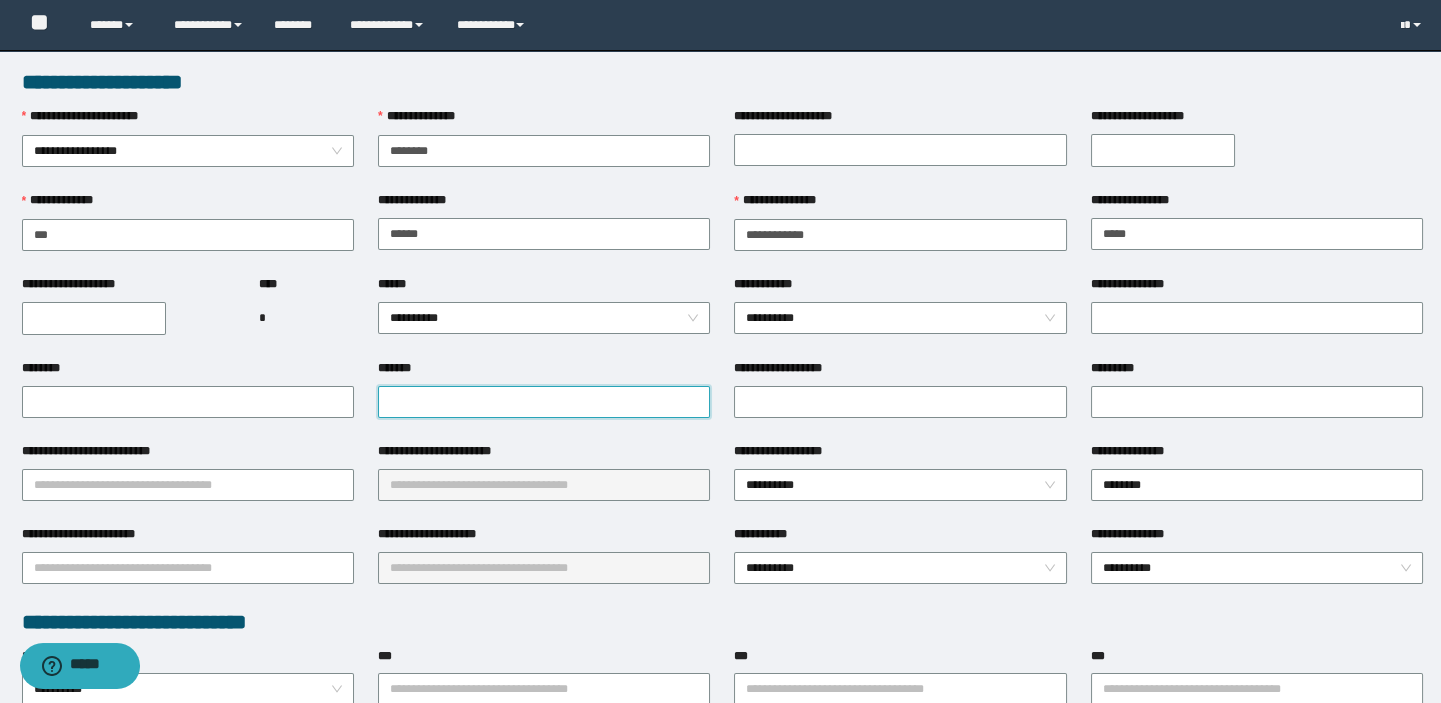 click on "*******" at bounding box center (544, 402) 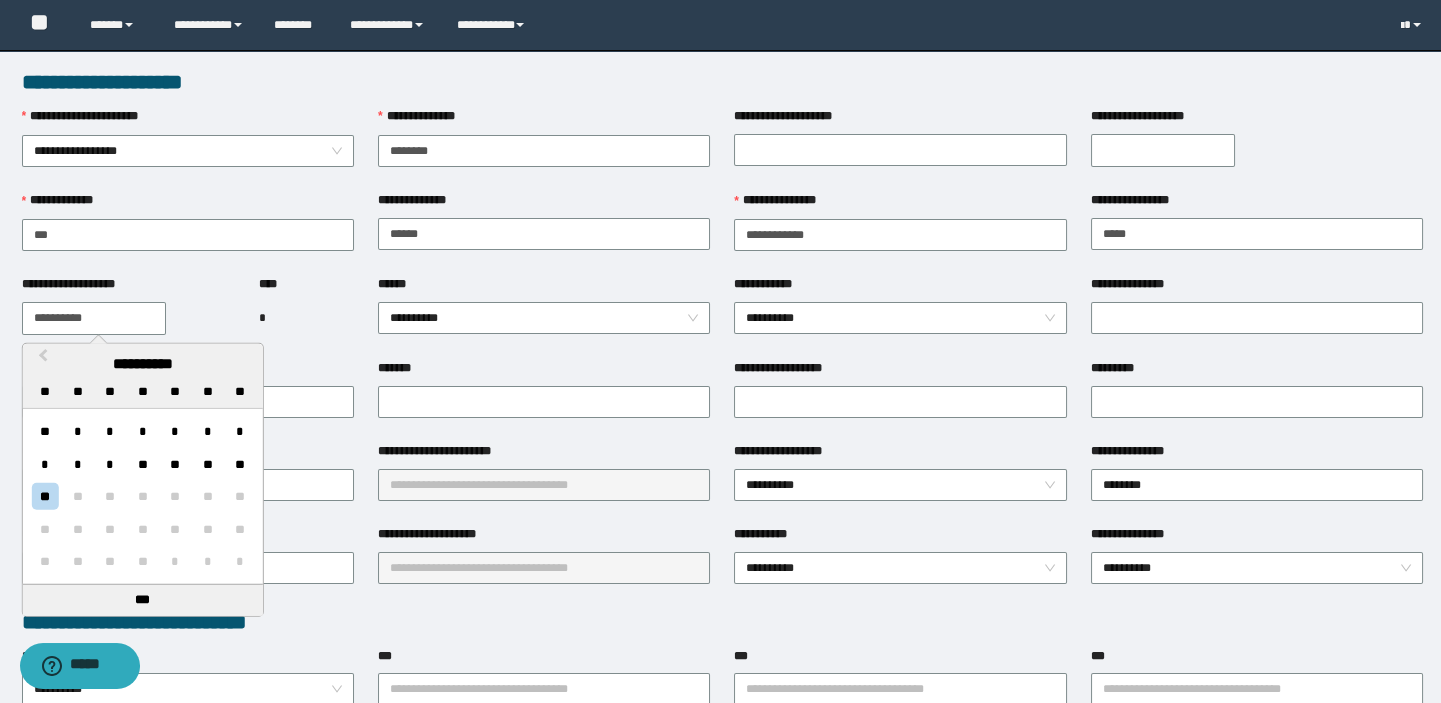 drag, startPoint x: 70, startPoint y: 310, endPoint x: 71, endPoint y: 370, distance: 60.00833 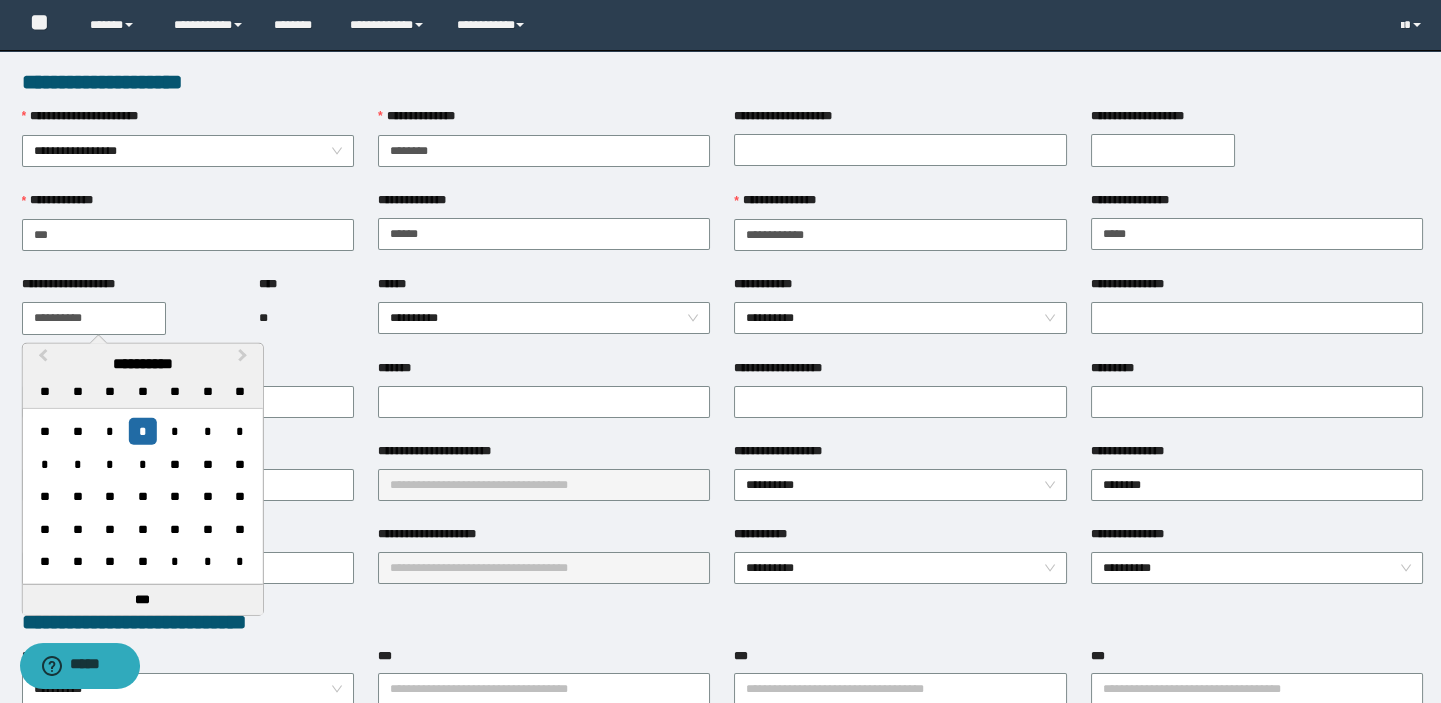 type on "**********" 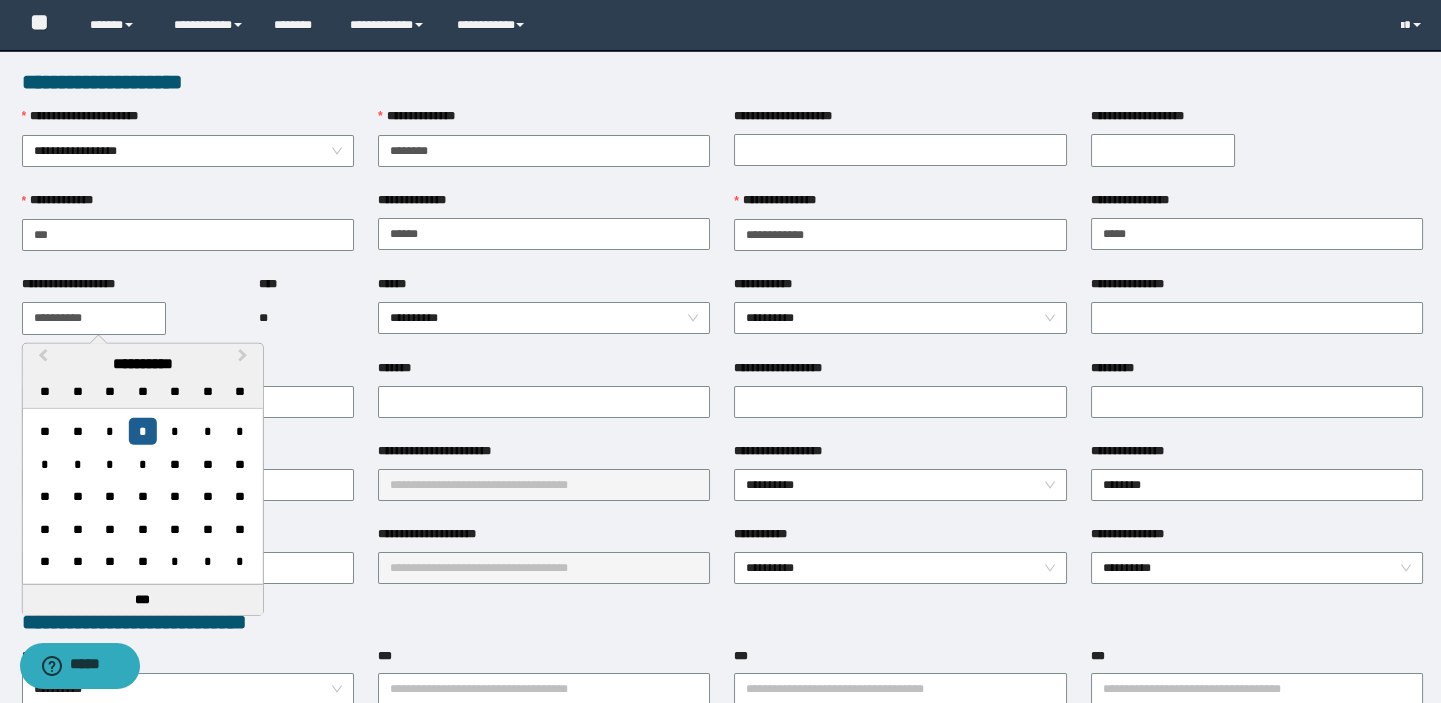 click on "*" at bounding box center [142, 431] 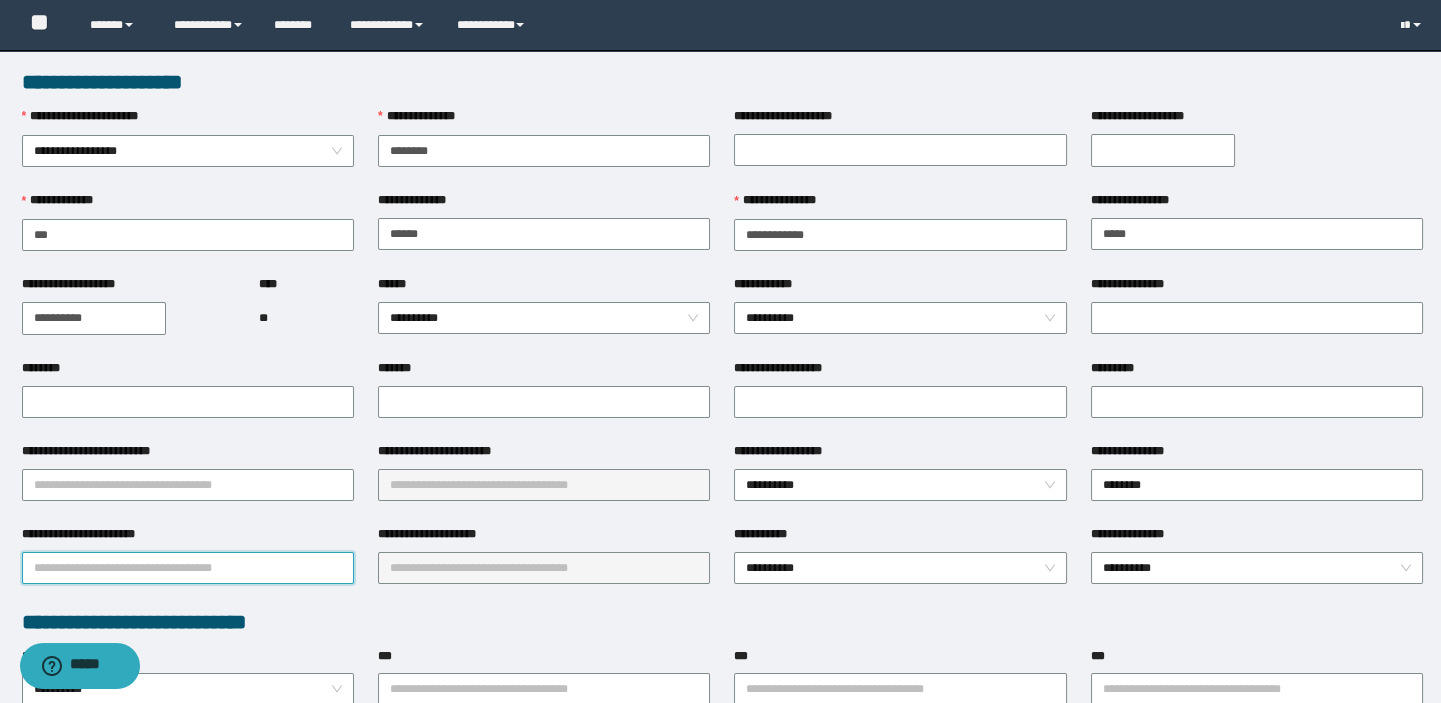 click on "**********" at bounding box center (188, 568) 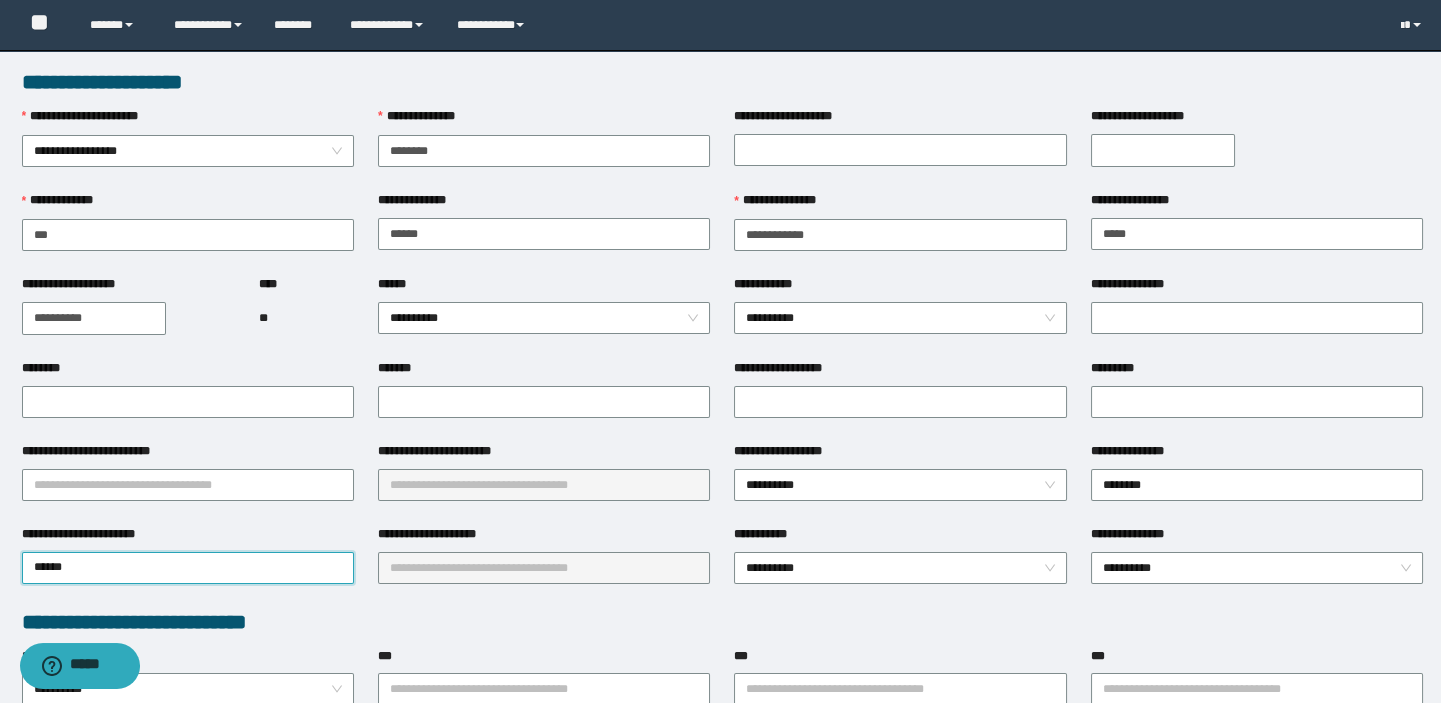 type on "*******" 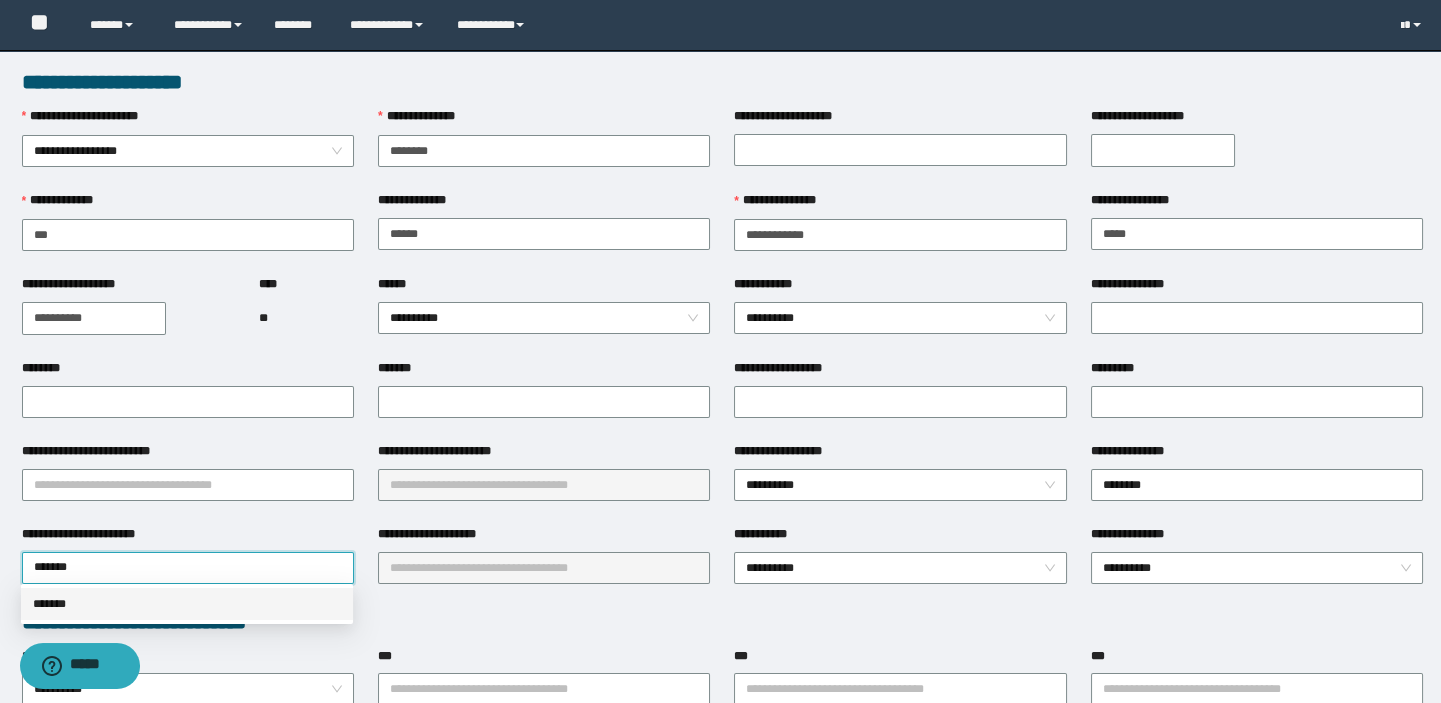 click on "*******" at bounding box center [187, 604] 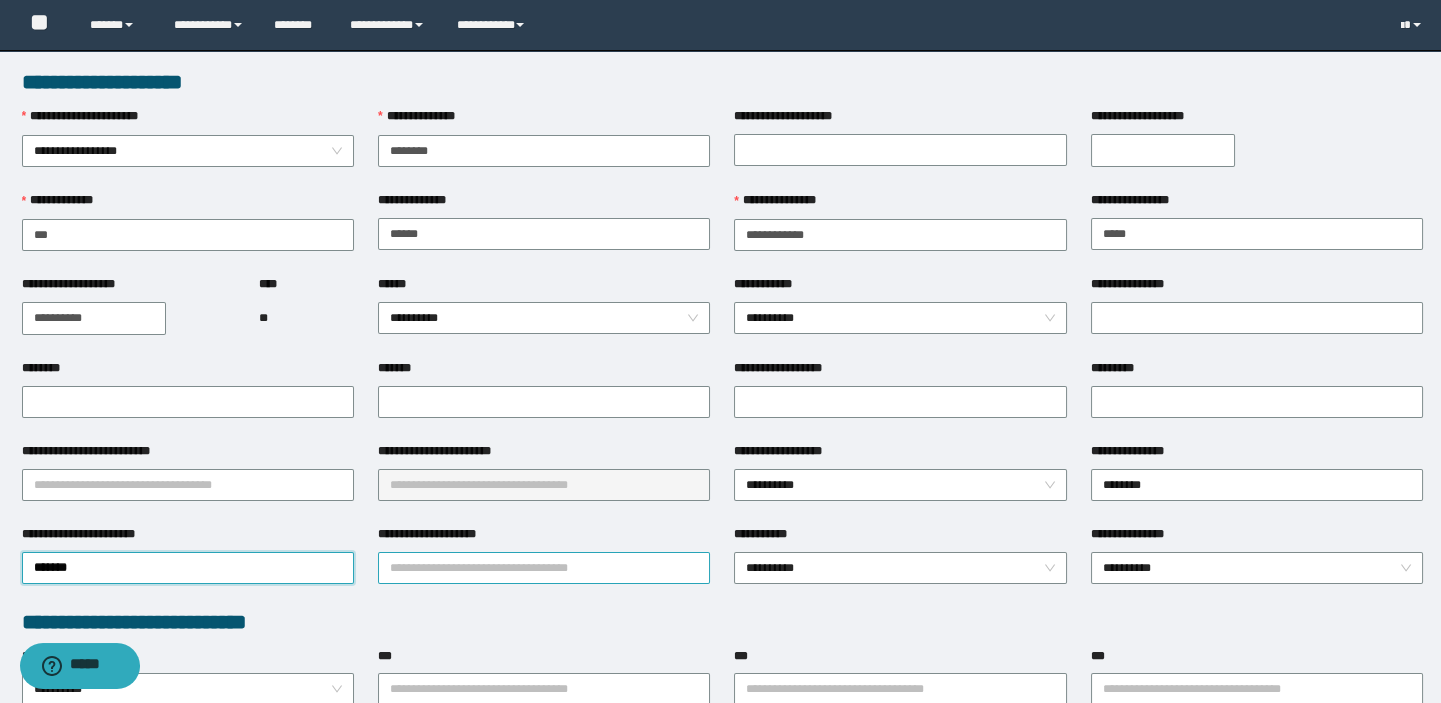 click on "**********" at bounding box center (544, 568) 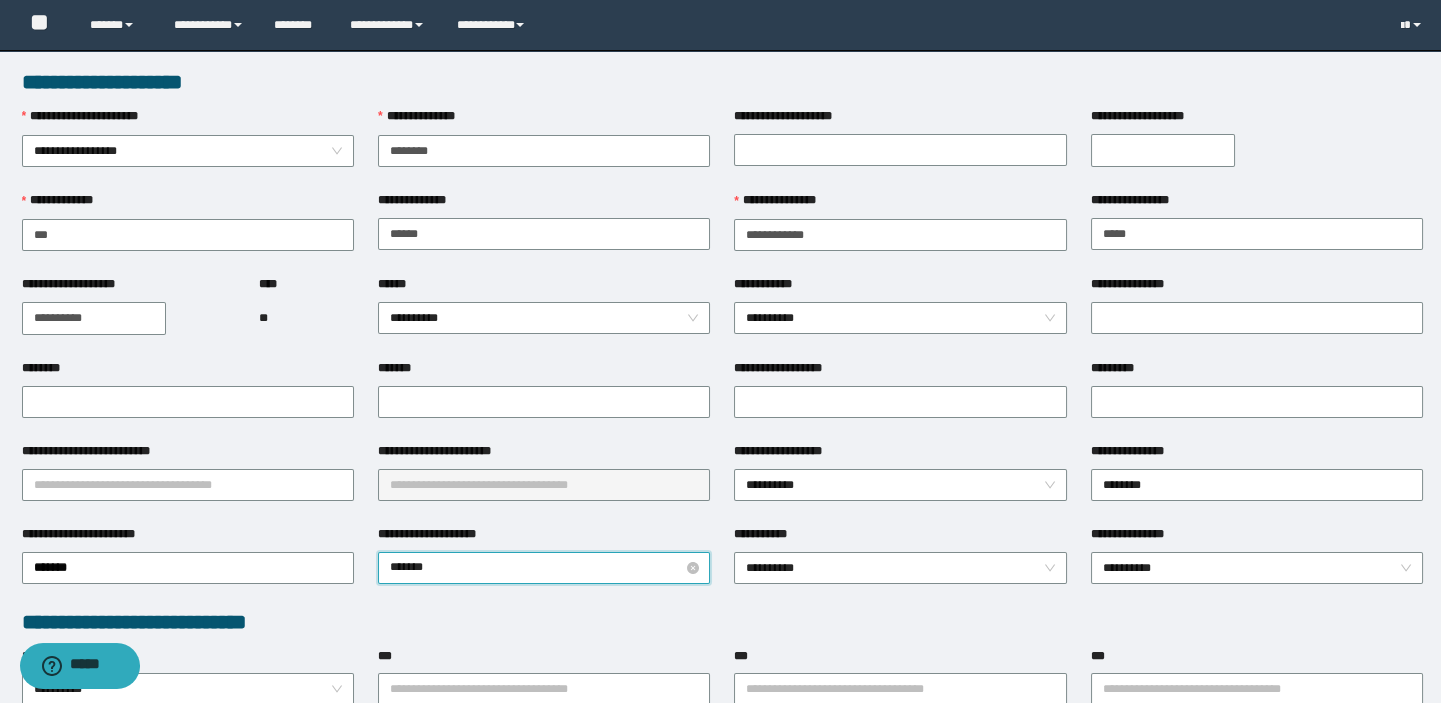 type on "********" 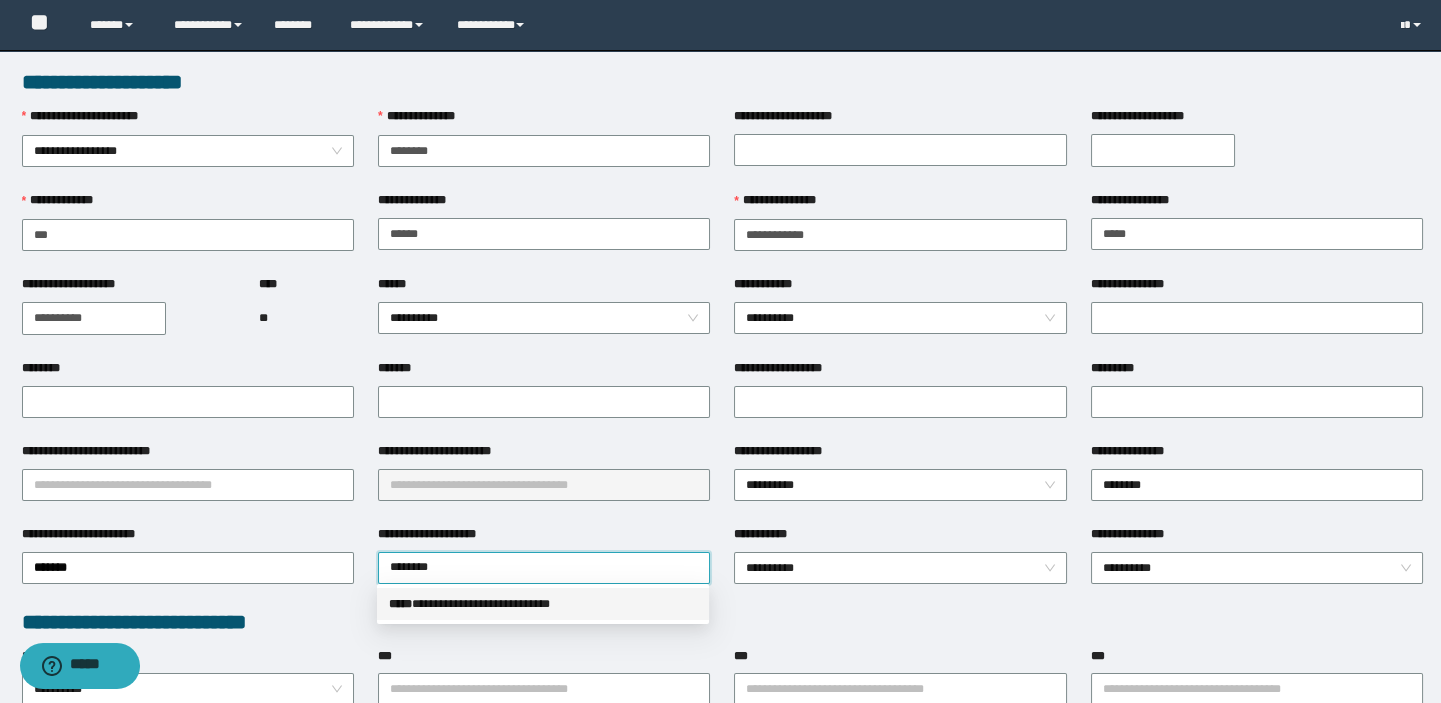 click on "**********" at bounding box center (543, 604) 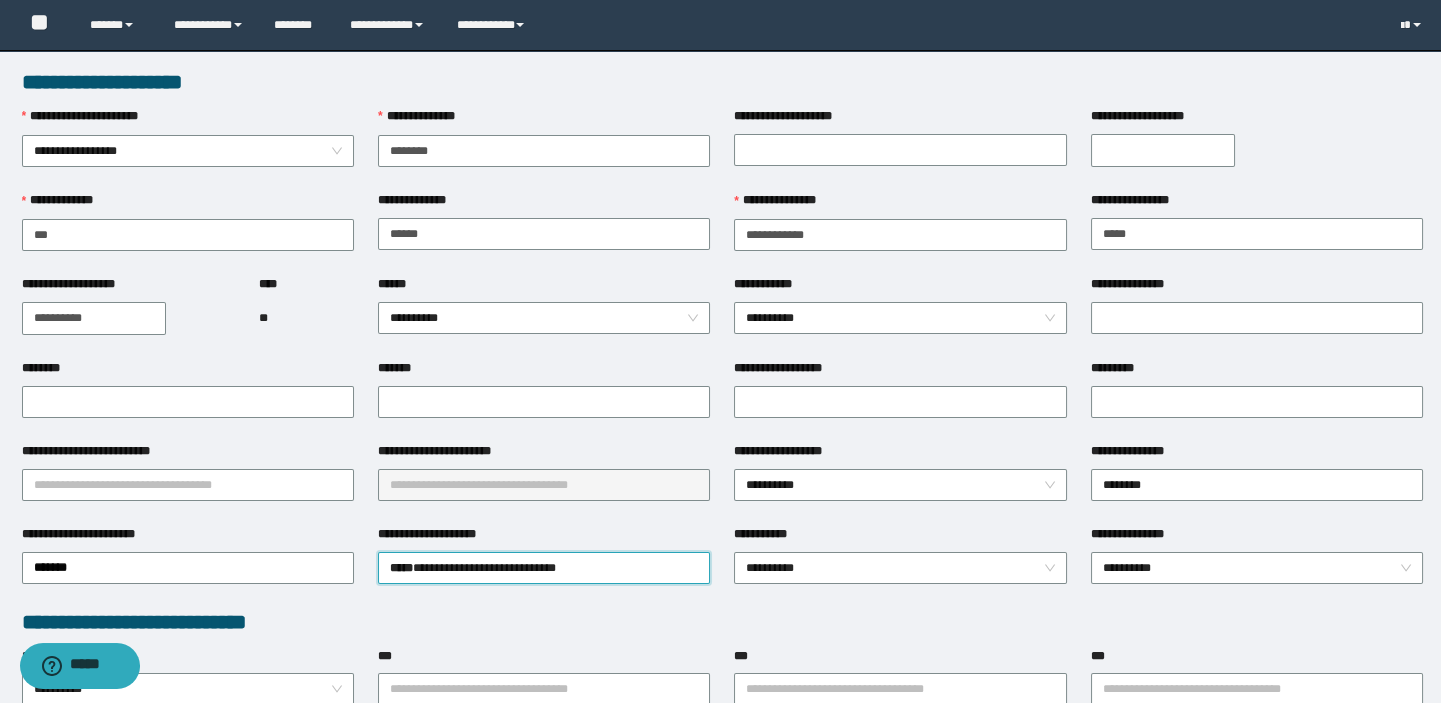 type on "*" 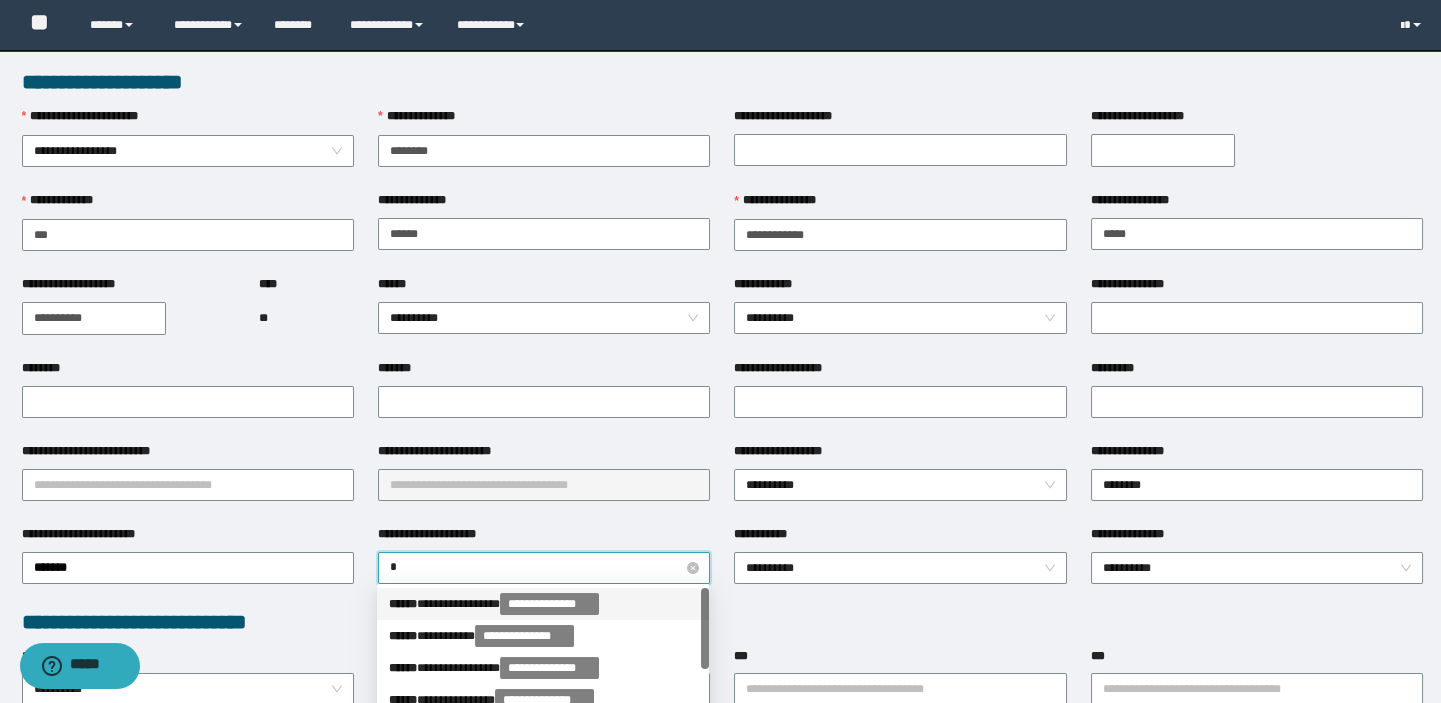 drag, startPoint x: 436, startPoint y: 567, endPoint x: 438, endPoint y: 578, distance: 11.18034 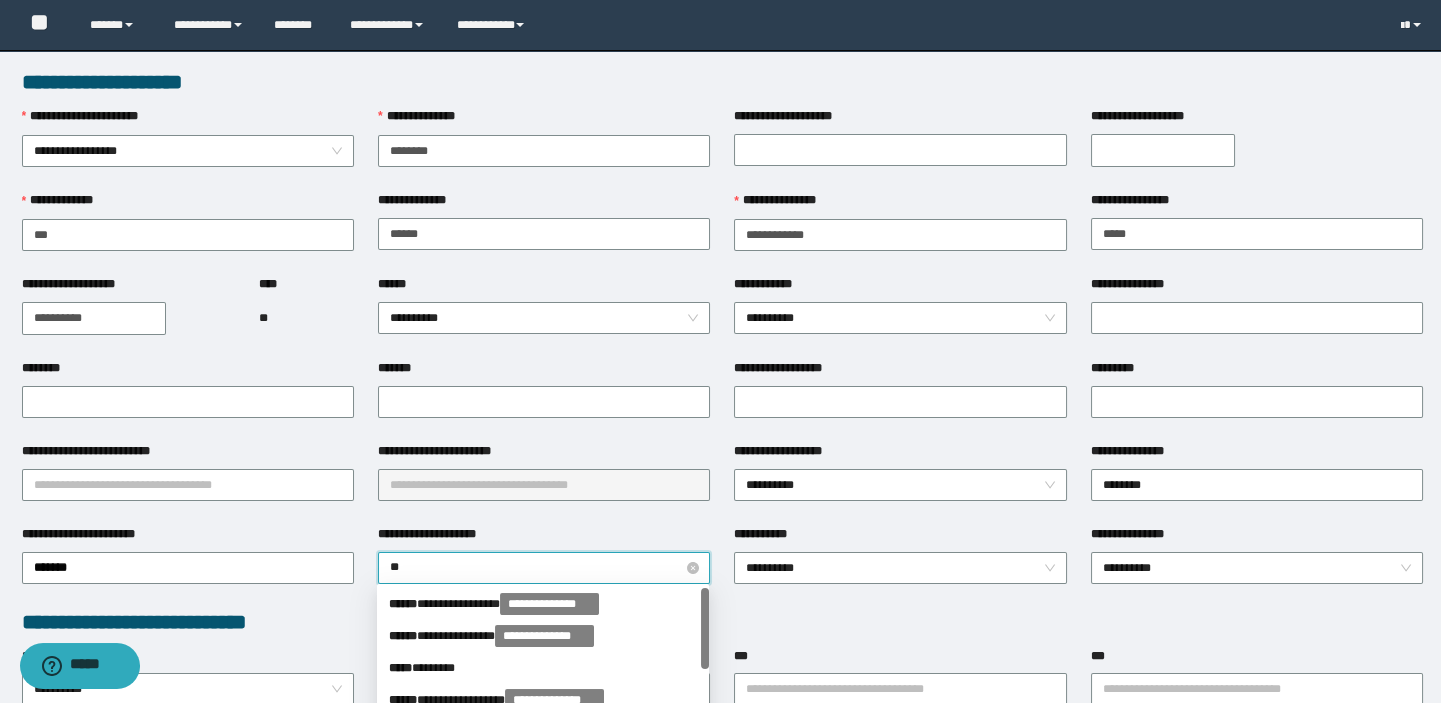 type on "***" 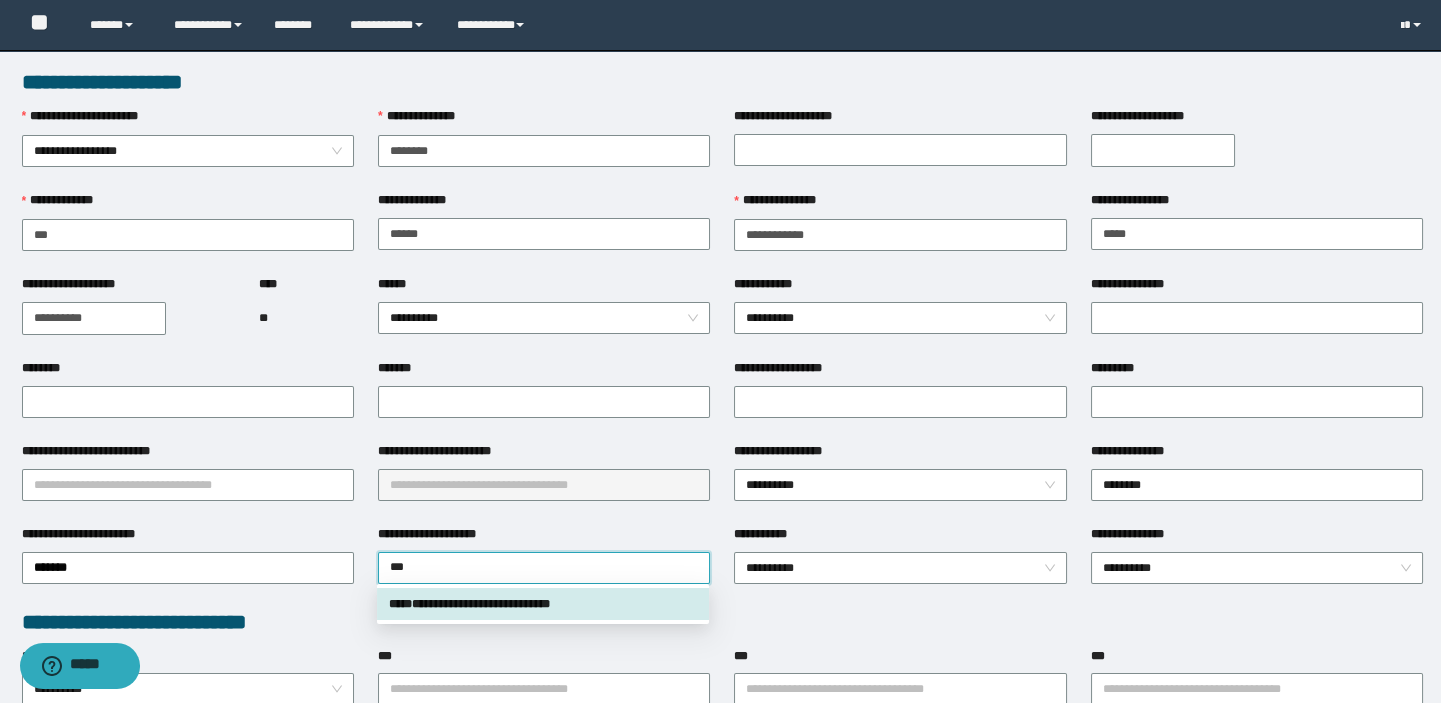 click on "**********" at bounding box center (543, 604) 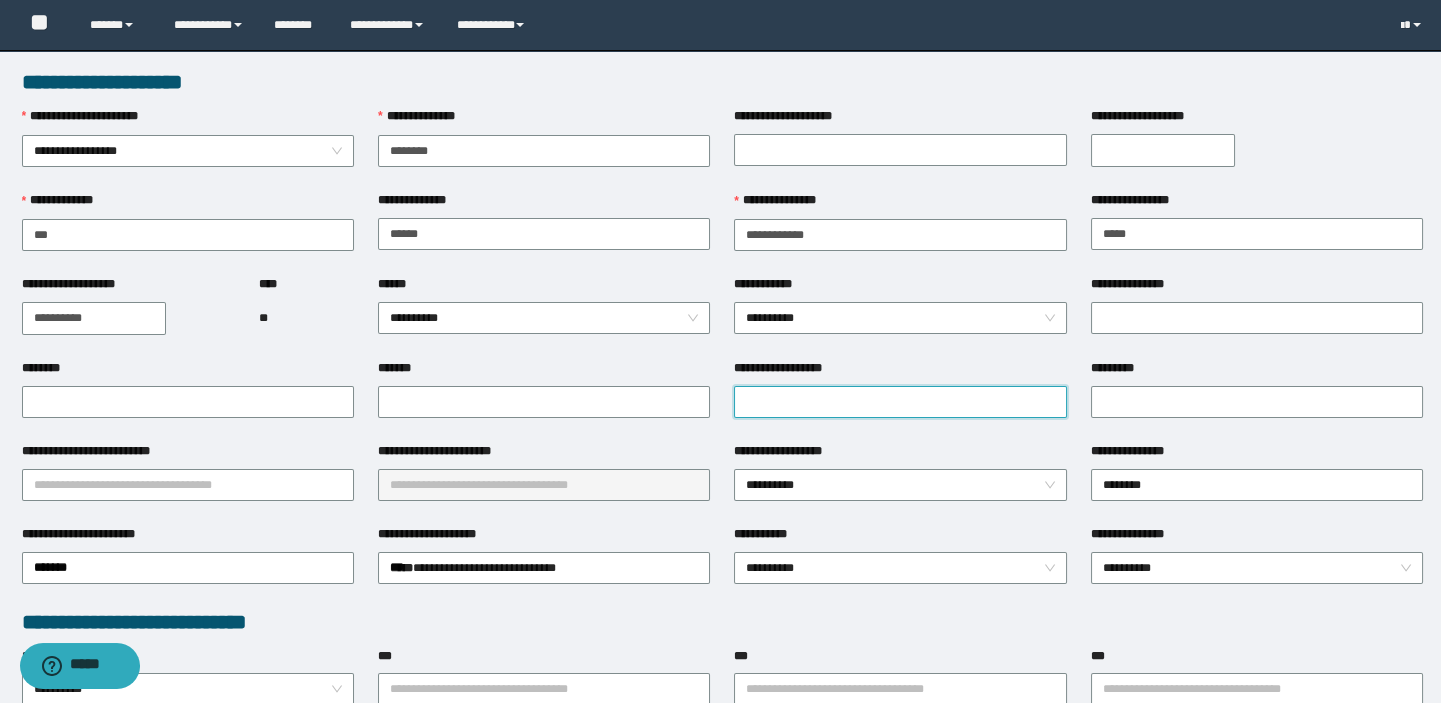 click on "**********" at bounding box center (900, 402) 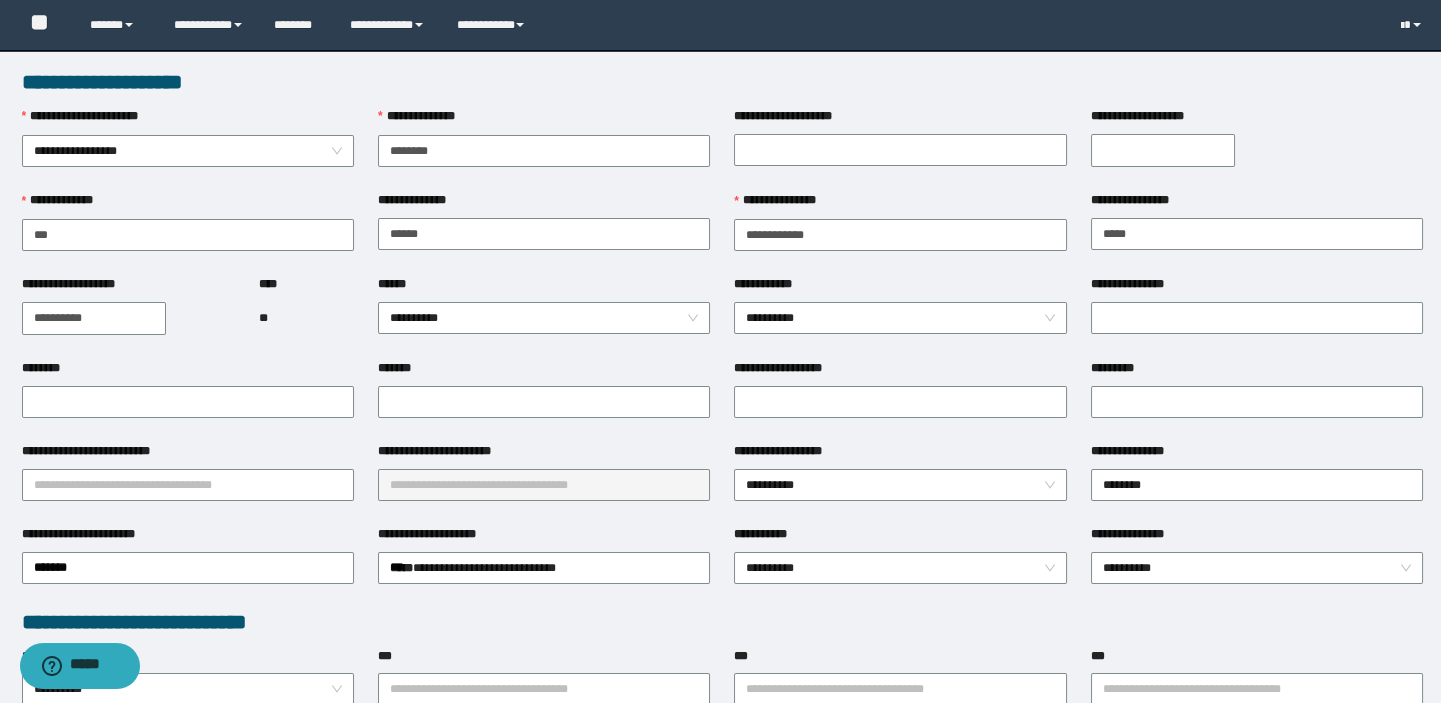 click on "**********" at bounding box center (544, 566) 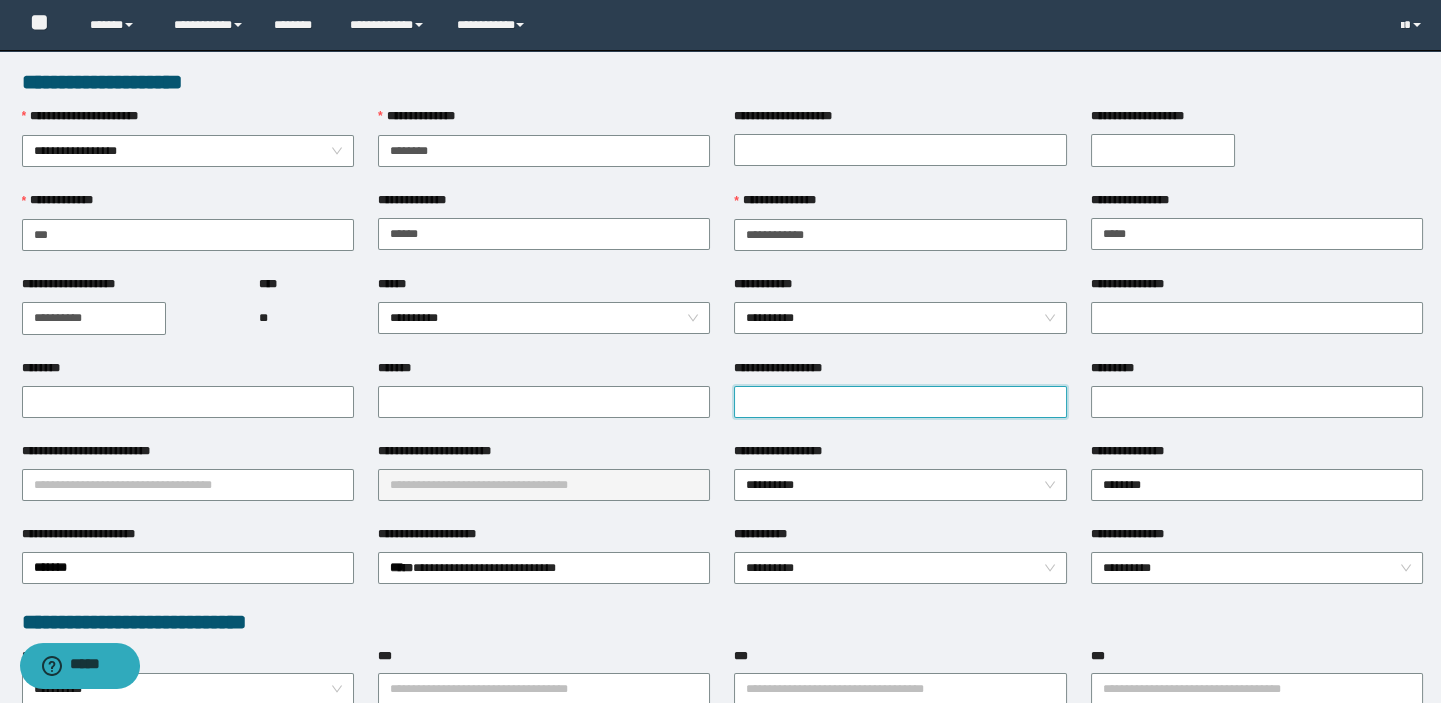 click on "**********" at bounding box center [900, 402] 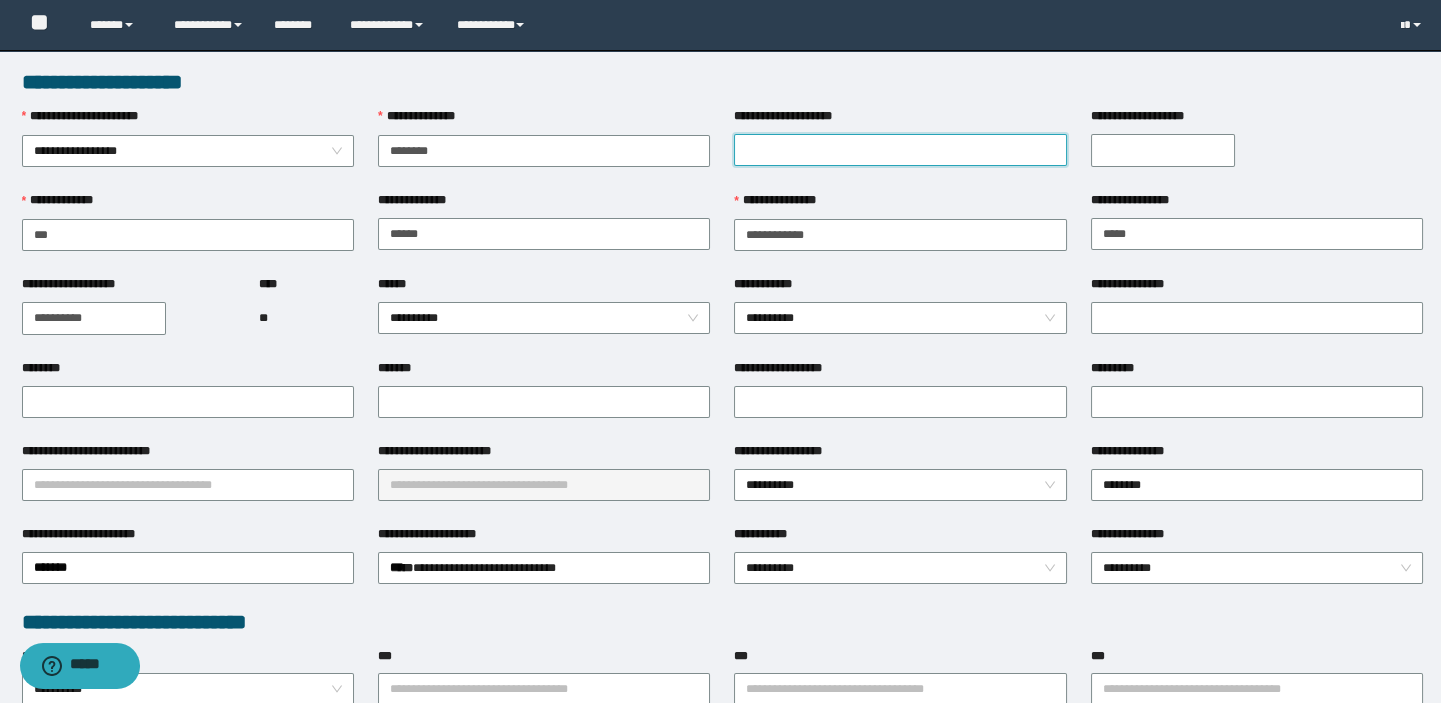 click on "**********" at bounding box center [900, 150] 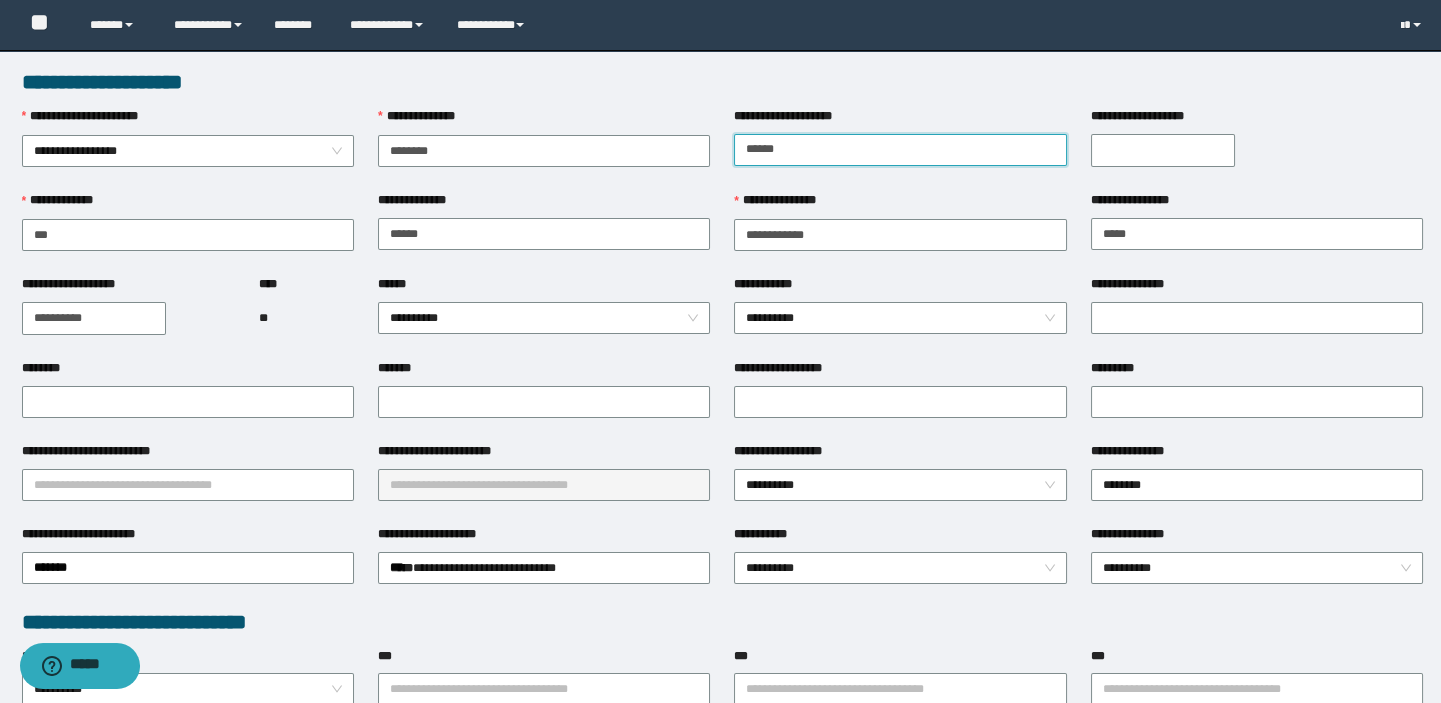 type on "**********" 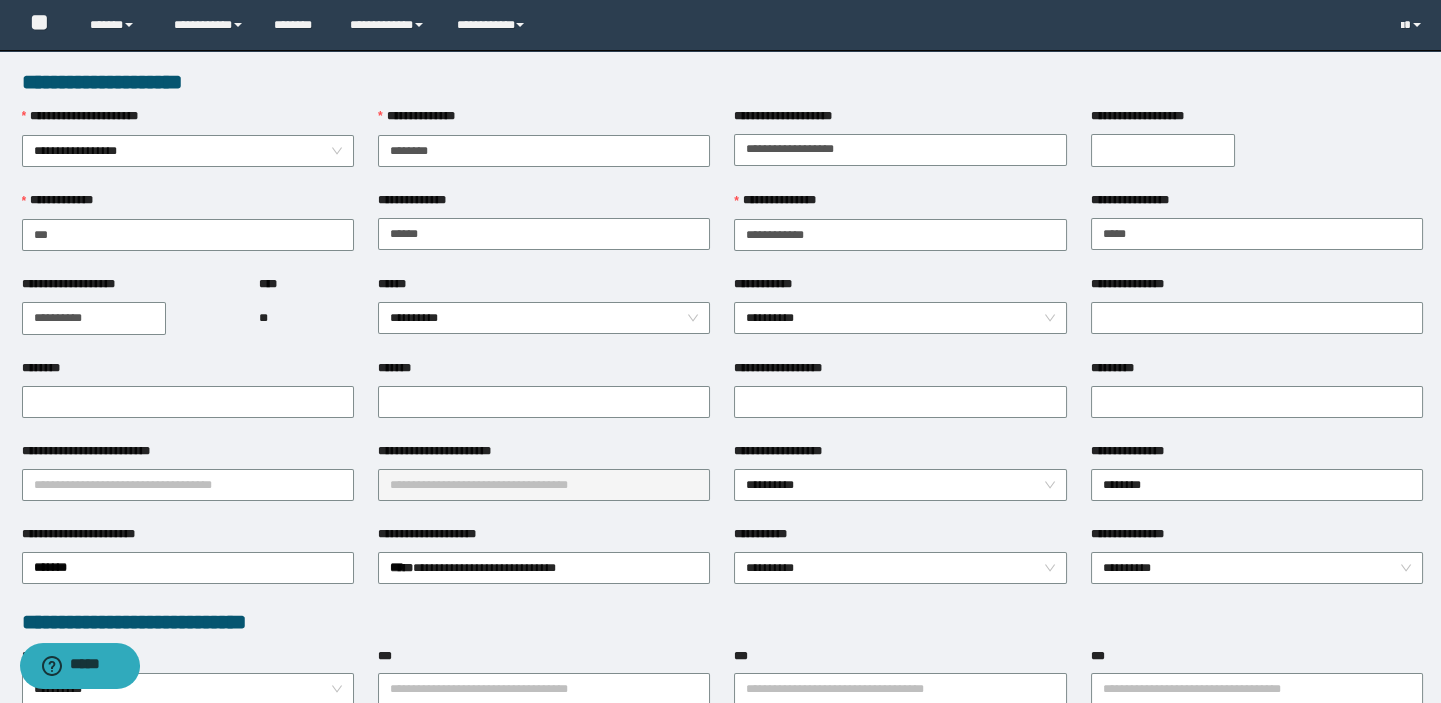 click on "**********" at bounding box center (1257, 120) 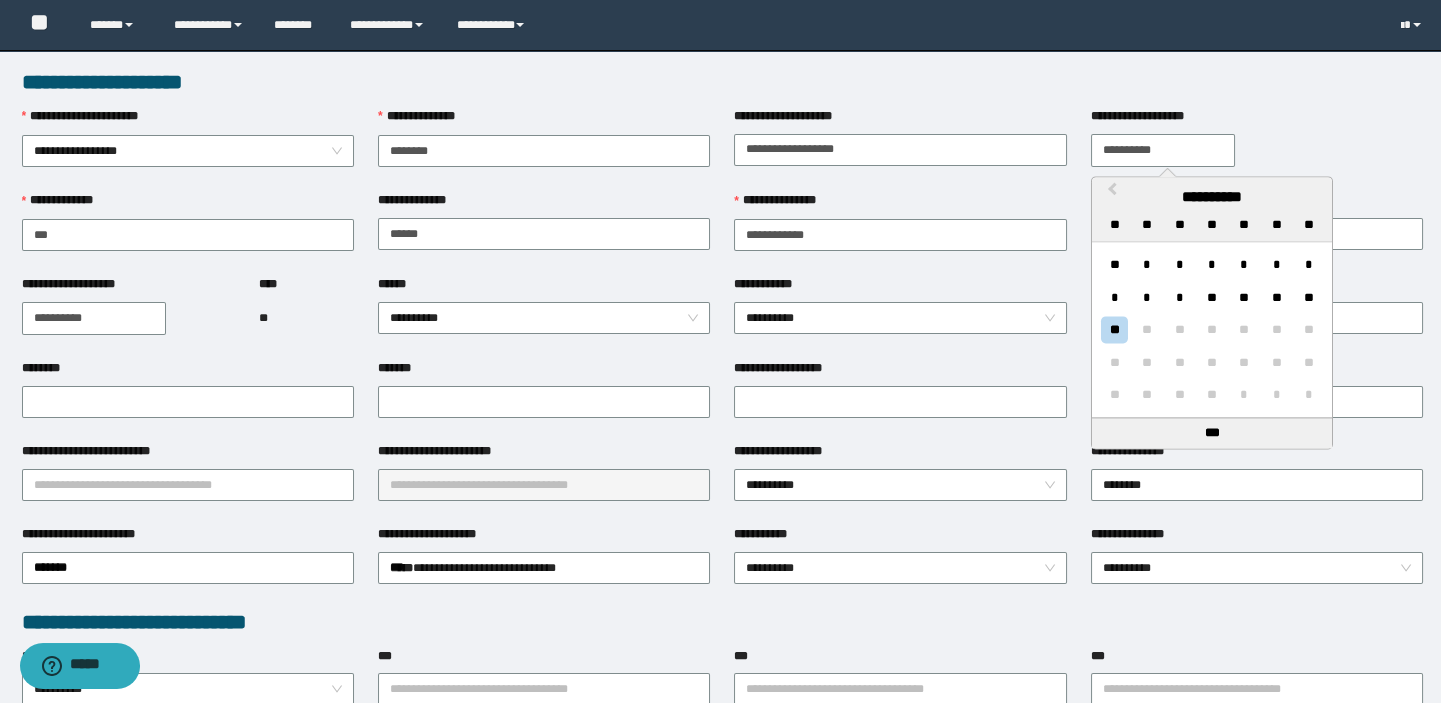 click on "**********" at bounding box center (1163, 150) 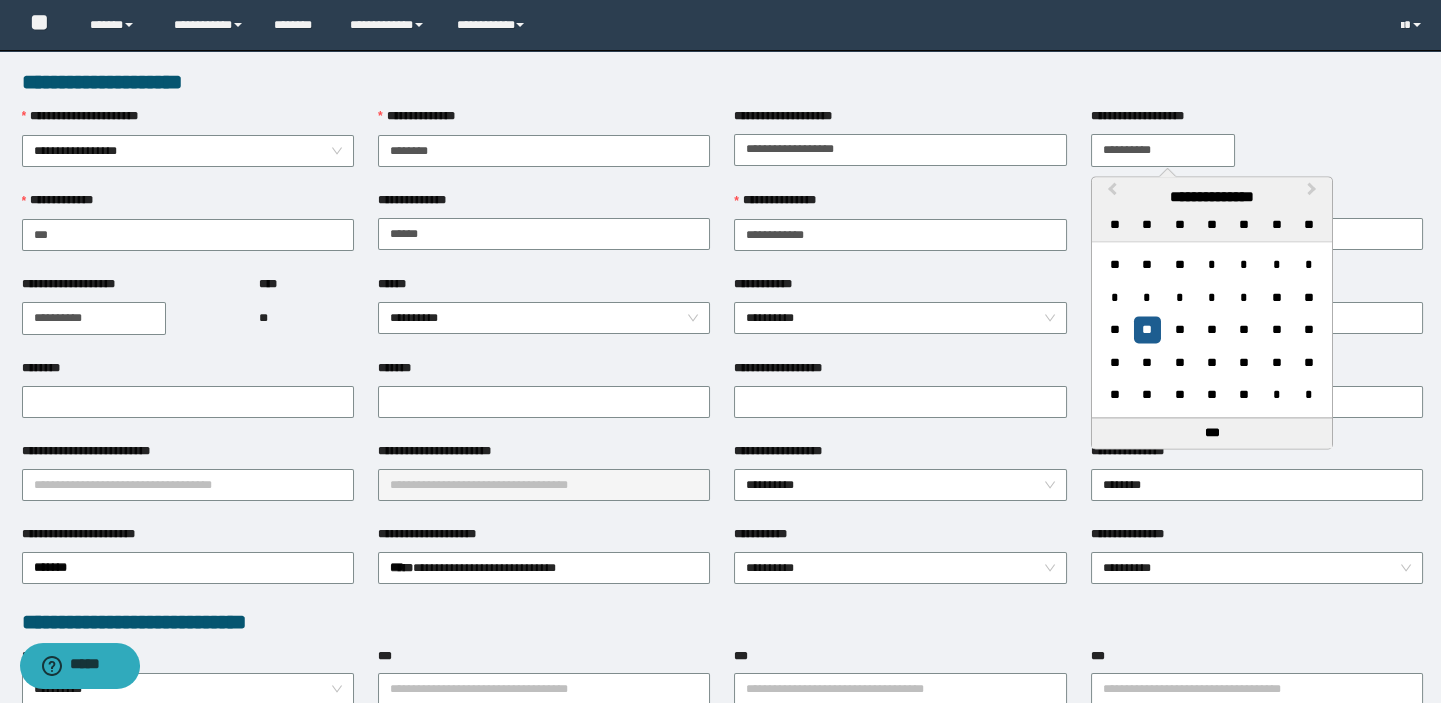 type on "**********" 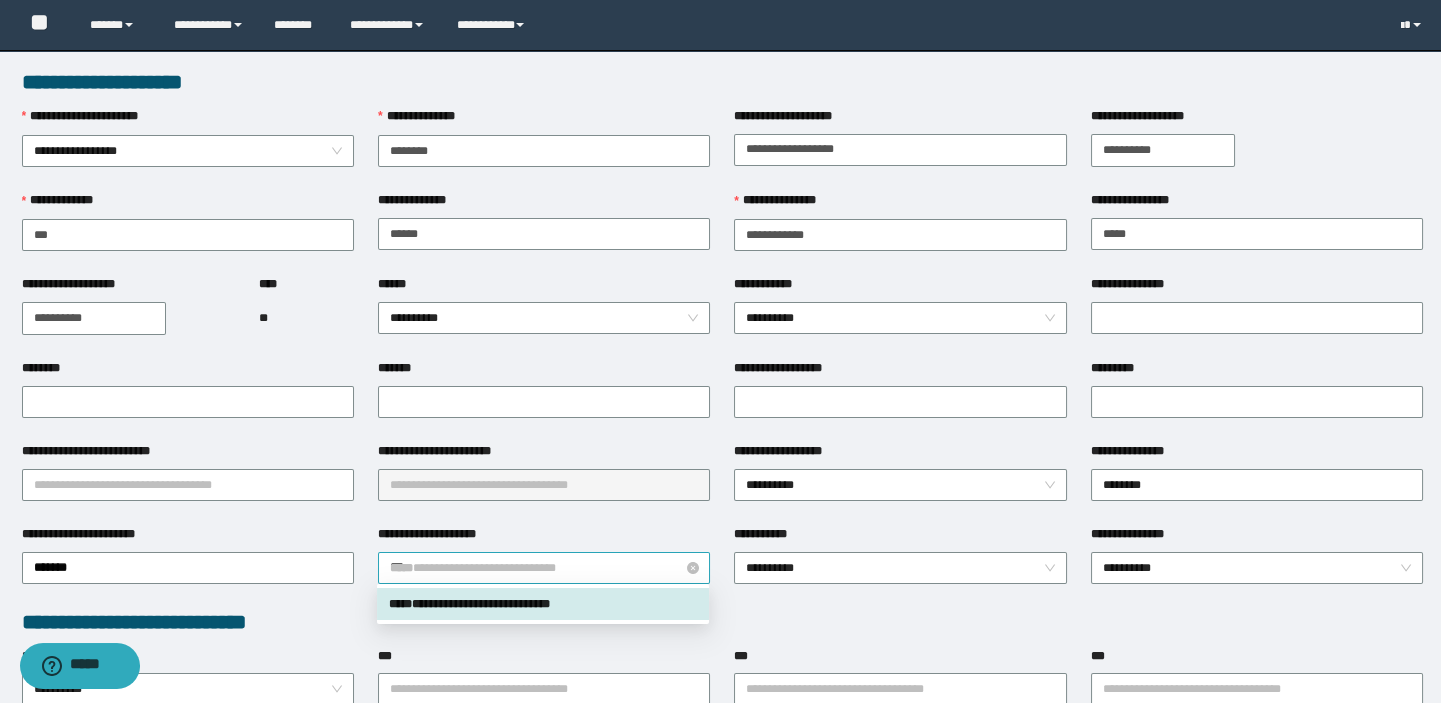 click on "**********" at bounding box center (544, 568) 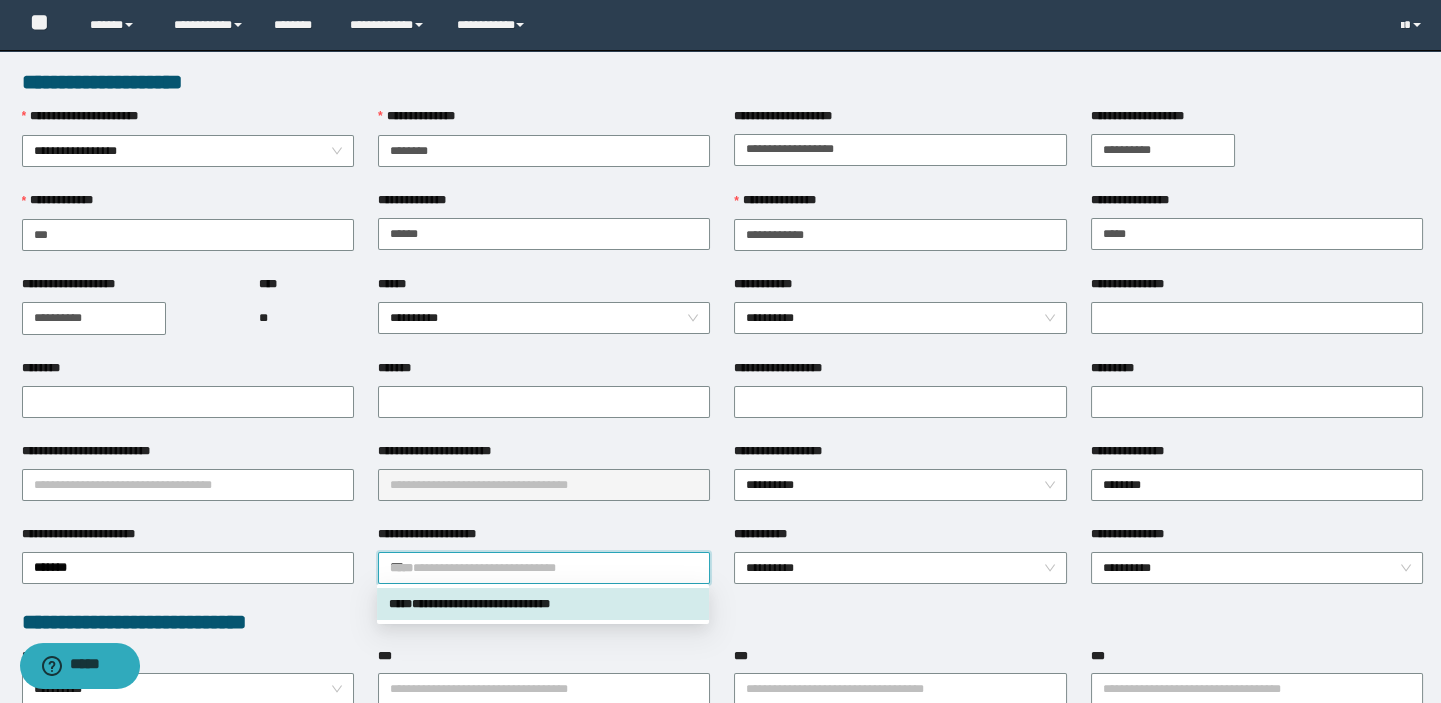 click on "**********" at bounding box center (543, 604) 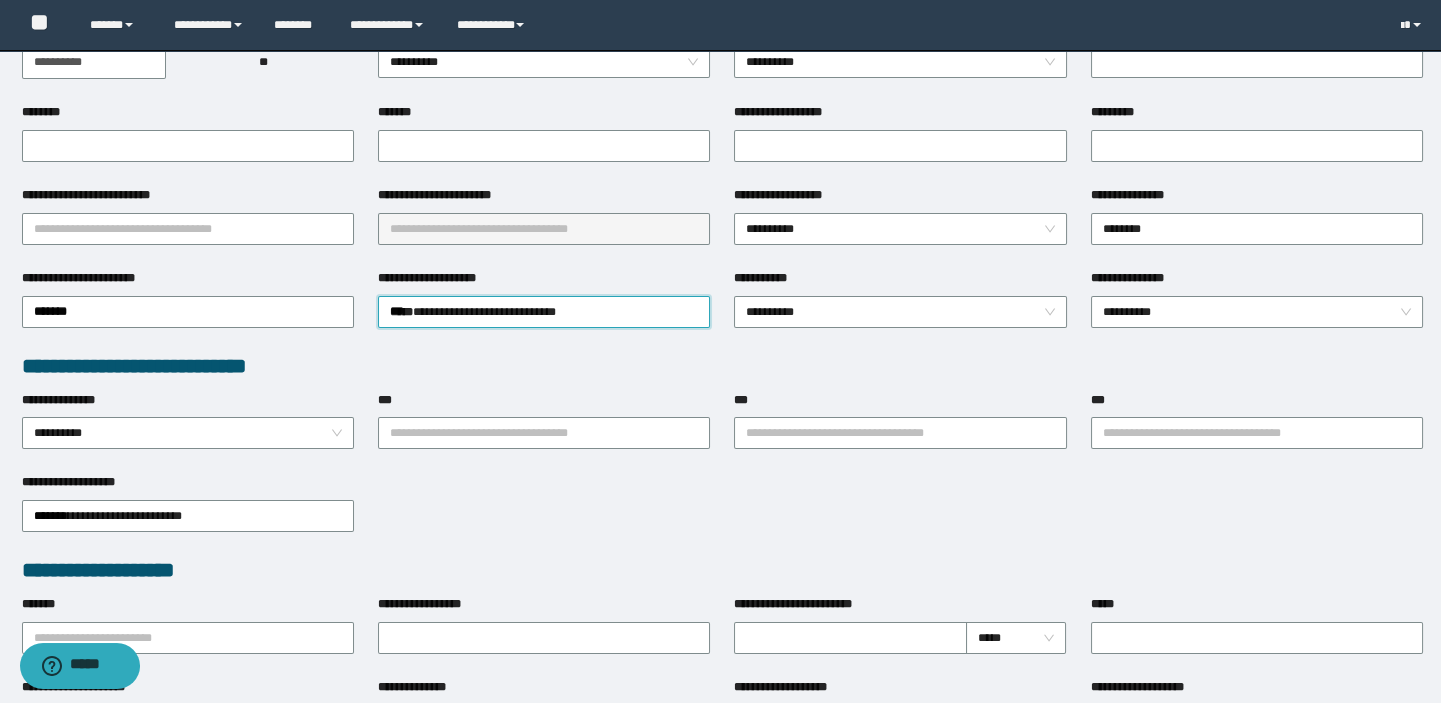 scroll, scrollTop: 272, scrollLeft: 0, axis: vertical 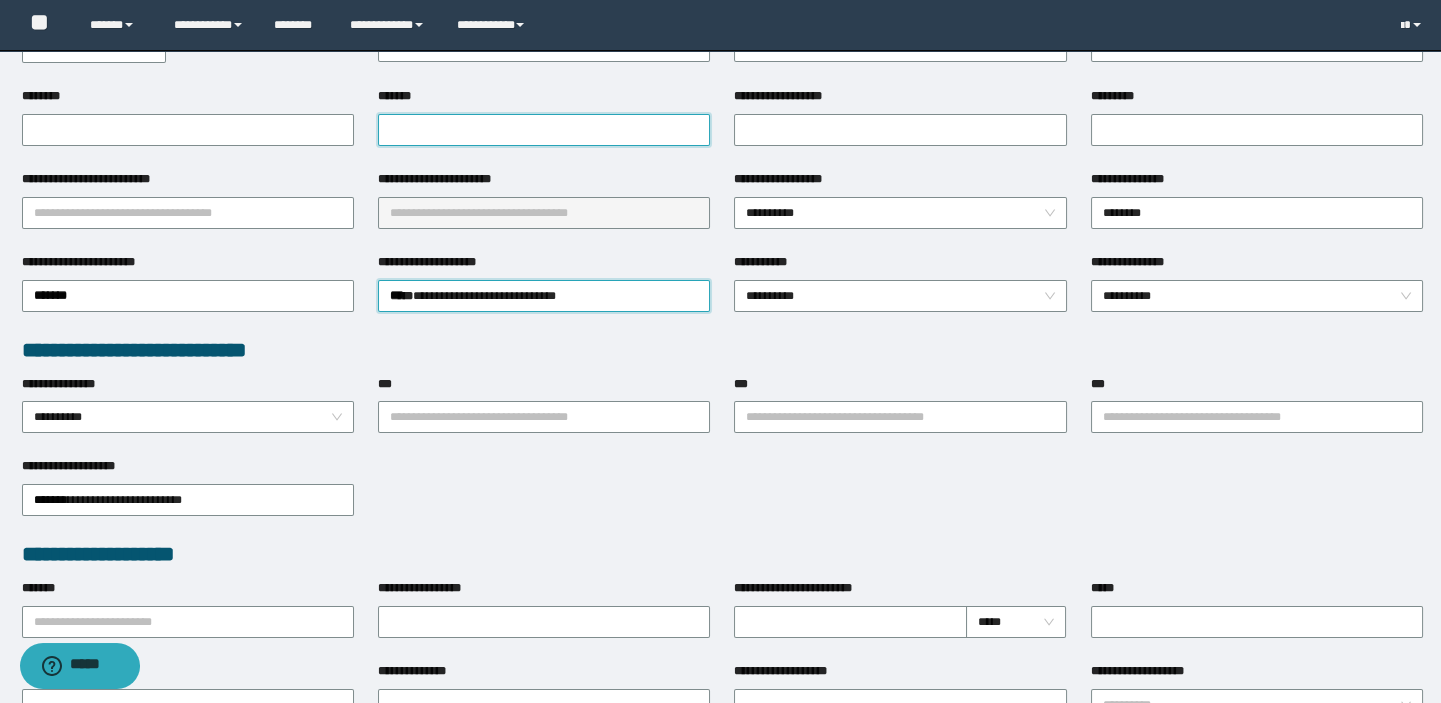 click on "*******" at bounding box center (544, 130) 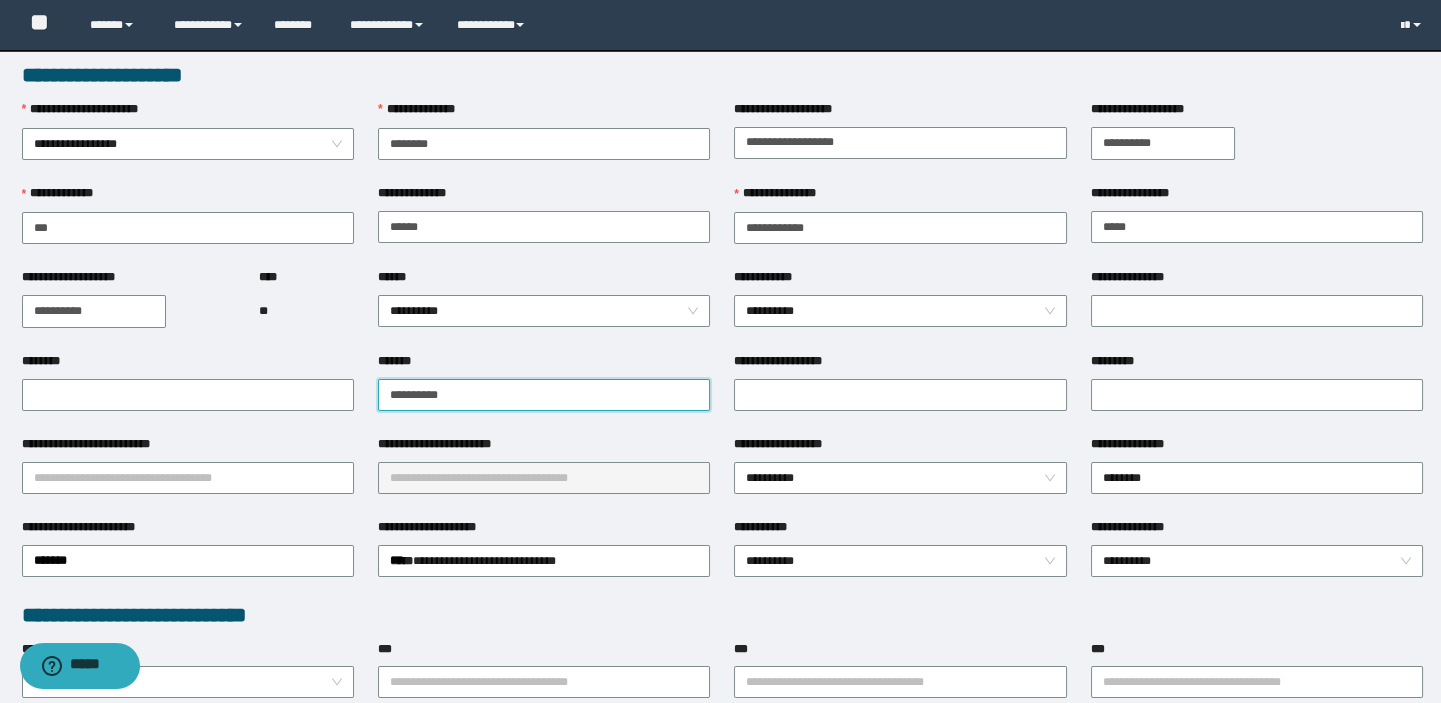 scroll, scrollTop: 0, scrollLeft: 0, axis: both 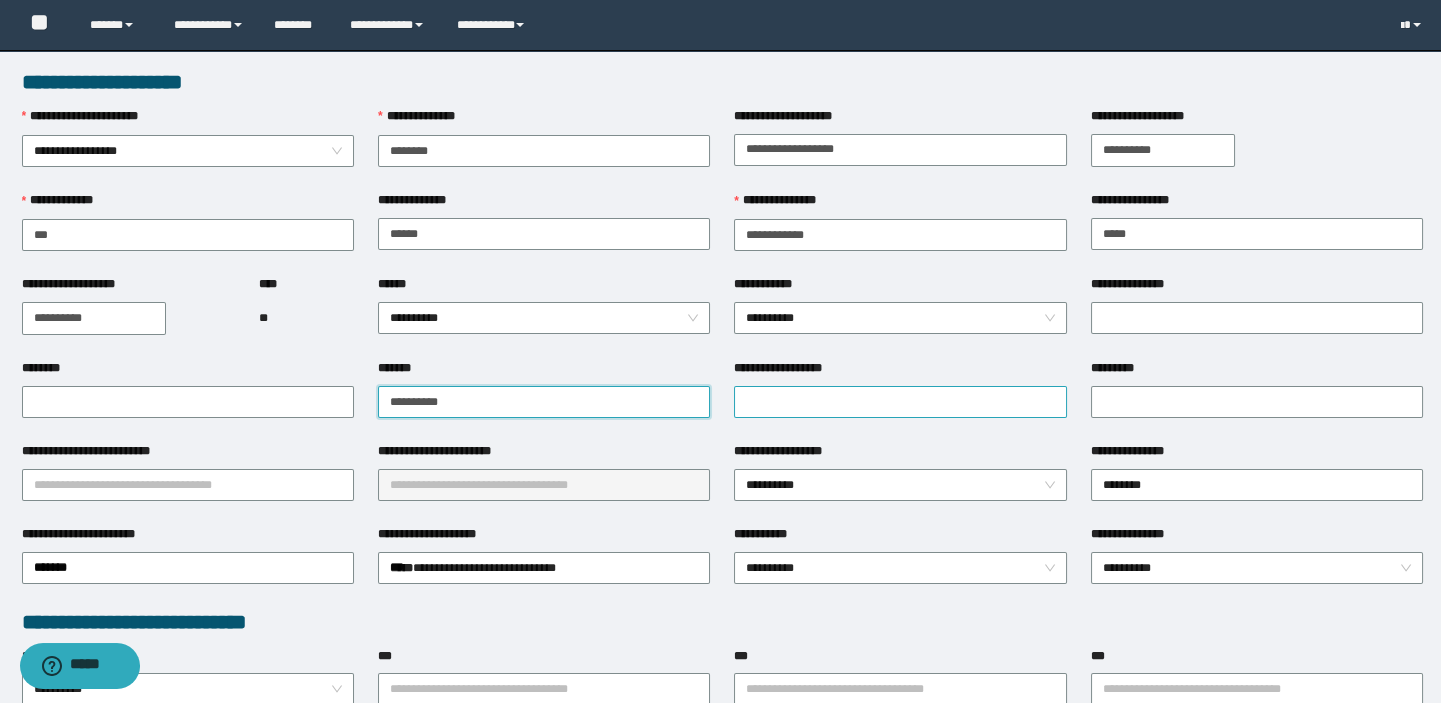 type on "**********" 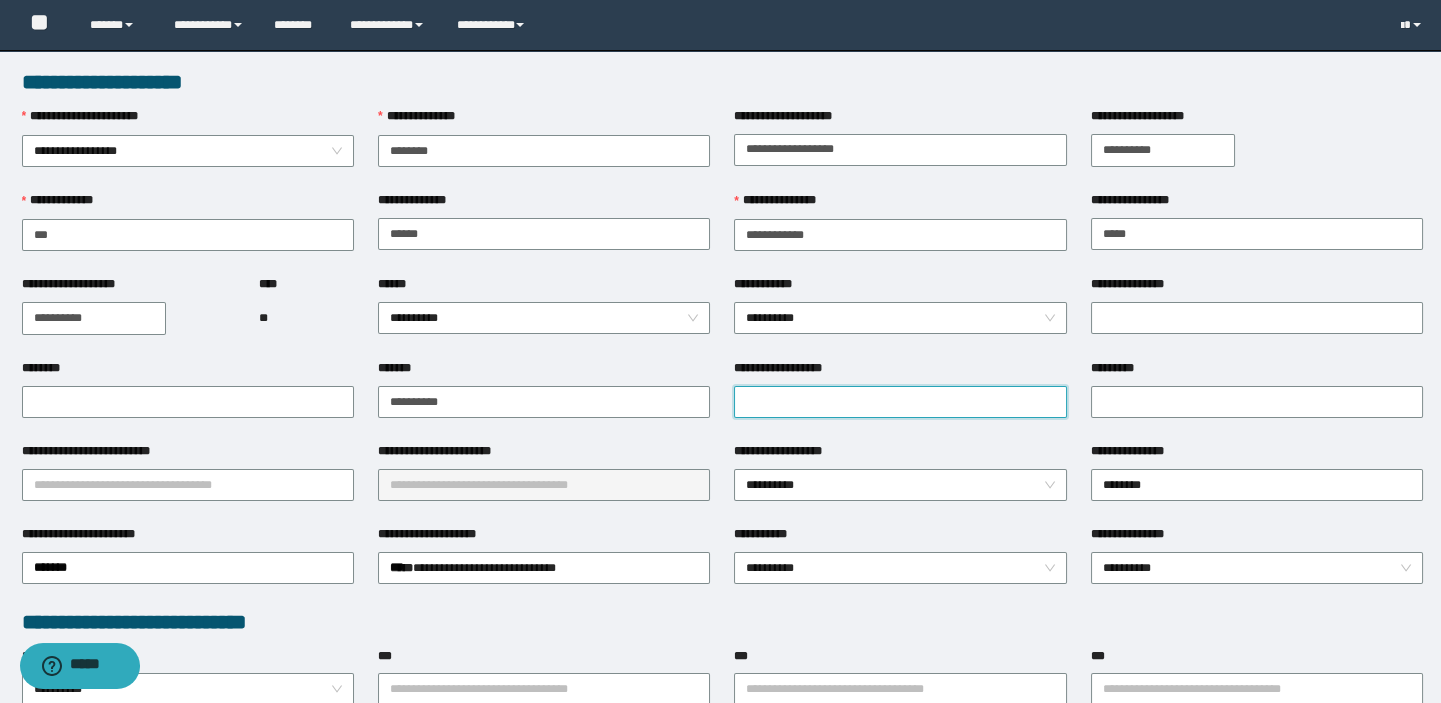 click on "**********" at bounding box center (900, 402) 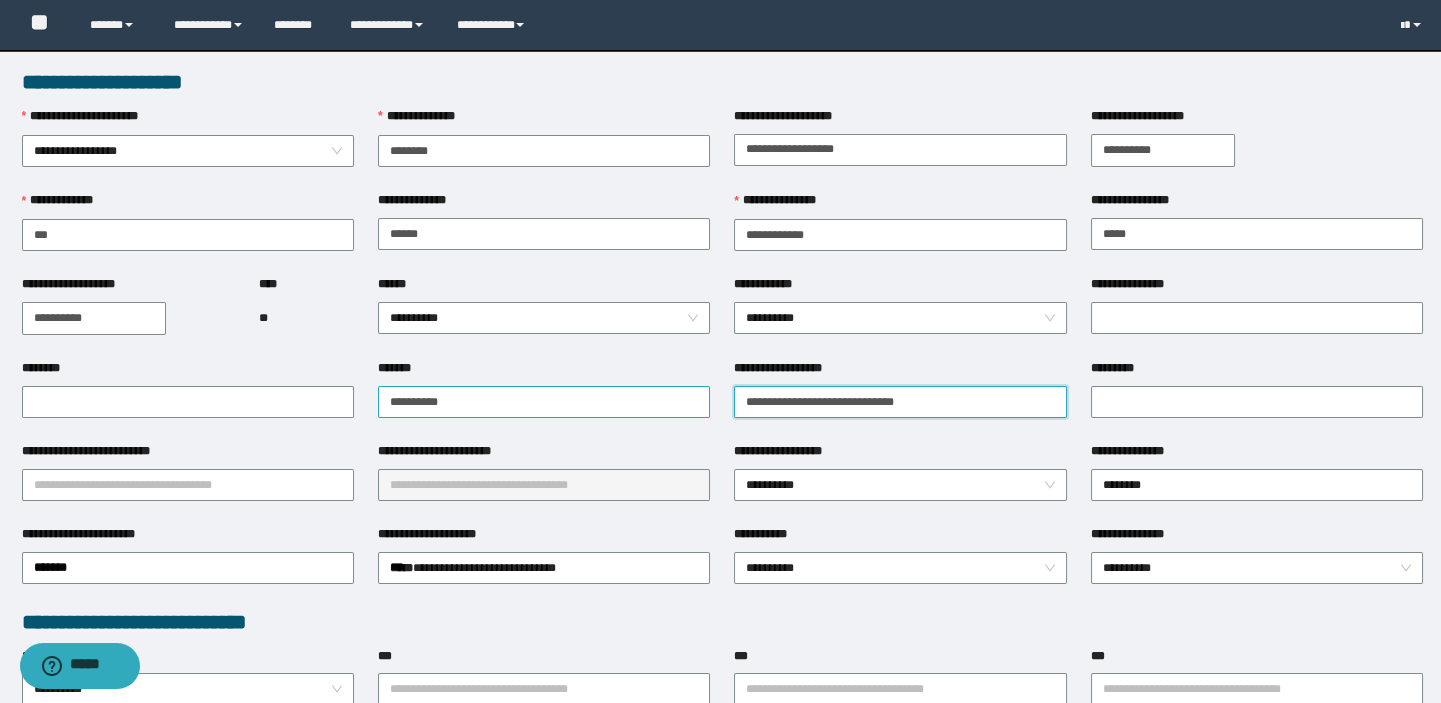 type on "**********" 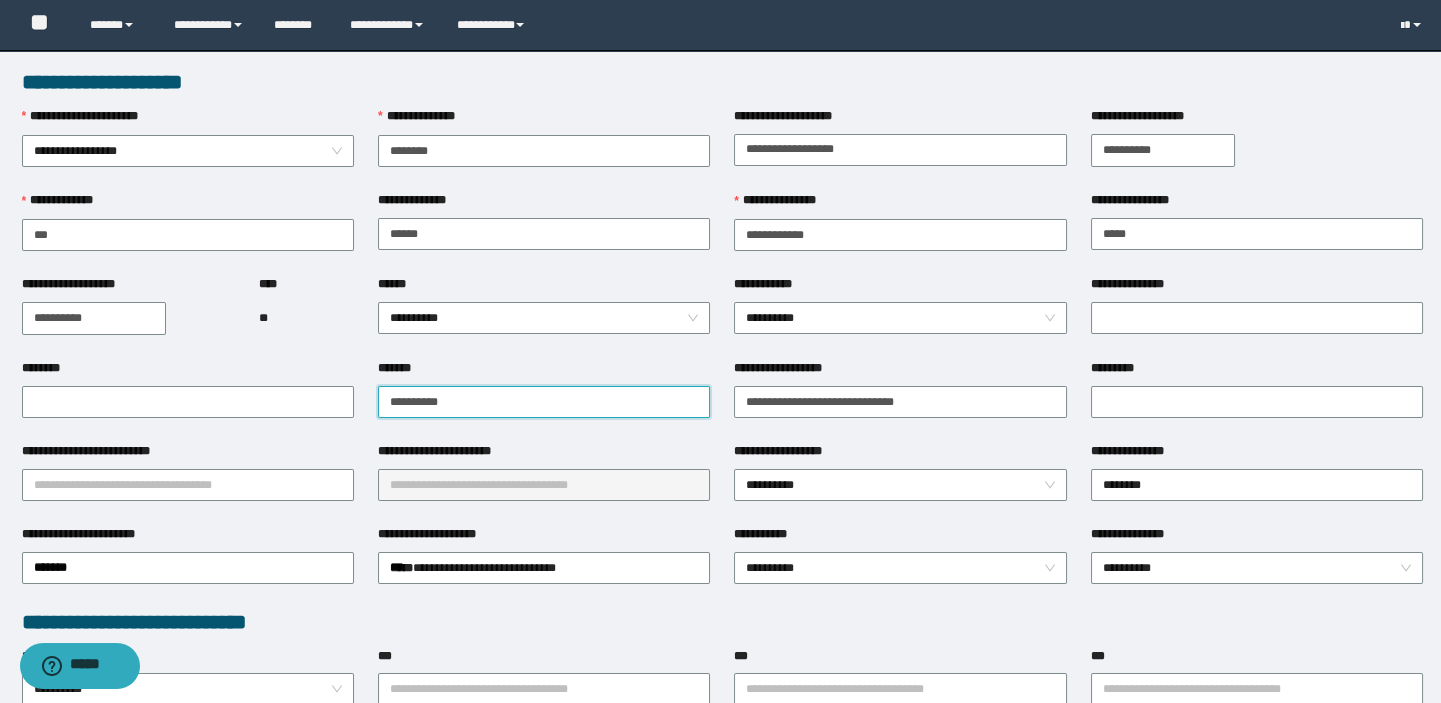 click on "**********" at bounding box center [544, 402] 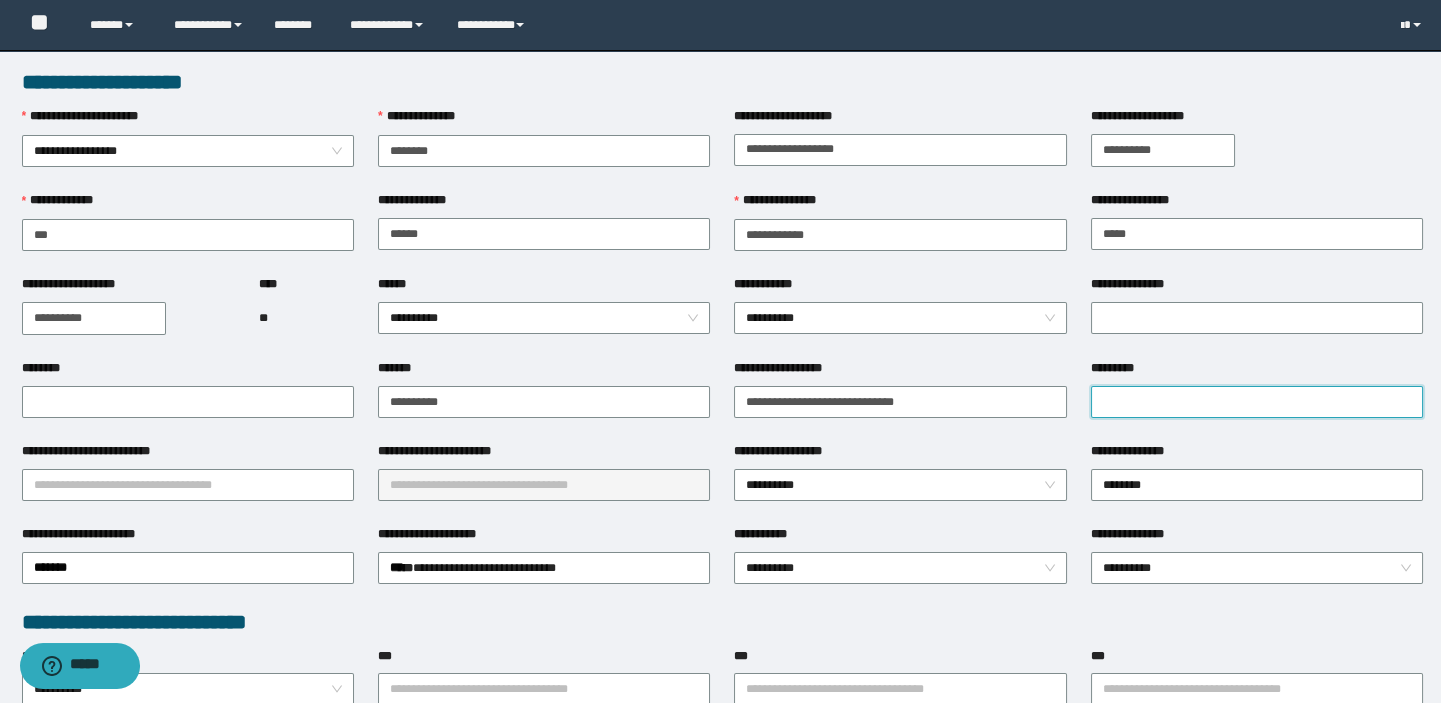click on "*********" at bounding box center (1257, 402) 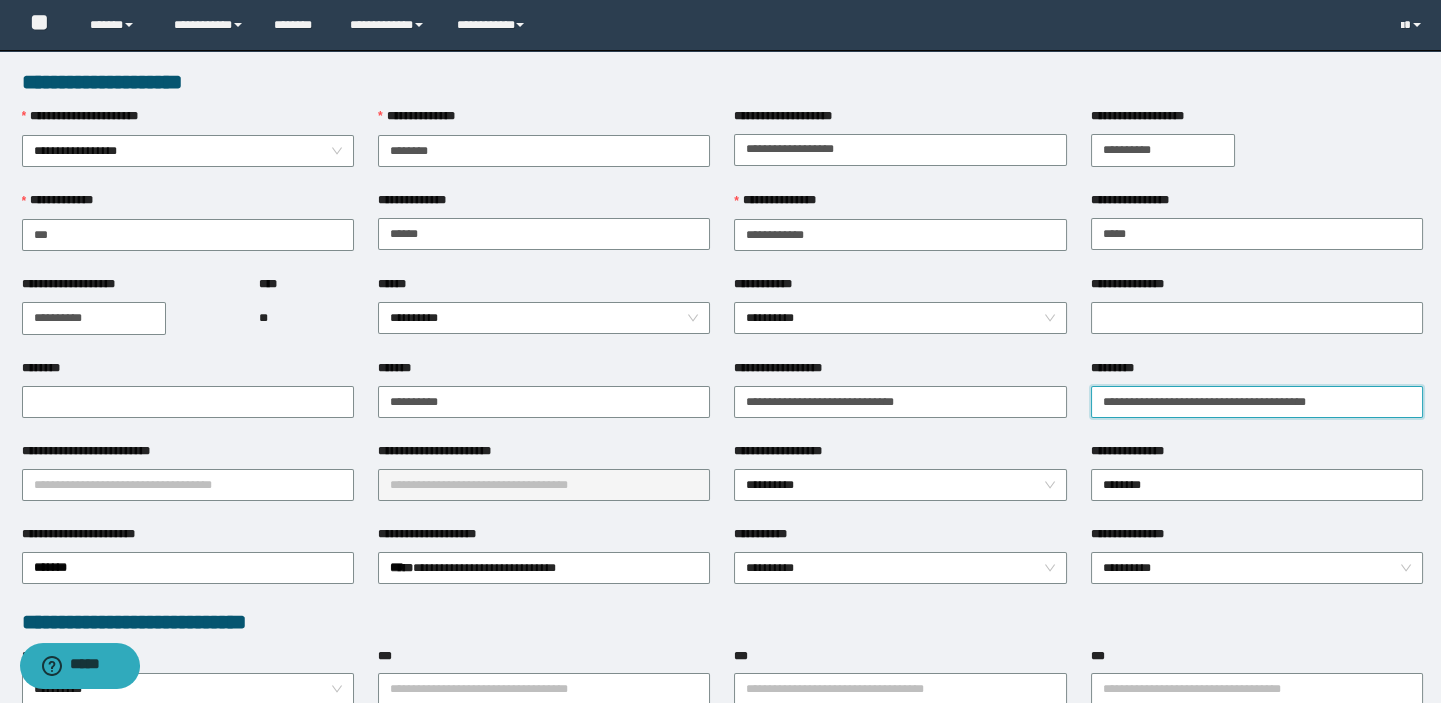 type on "**********" 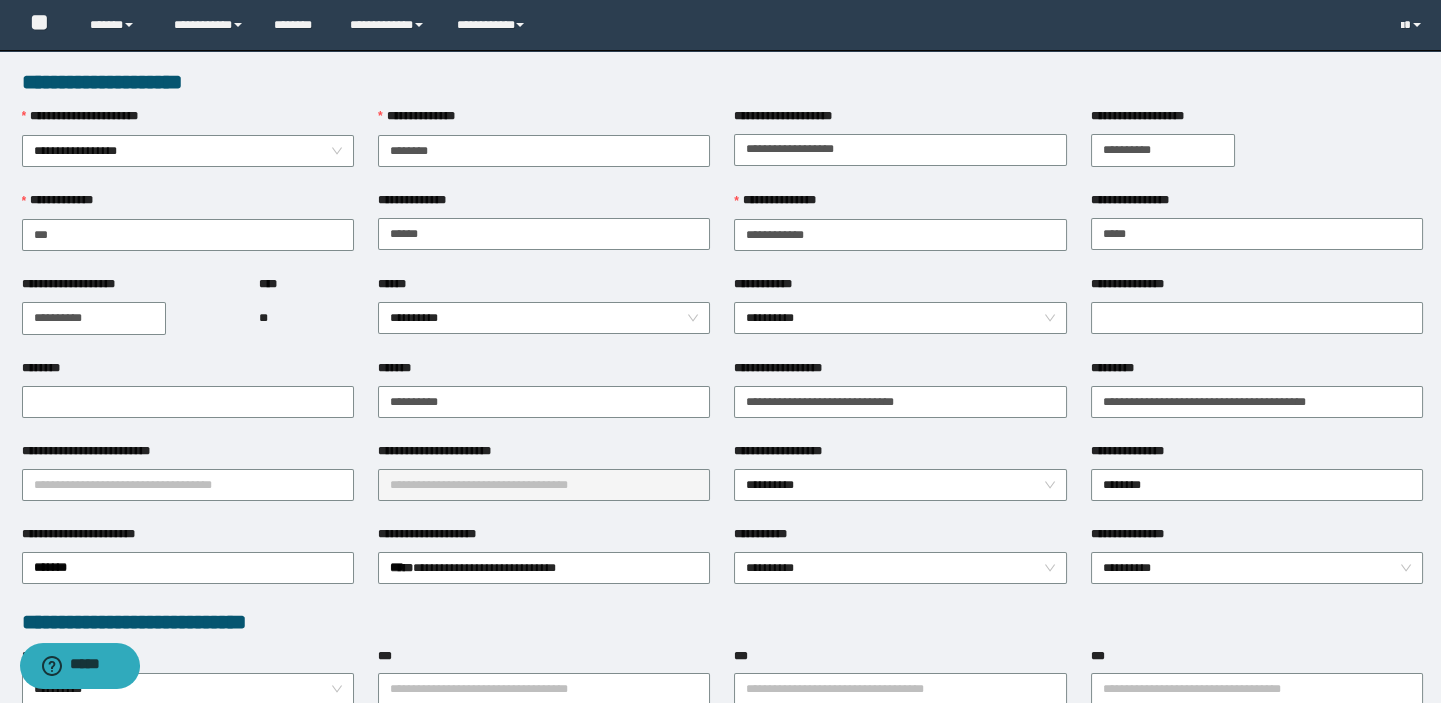 click on "**********" at bounding box center [900, 483] 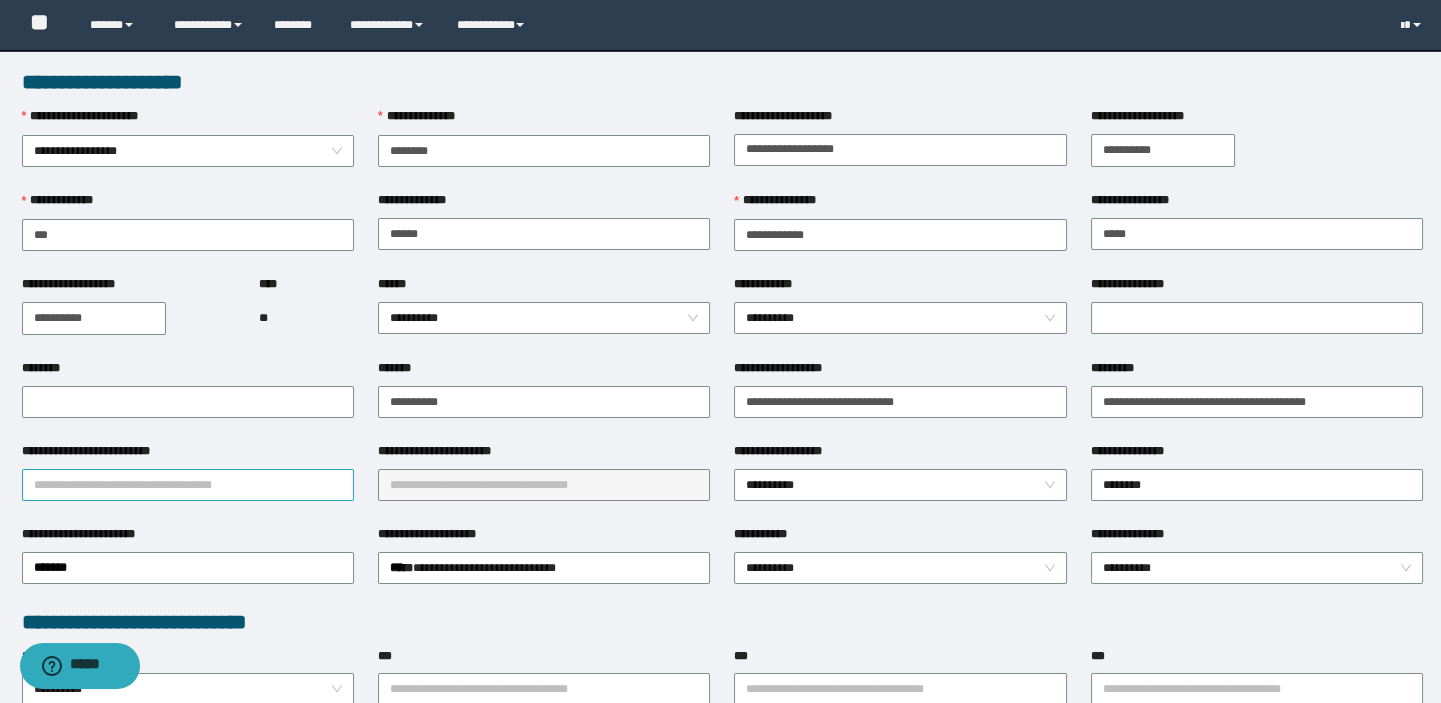 click on "**********" at bounding box center [188, 485] 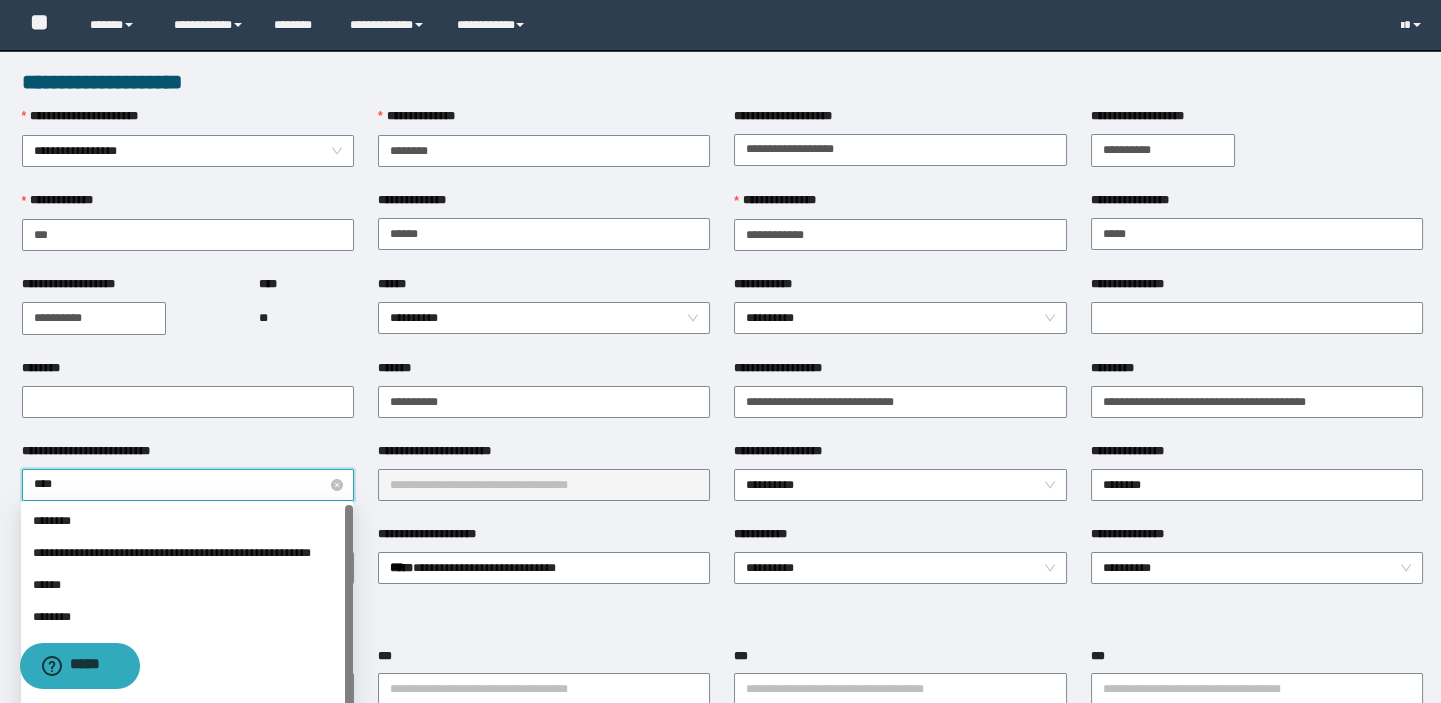 type on "*****" 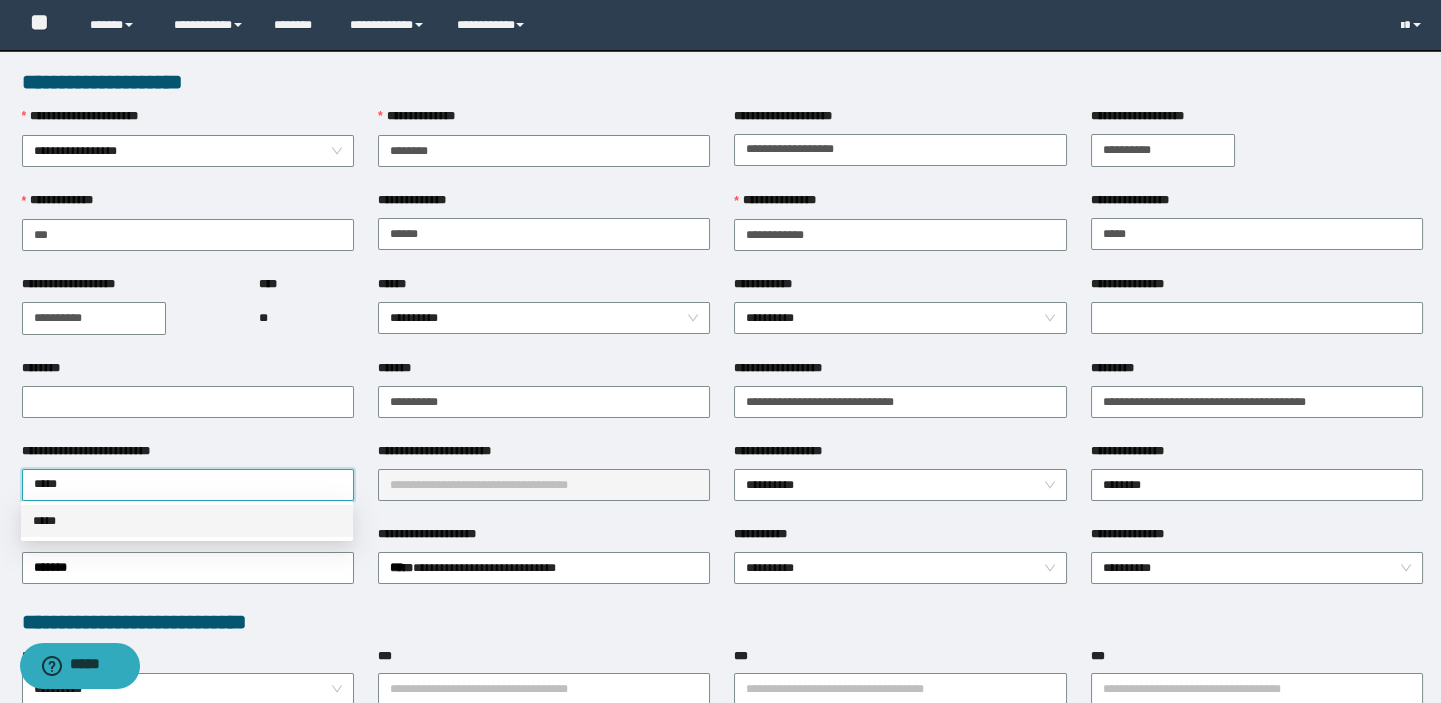 click on "*****" at bounding box center [187, 521] 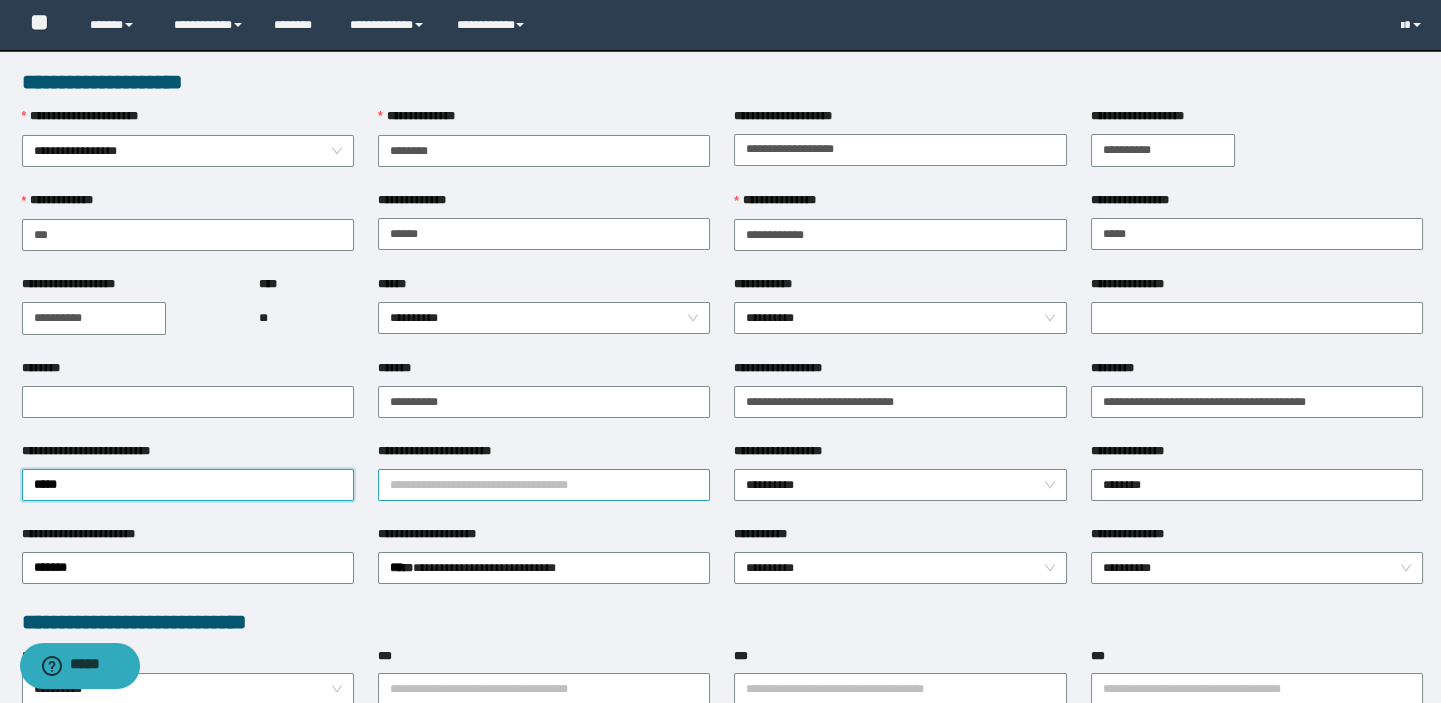 click on "**********" at bounding box center (544, 485) 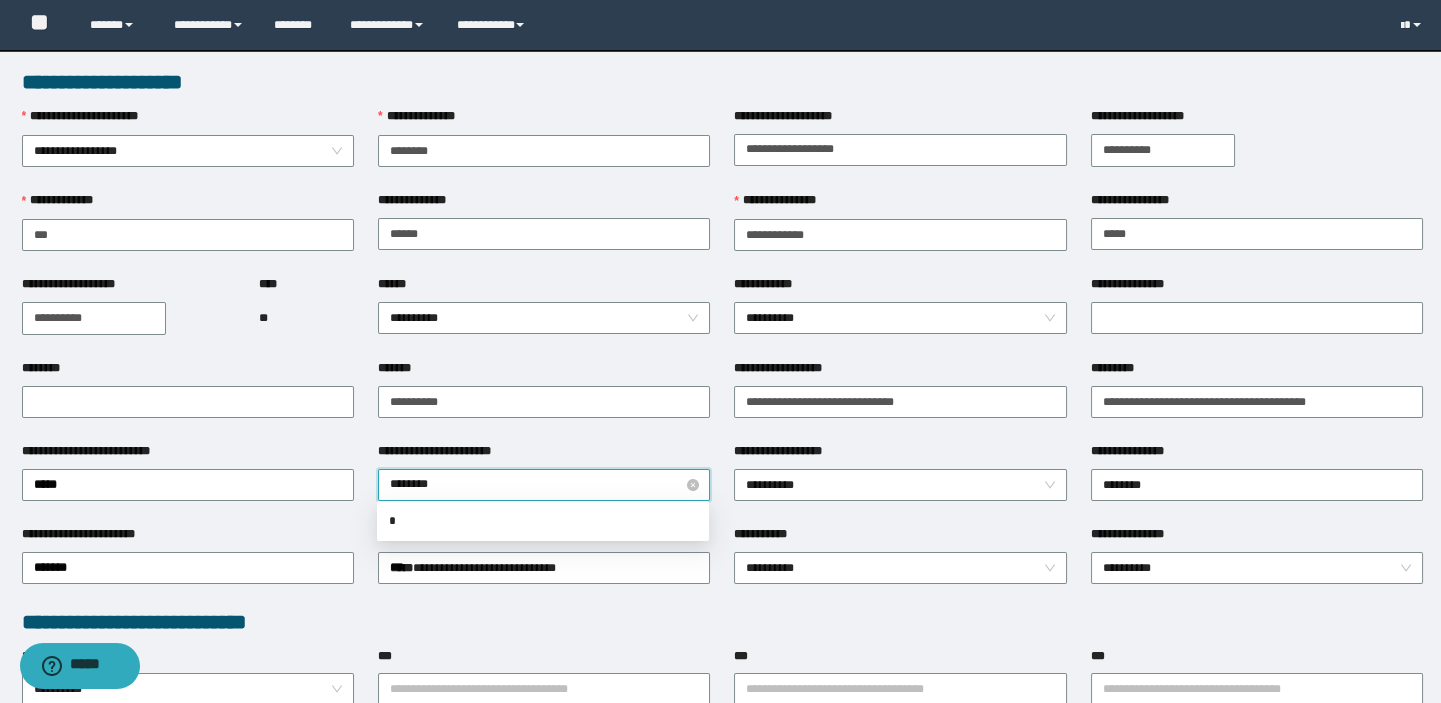 type on "*********" 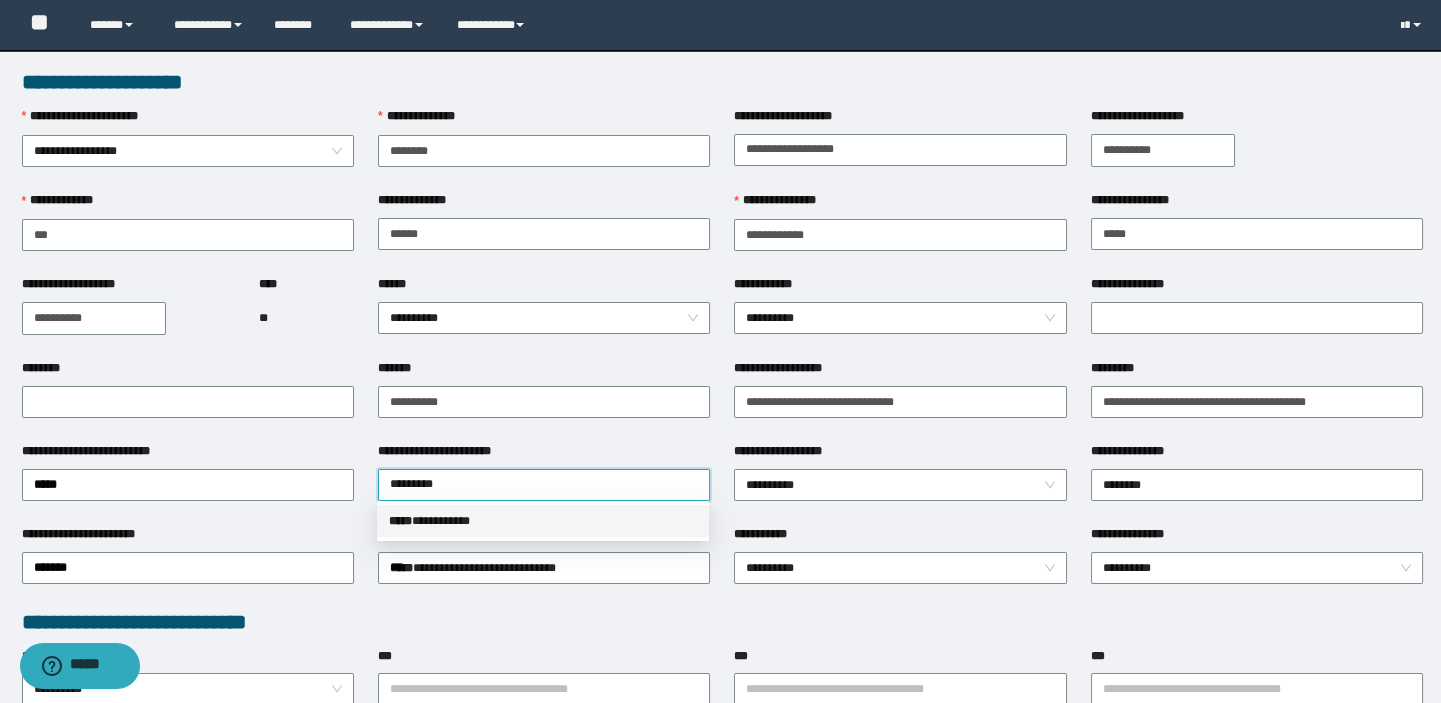 click on "***** * *********" at bounding box center (543, 521) 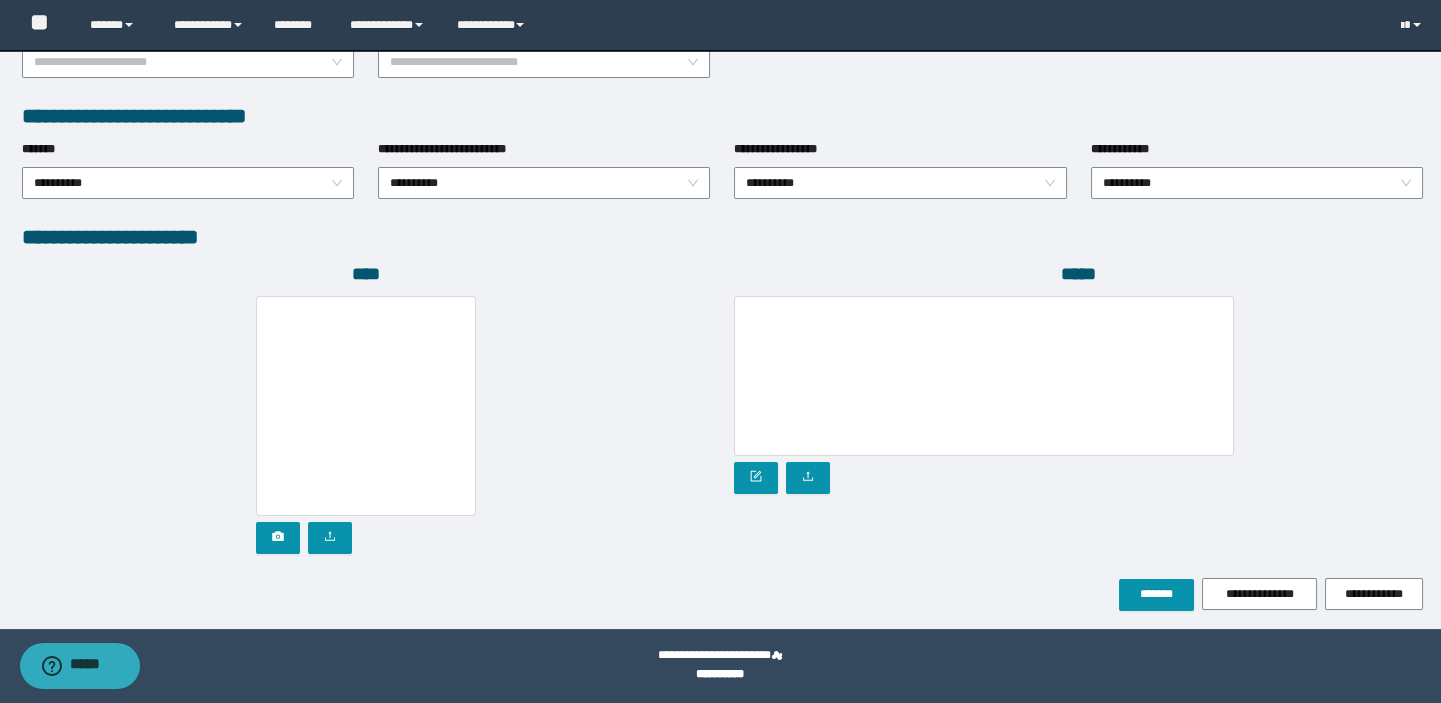 scroll, scrollTop: 999, scrollLeft: 0, axis: vertical 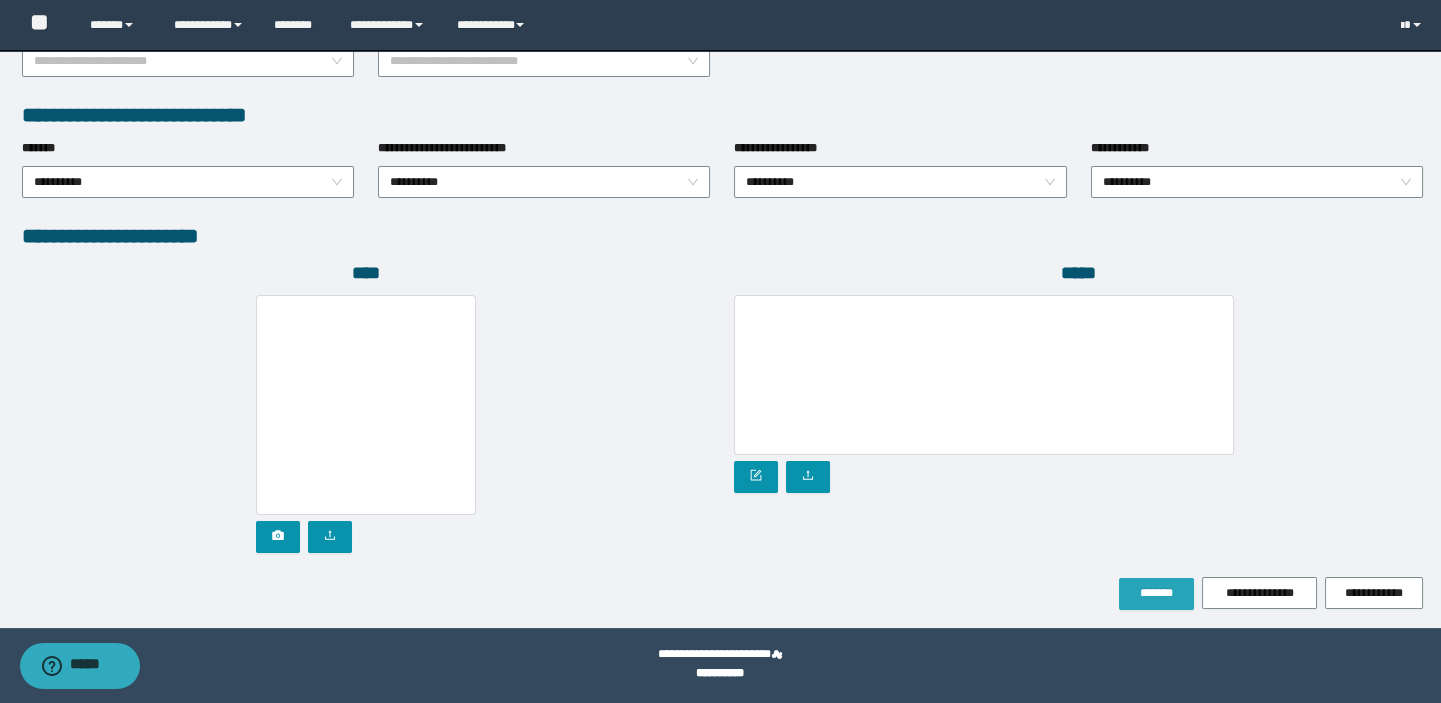 click on "*******" at bounding box center [1156, 593] 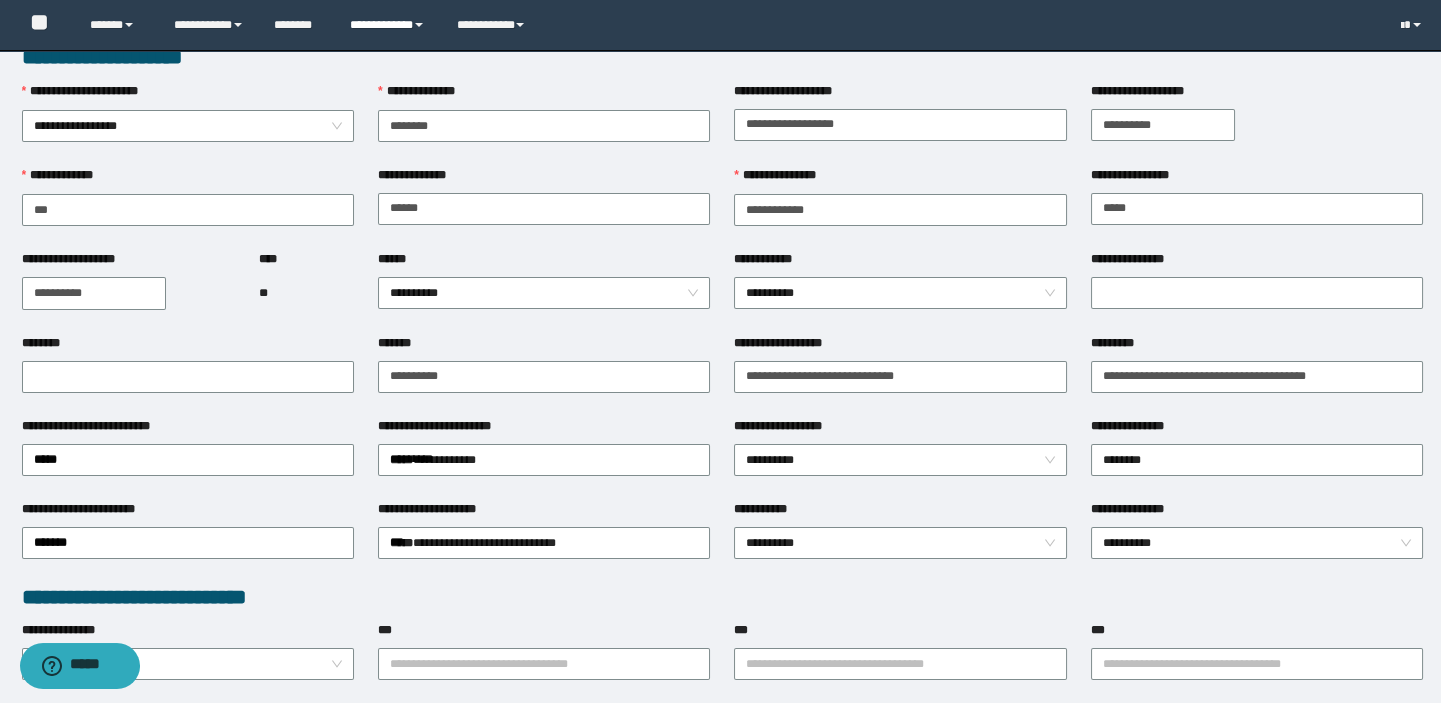 scroll, scrollTop: 0, scrollLeft: 0, axis: both 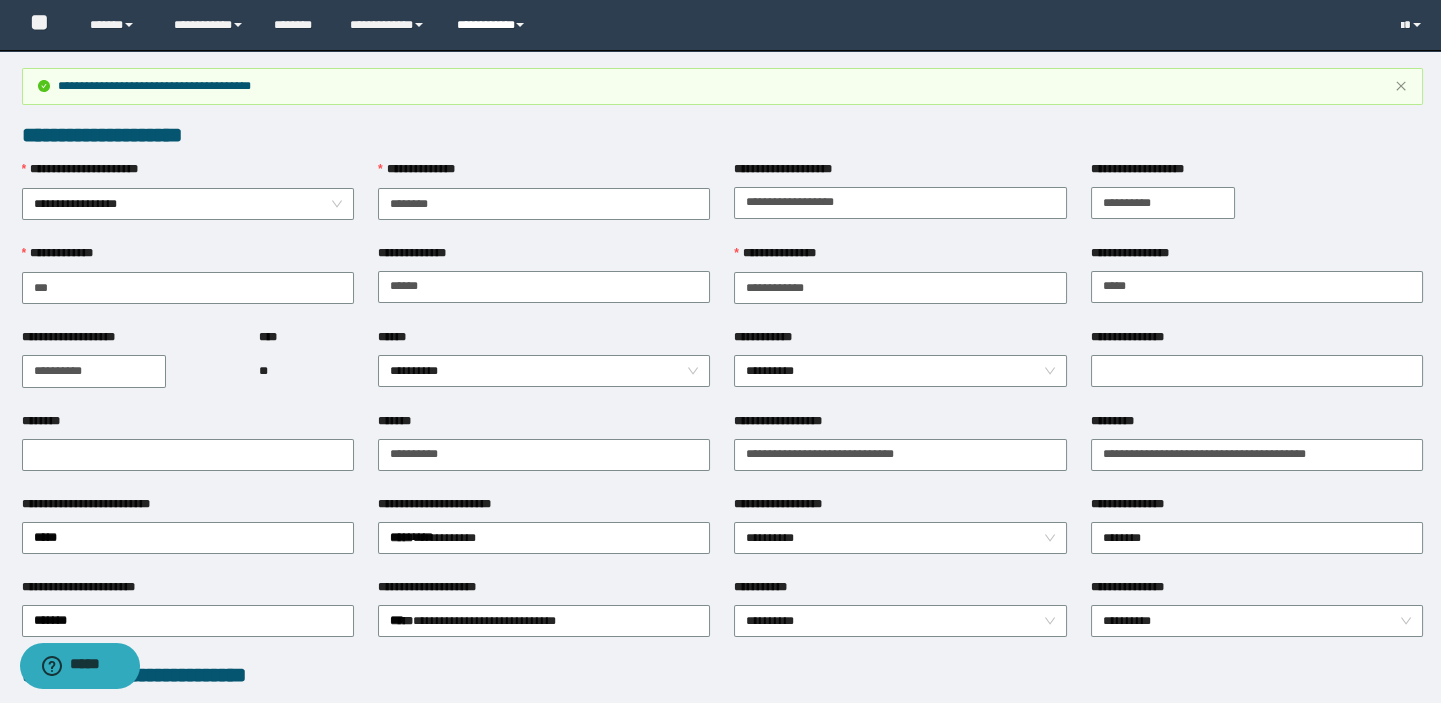 click on "**********" at bounding box center [493, 25] 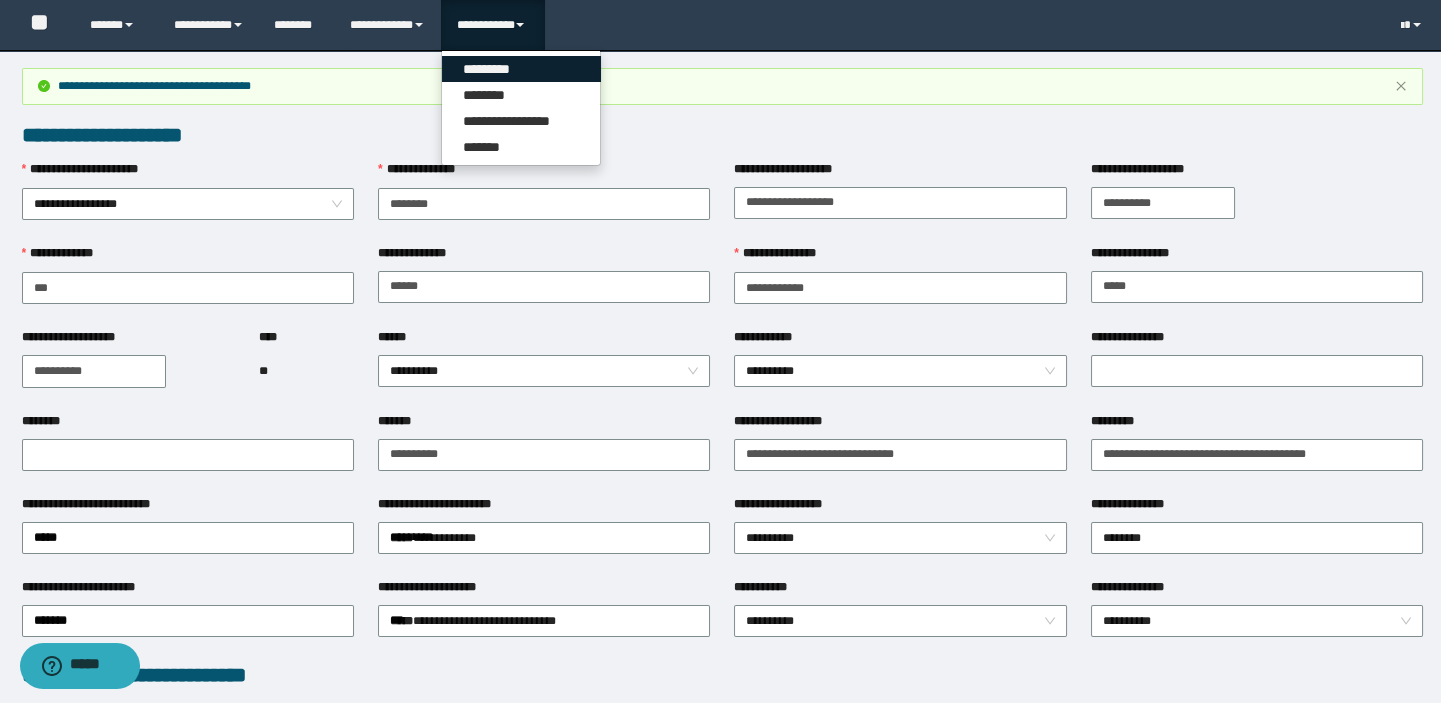 click on "*********" at bounding box center [521, 69] 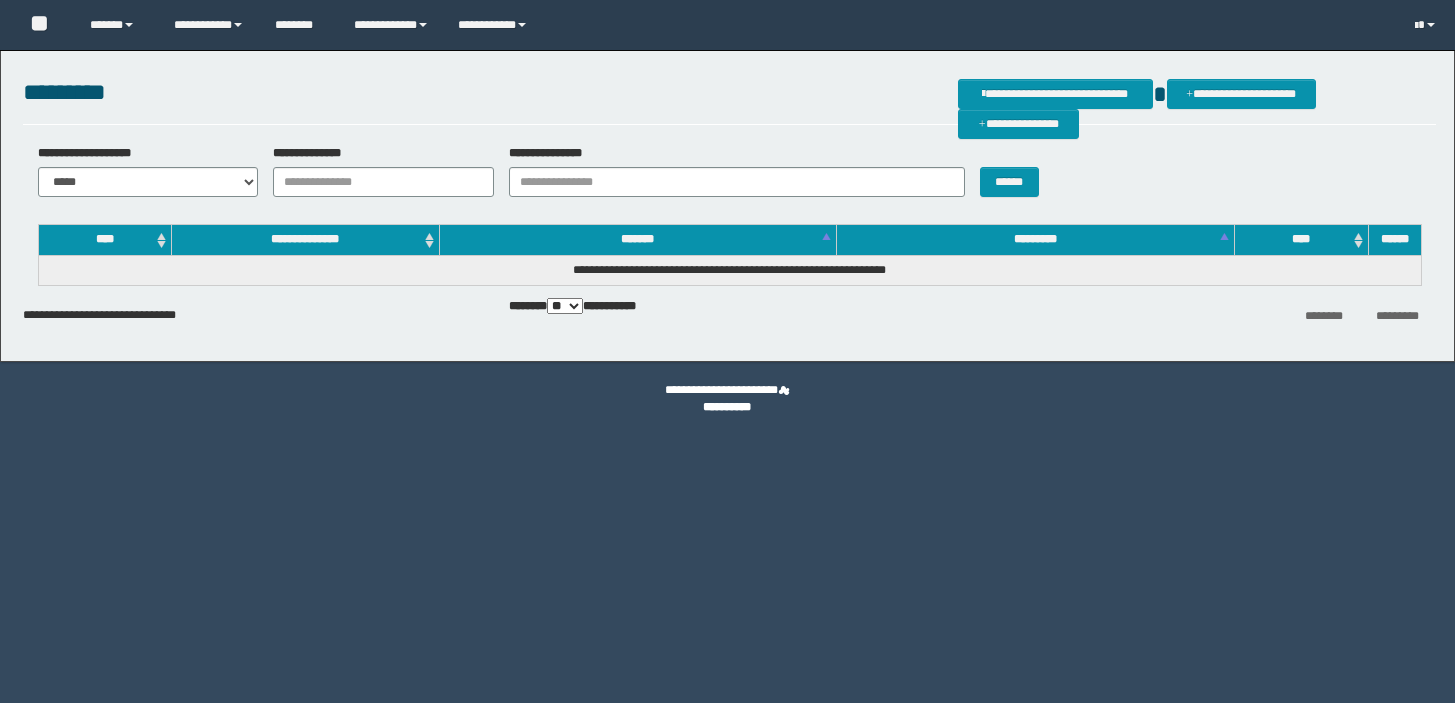 scroll, scrollTop: 0, scrollLeft: 0, axis: both 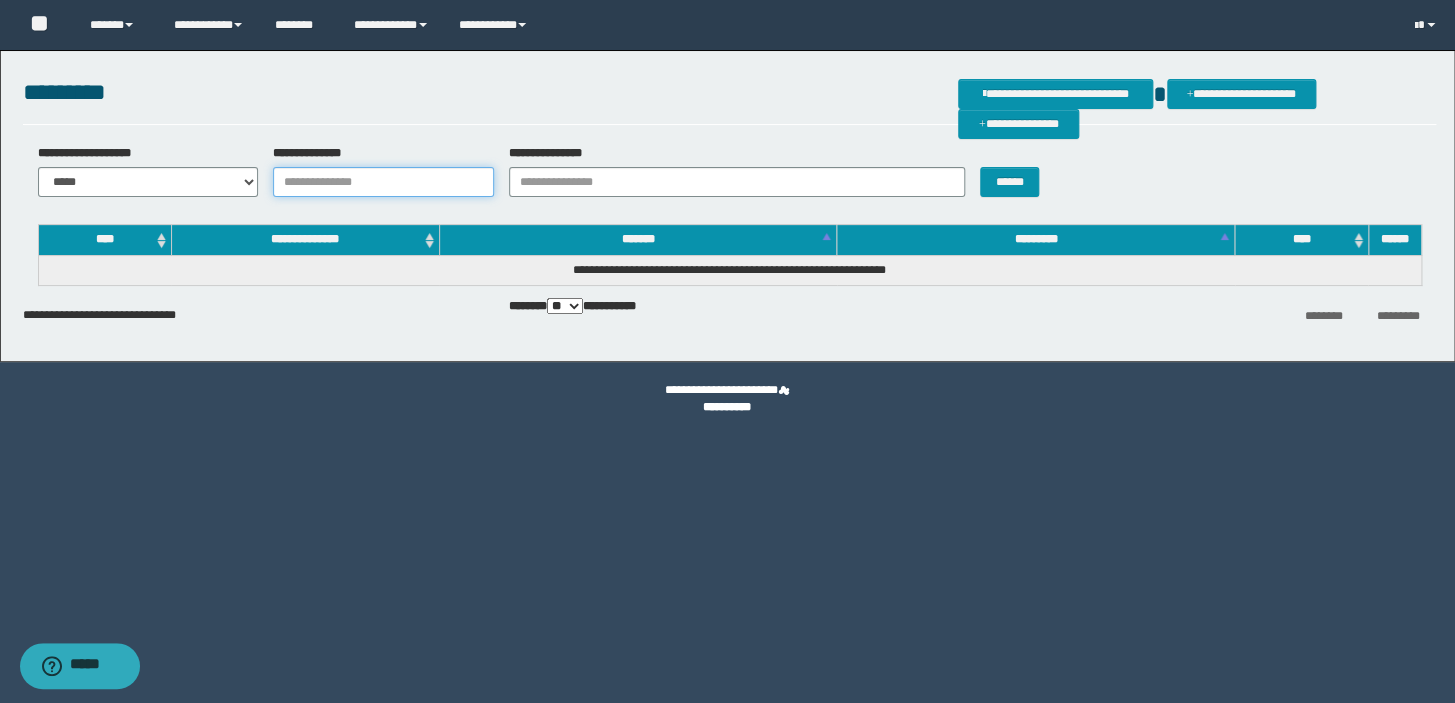 click on "**********" at bounding box center [383, 182] 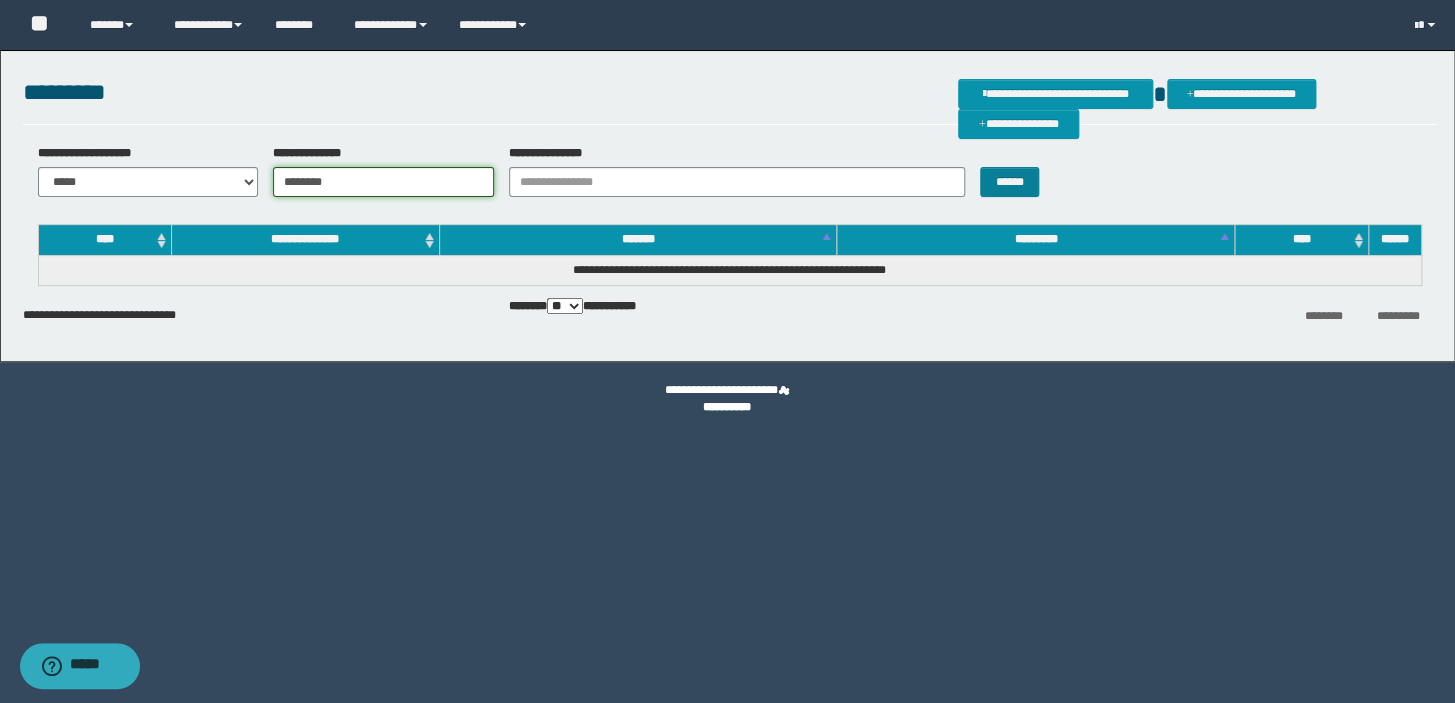 type on "********" 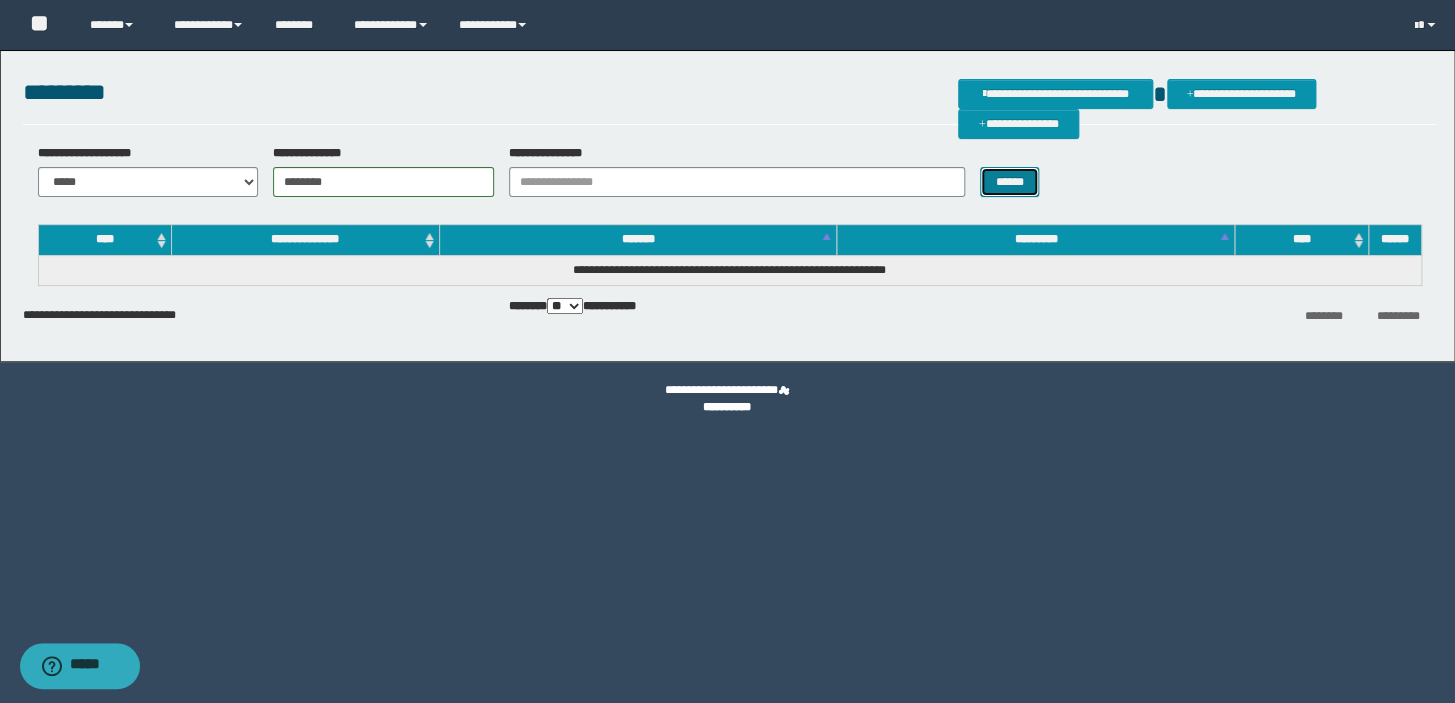 click on "******" at bounding box center (1009, 182) 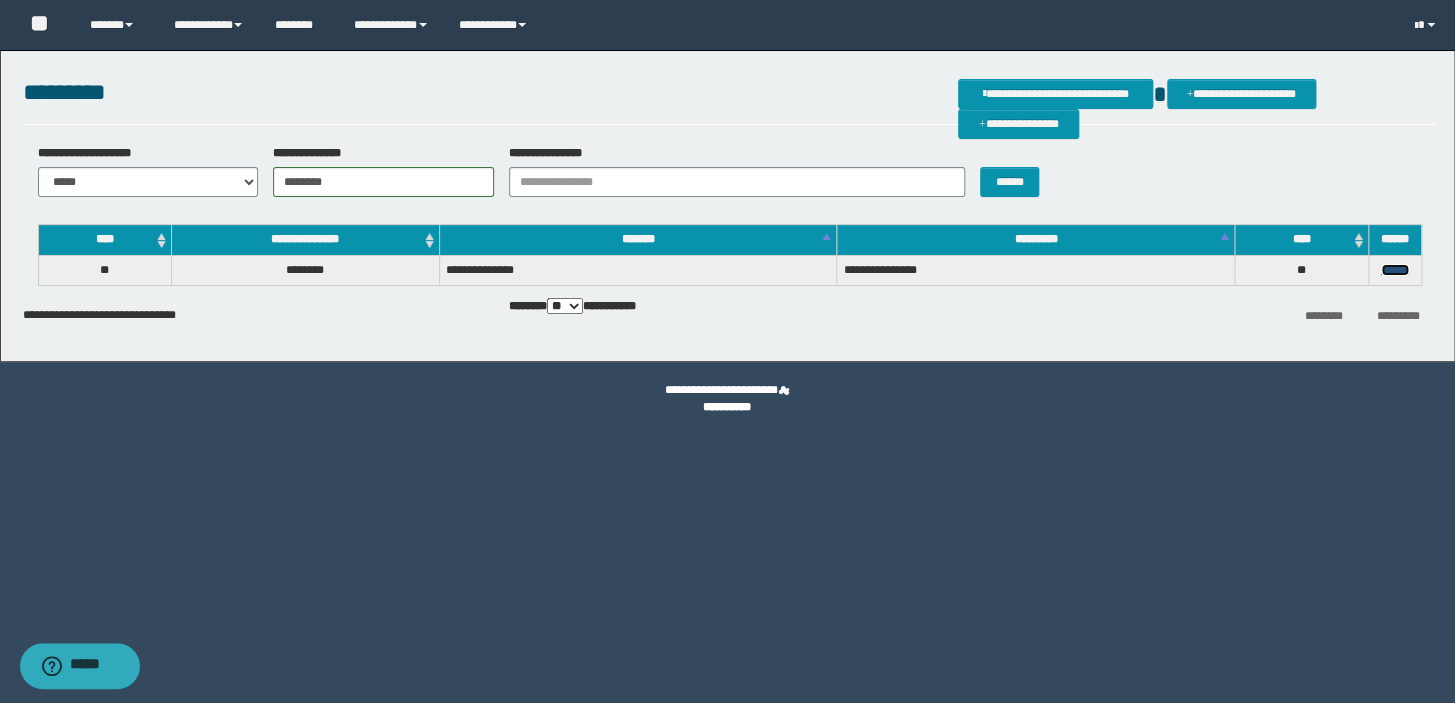click on "******" at bounding box center [1395, 270] 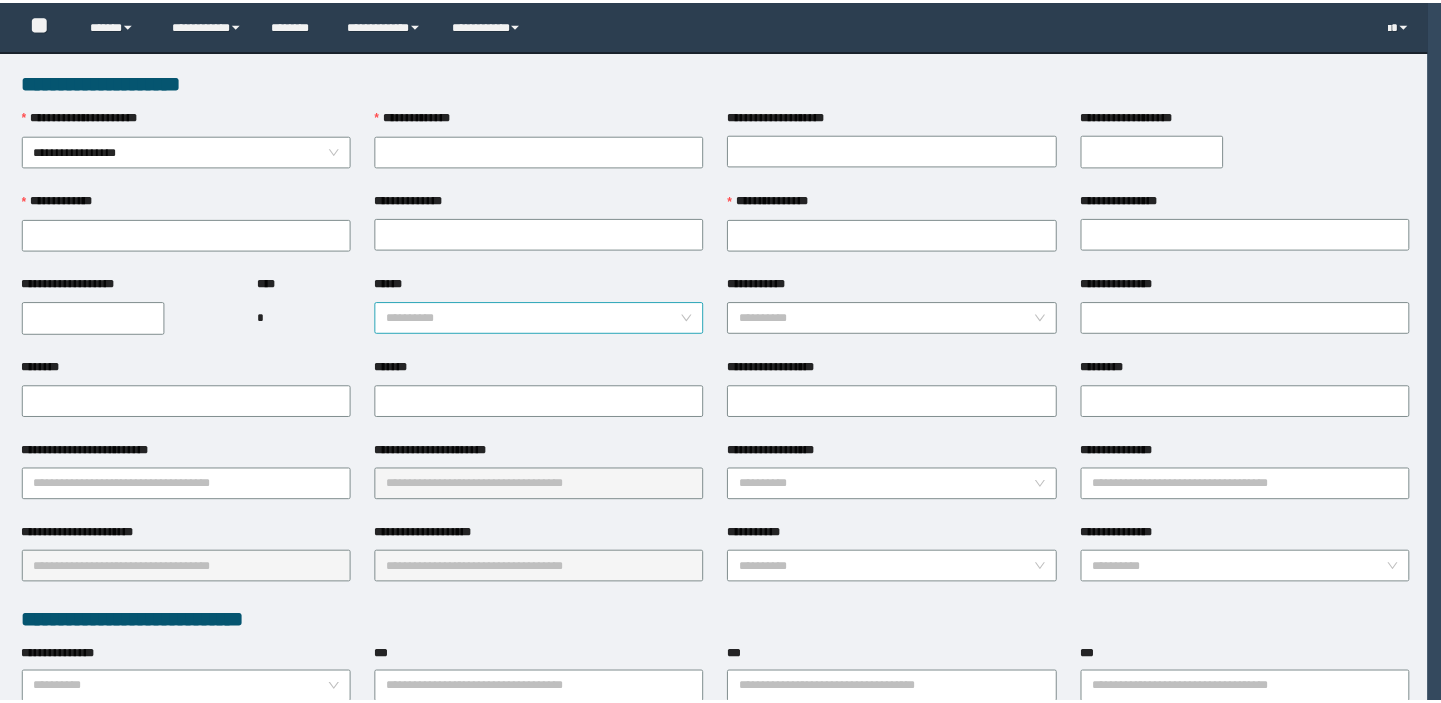 scroll, scrollTop: 0, scrollLeft: 0, axis: both 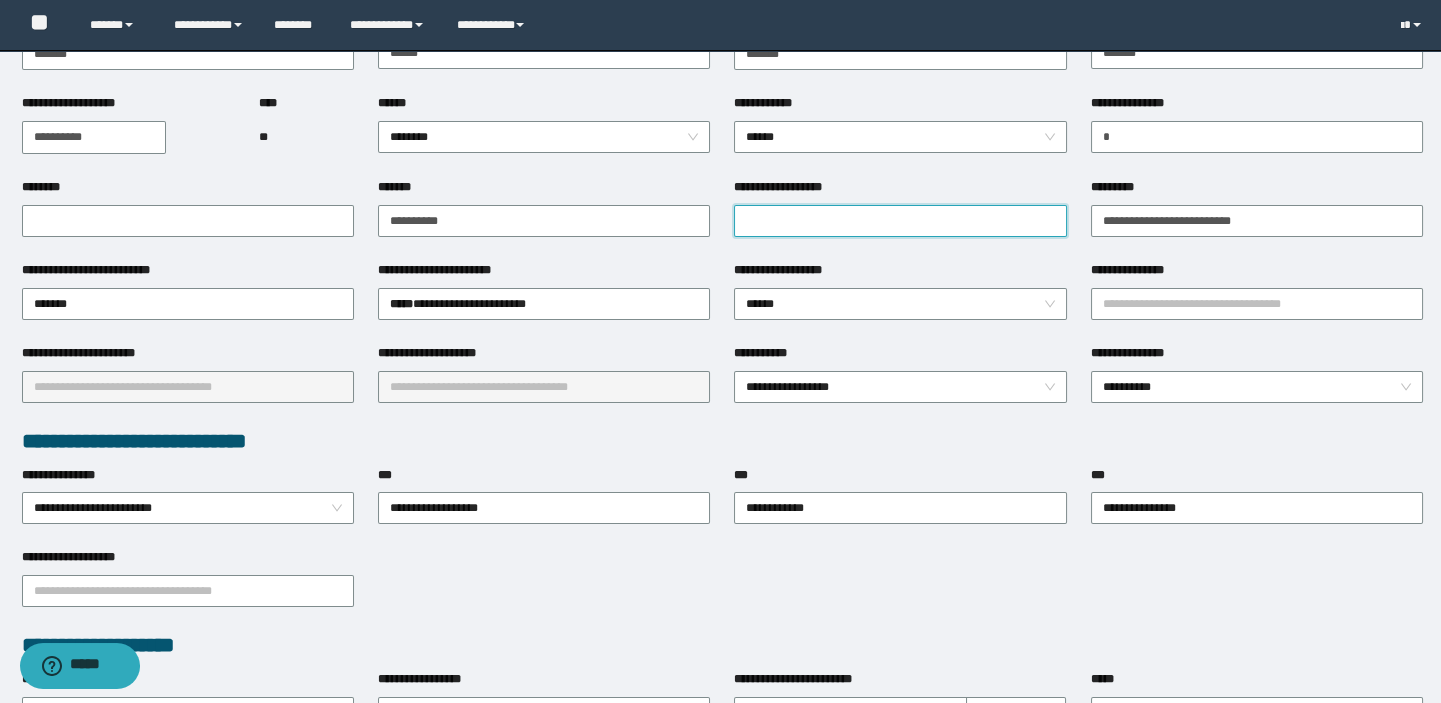 click on "**********" at bounding box center [900, 221] 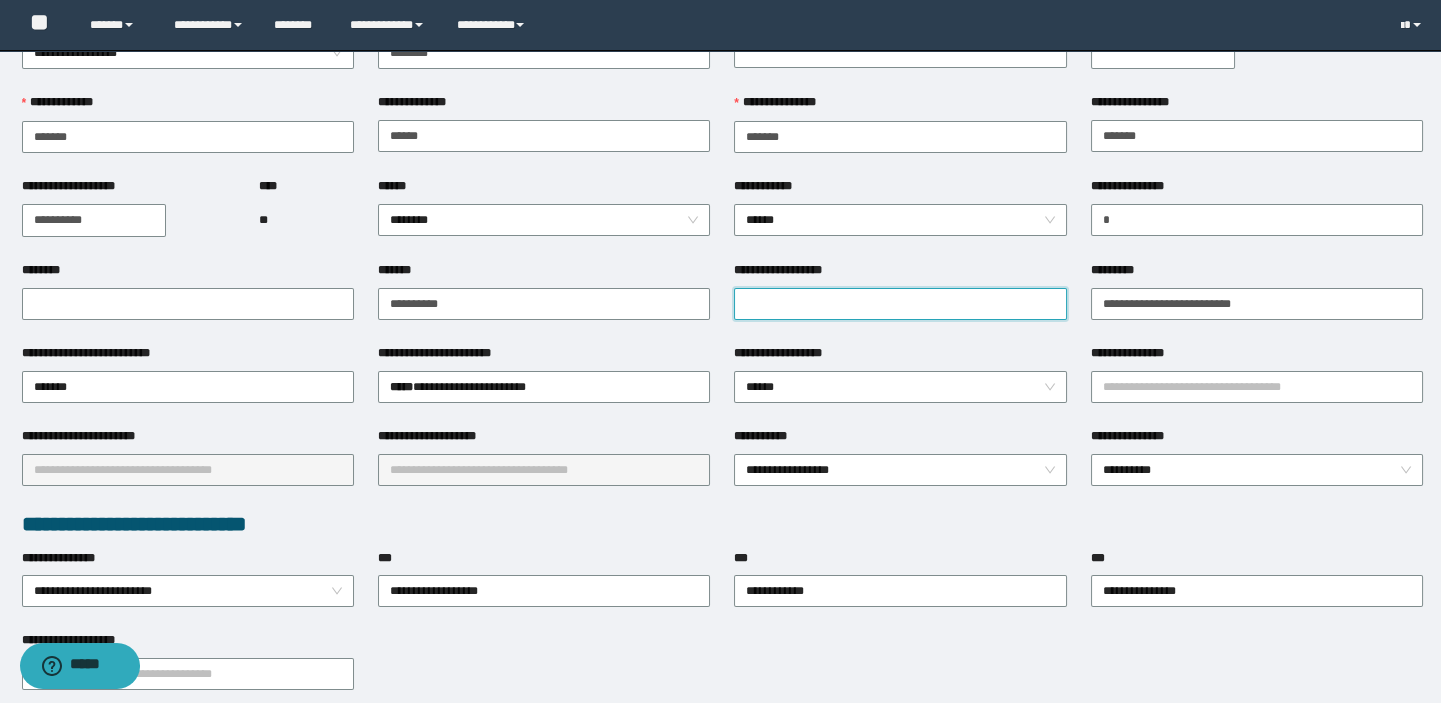 scroll, scrollTop: 0, scrollLeft: 0, axis: both 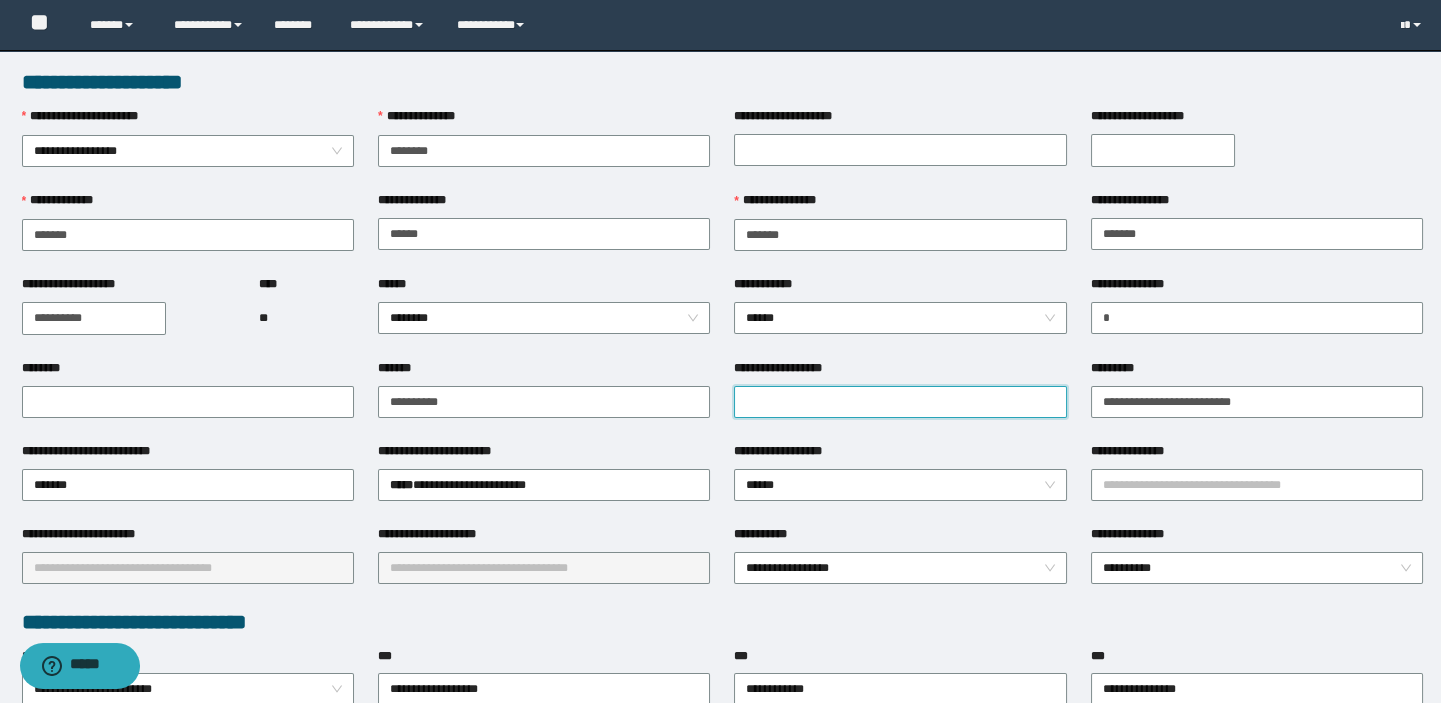 click on "**********" at bounding box center [900, 402] 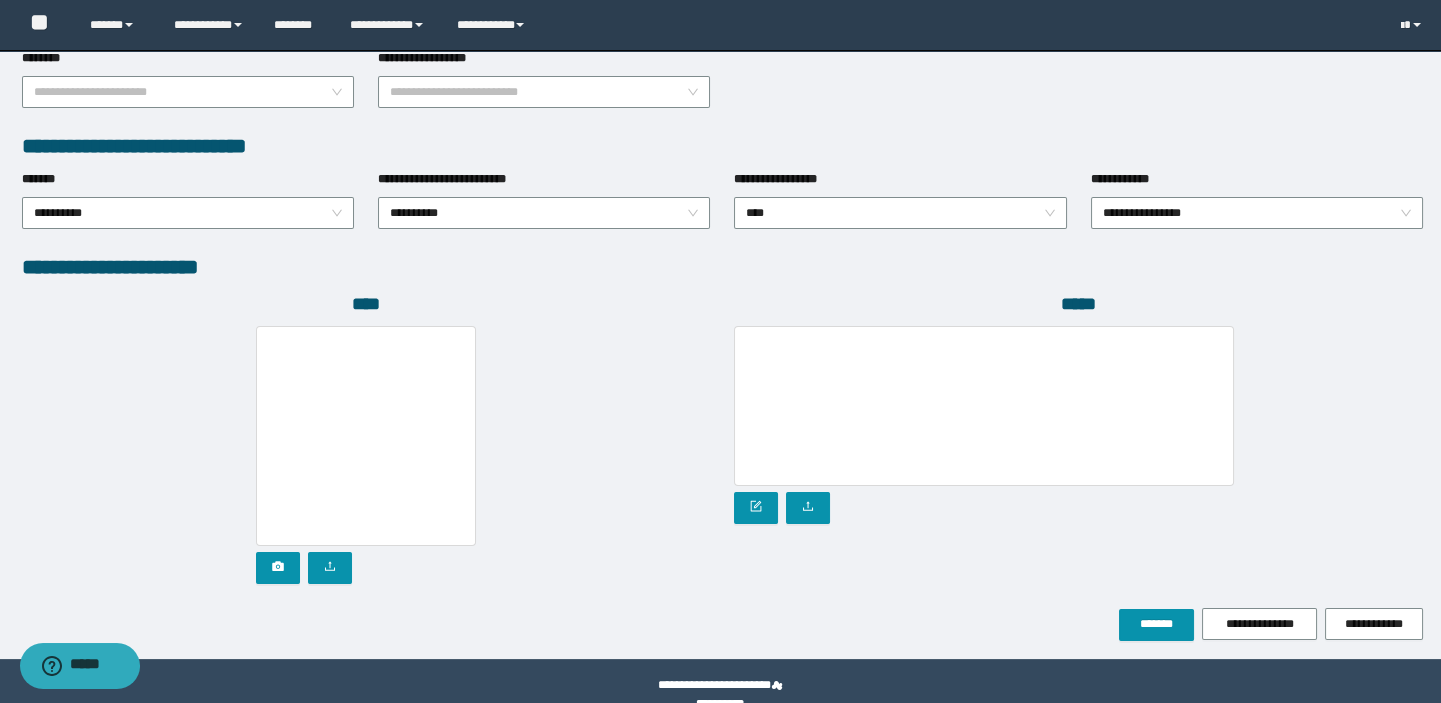 scroll, scrollTop: 999, scrollLeft: 0, axis: vertical 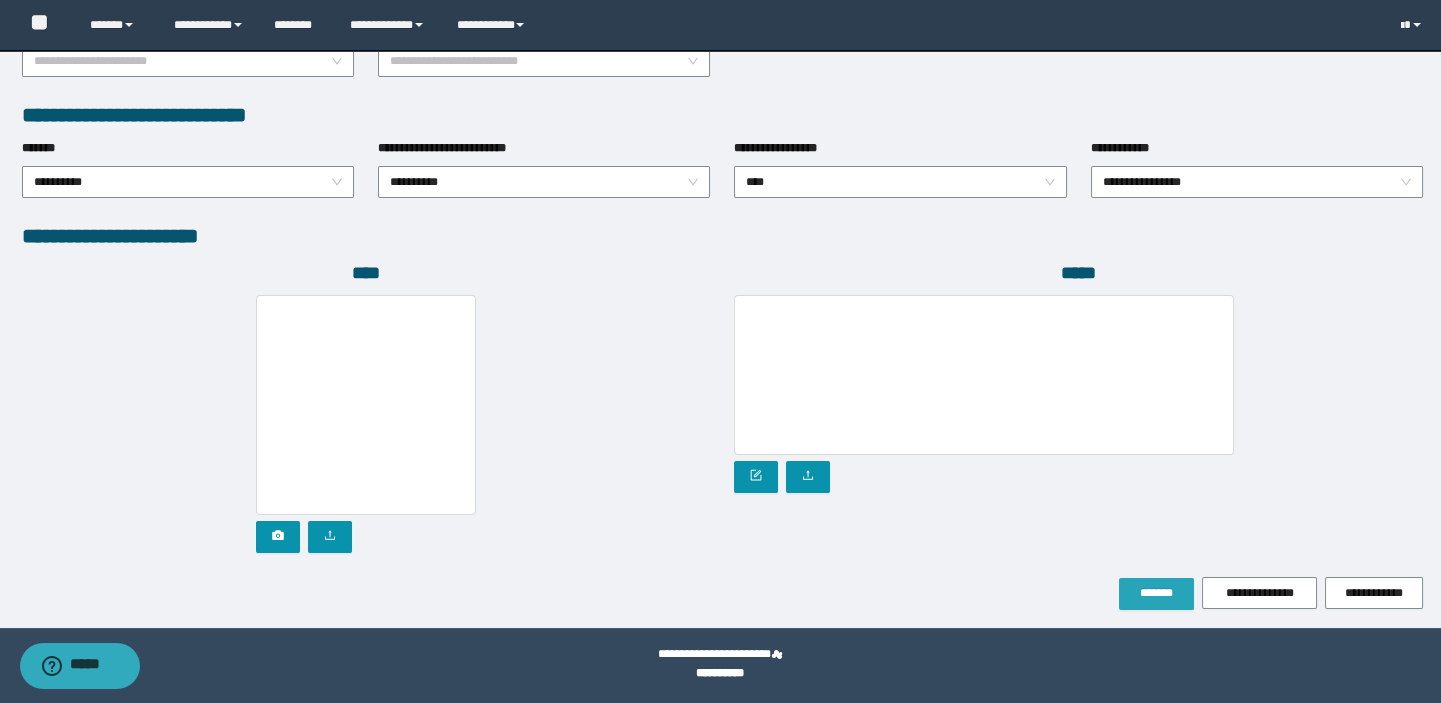 type on "**********" 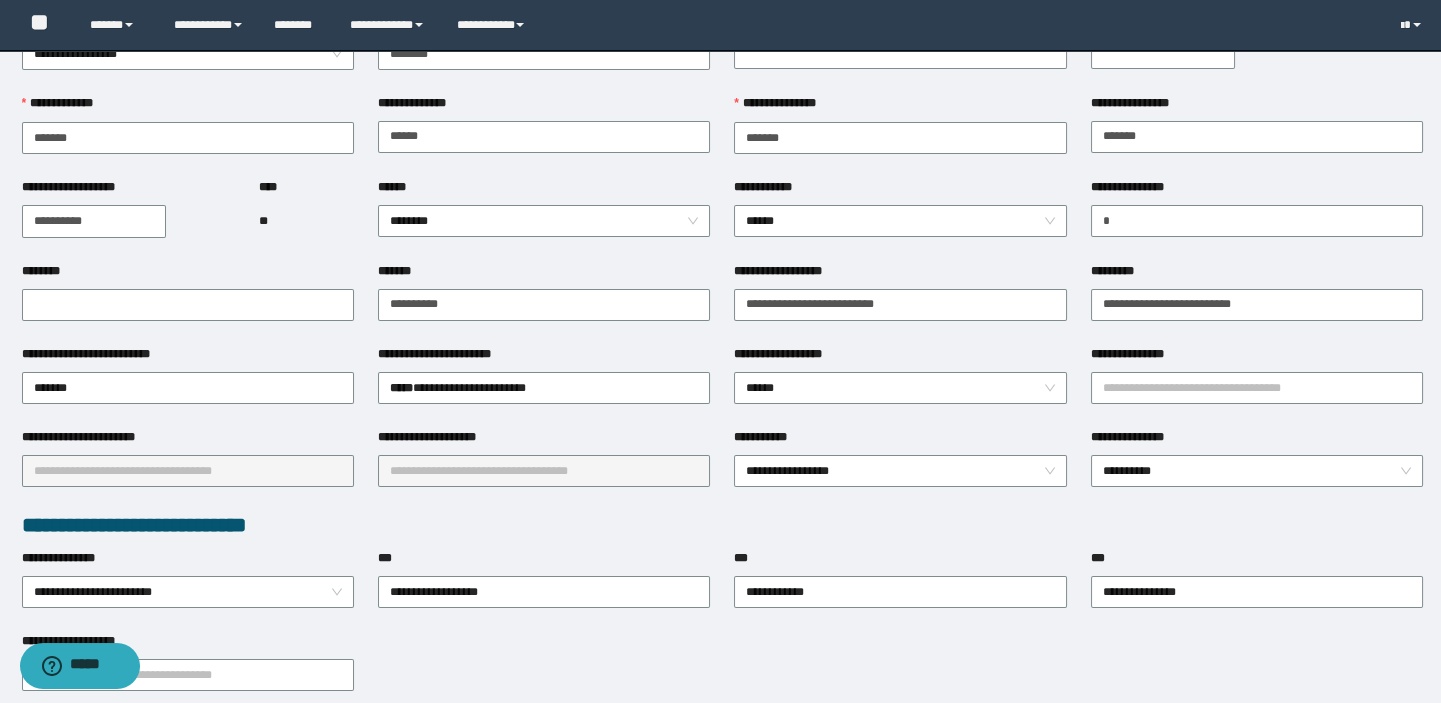 scroll, scrollTop: 142, scrollLeft: 0, axis: vertical 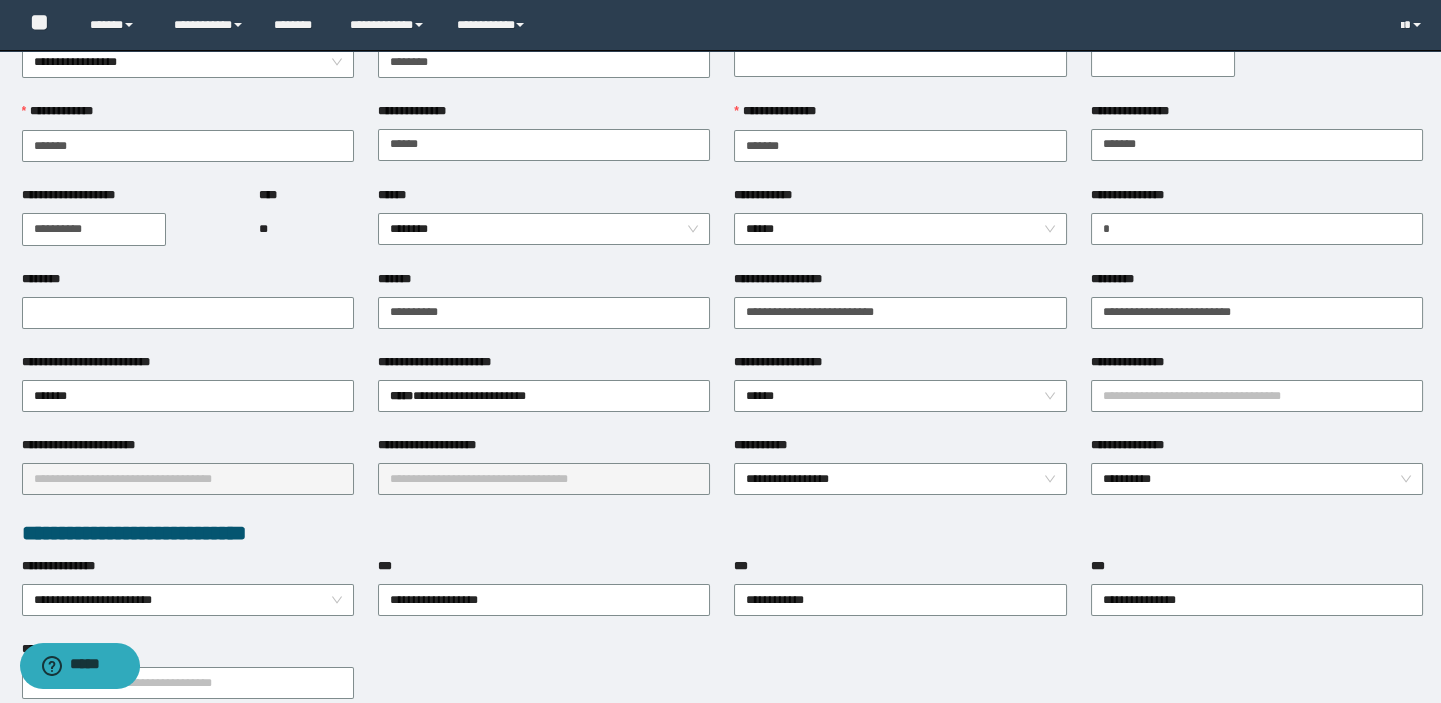 click on "***" at bounding box center [900, 570] 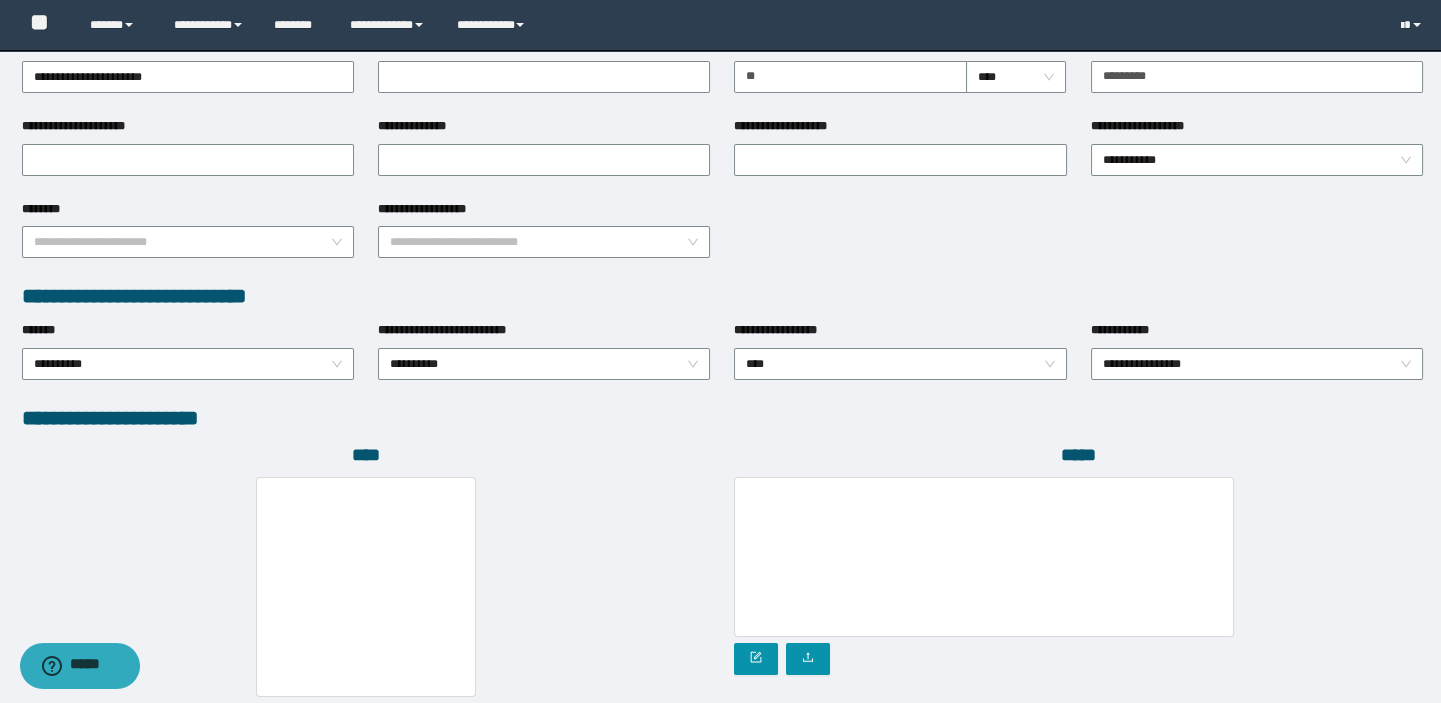 scroll, scrollTop: 1104, scrollLeft: 0, axis: vertical 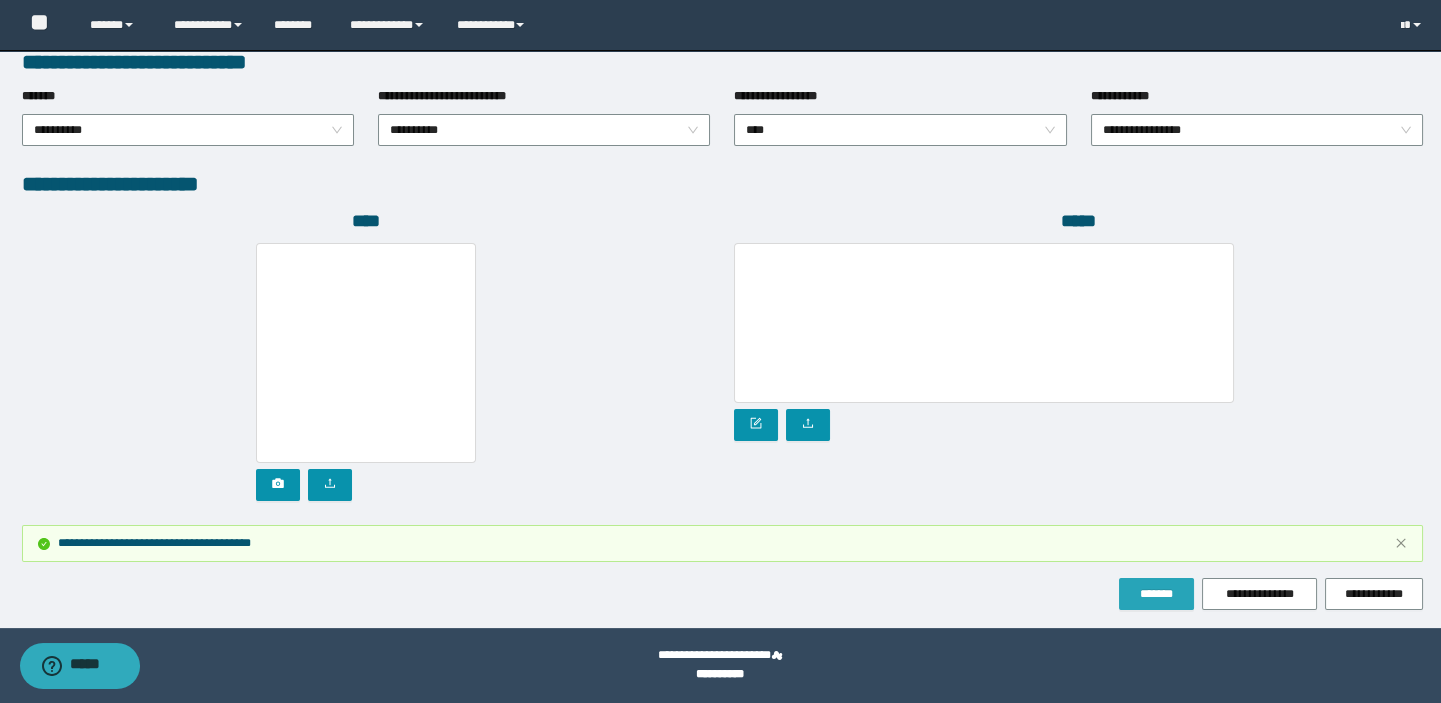 click on "*******" at bounding box center [1156, 594] 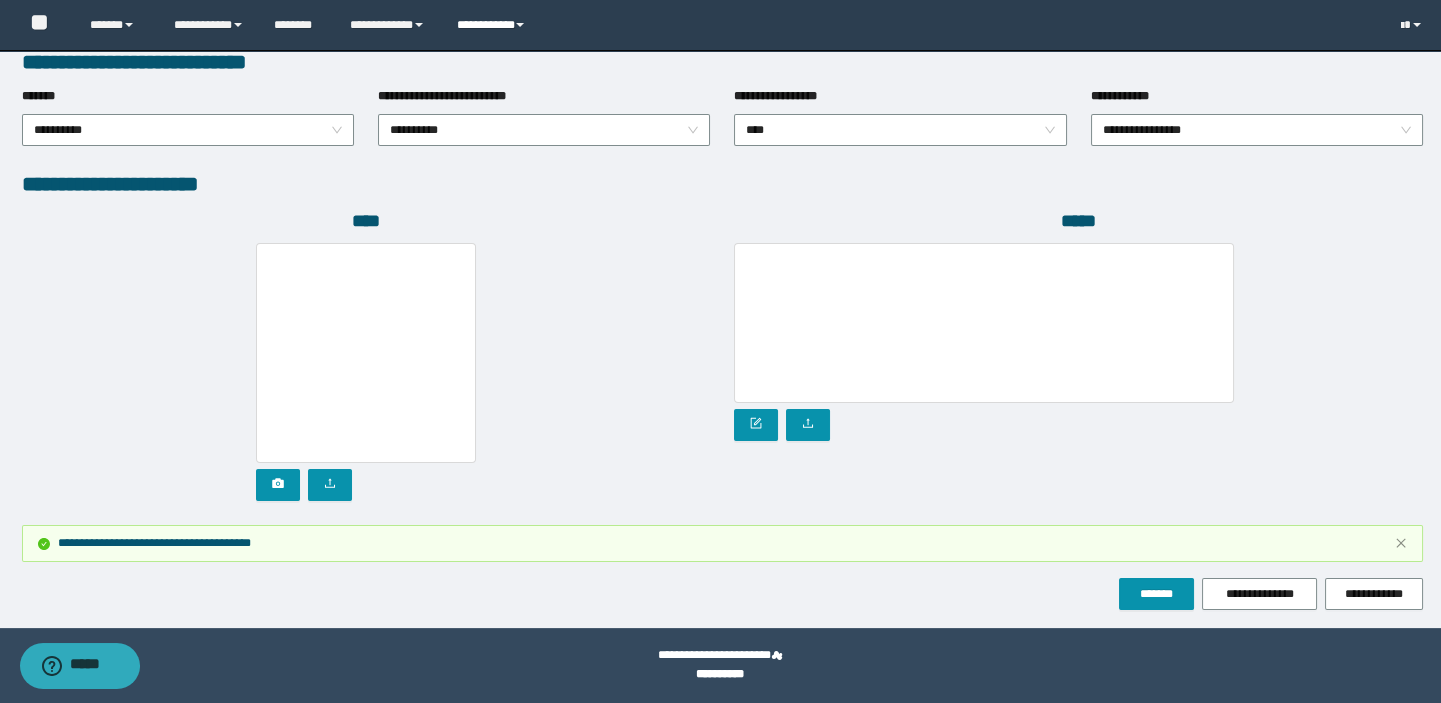 click on "**********" at bounding box center [493, 25] 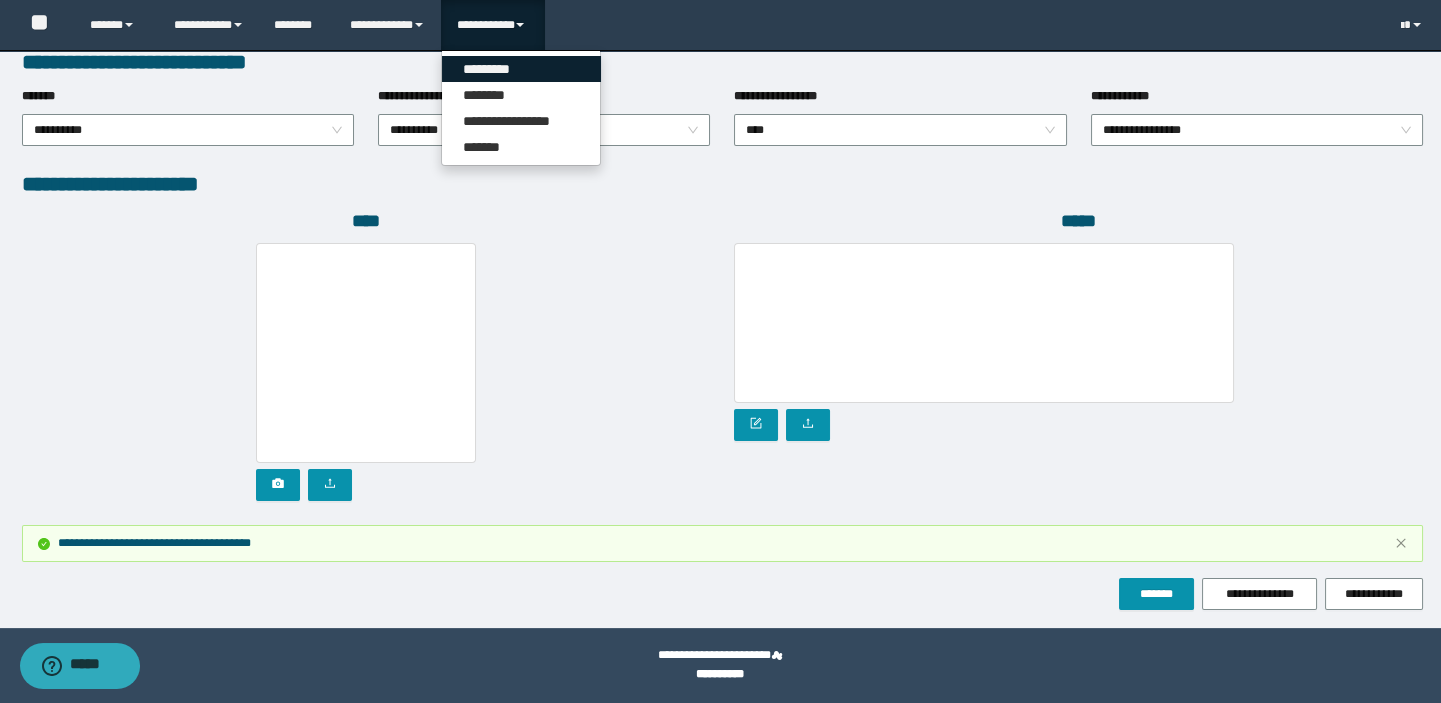 click on "*********" at bounding box center [521, 69] 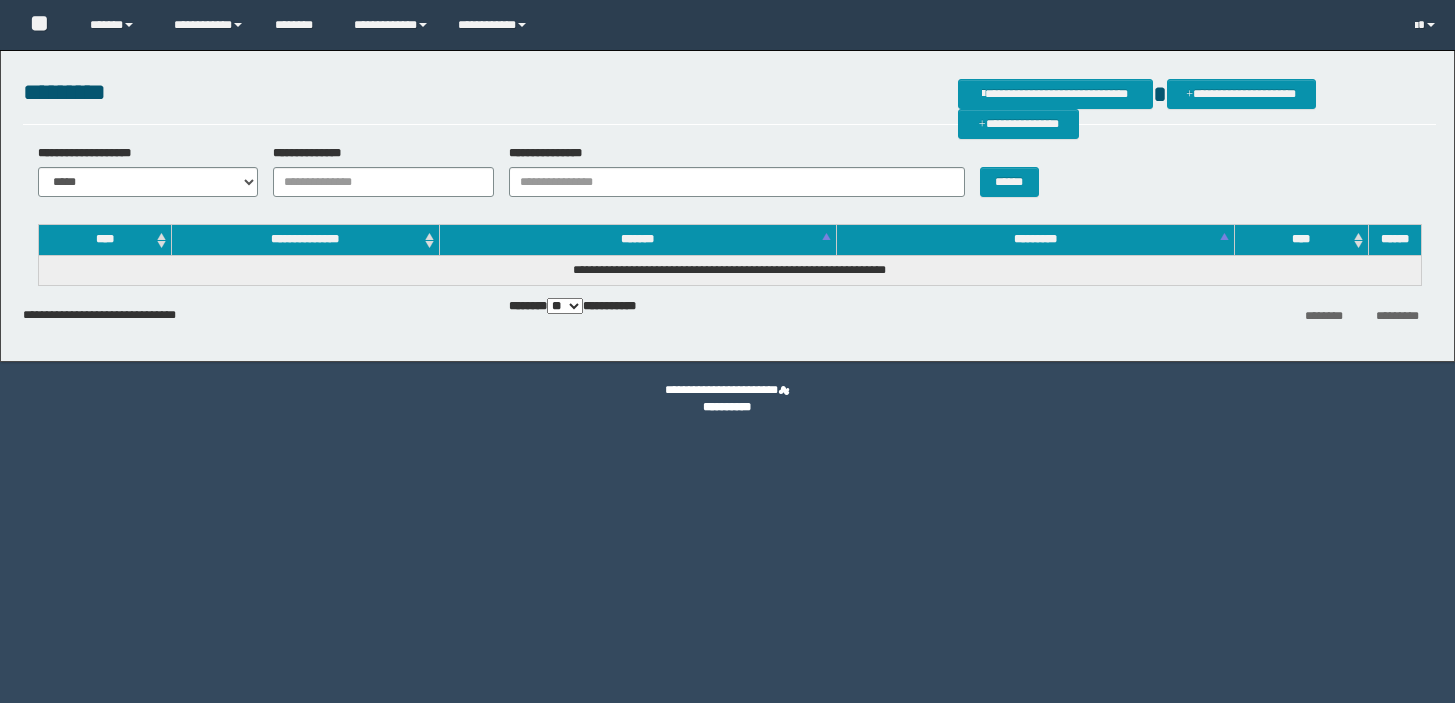 scroll, scrollTop: 0, scrollLeft: 0, axis: both 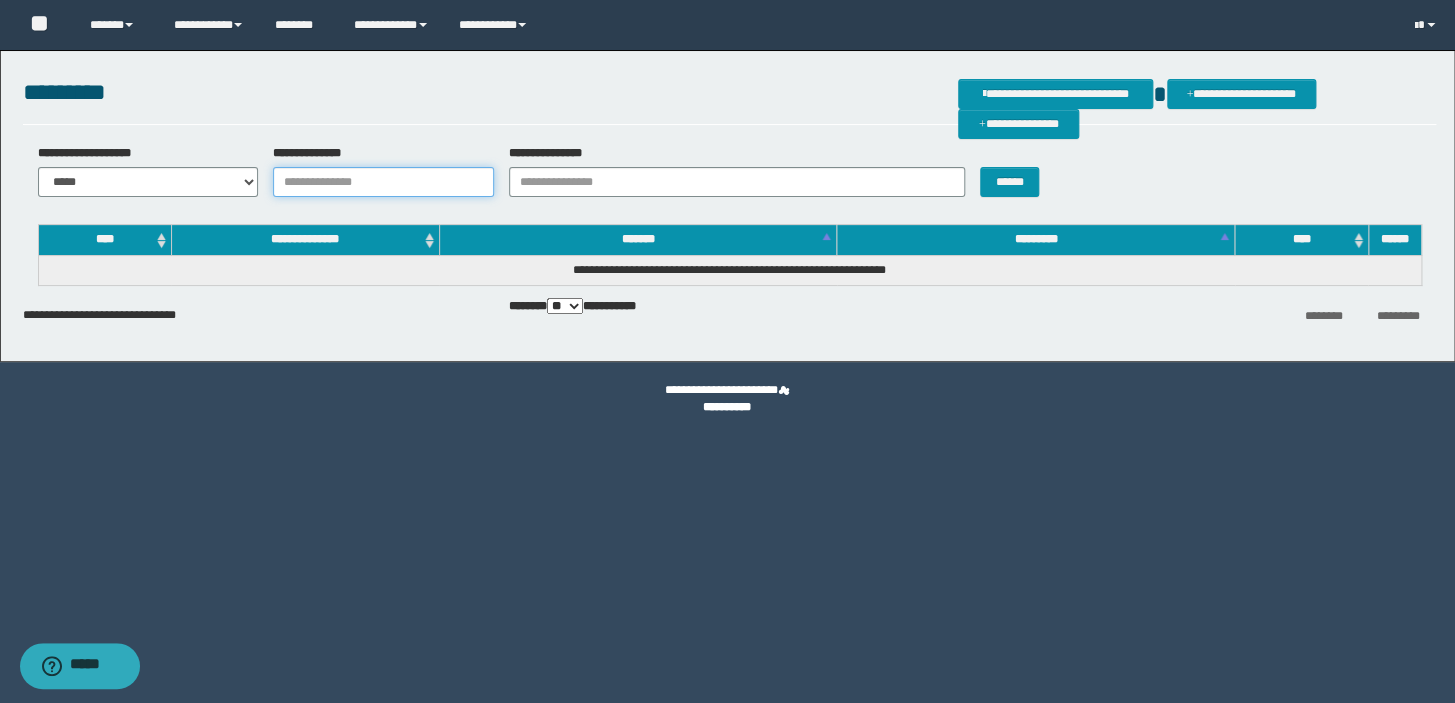 click on "**********" at bounding box center (383, 182) 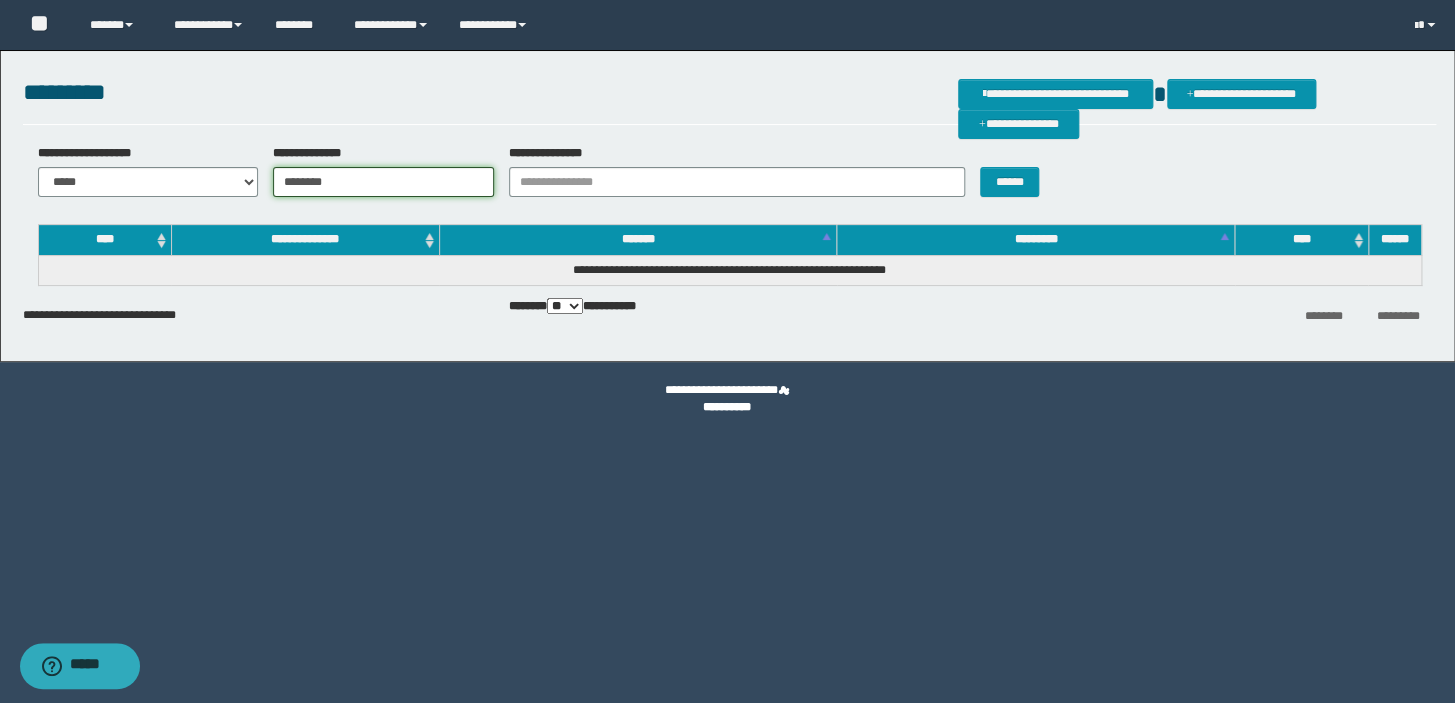 type on "********" 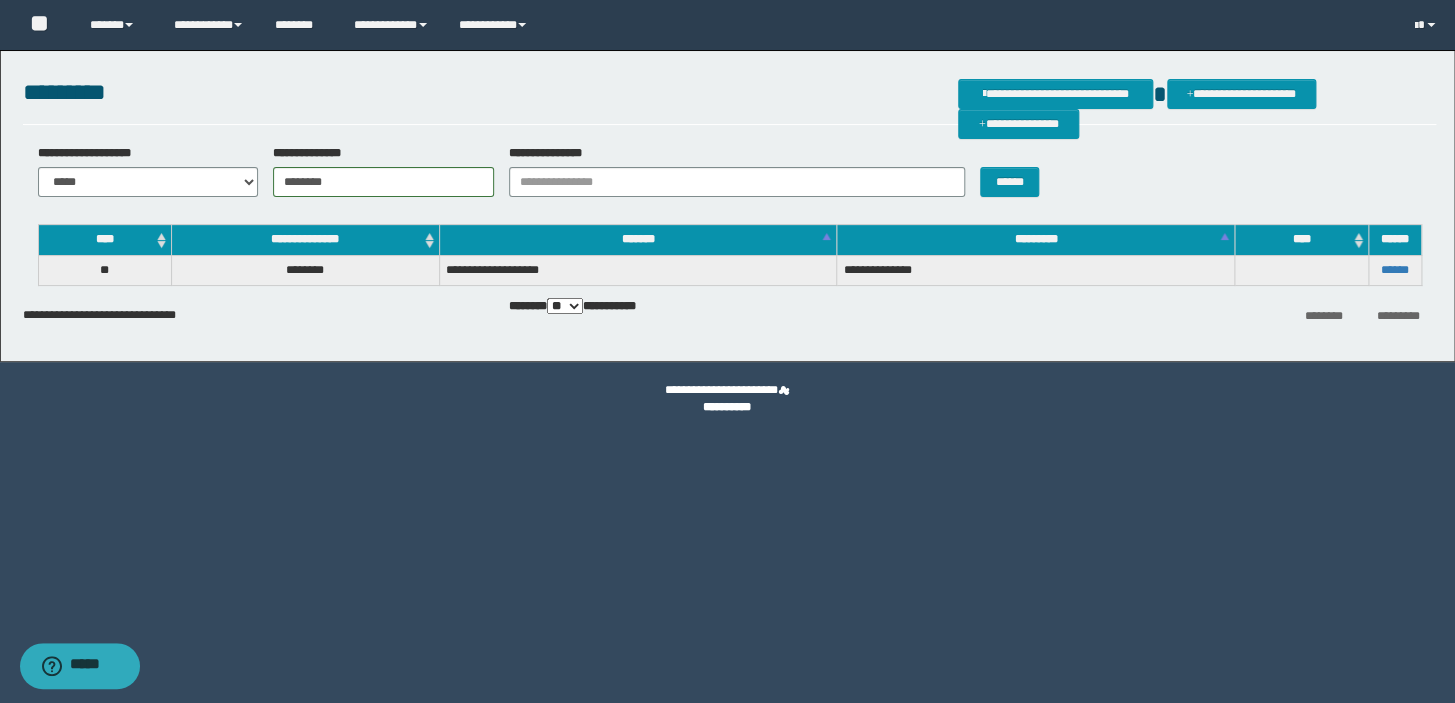 click on "******" at bounding box center [1394, 270] 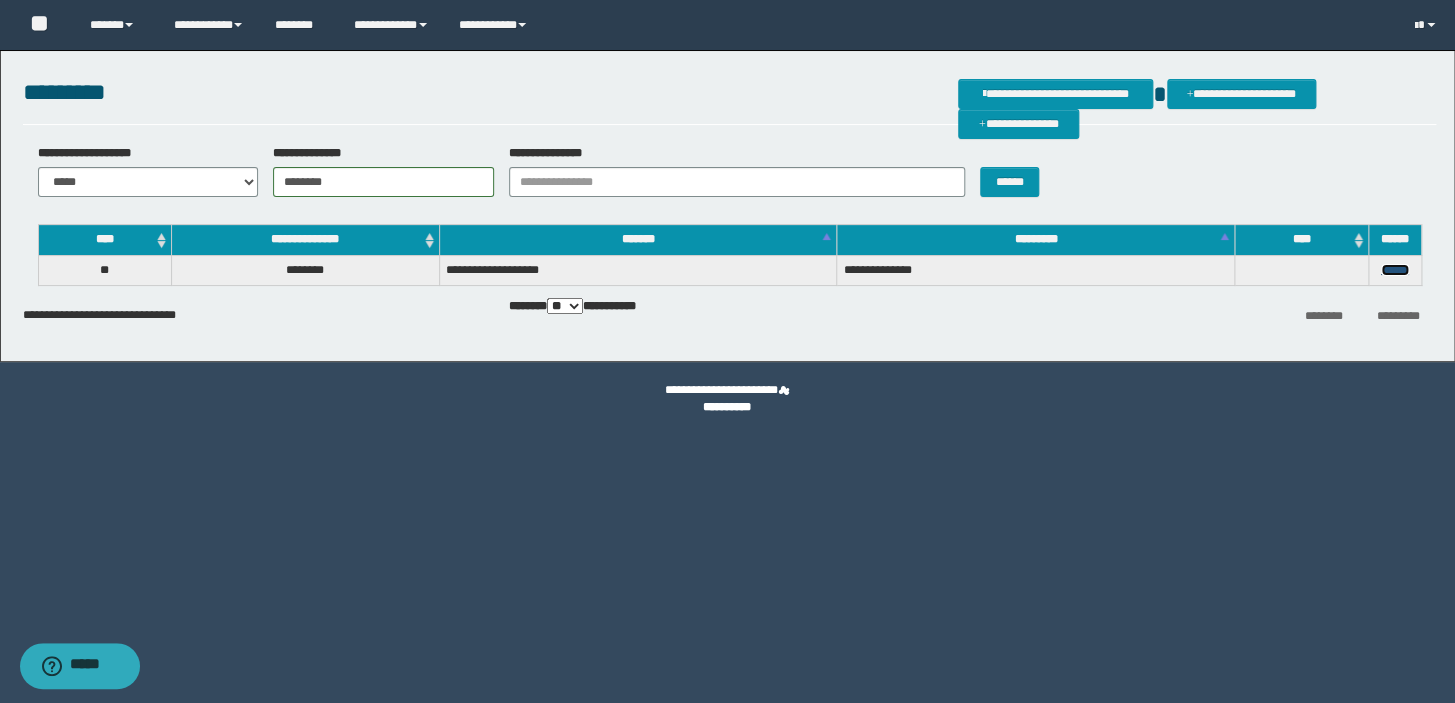 click on "******" at bounding box center [1395, 270] 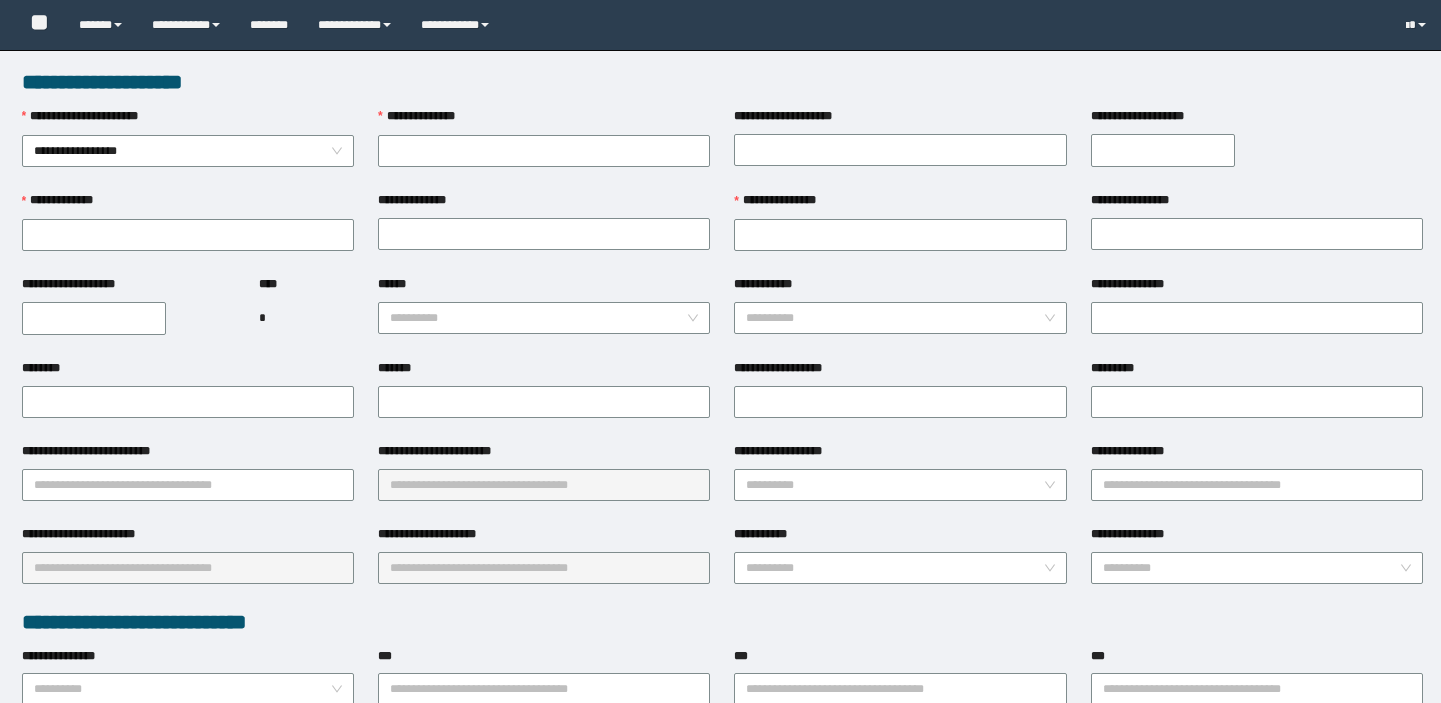 scroll, scrollTop: 0, scrollLeft: 0, axis: both 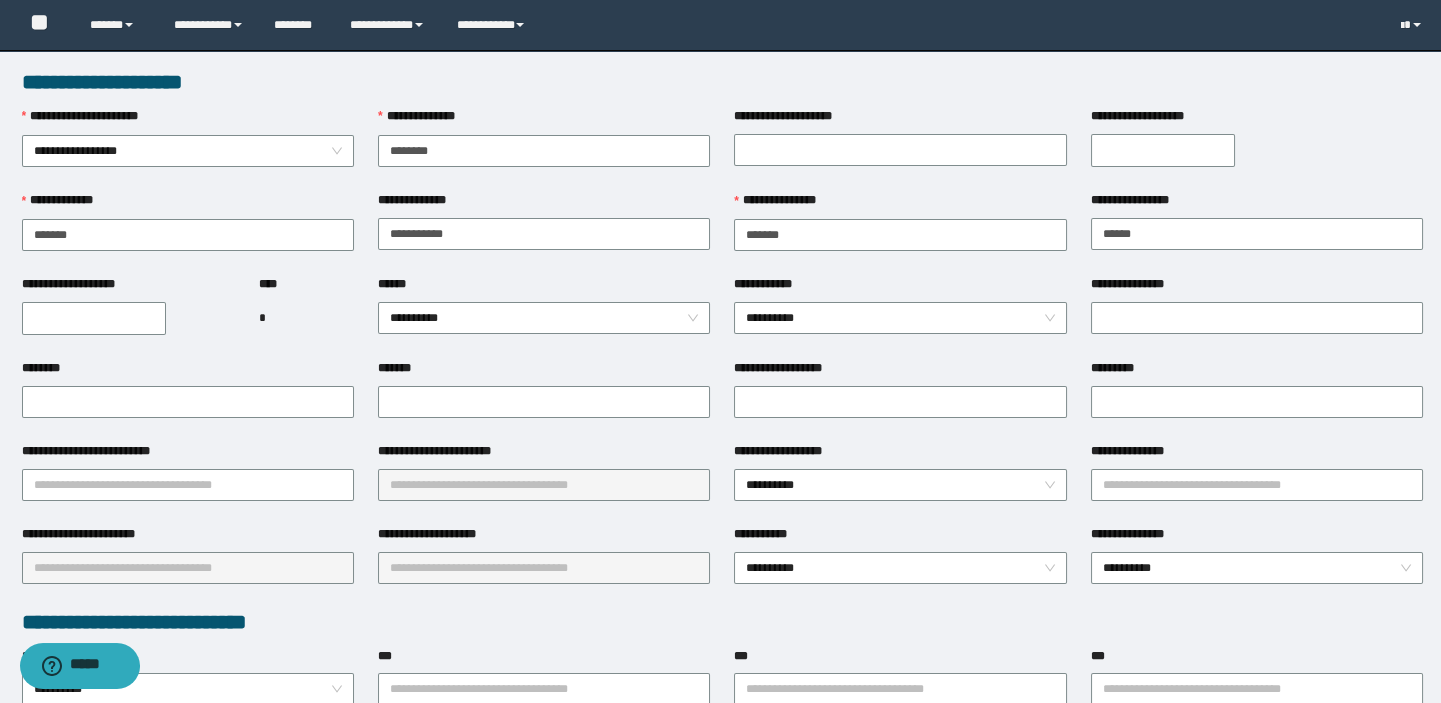 click on "**********" at bounding box center (94, 318) 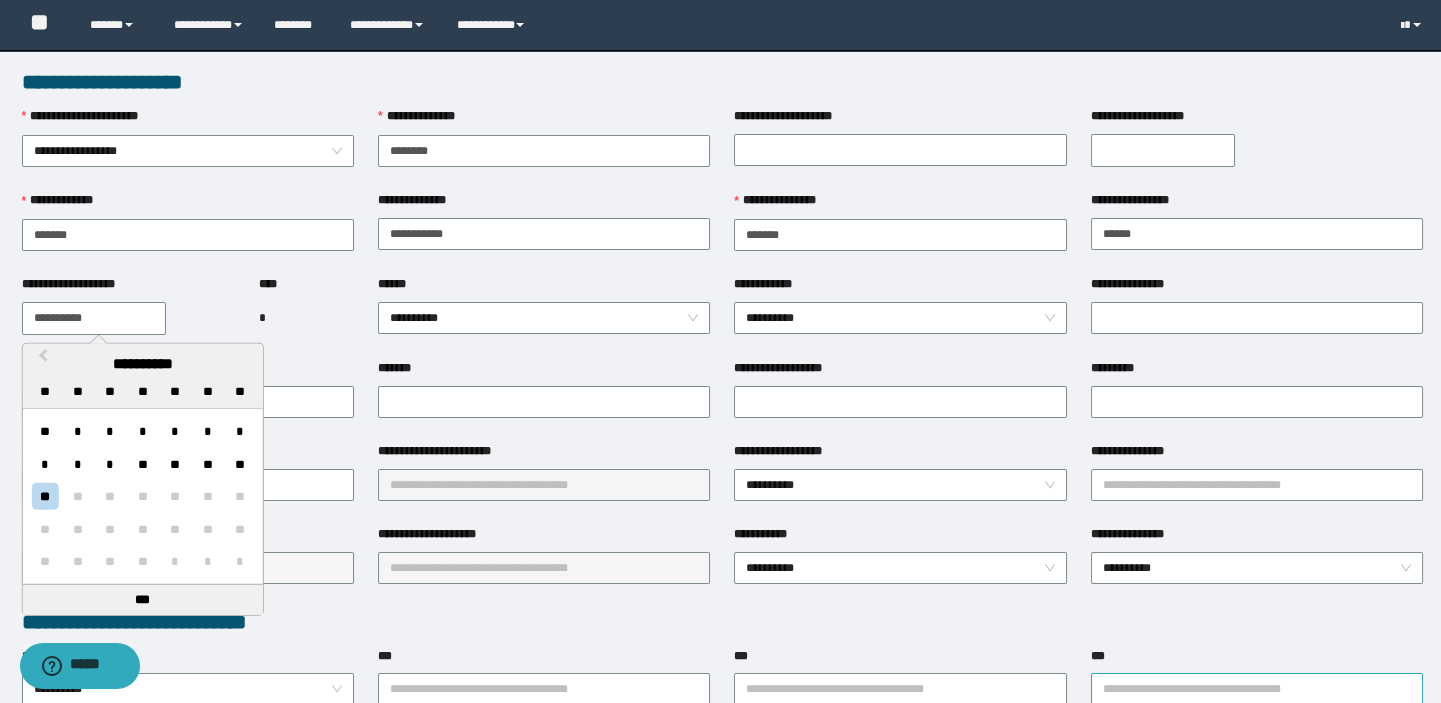 click on "***" at bounding box center (1257, 689) 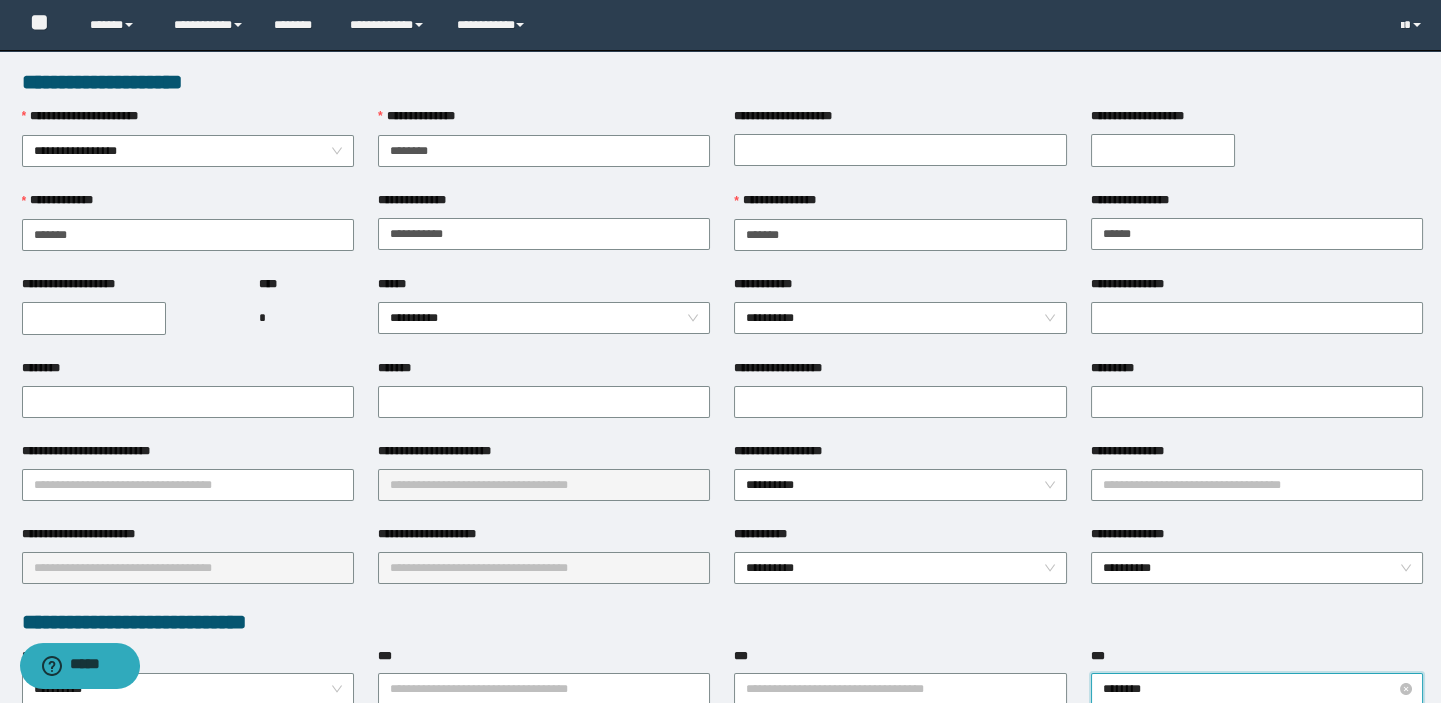 type on "*********" 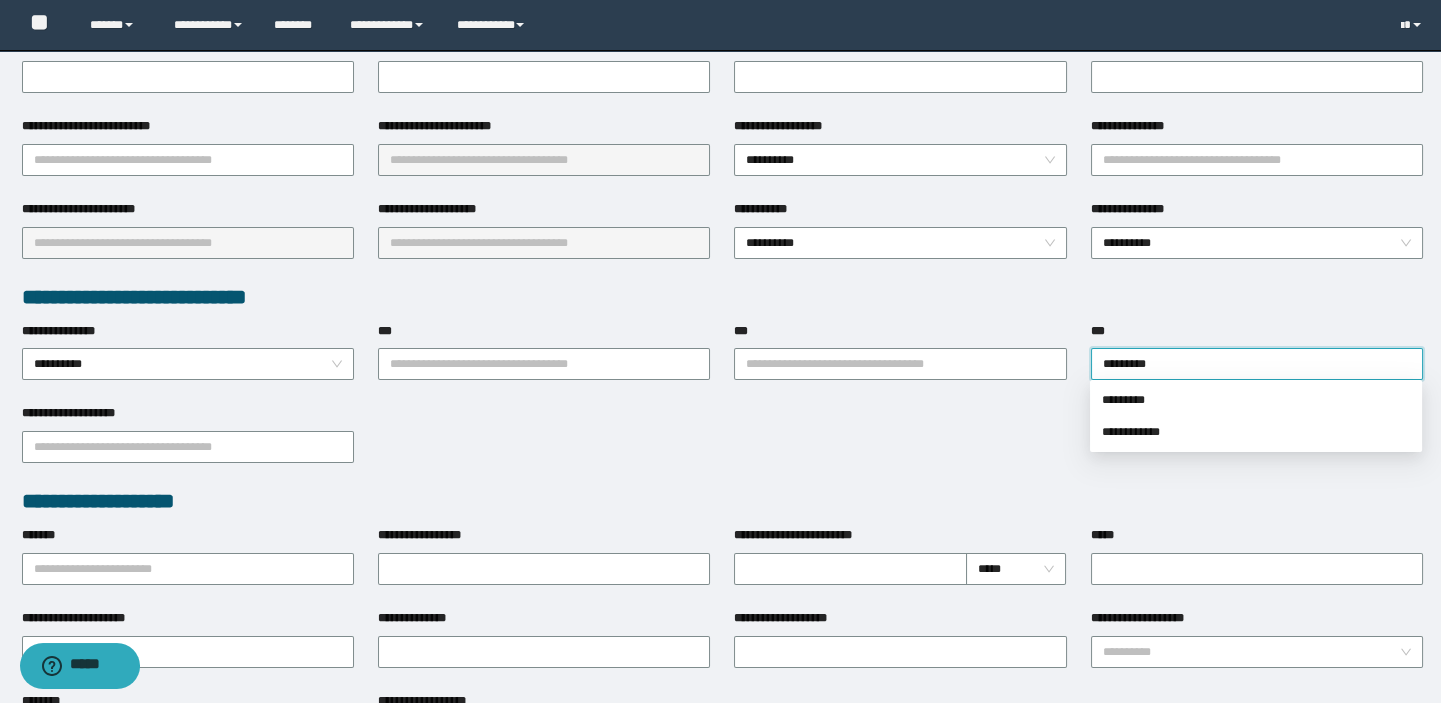 scroll, scrollTop: 363, scrollLeft: 0, axis: vertical 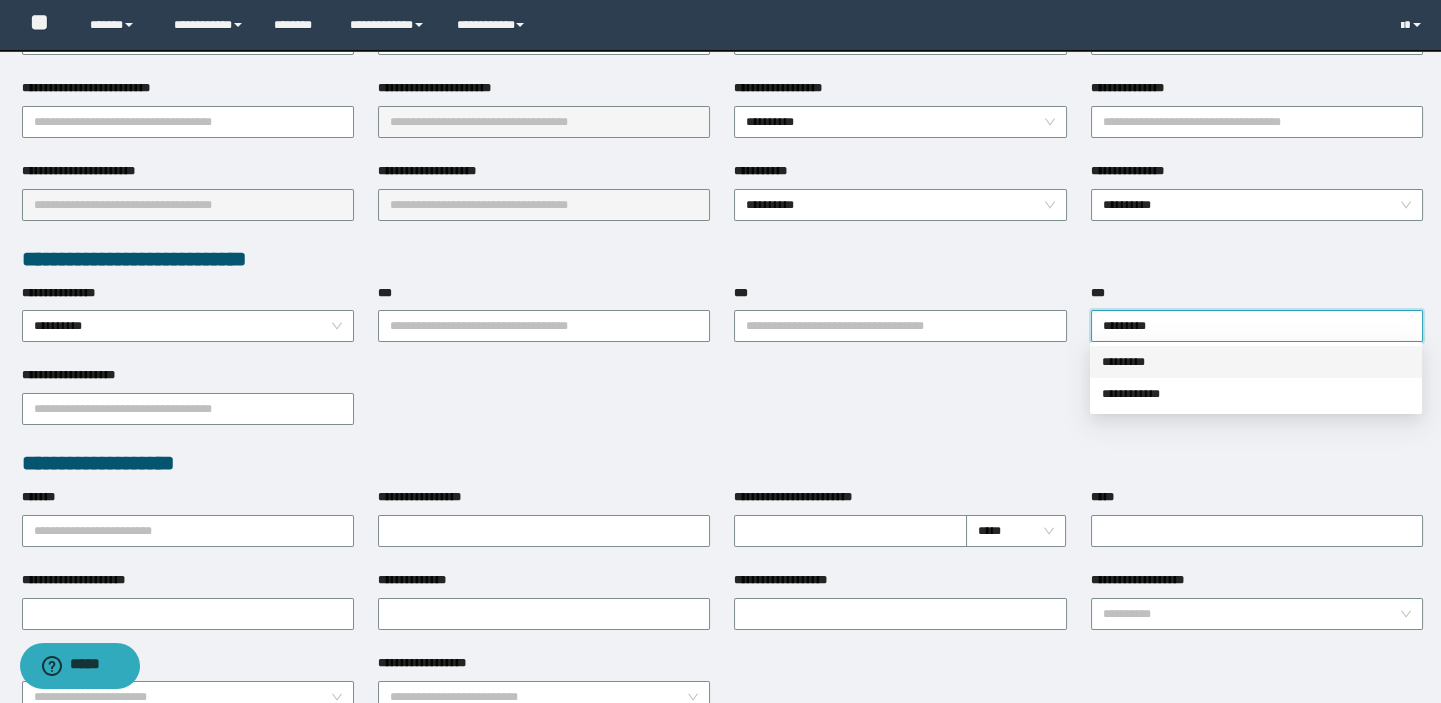 click on "*********" at bounding box center (1256, 362) 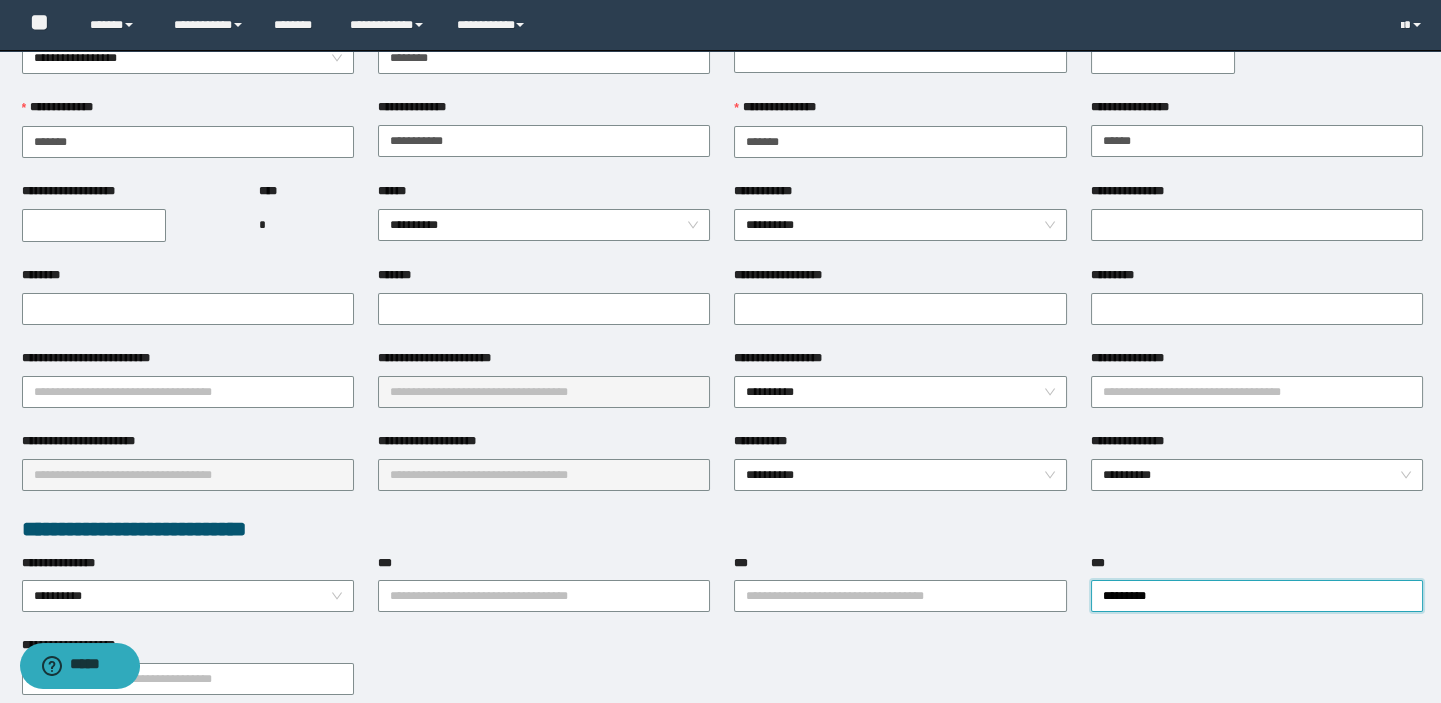 scroll, scrollTop: 0, scrollLeft: 0, axis: both 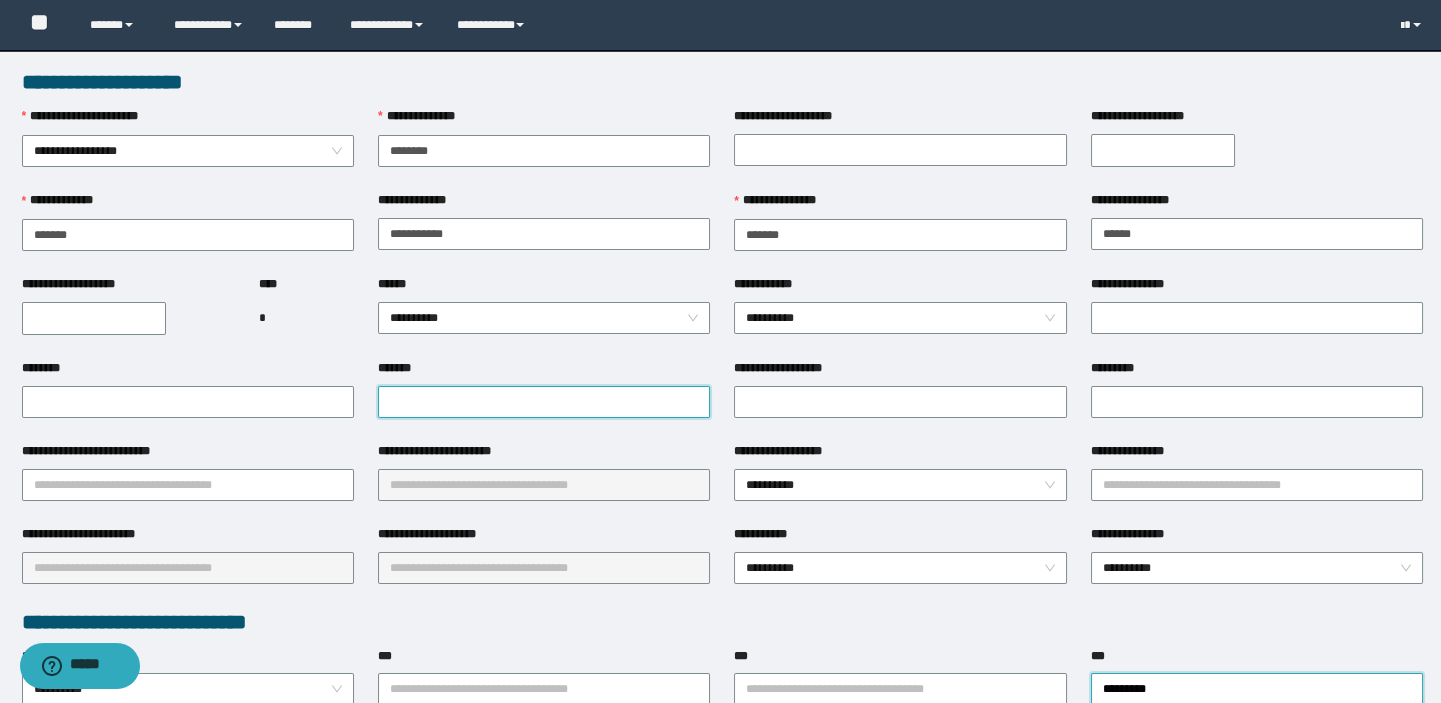 click on "*******" at bounding box center (544, 402) 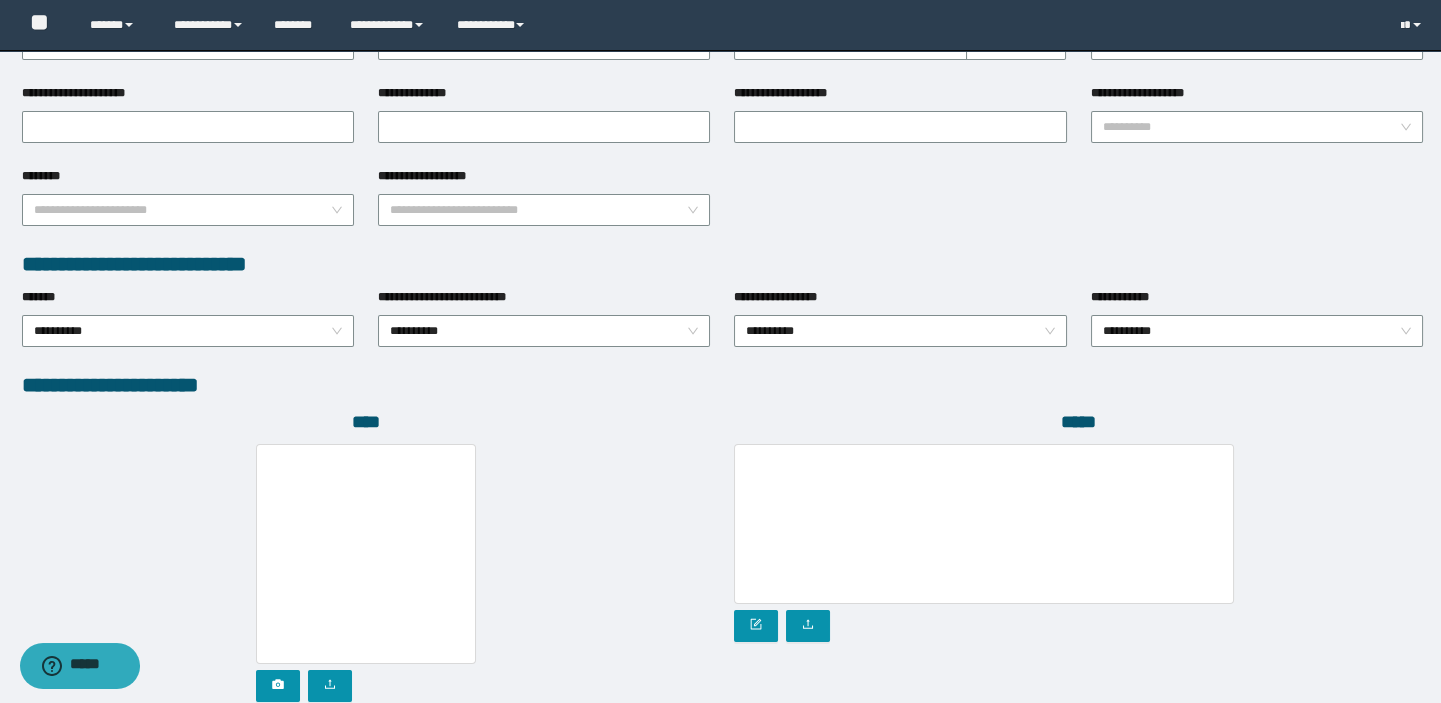 scroll, scrollTop: 999, scrollLeft: 0, axis: vertical 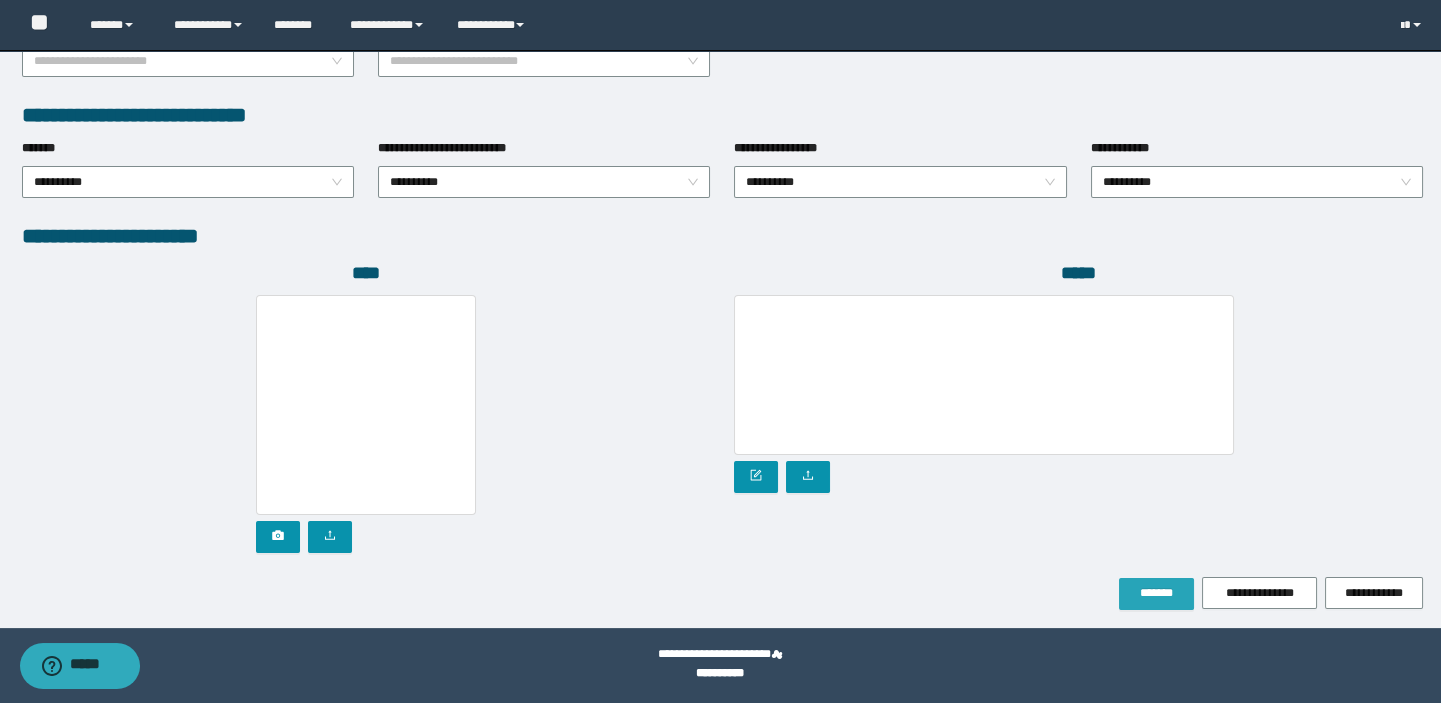 type on "**********" 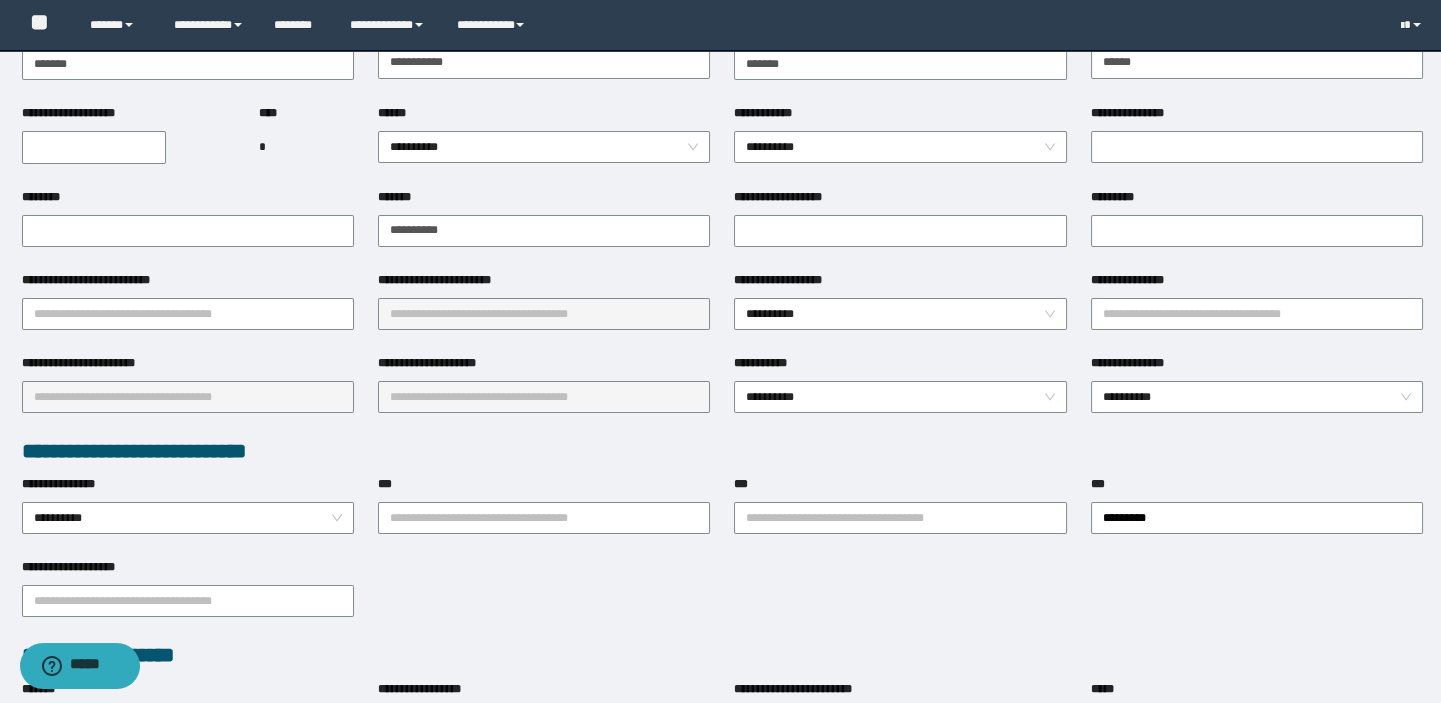 scroll, scrollTop: 0, scrollLeft: 0, axis: both 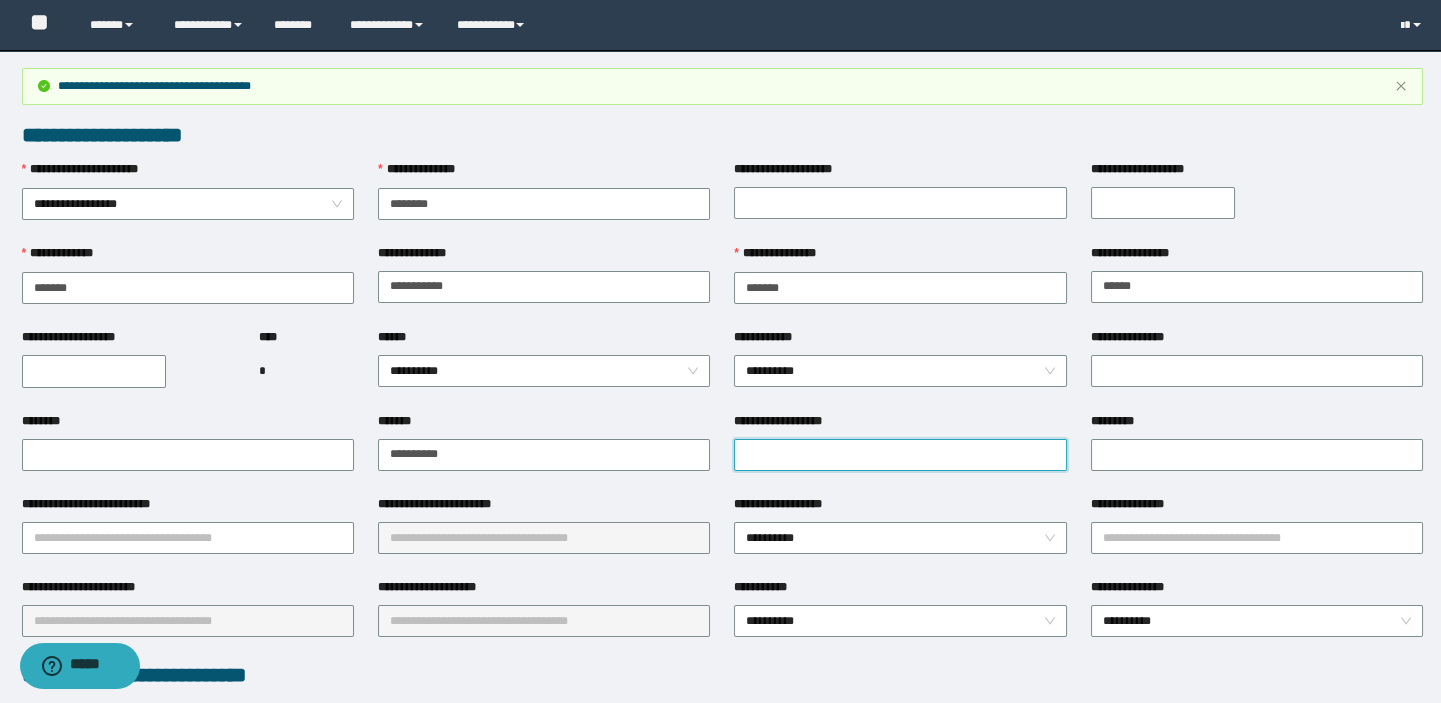 click on "**********" at bounding box center [900, 455] 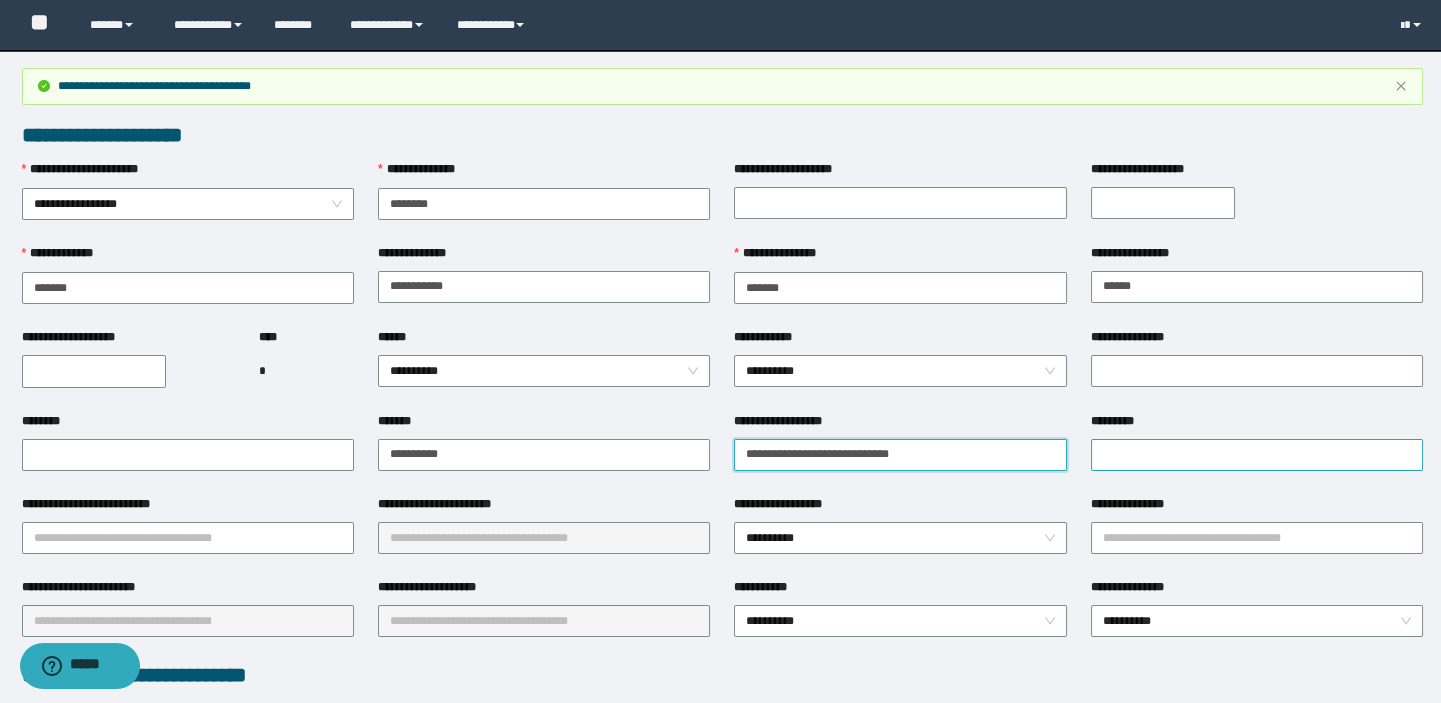 type on "**********" 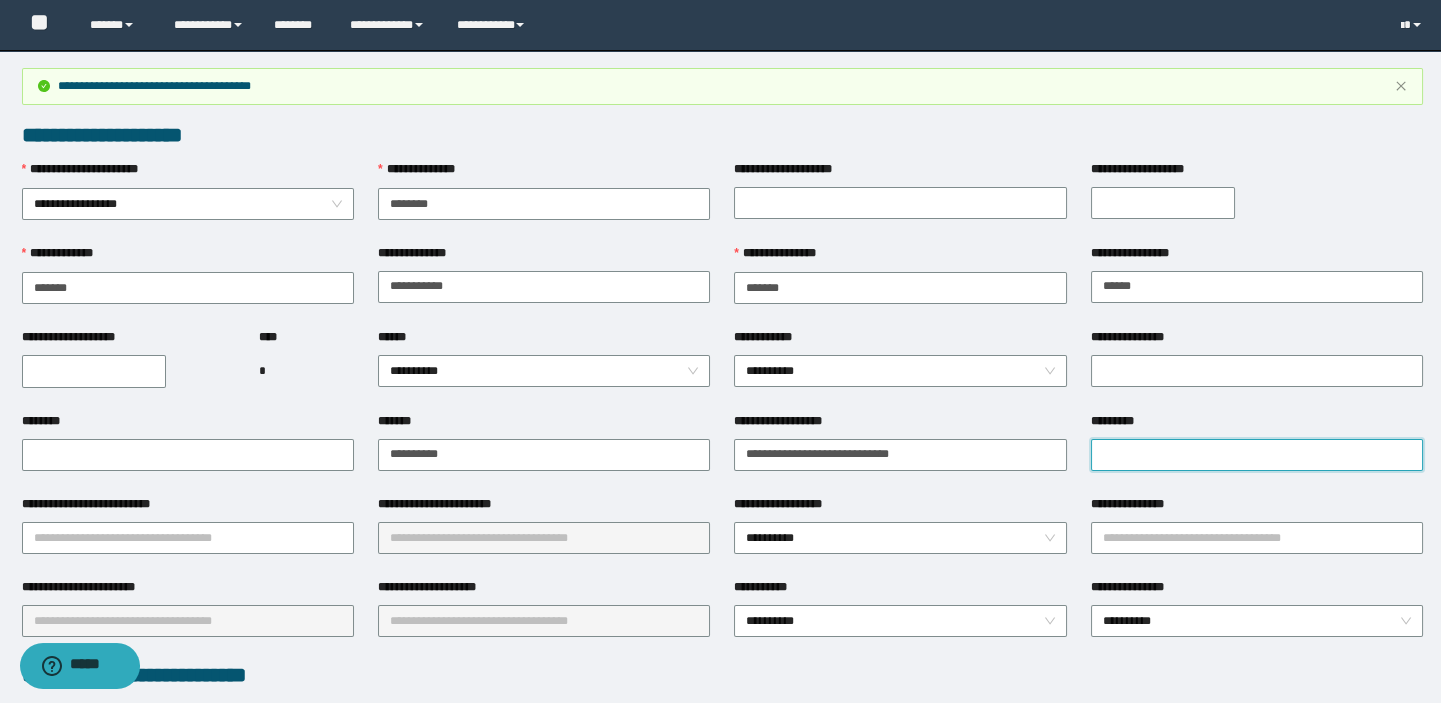 click on "*********" at bounding box center [1257, 455] 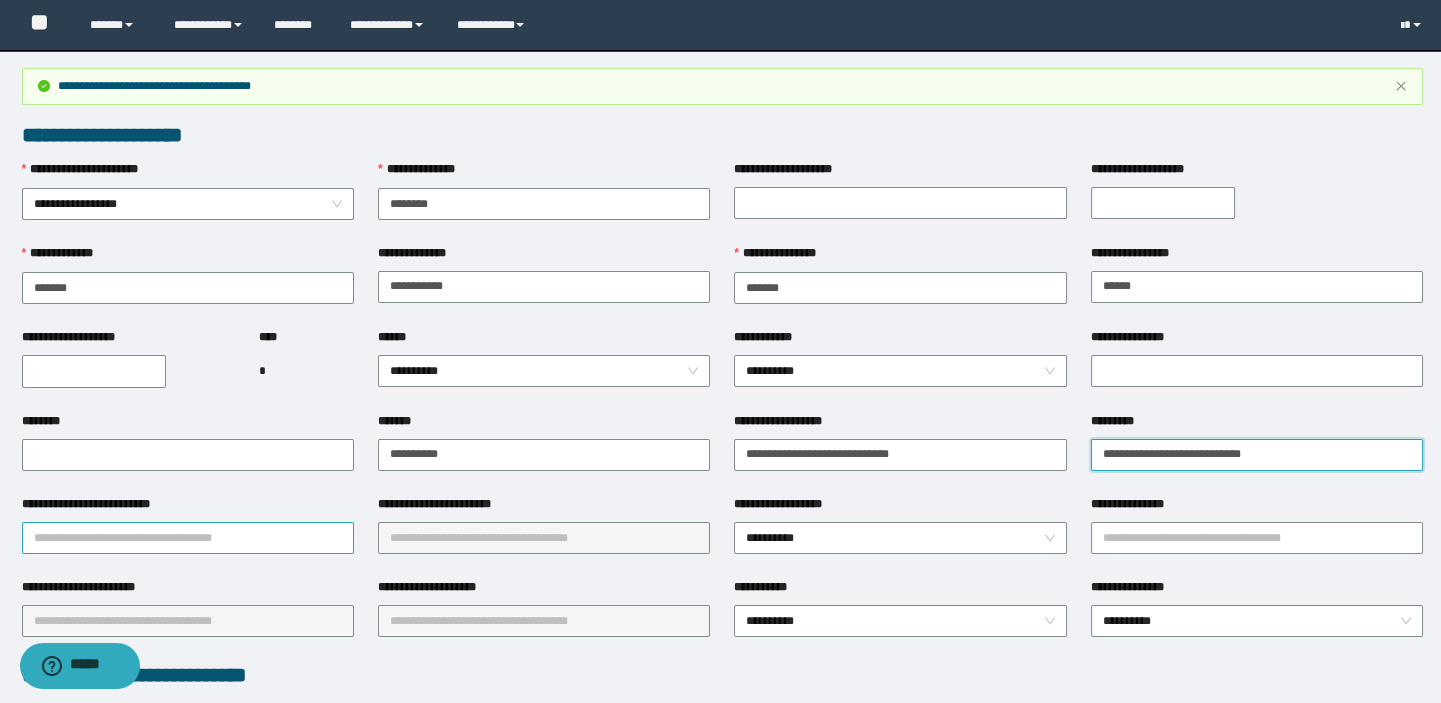 type on "**********" 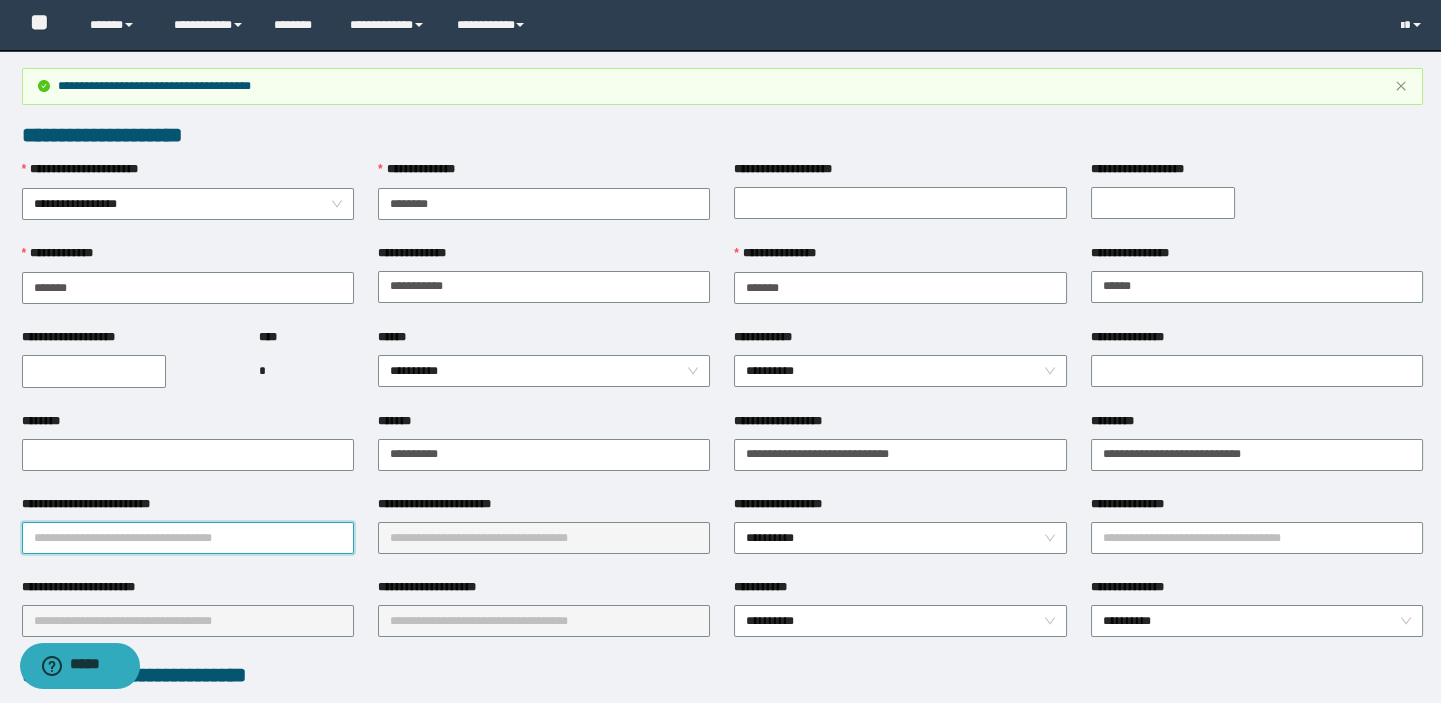 click on "**********" at bounding box center [188, 538] 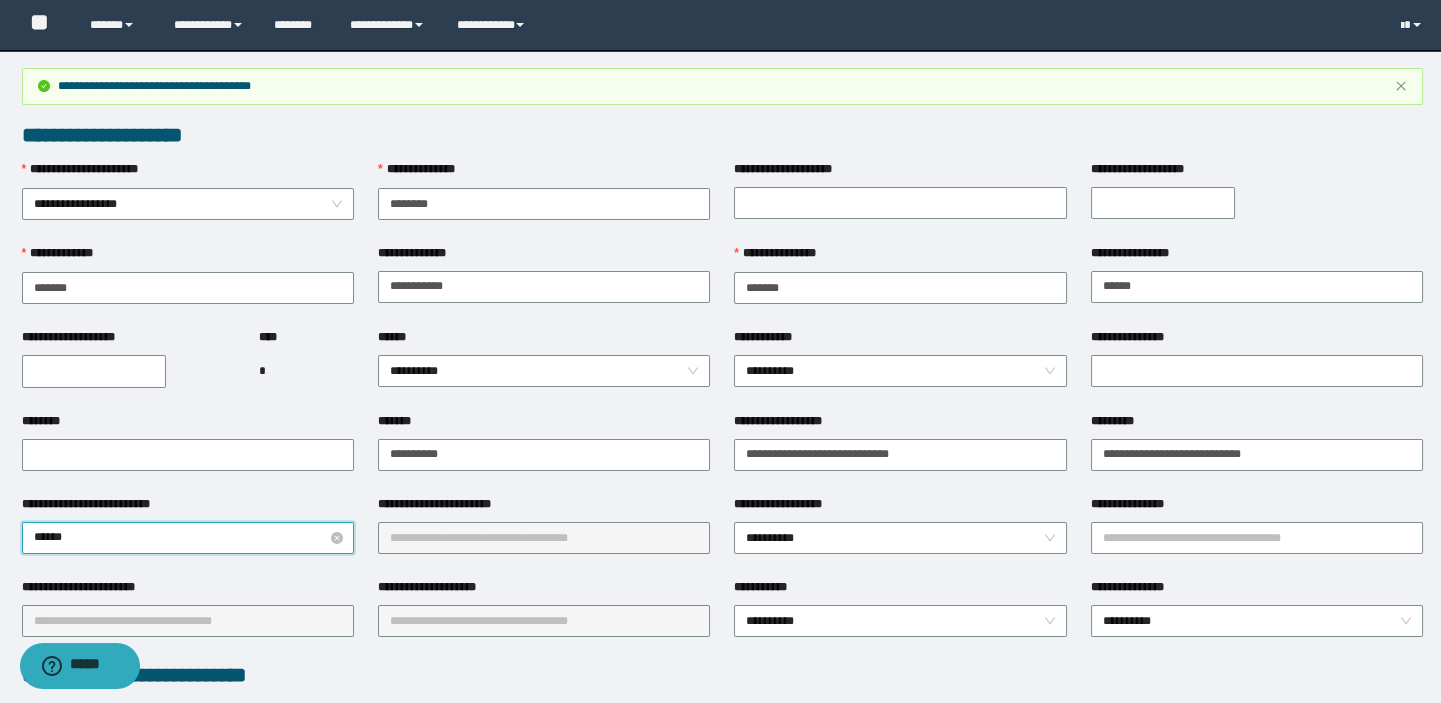 type on "*******" 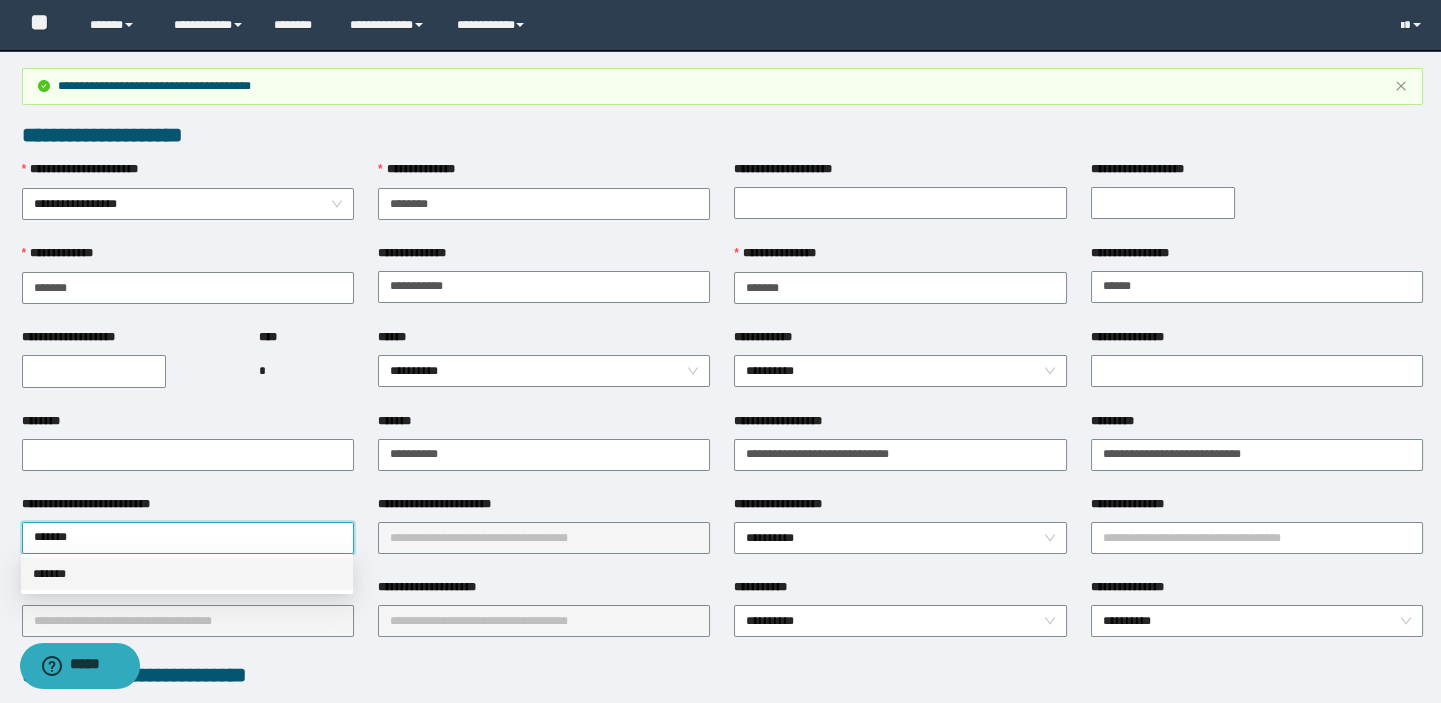 click on "*******" at bounding box center [187, 574] 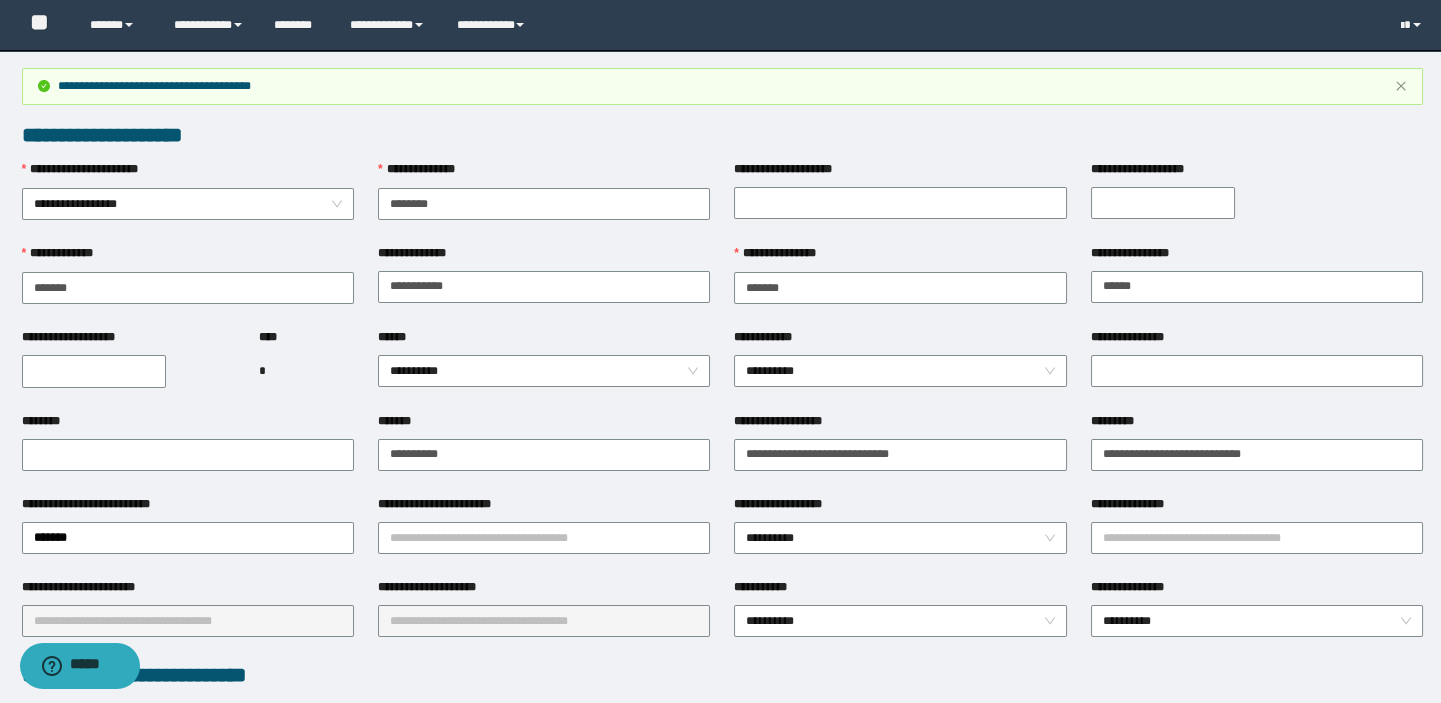 click on "**********" at bounding box center (544, 536) 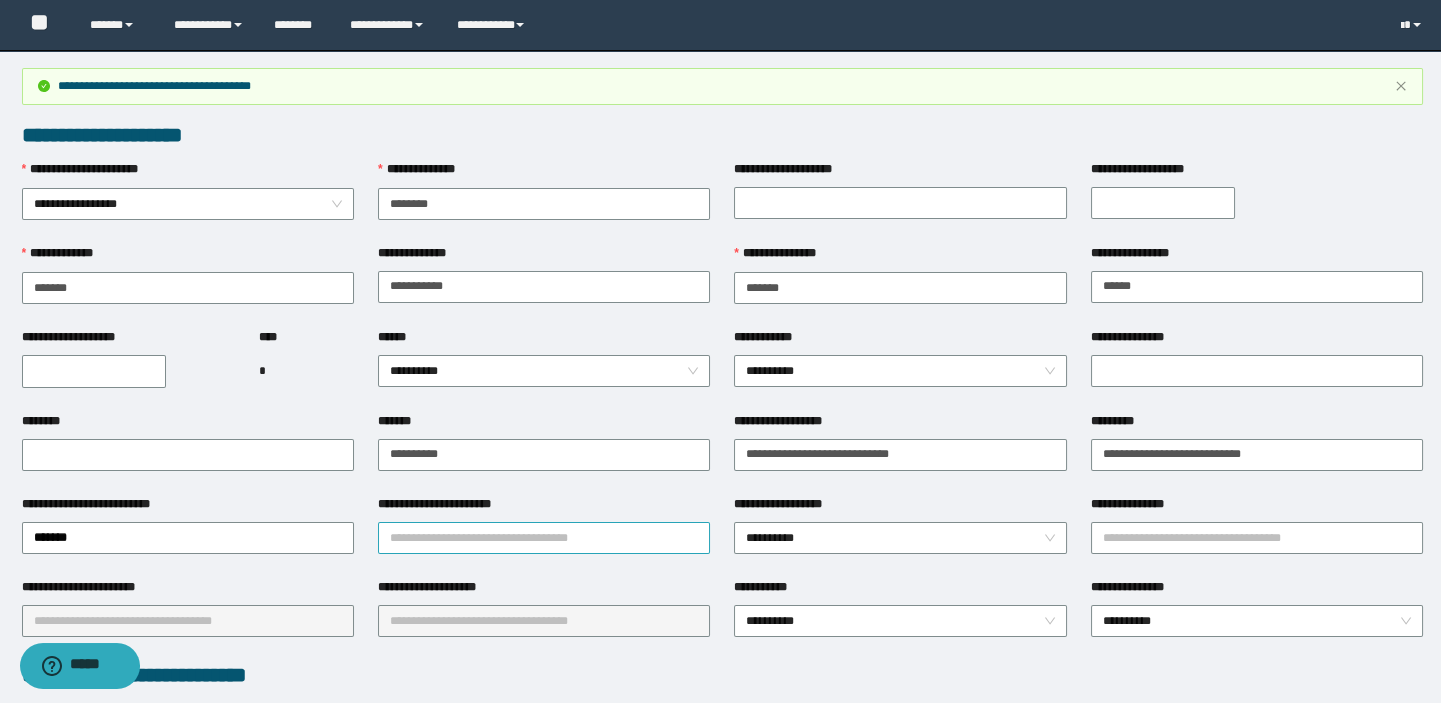 click on "**********" at bounding box center [544, 538] 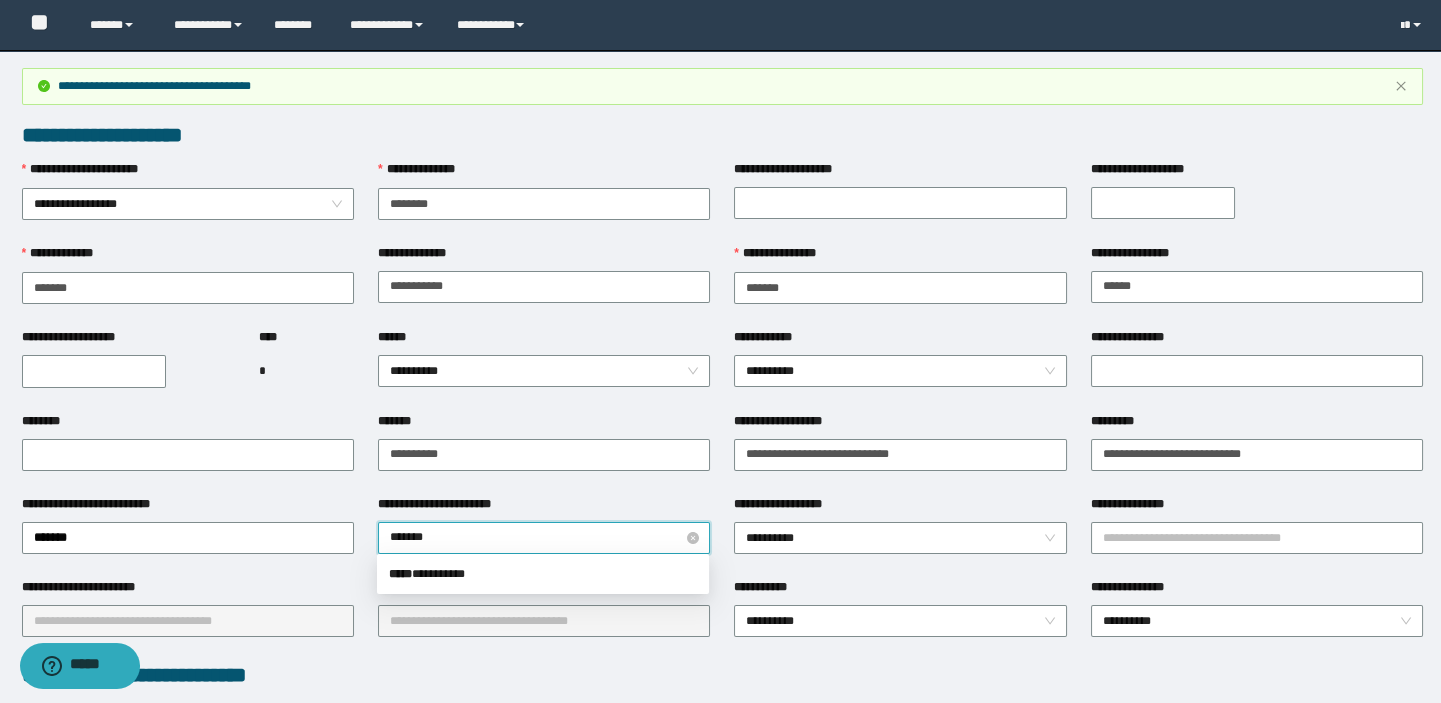 type on "********" 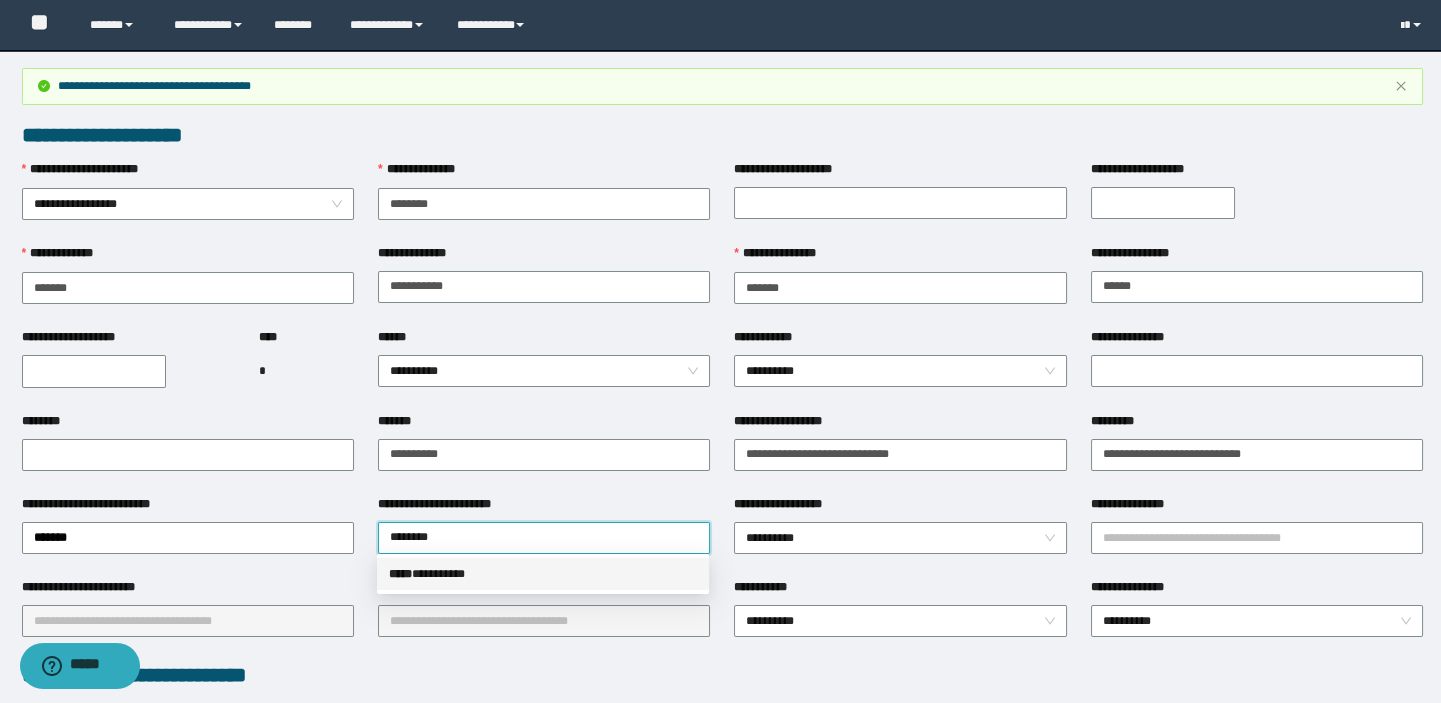 click on "***** * ********" at bounding box center (543, 574) 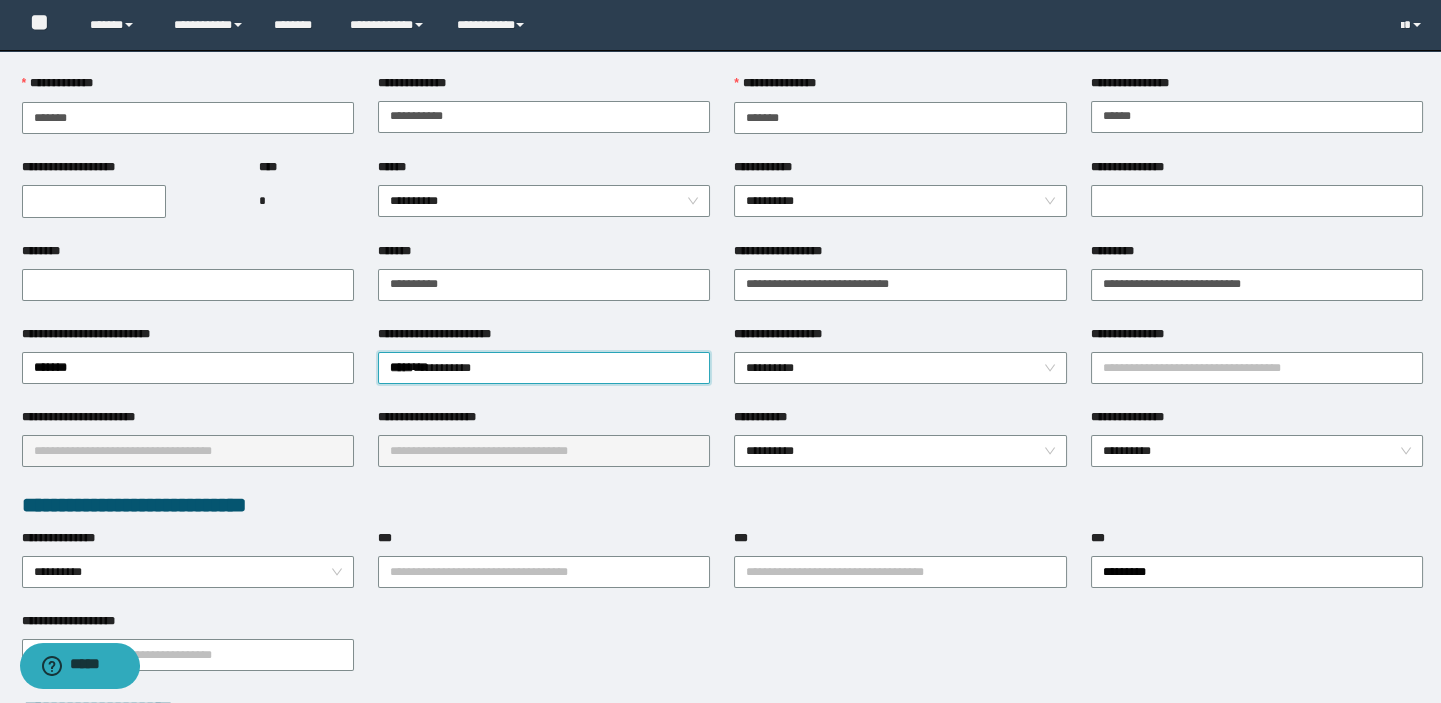 scroll, scrollTop: 363, scrollLeft: 0, axis: vertical 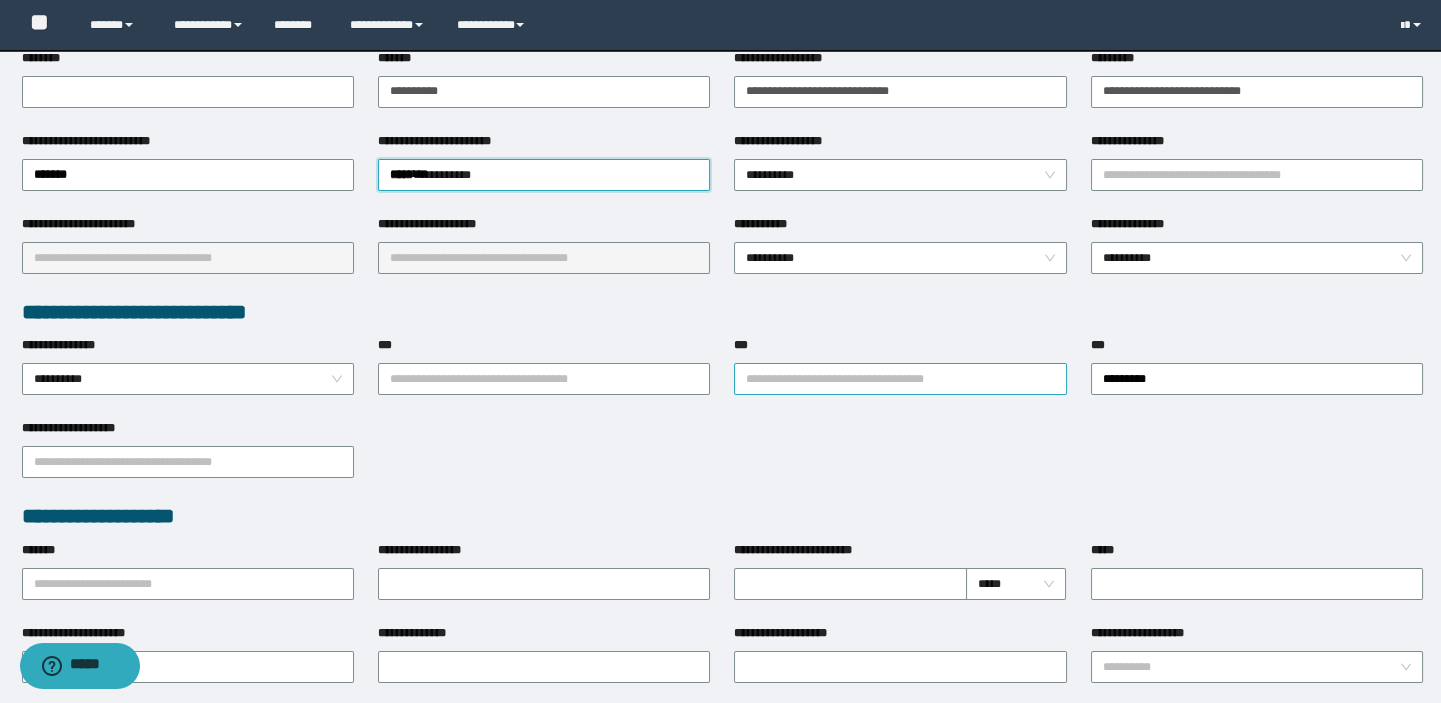 click on "***" at bounding box center [900, 379] 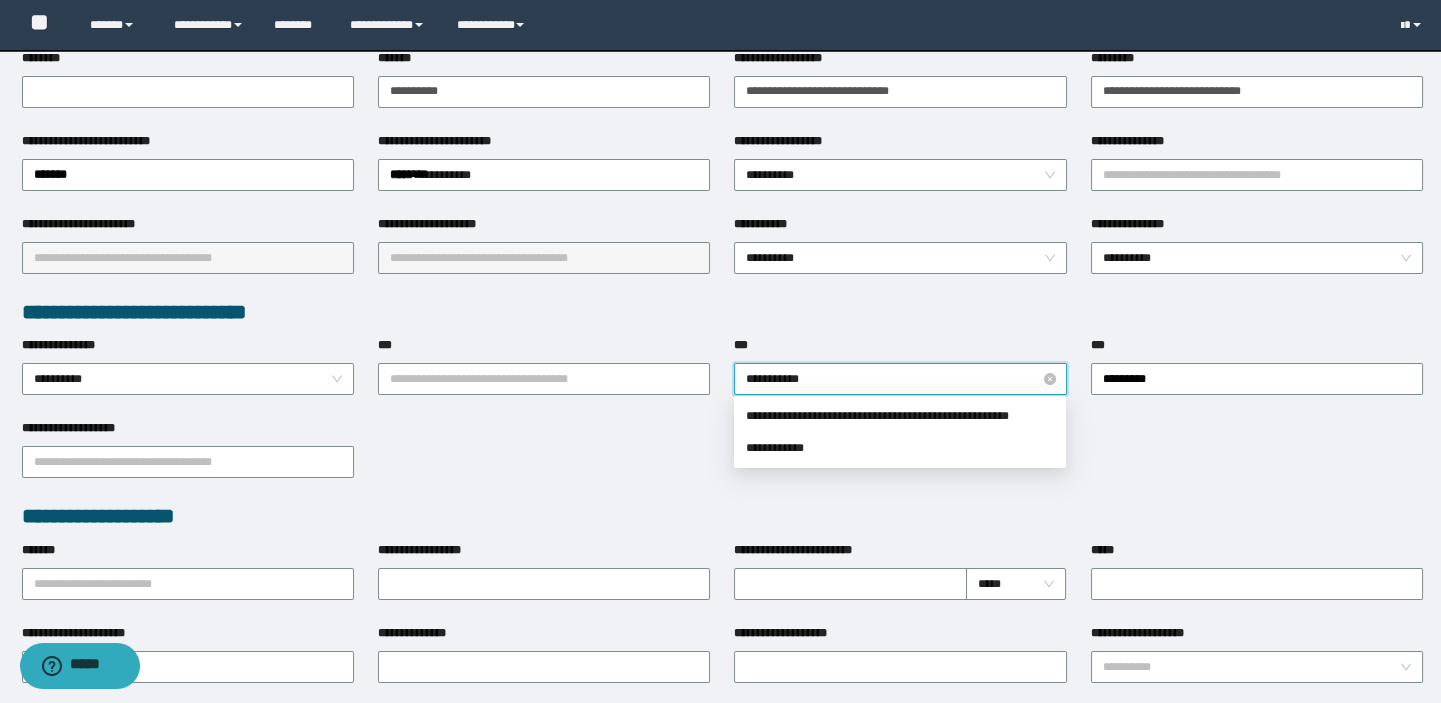 type on "**********" 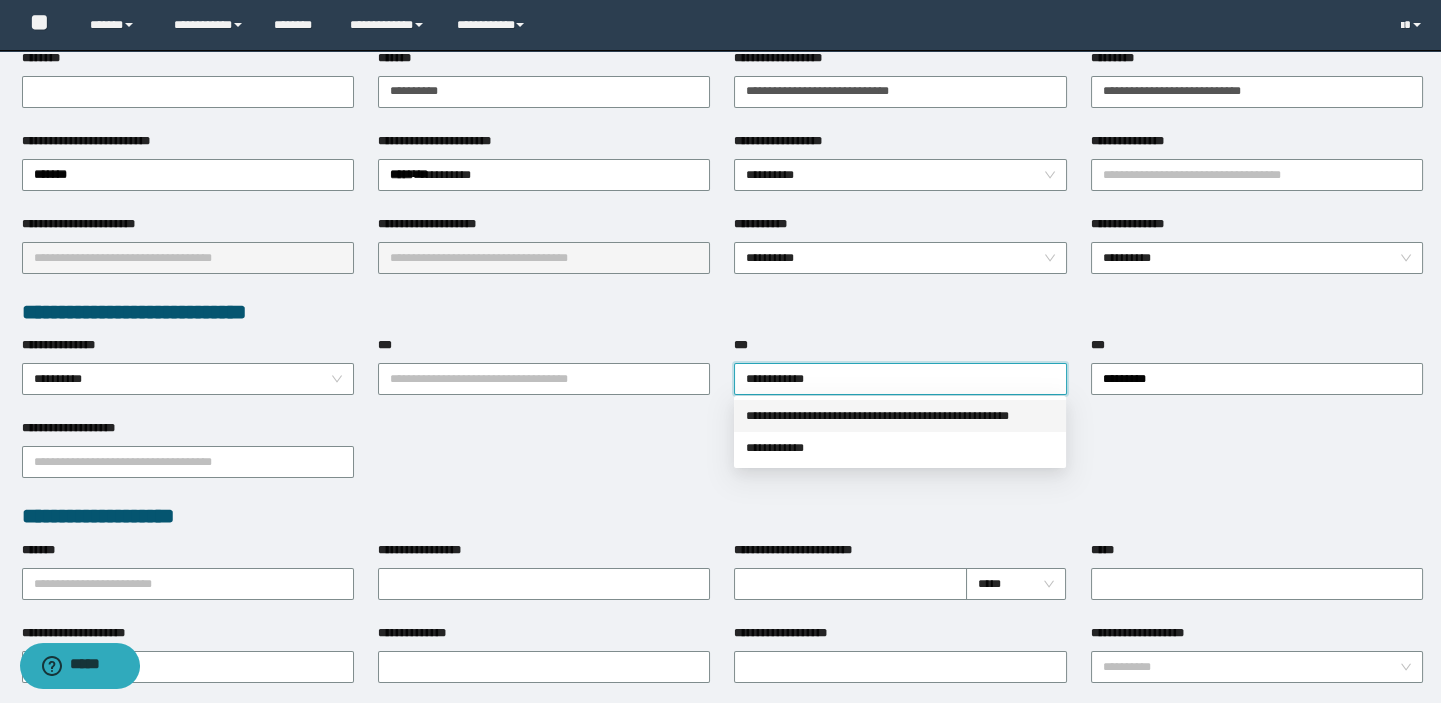 click on "**********" at bounding box center (900, 416) 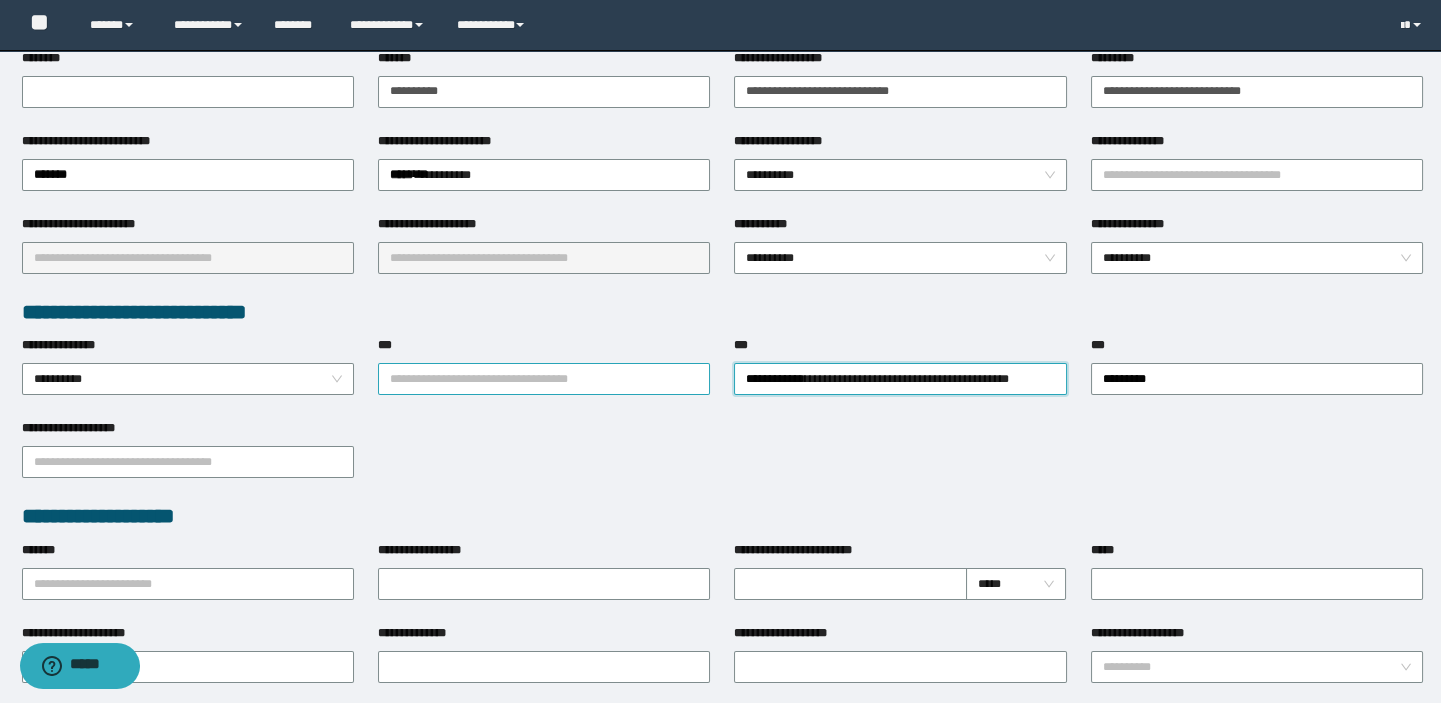 click on "***" at bounding box center [544, 379] 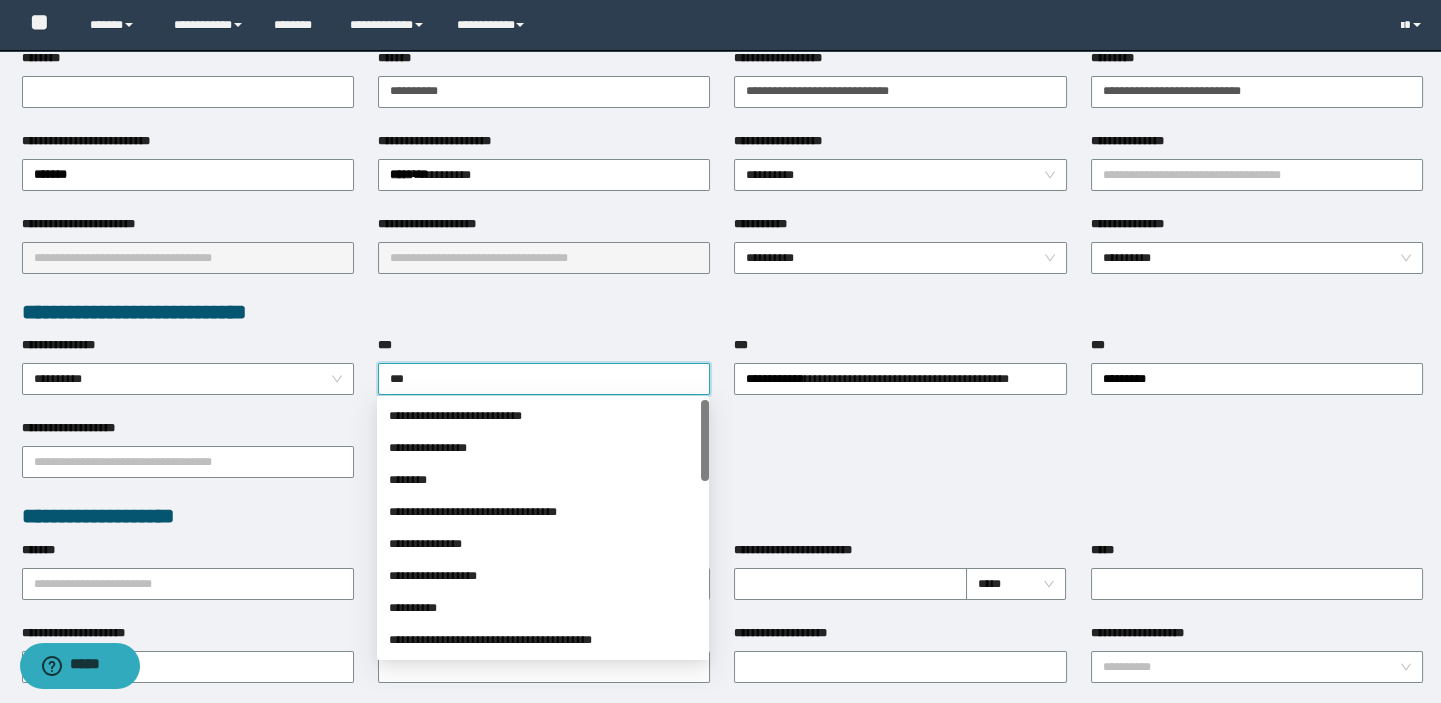 type on "****" 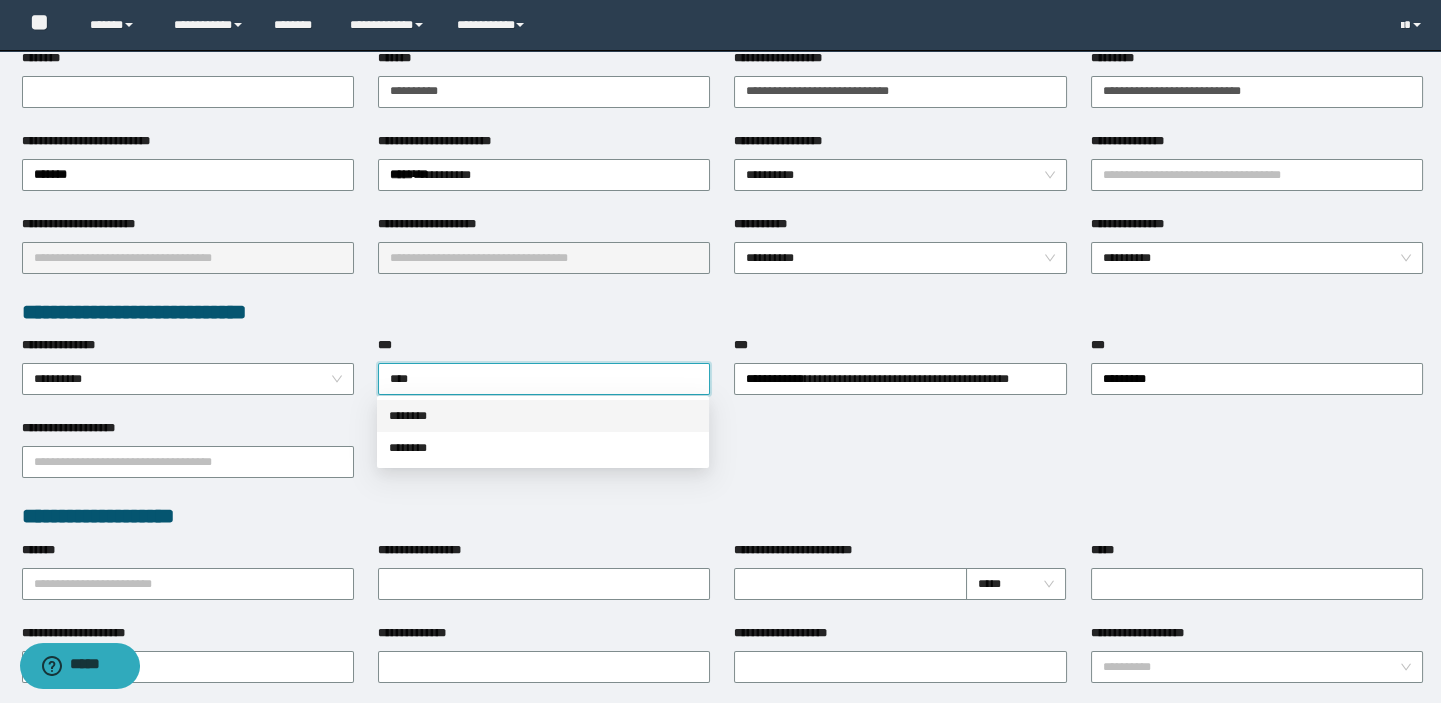 click on "********" at bounding box center [543, 416] 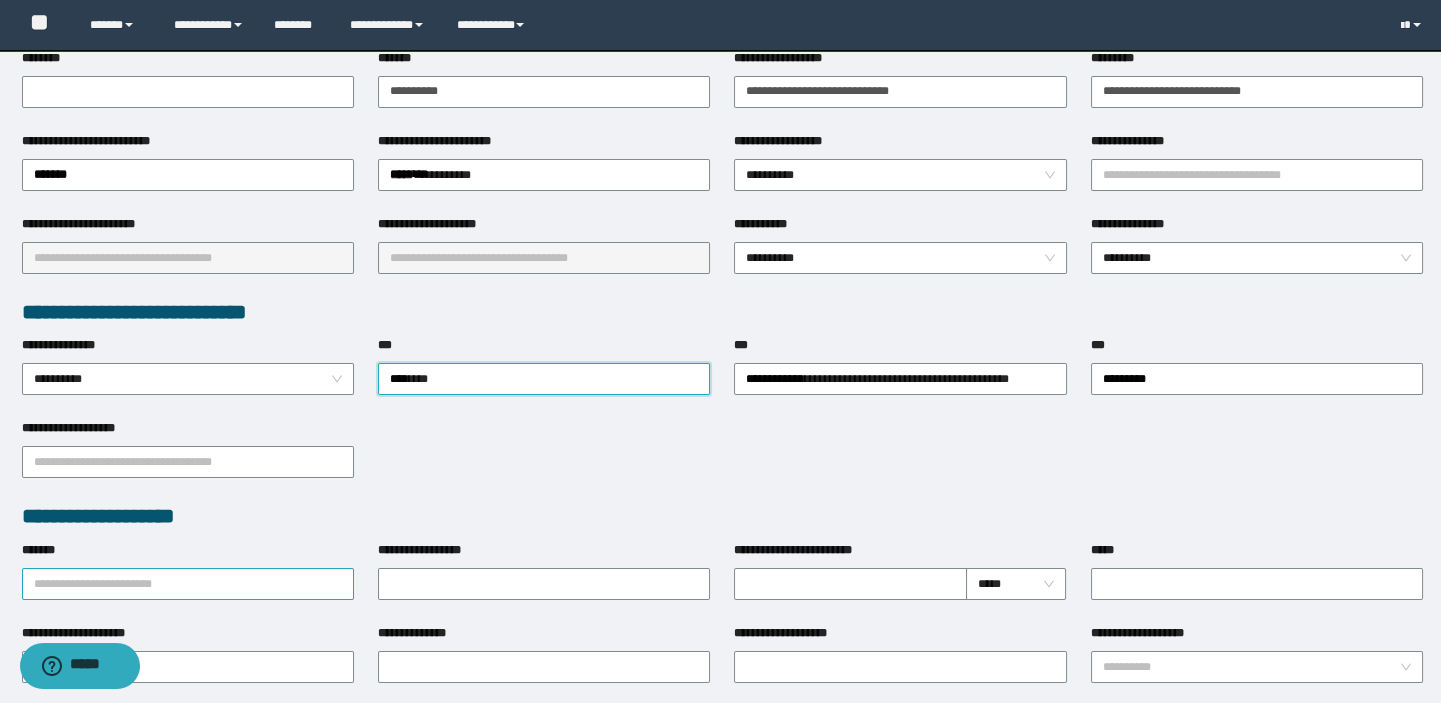 click on "*******" at bounding box center (188, 584) 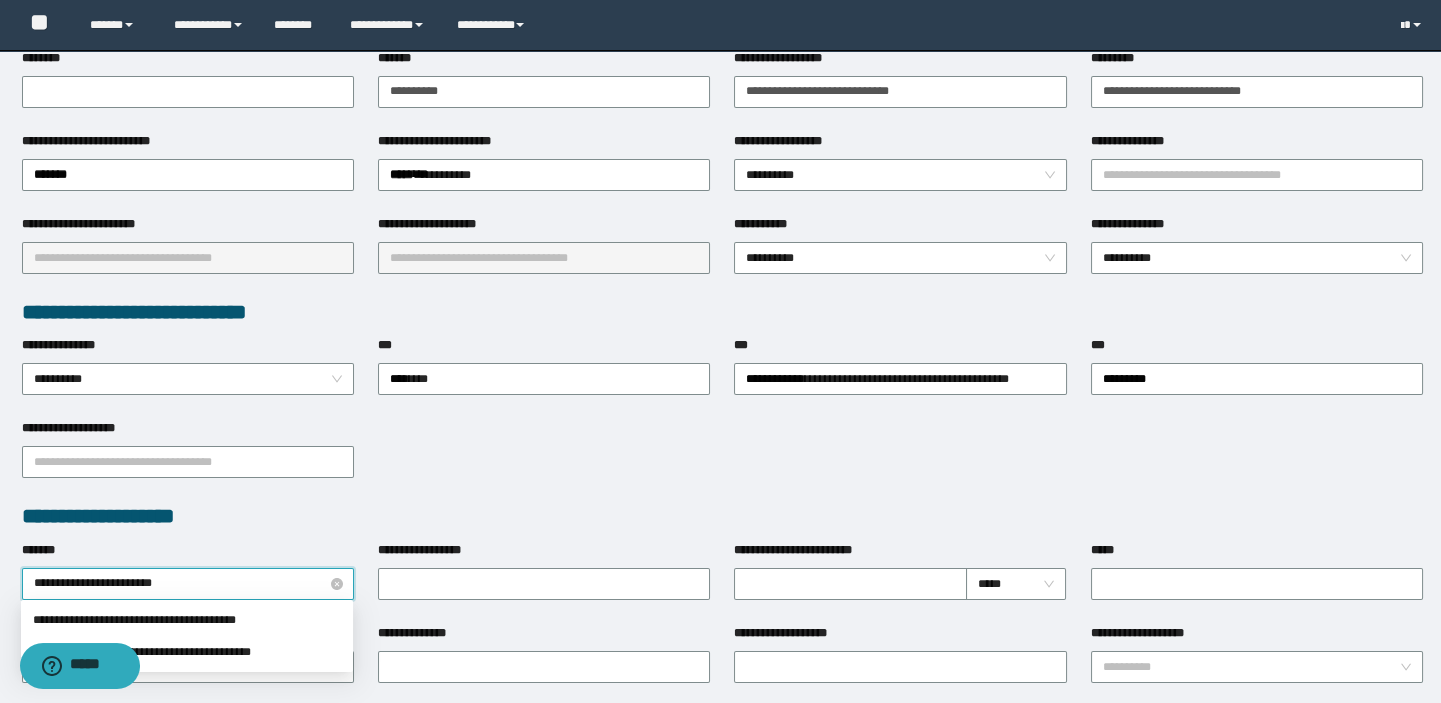 type on "**********" 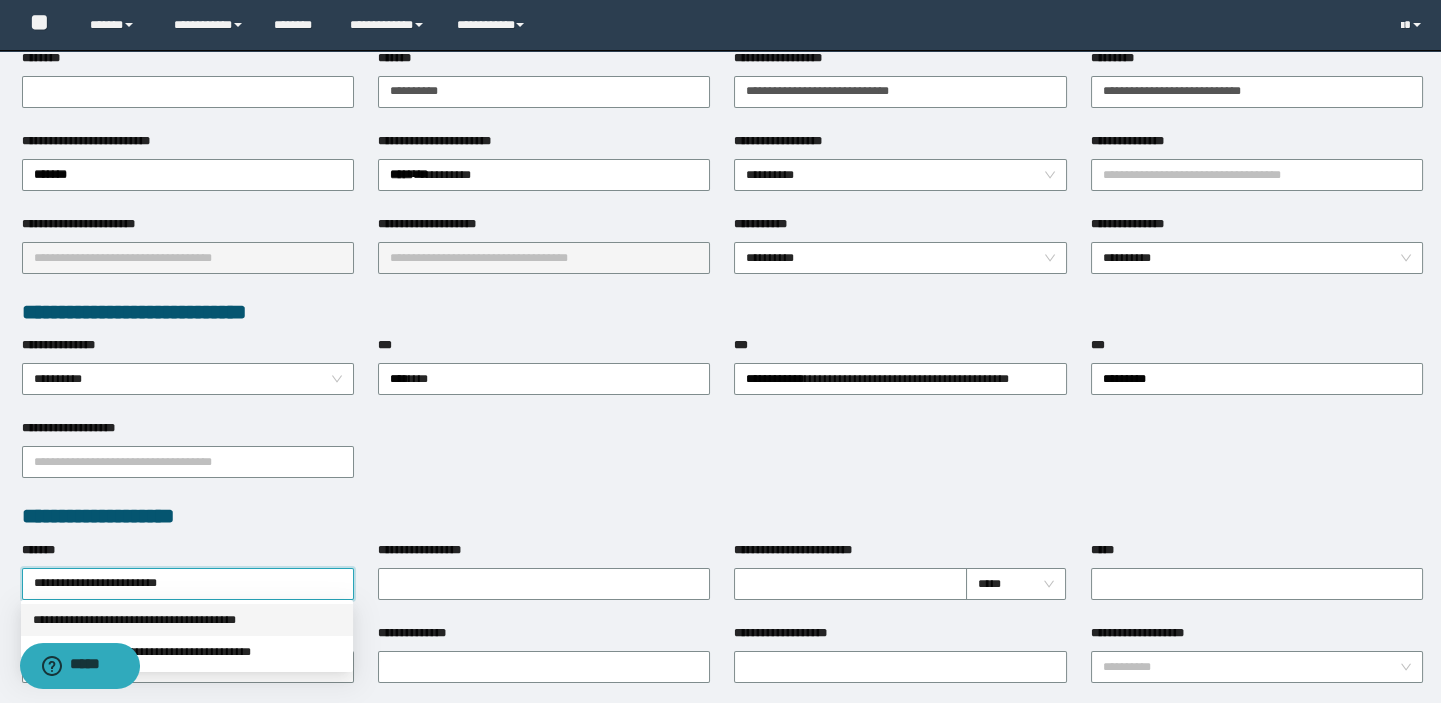 click on "**********" at bounding box center [187, 620] 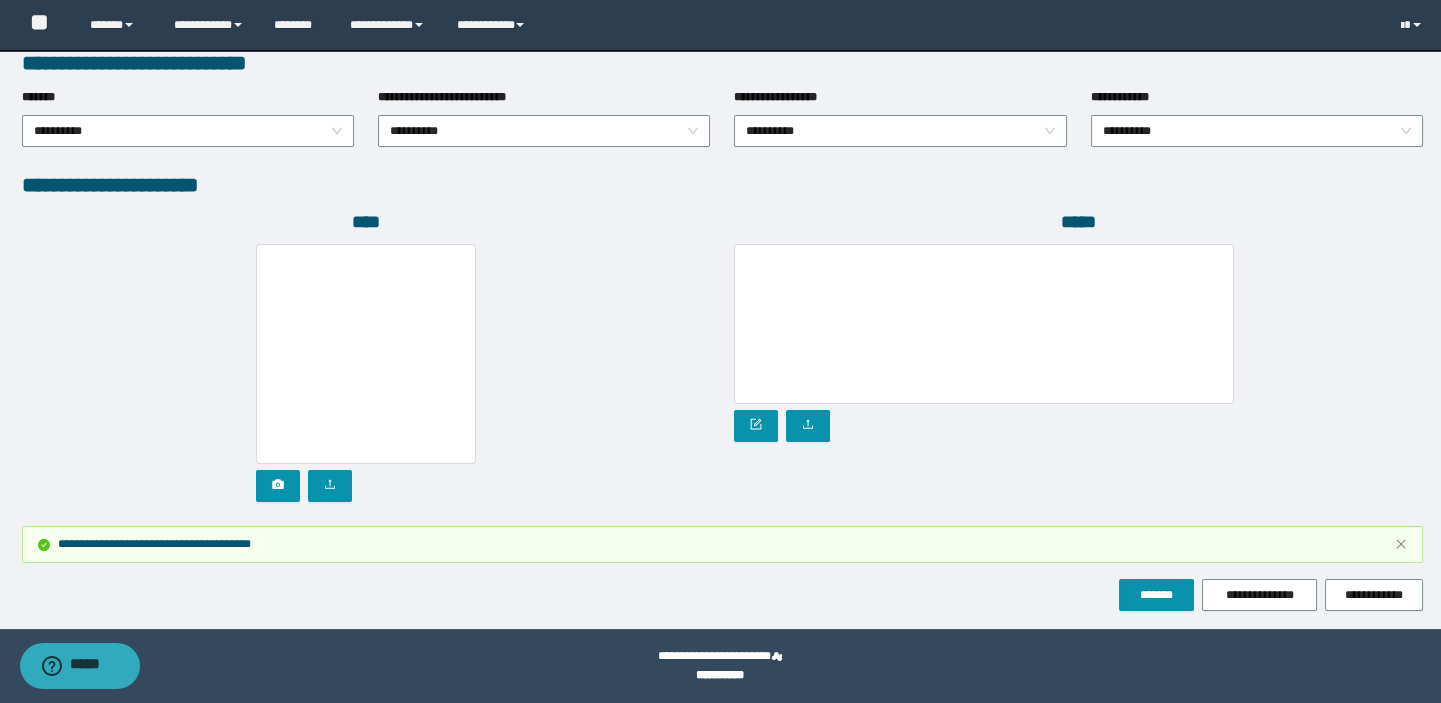 scroll, scrollTop: 1104, scrollLeft: 0, axis: vertical 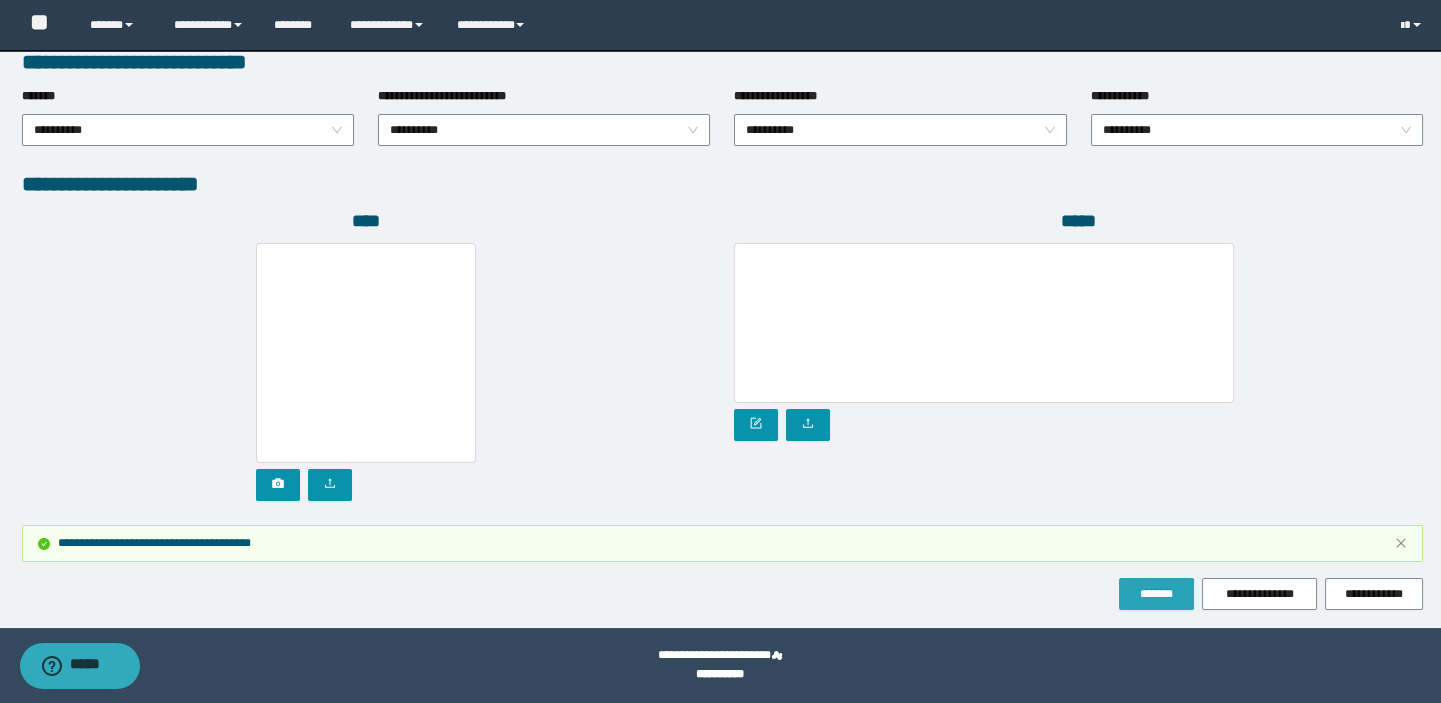 click on "*******" at bounding box center [1156, 594] 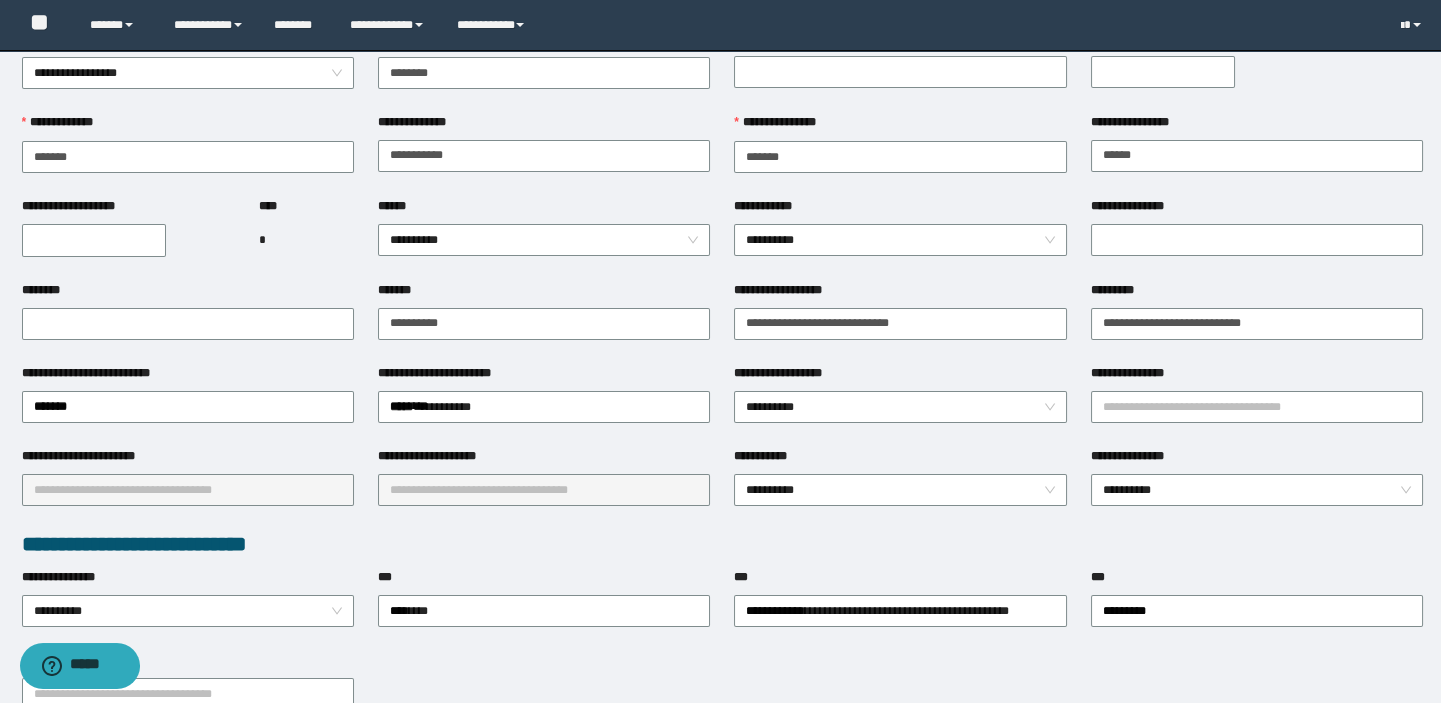 scroll, scrollTop: 0, scrollLeft: 0, axis: both 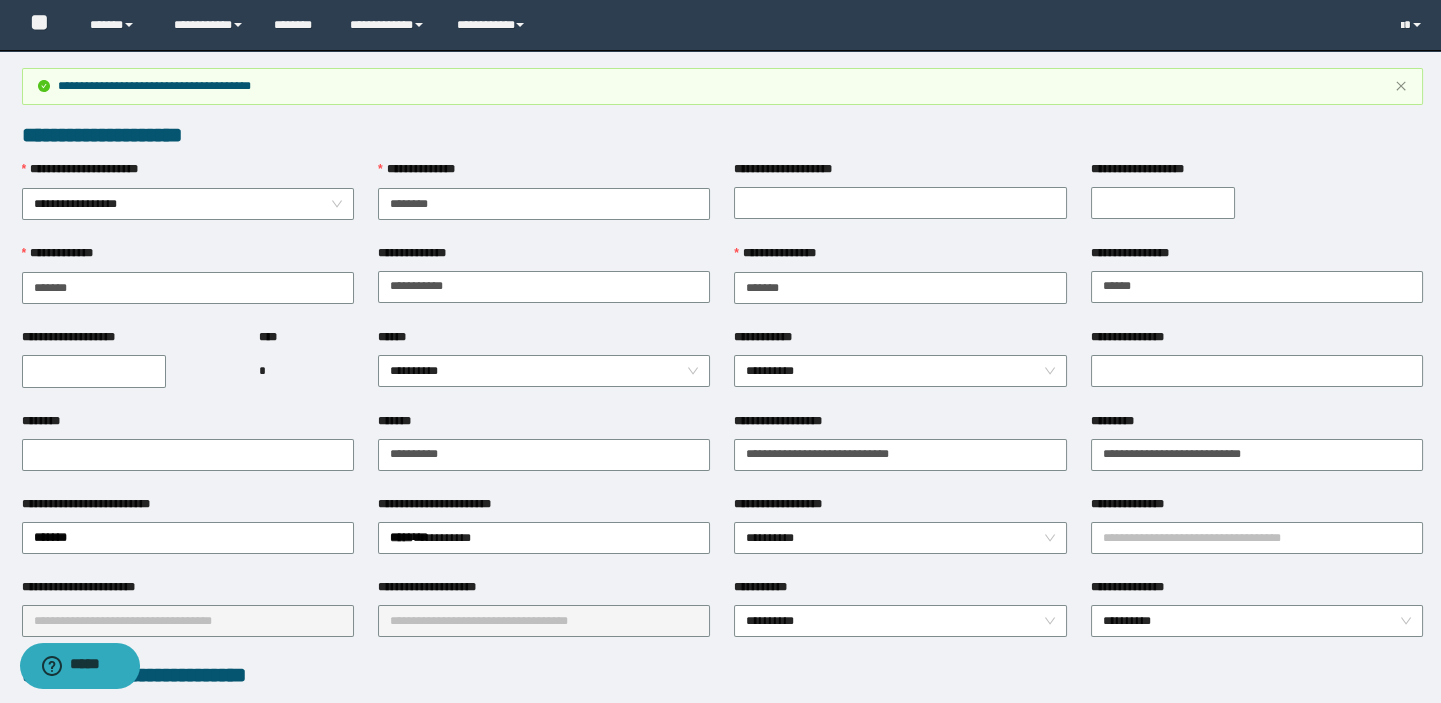 click on "**********" at bounding box center [94, 371] 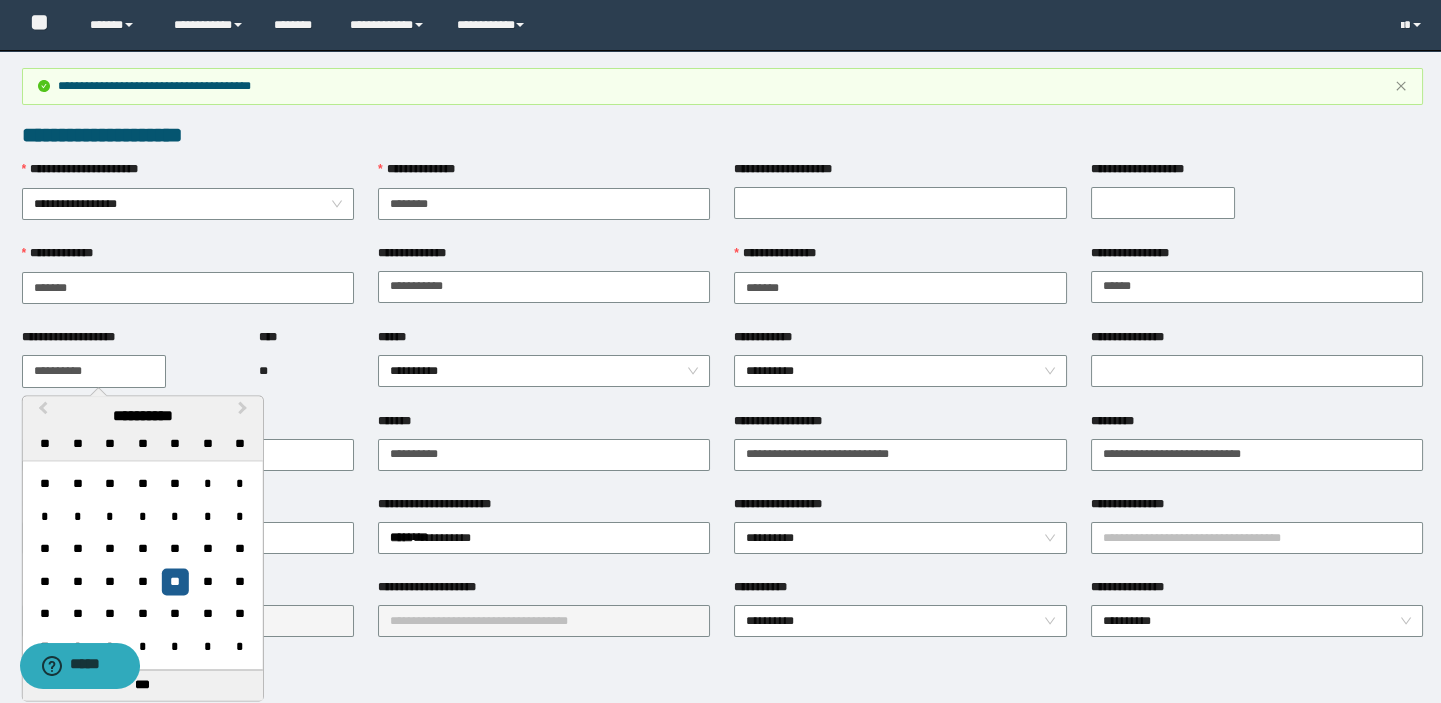 type on "**********" 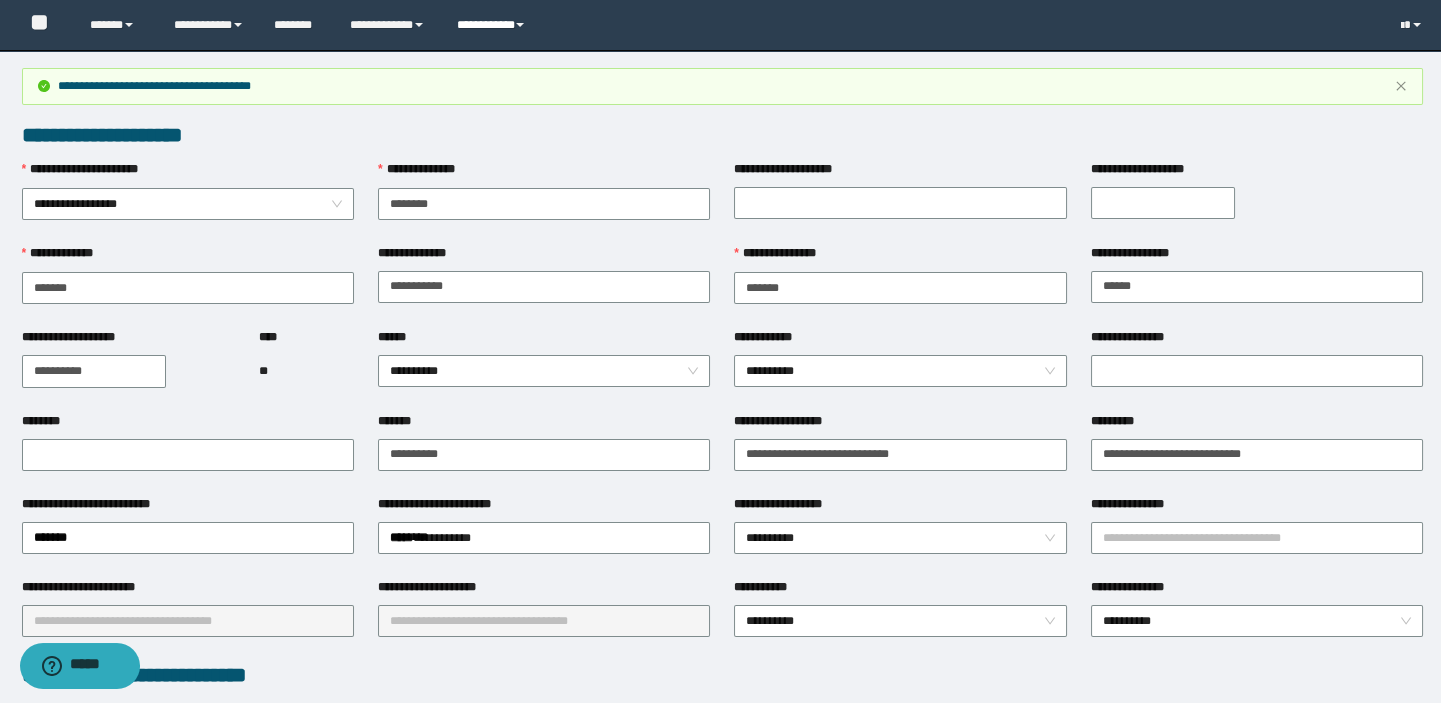 click on "**********" at bounding box center [493, 25] 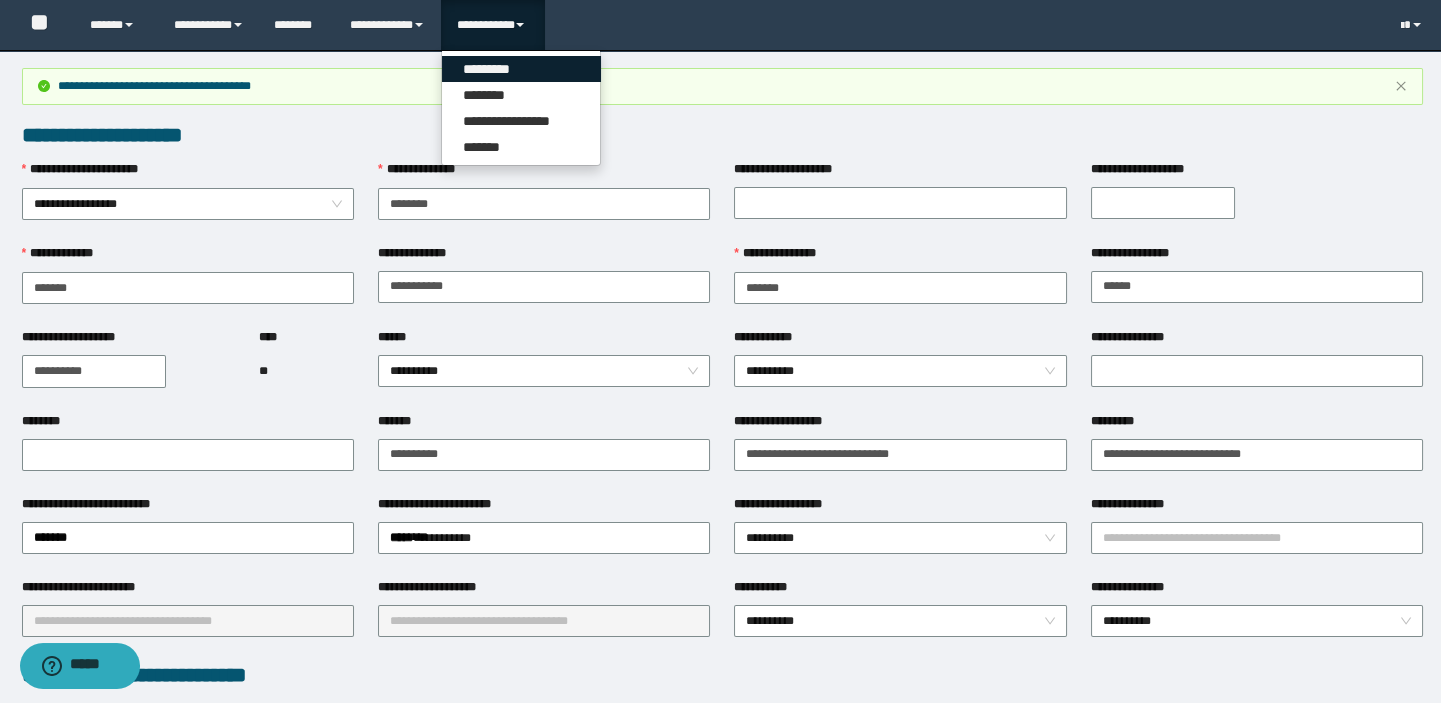 click on "*********" at bounding box center (521, 69) 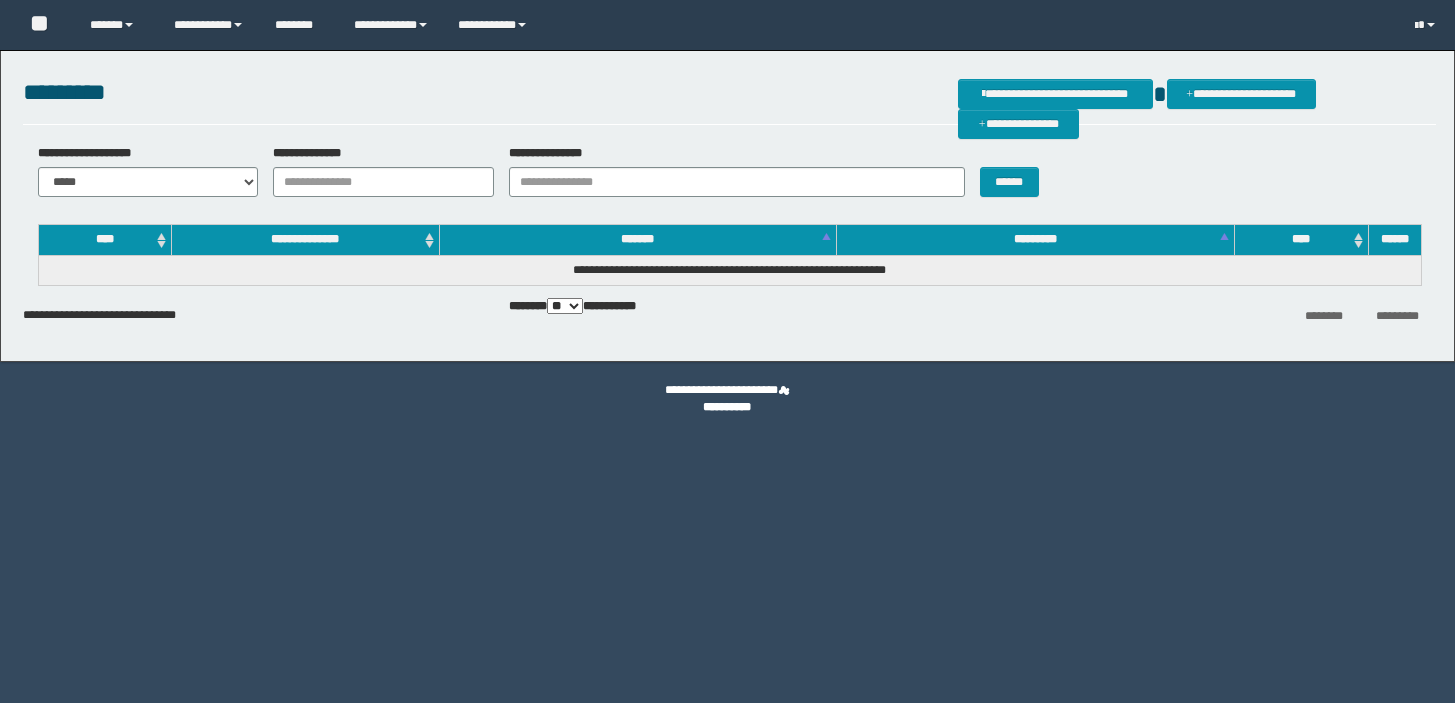 scroll, scrollTop: 0, scrollLeft: 0, axis: both 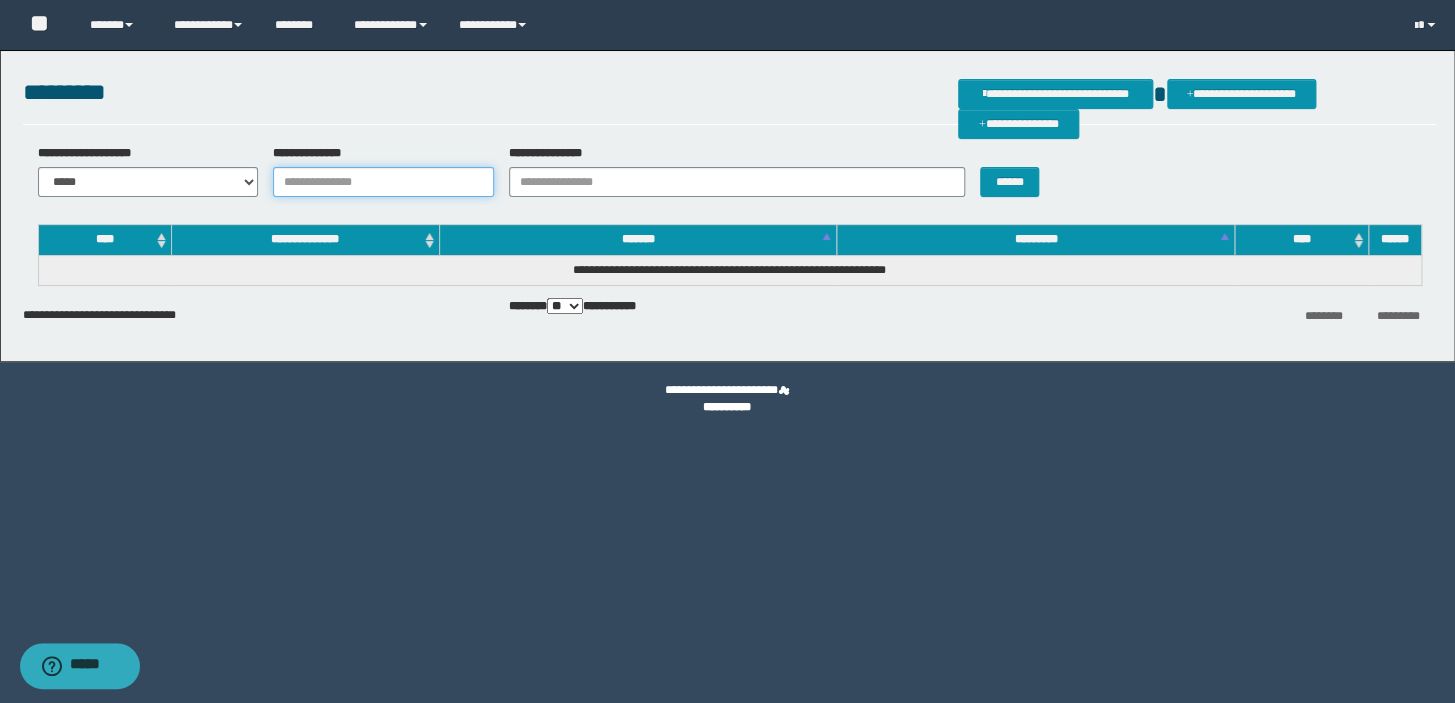 click on "**********" at bounding box center (383, 182) 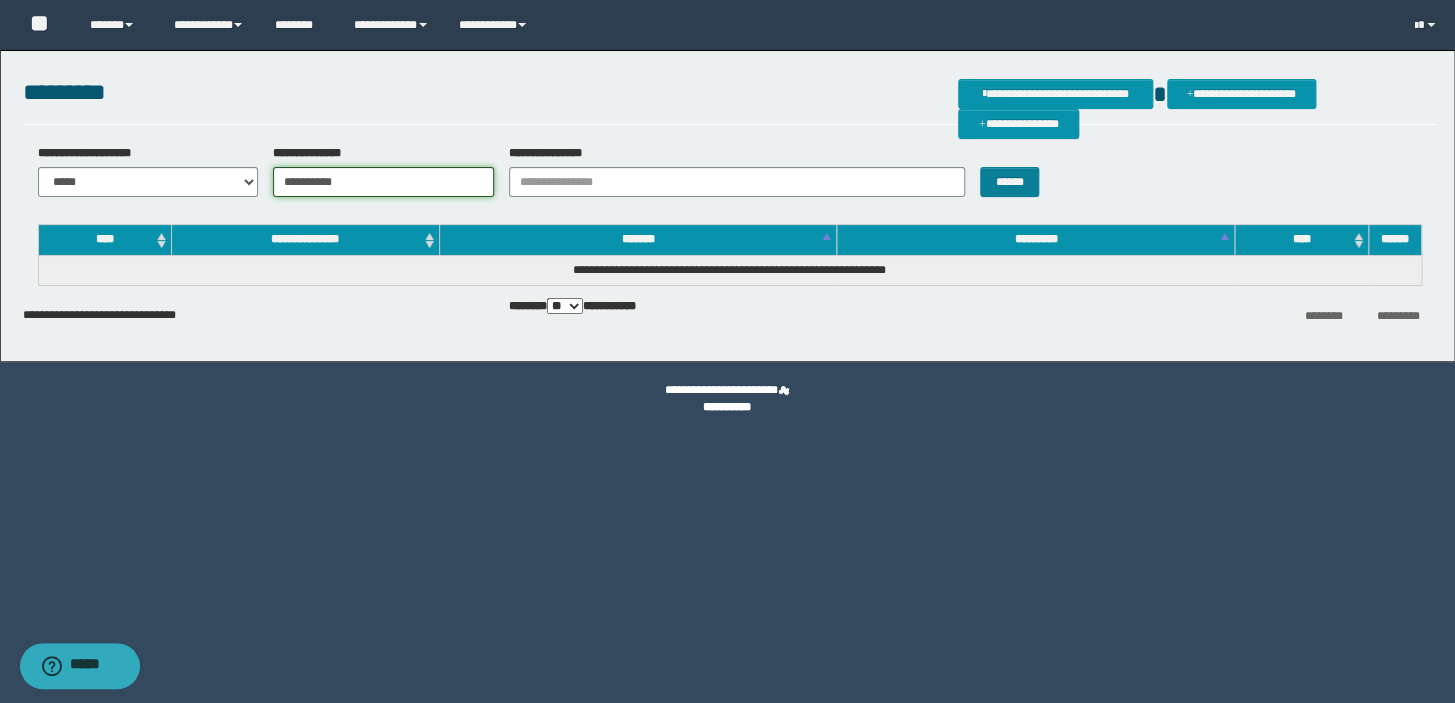type on "**********" 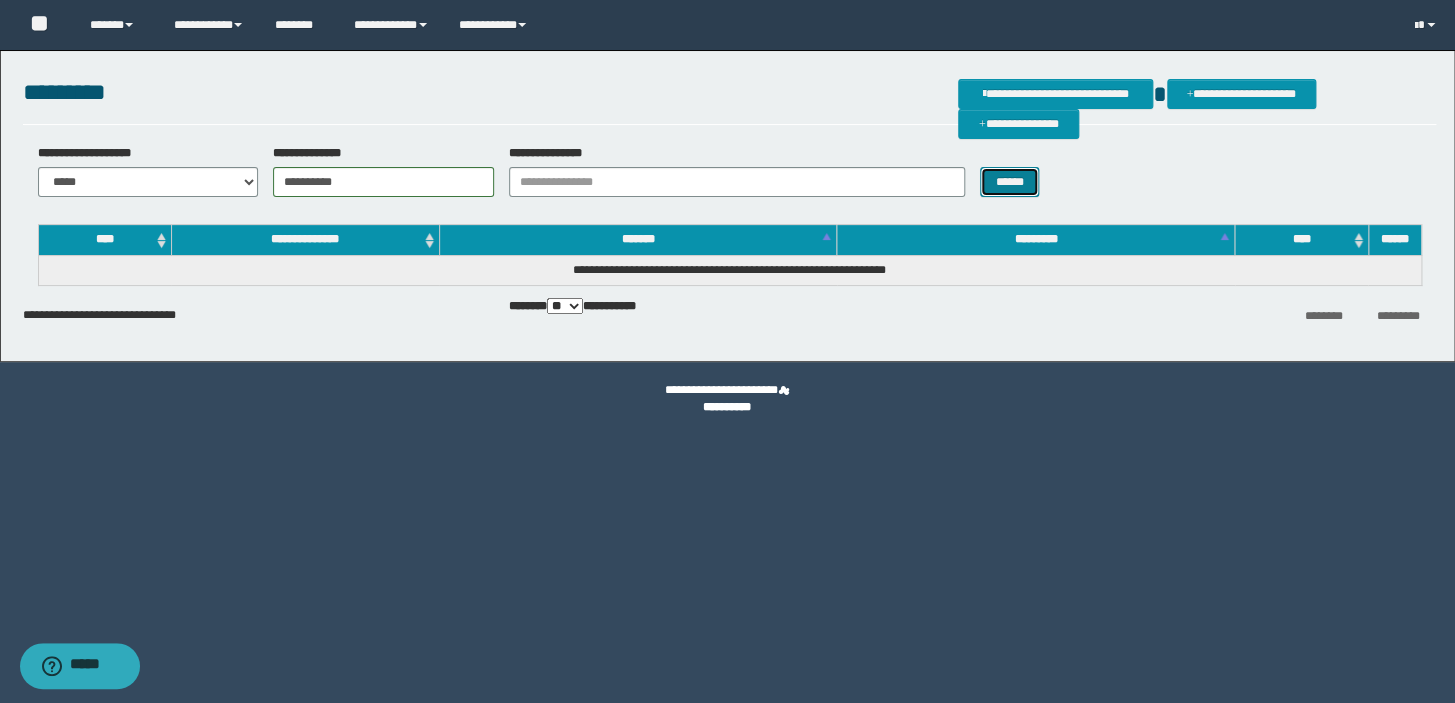 click on "******" at bounding box center [1009, 182] 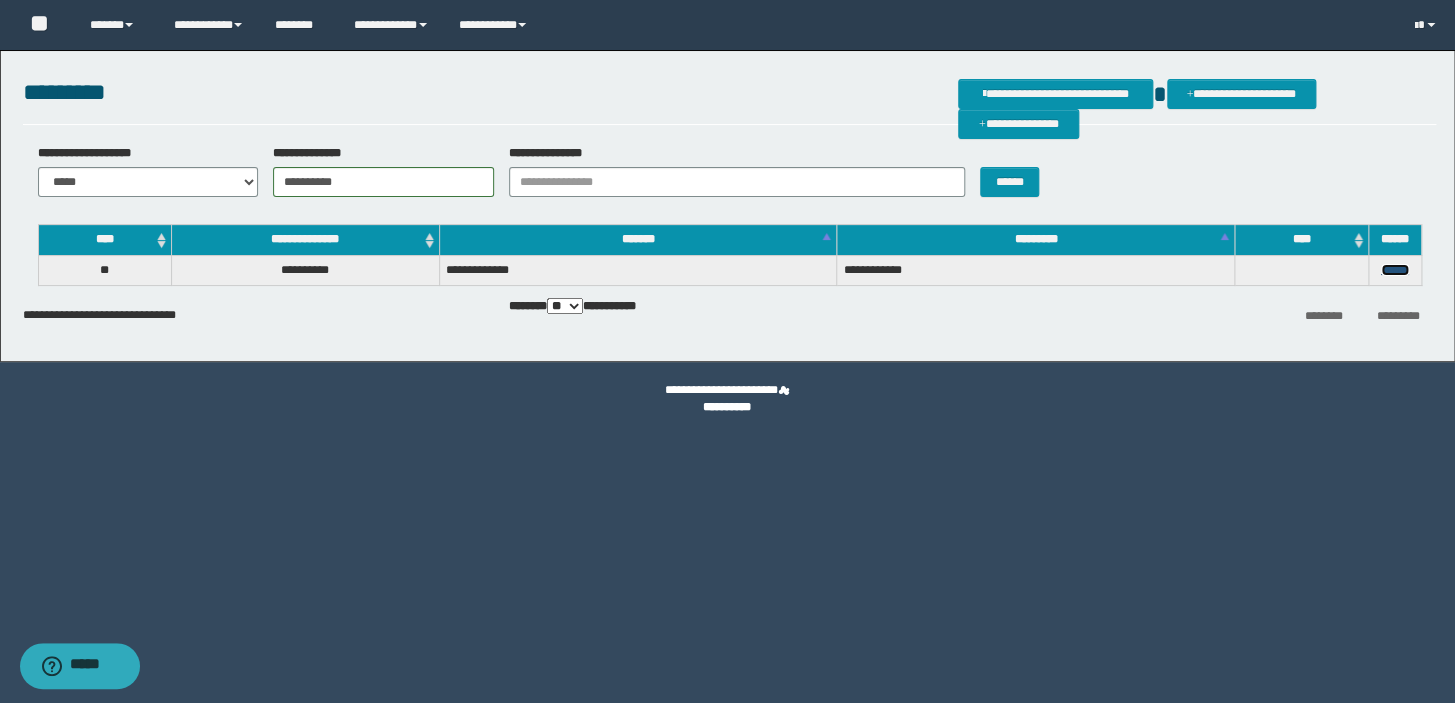 click on "******" at bounding box center [1395, 270] 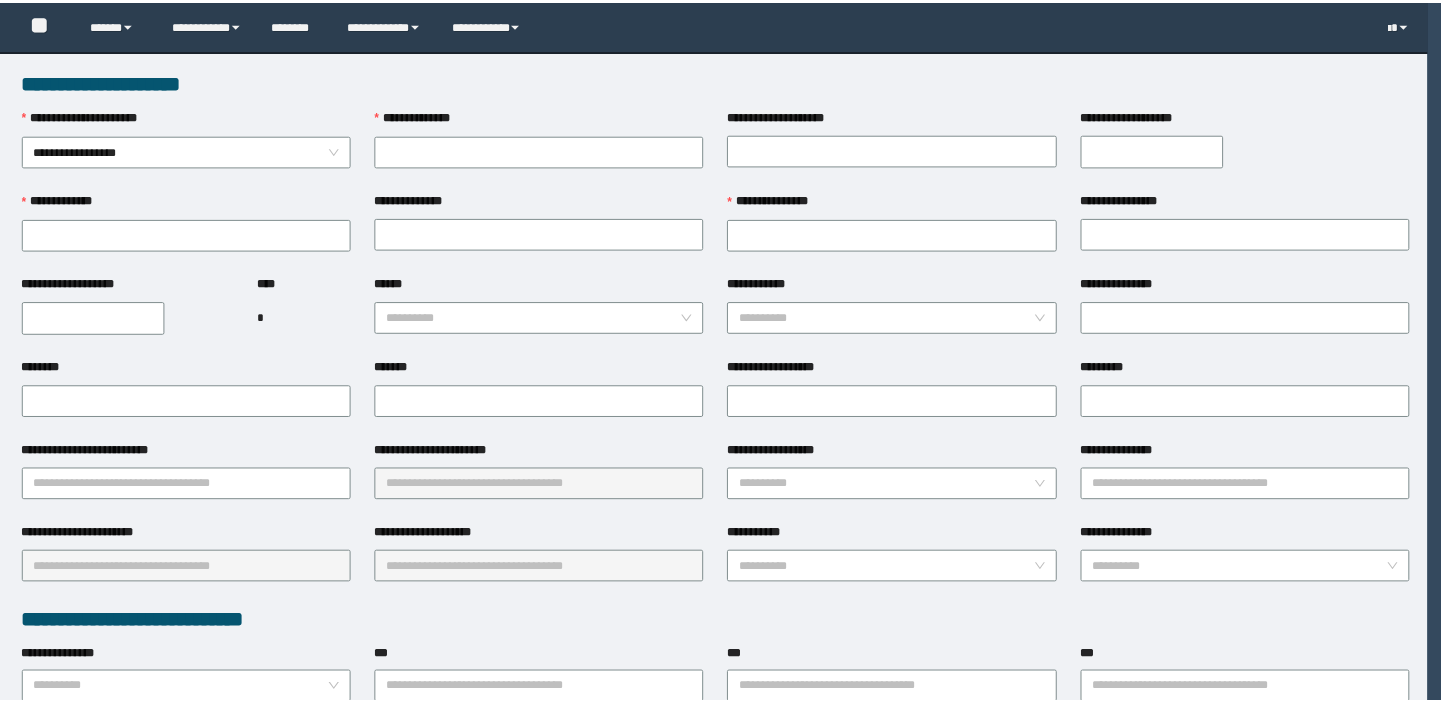 scroll, scrollTop: 0, scrollLeft: 0, axis: both 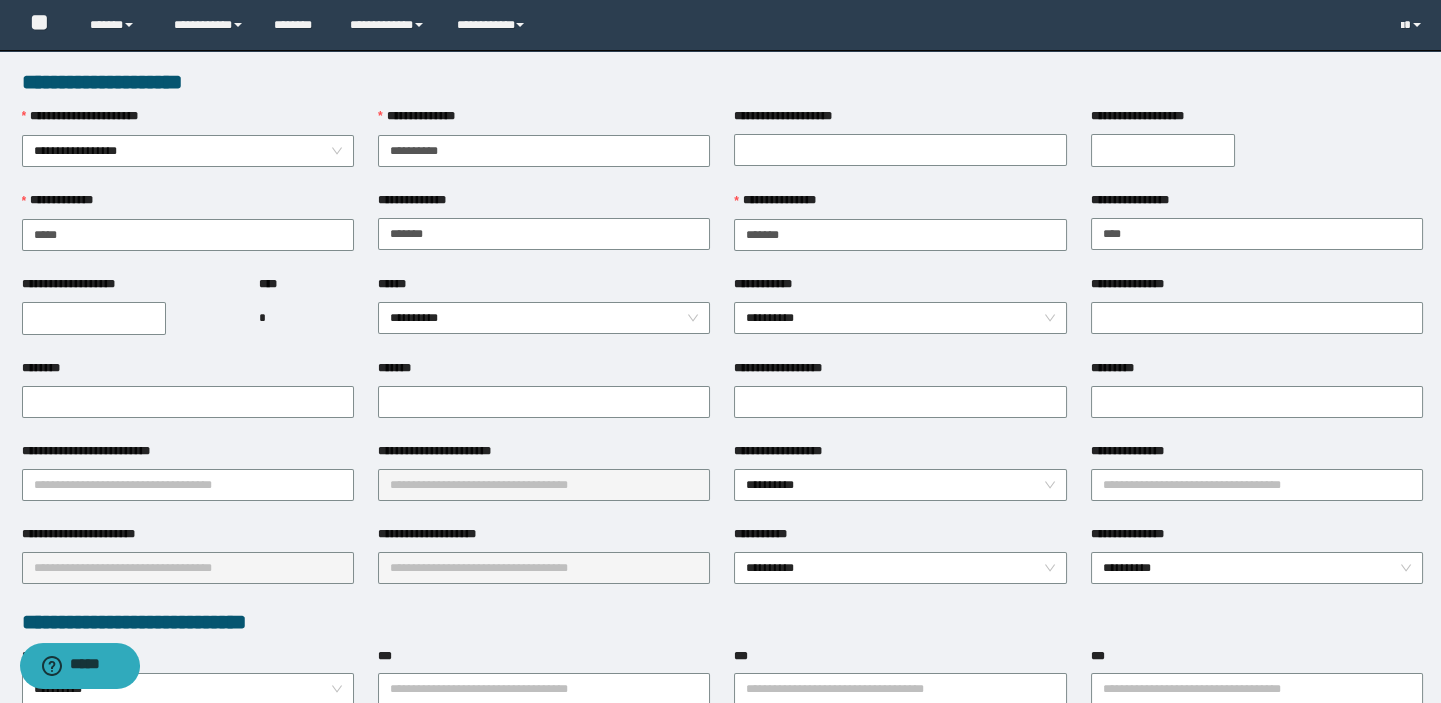 click on "**********" at bounding box center [94, 318] 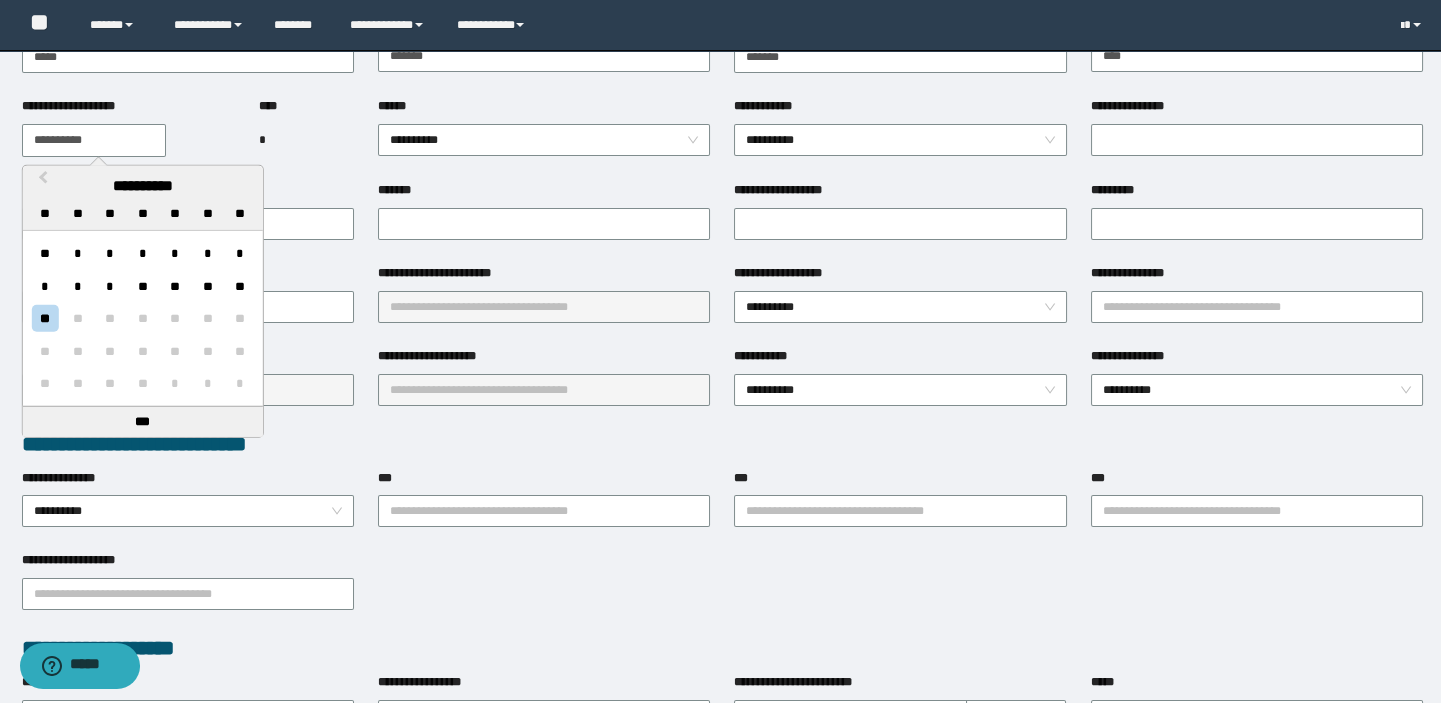 scroll, scrollTop: 363, scrollLeft: 0, axis: vertical 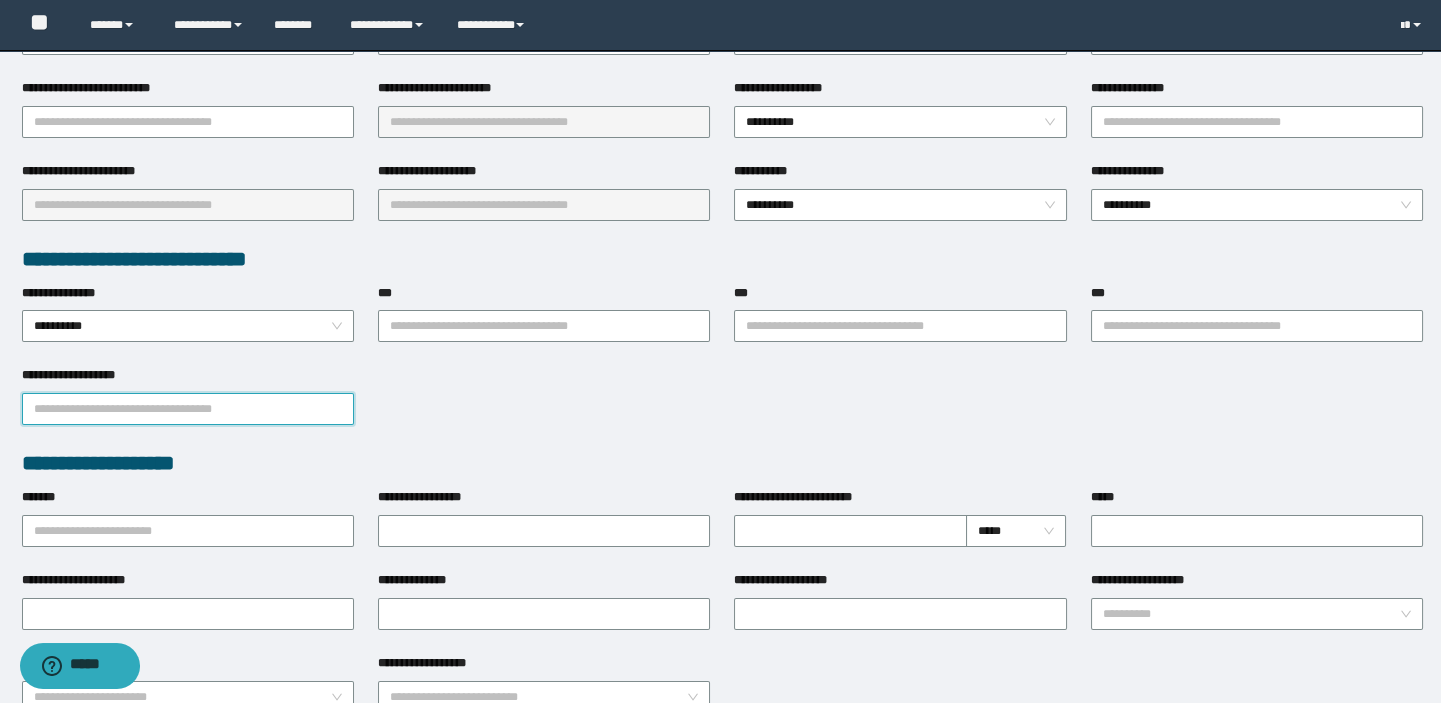 click on "**********" at bounding box center (188, 409) 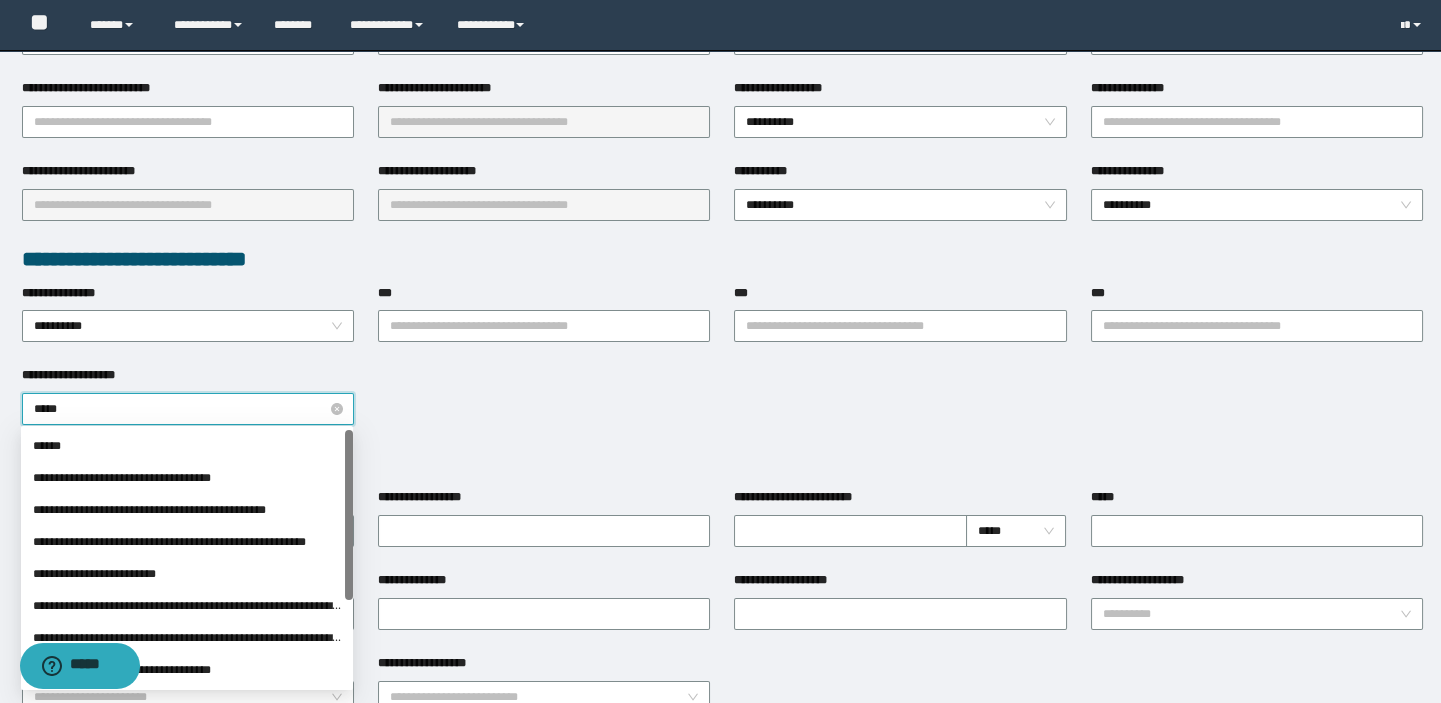 type on "******" 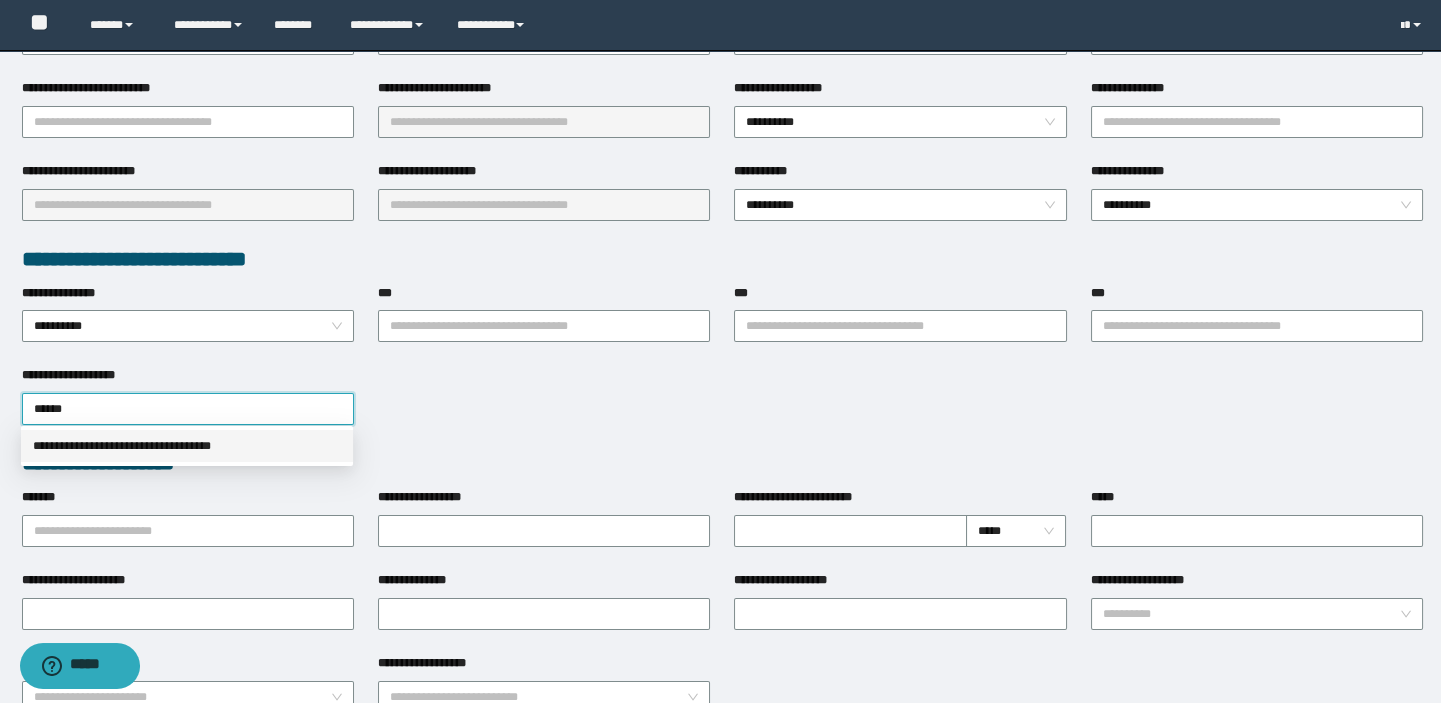 click on "**********" at bounding box center [187, 446] 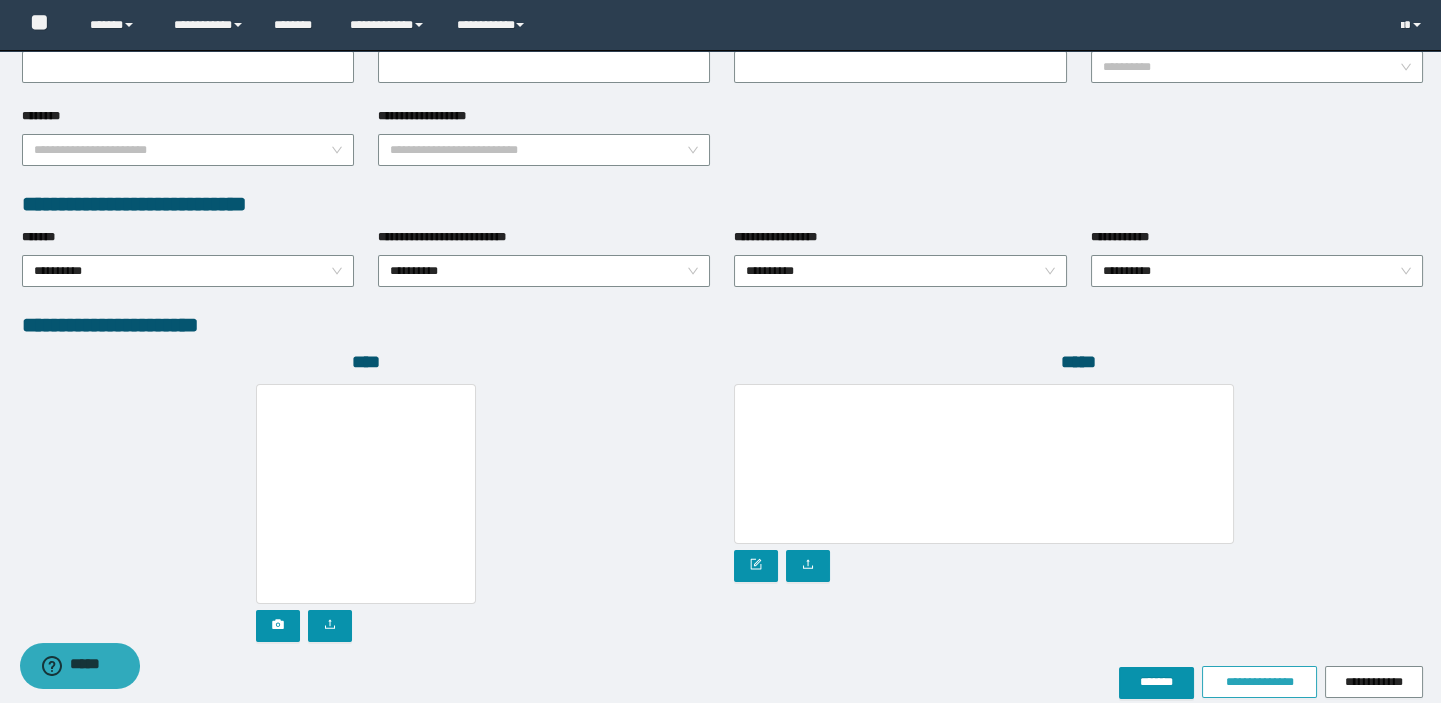 scroll, scrollTop: 999, scrollLeft: 0, axis: vertical 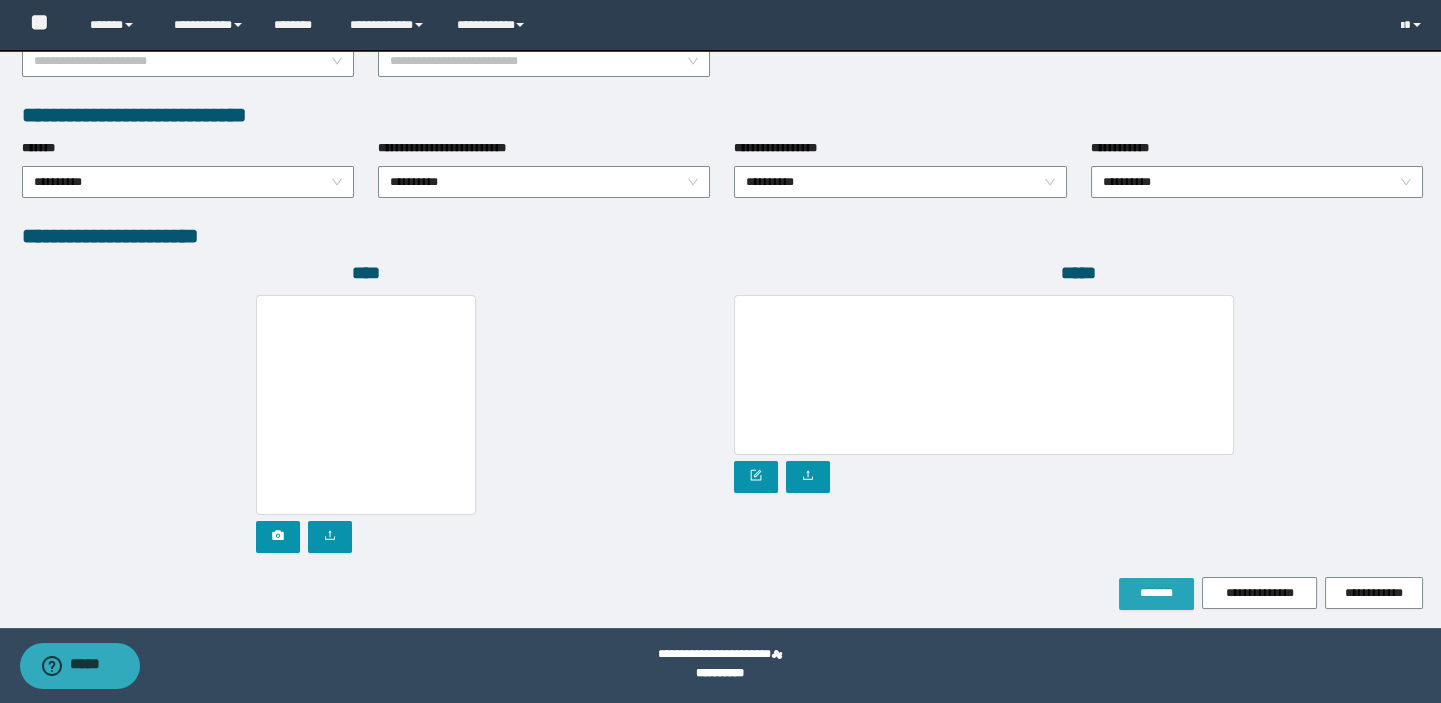 click on "*******" at bounding box center [1156, 593] 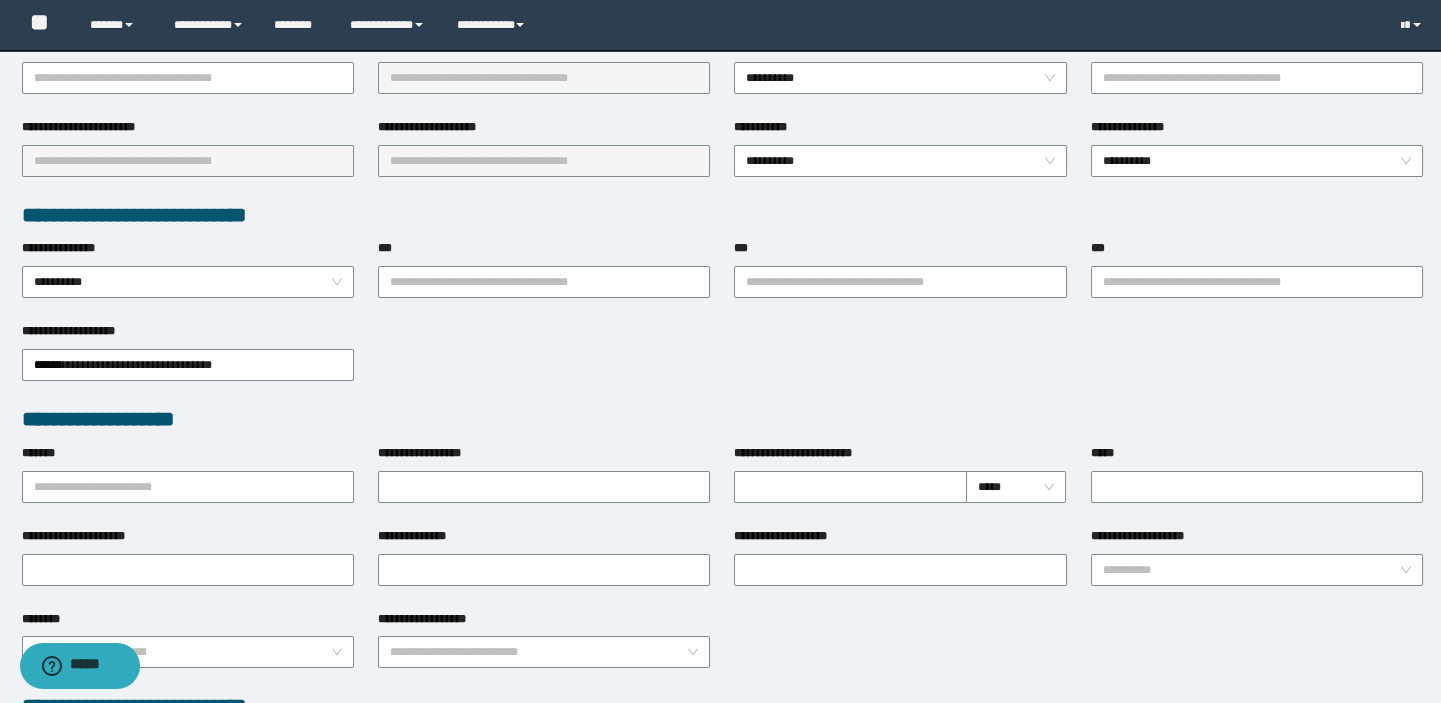 scroll, scrollTop: 142, scrollLeft: 0, axis: vertical 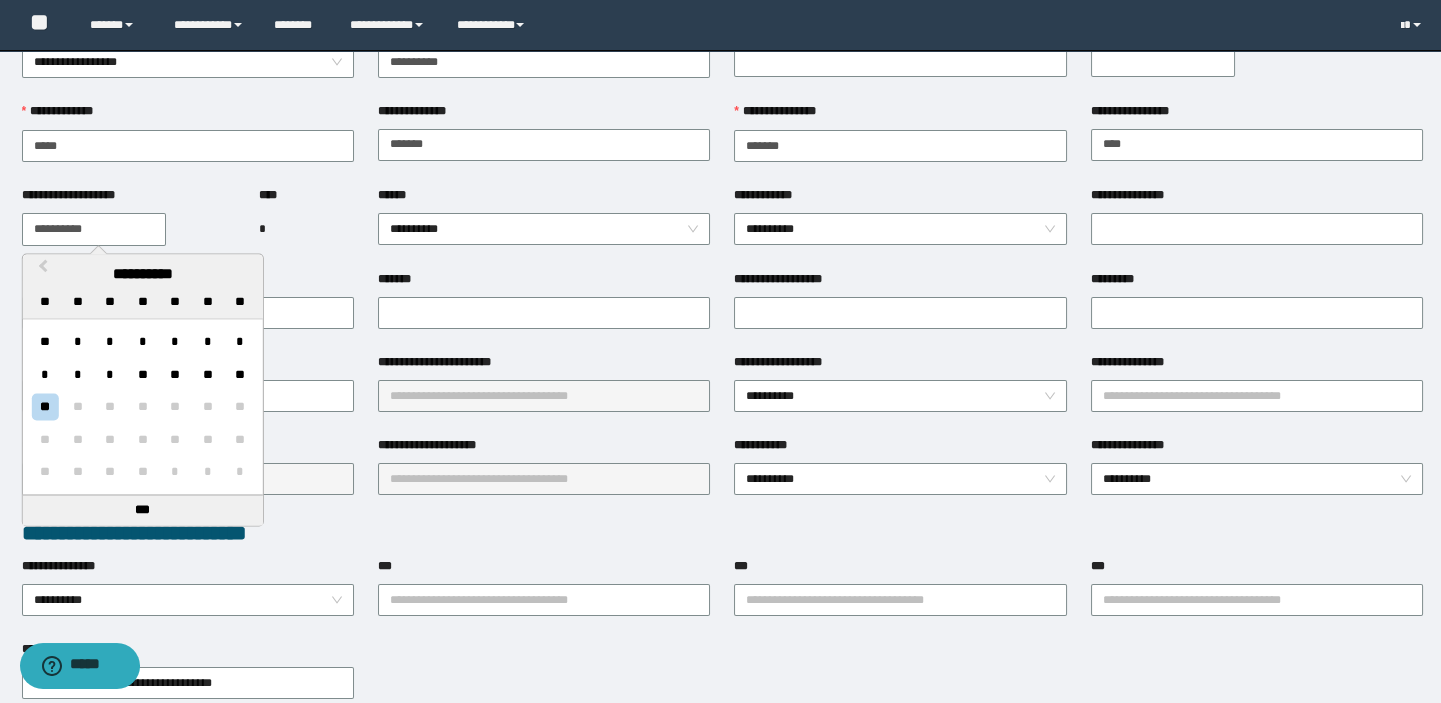 click on "**********" at bounding box center [94, 229] 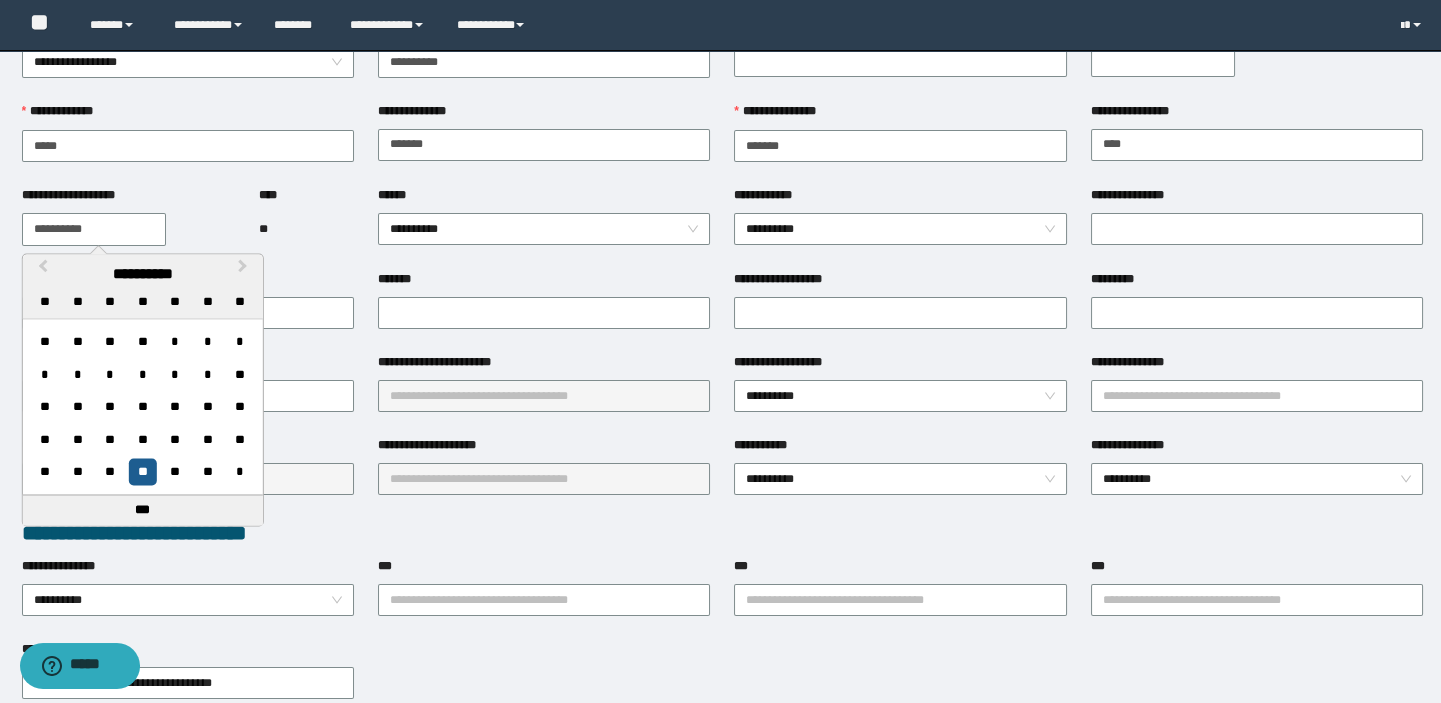type on "**********" 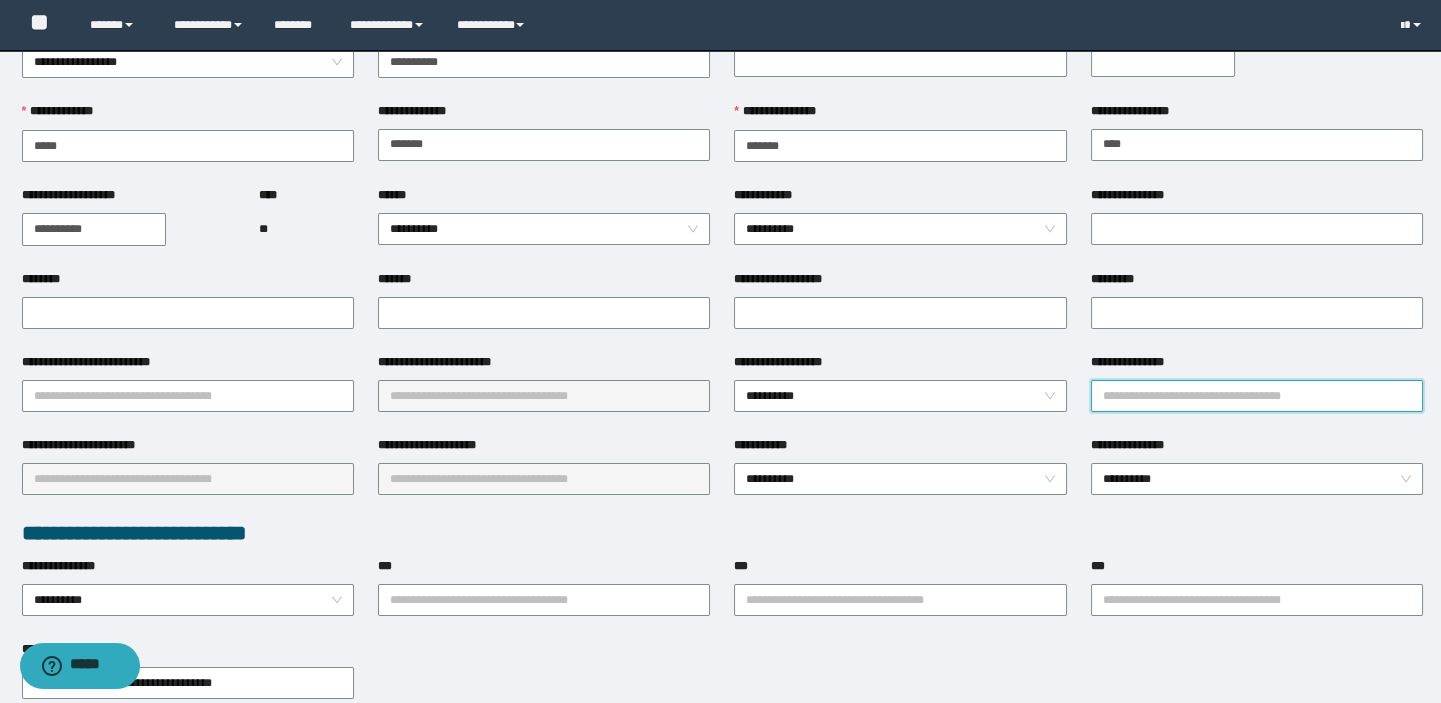 click on "**********" at bounding box center (1257, 396) 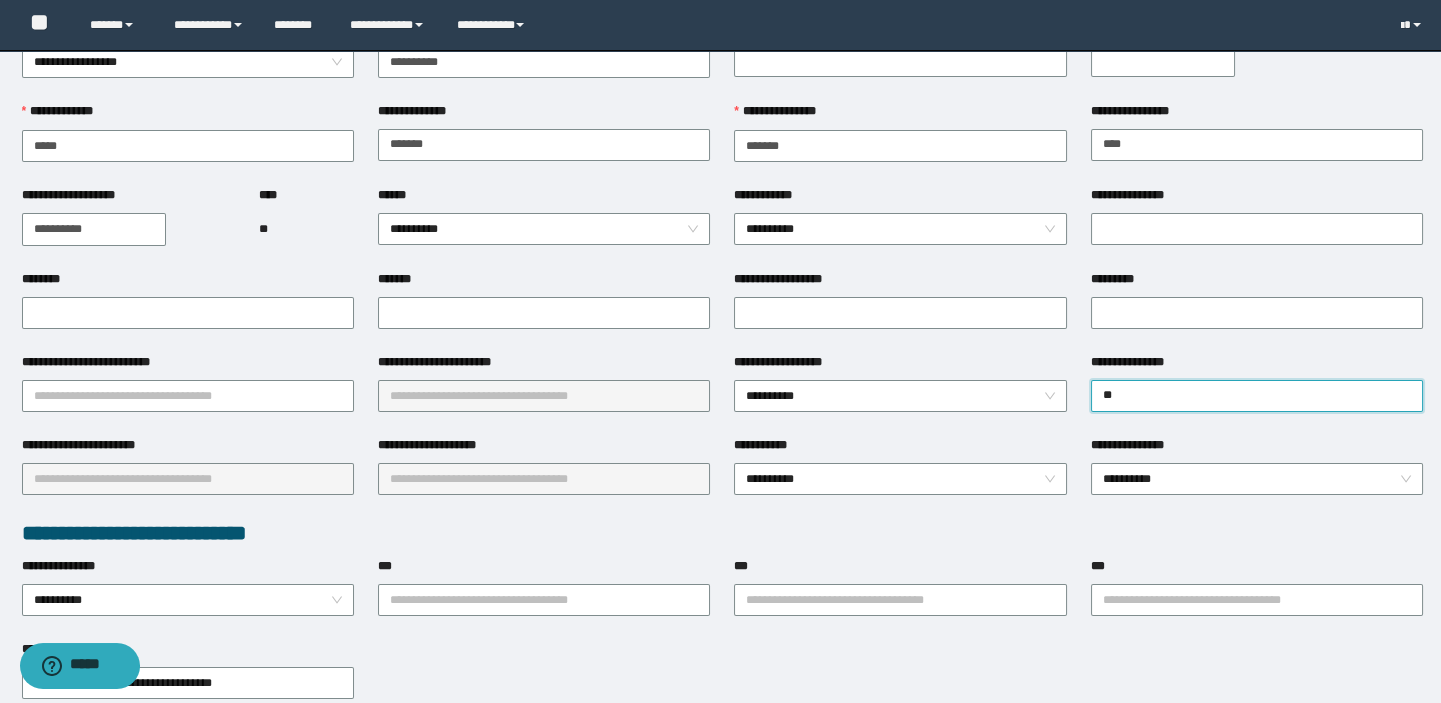 type on "*" 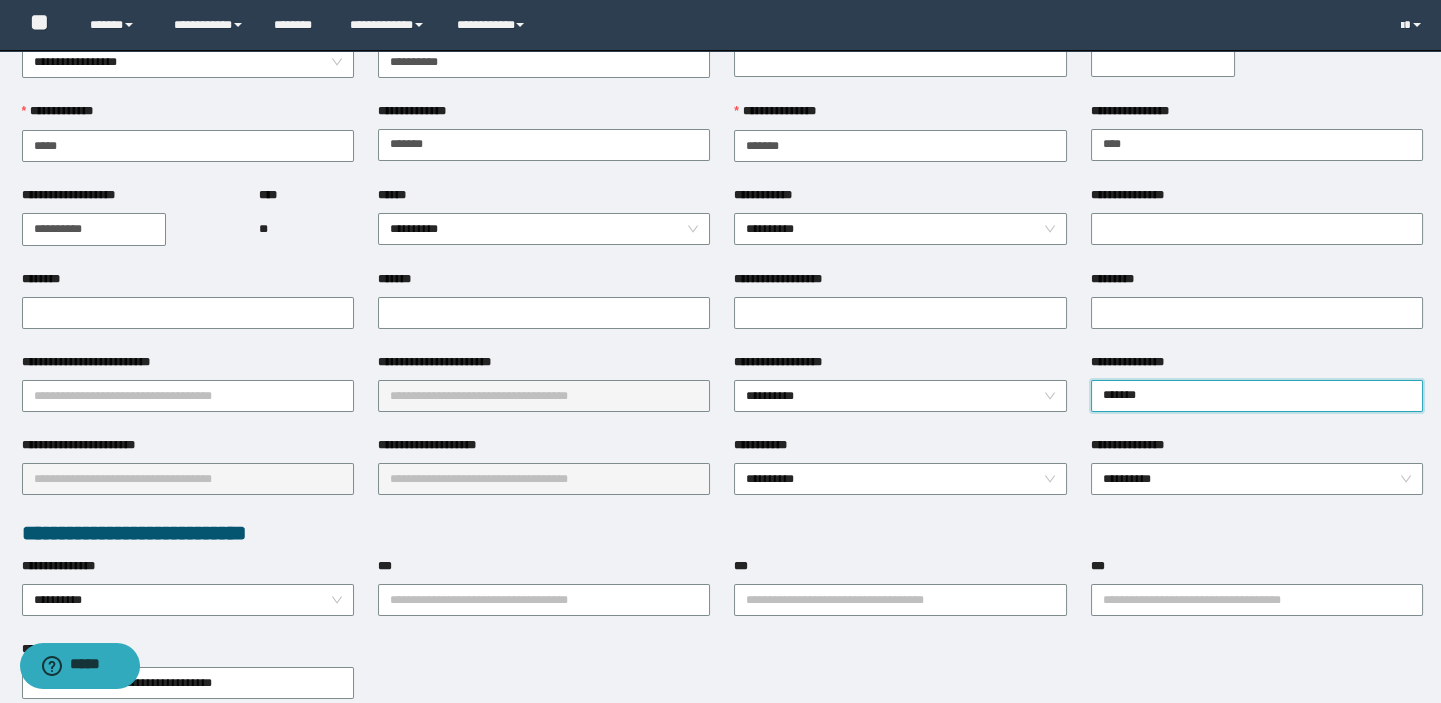 type on "********" 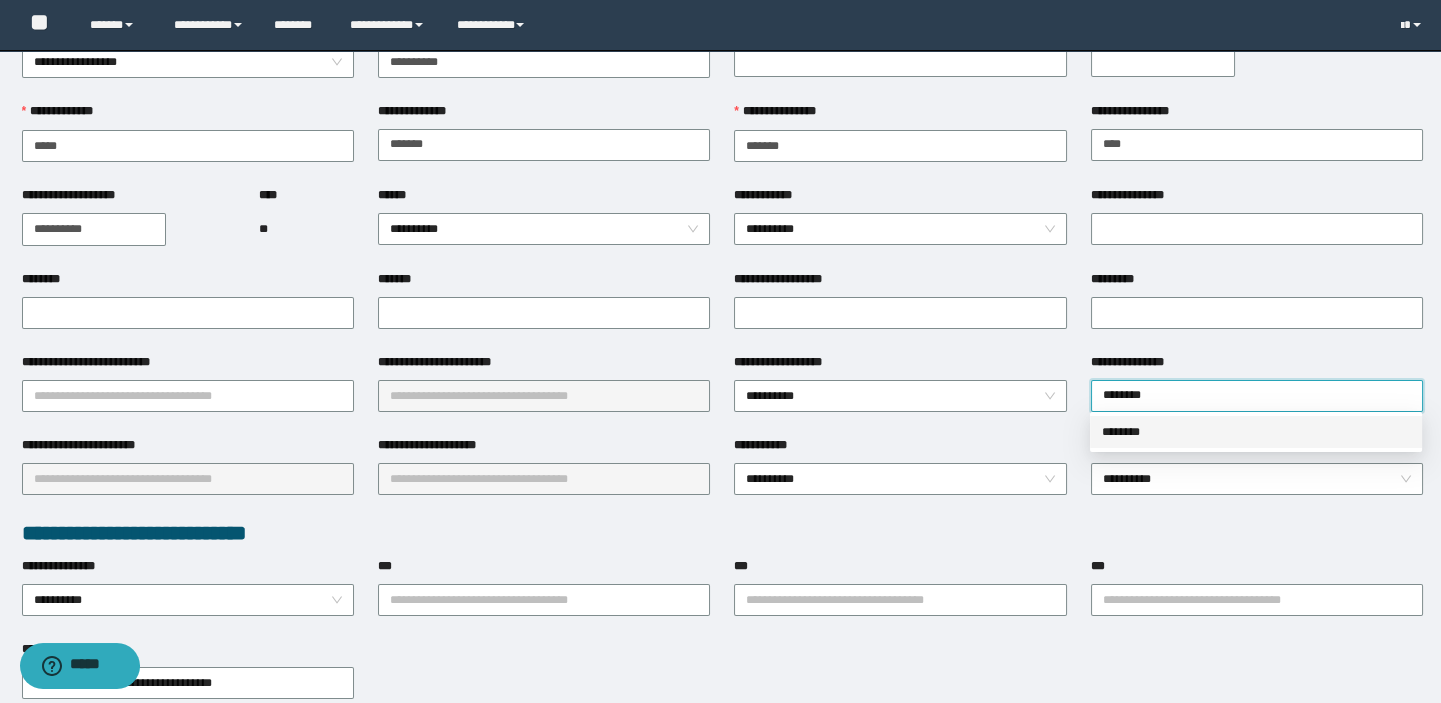 click on "********" at bounding box center (1256, 432) 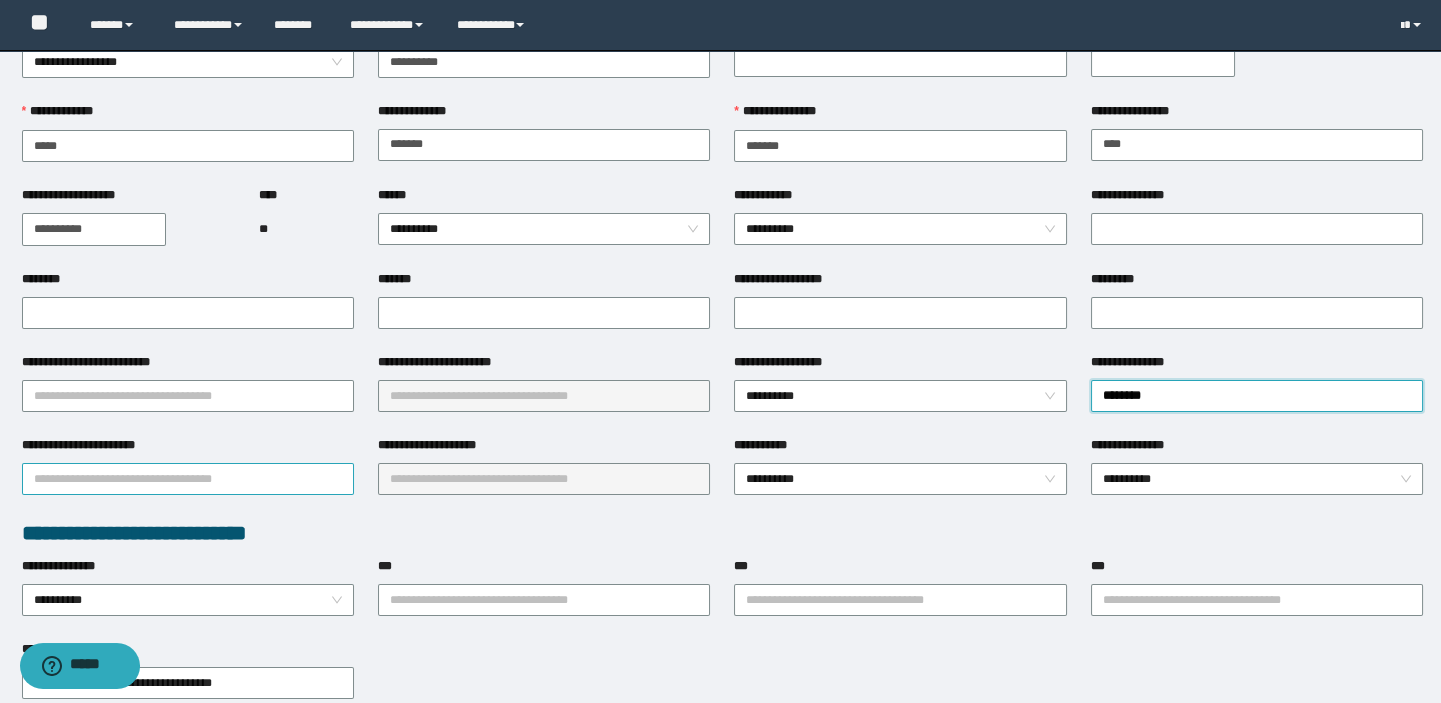 click on "**********" at bounding box center [188, 479] 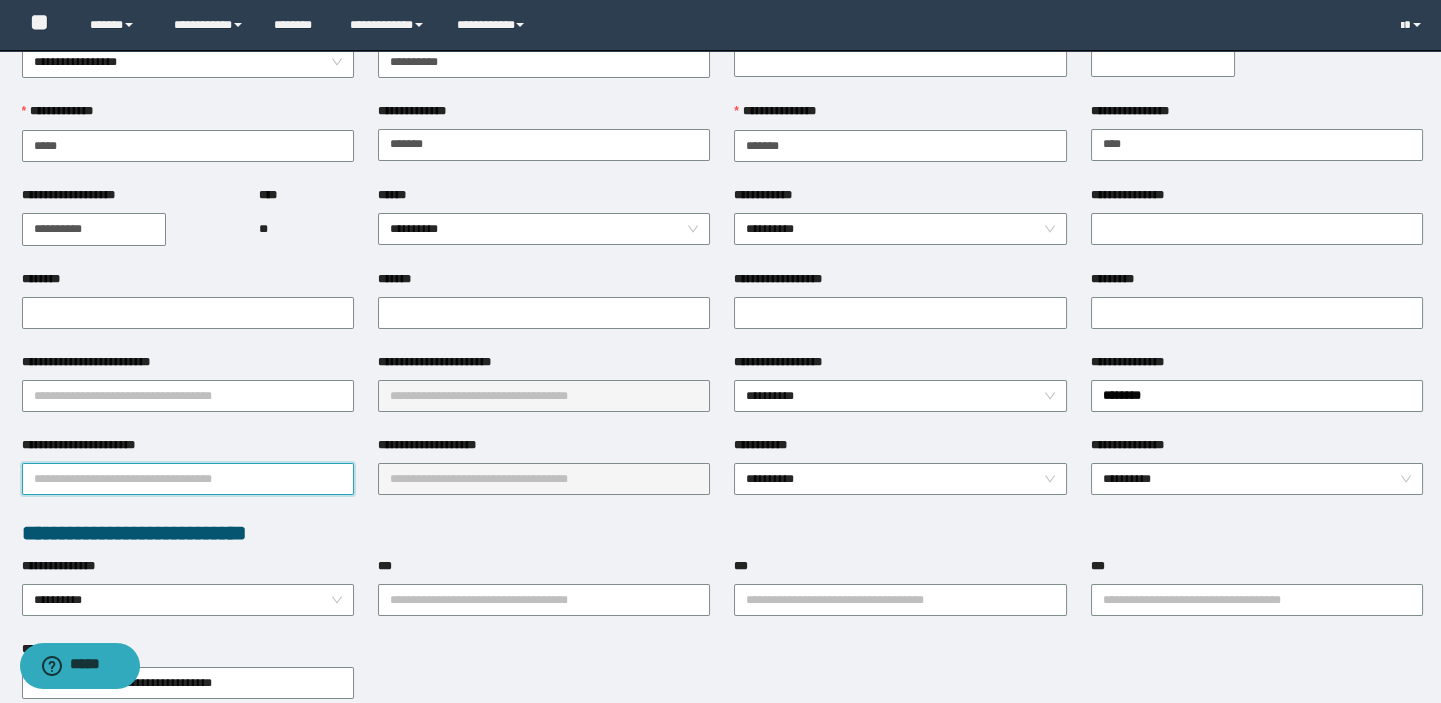 click on "**********" at bounding box center (188, 479) 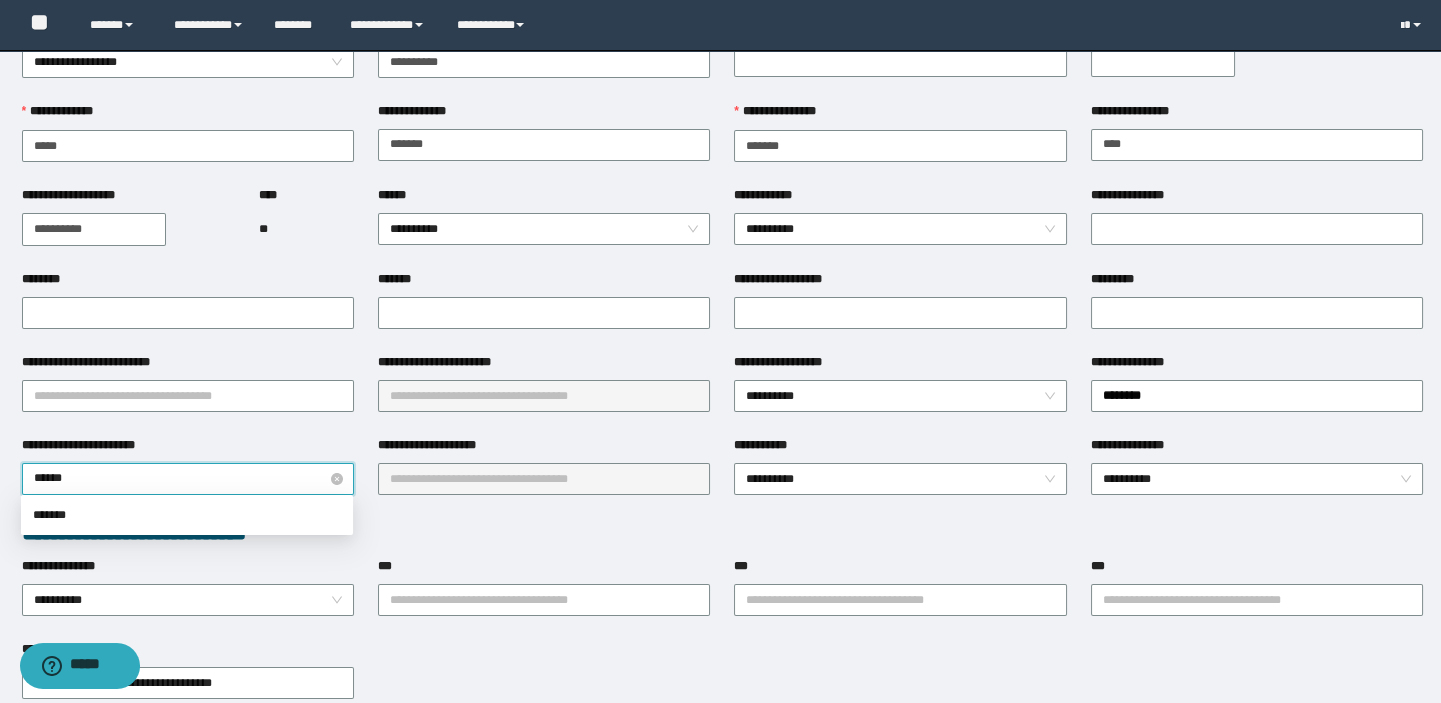 type on "*******" 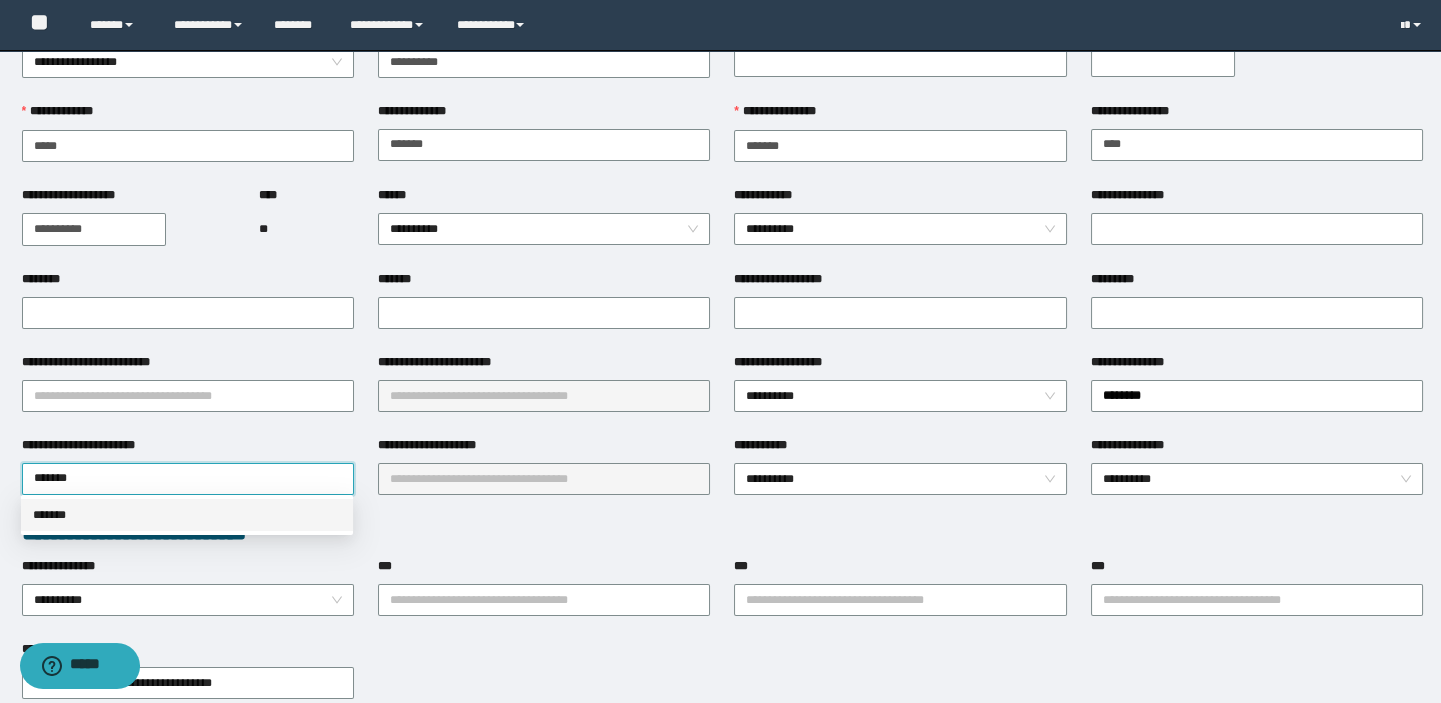 click on "*******" at bounding box center (187, 515) 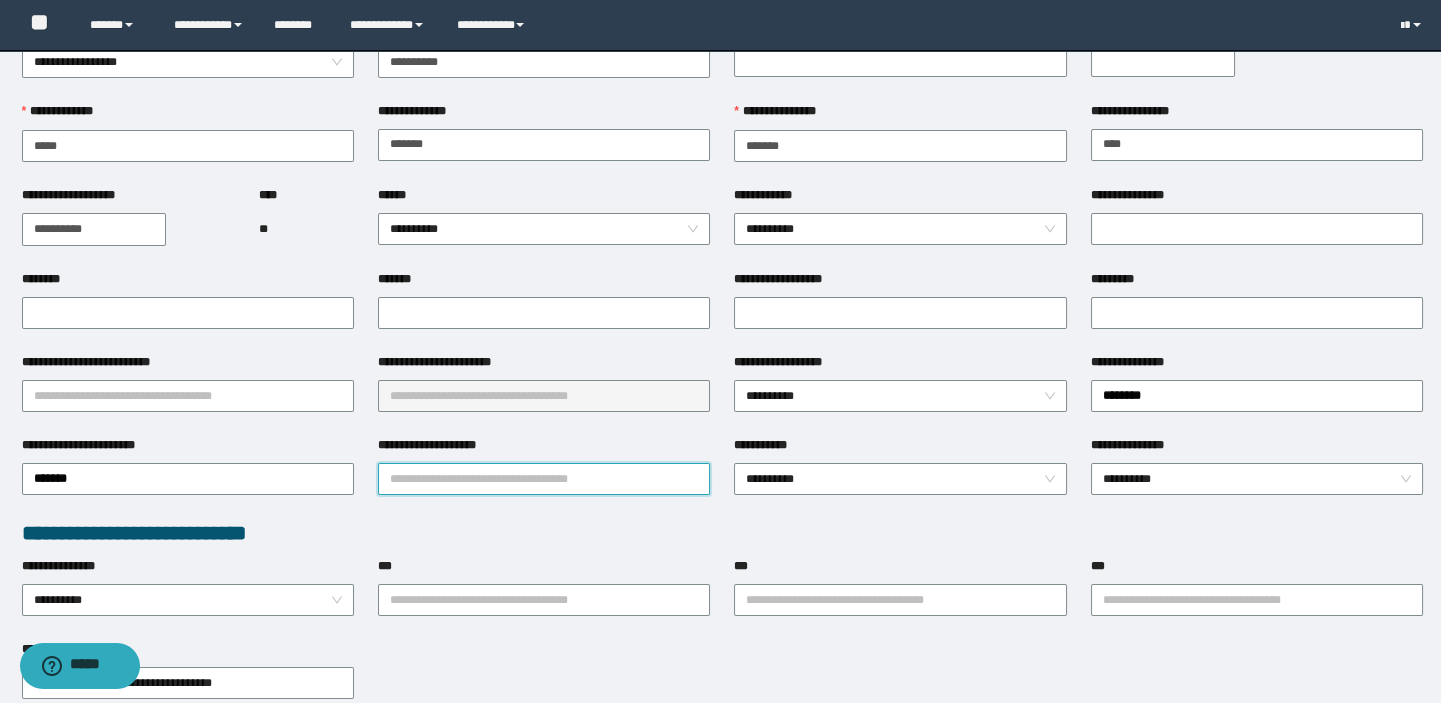 click on "**********" at bounding box center (544, 479) 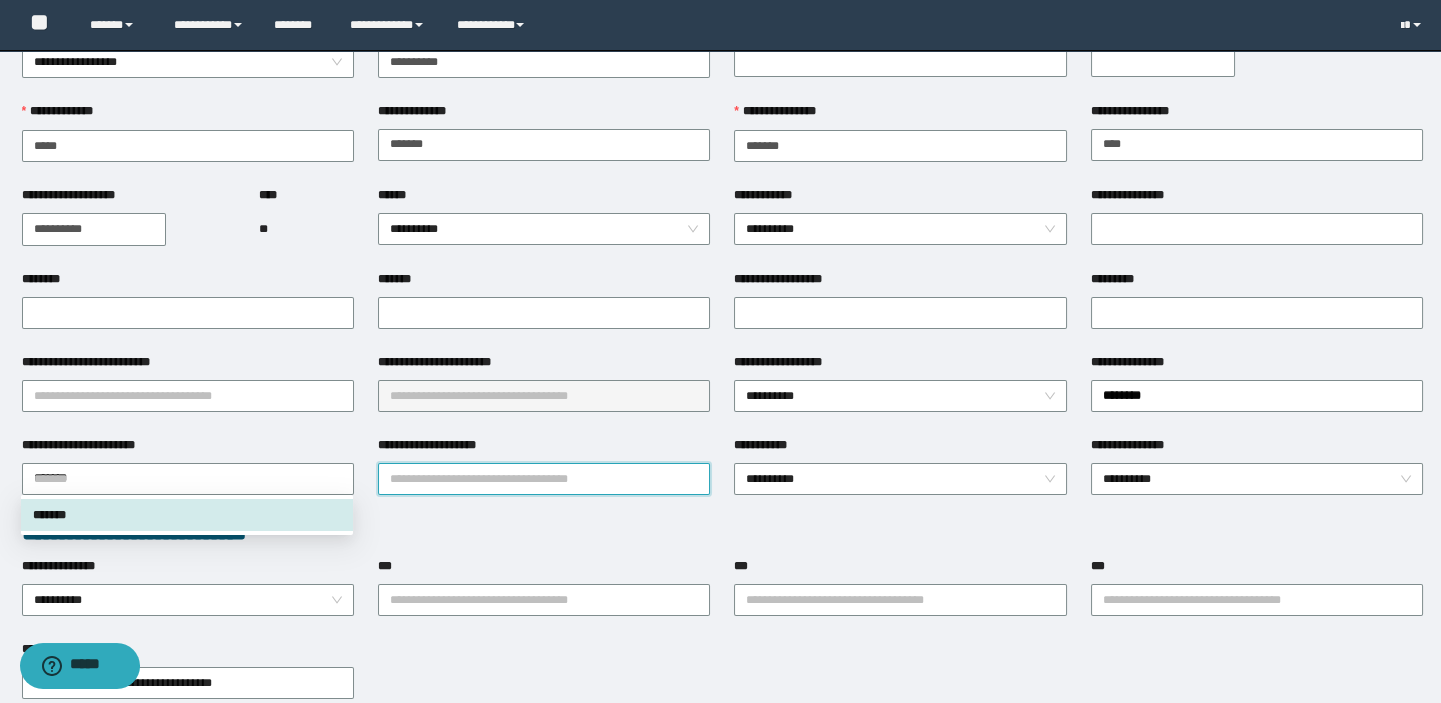 drag, startPoint x: 73, startPoint y: 480, endPoint x: 0, endPoint y: 468, distance: 73.97973 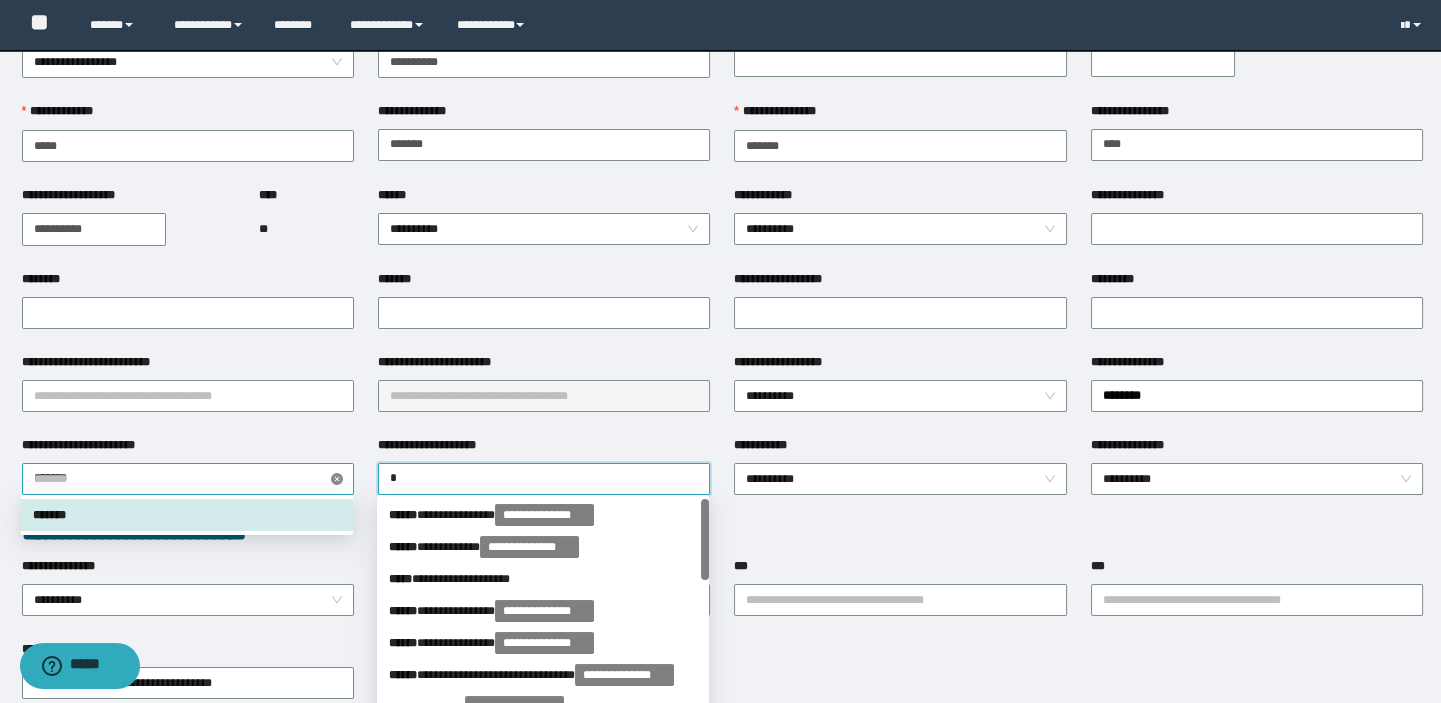 type on "*" 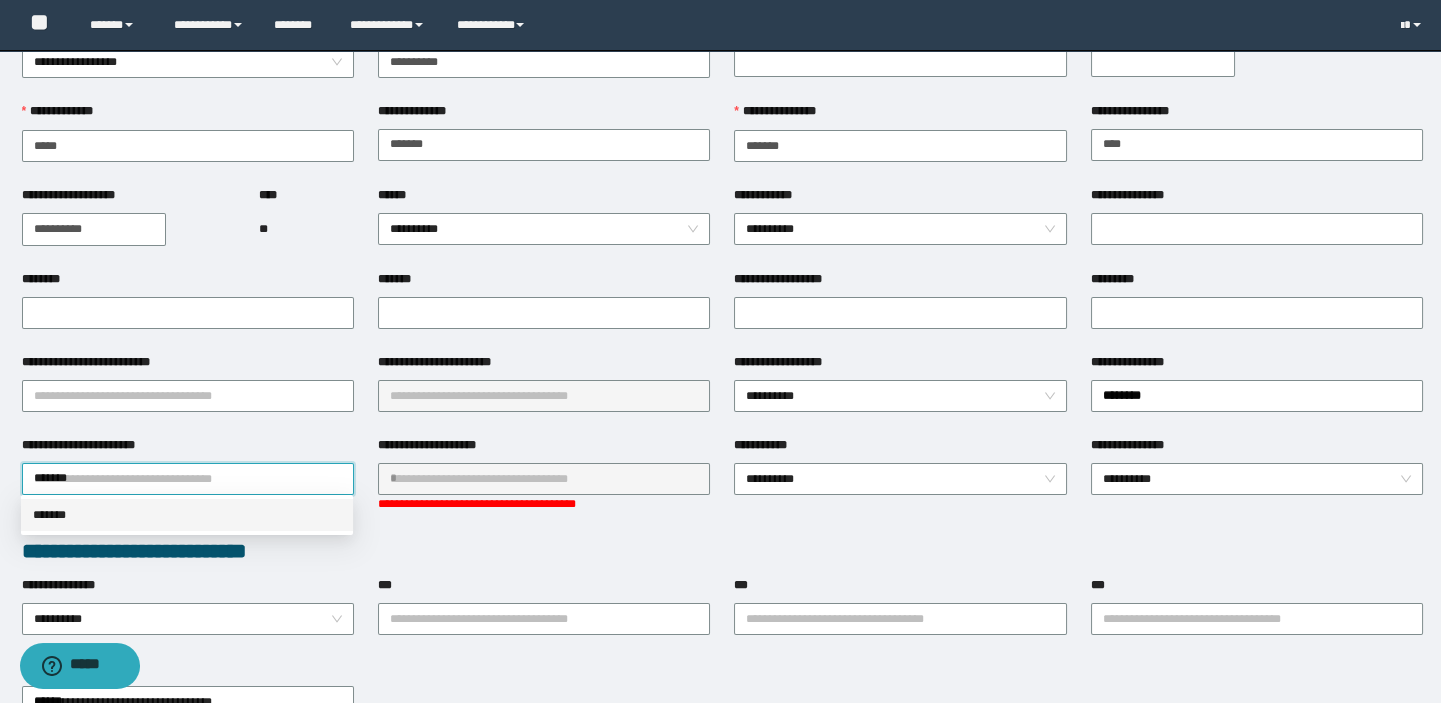 click on "*******" at bounding box center (188, 479) 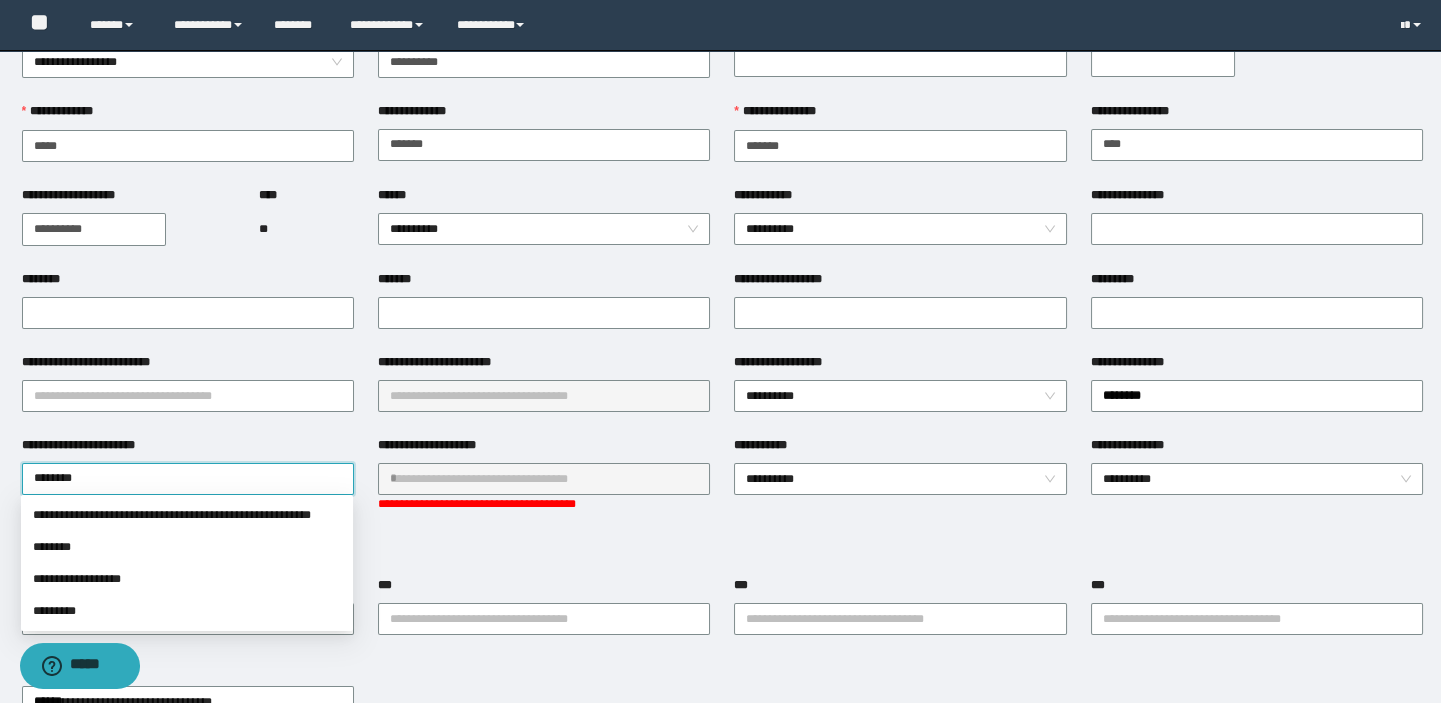 type on "*********" 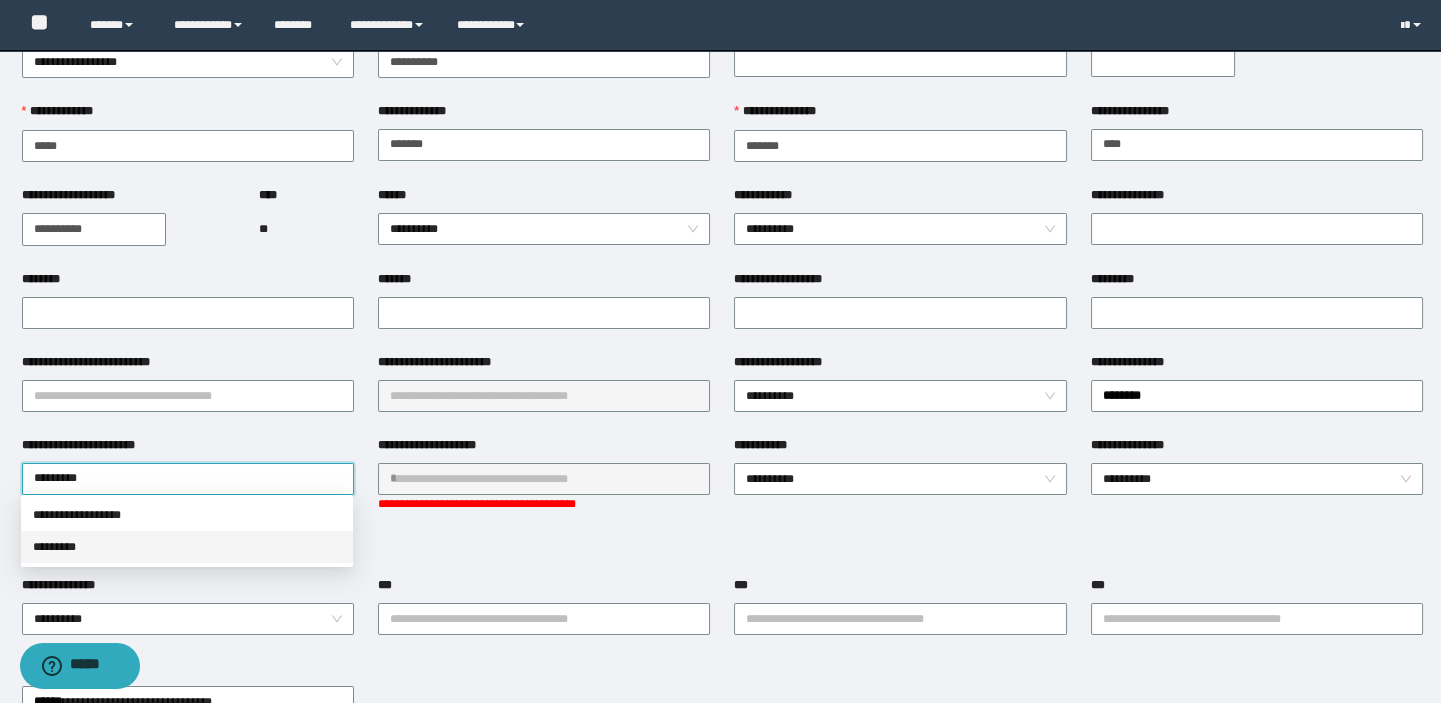 click on "*********" at bounding box center (187, 547) 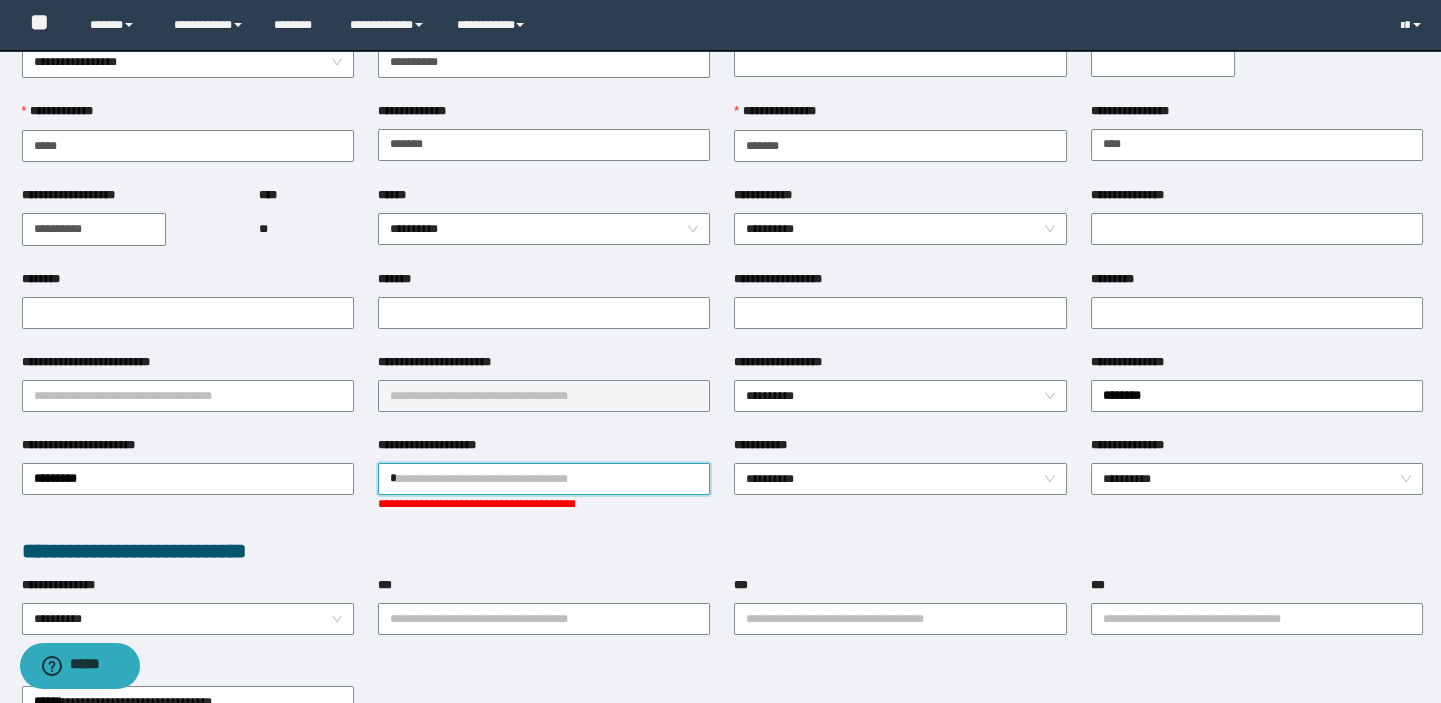 click on "*" at bounding box center [544, 479] 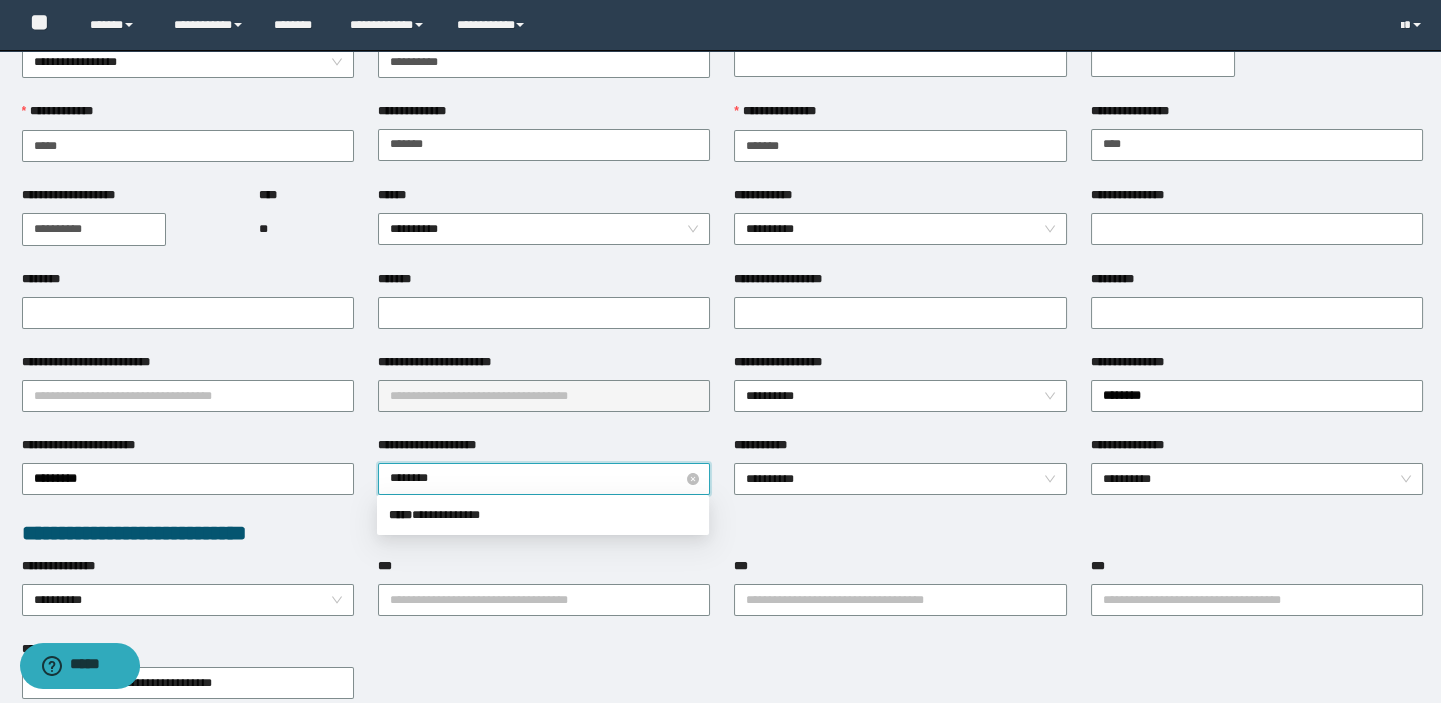 type on "*********" 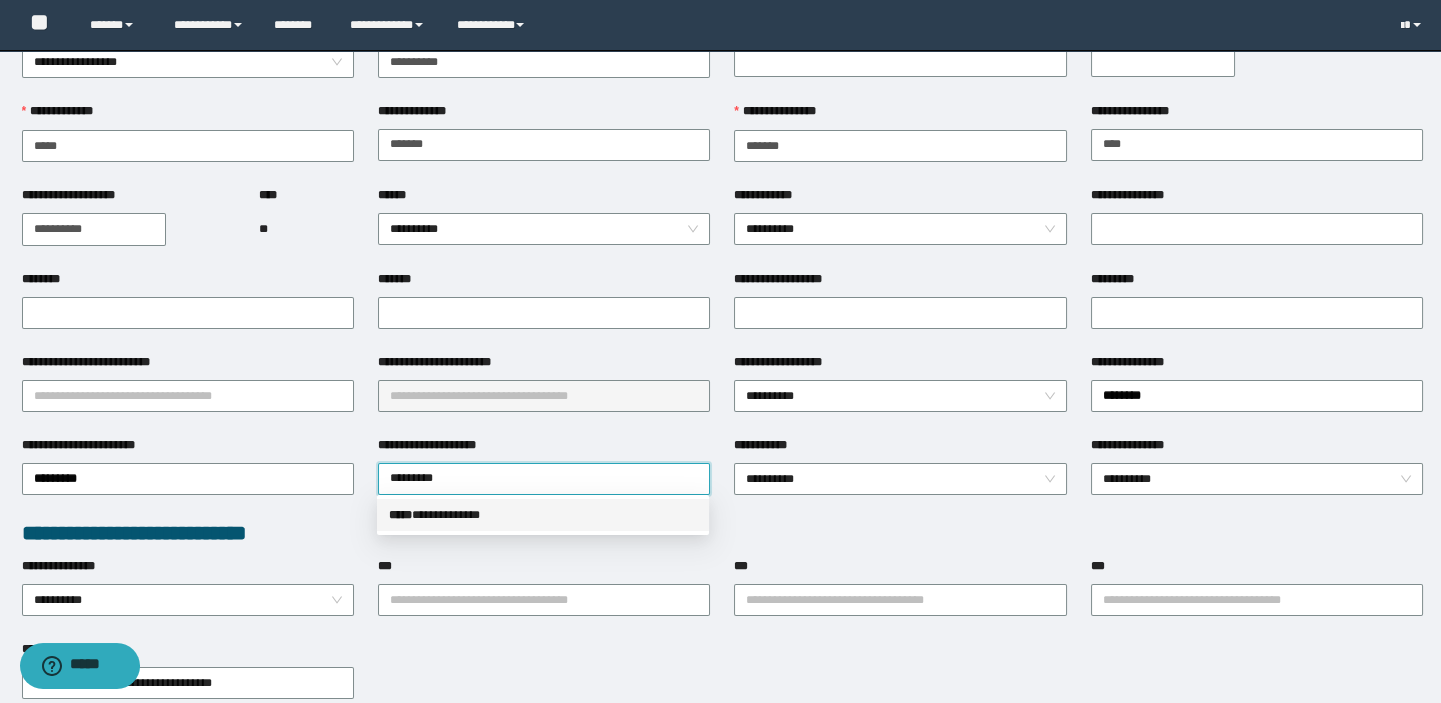 click on "**********" at bounding box center [543, 515] 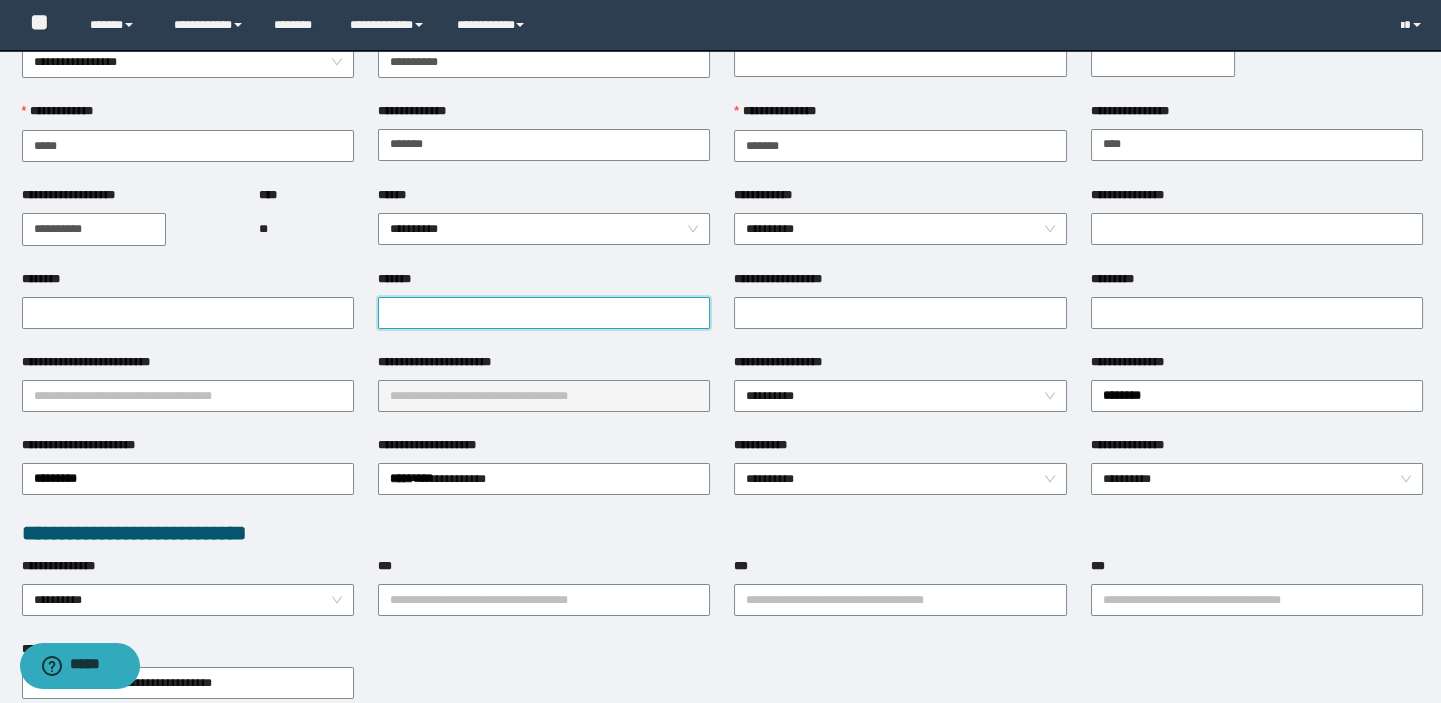 click on "*******" at bounding box center (544, 313) 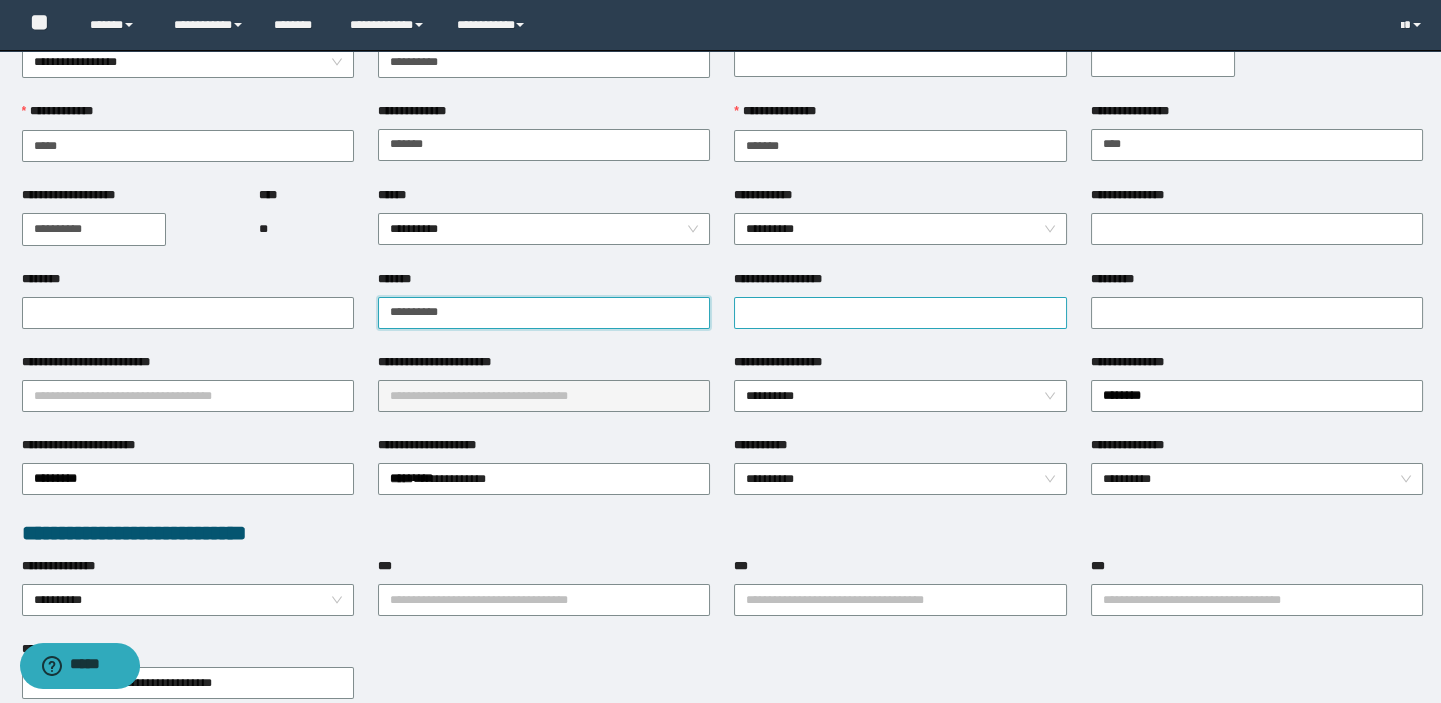 type on "**********" 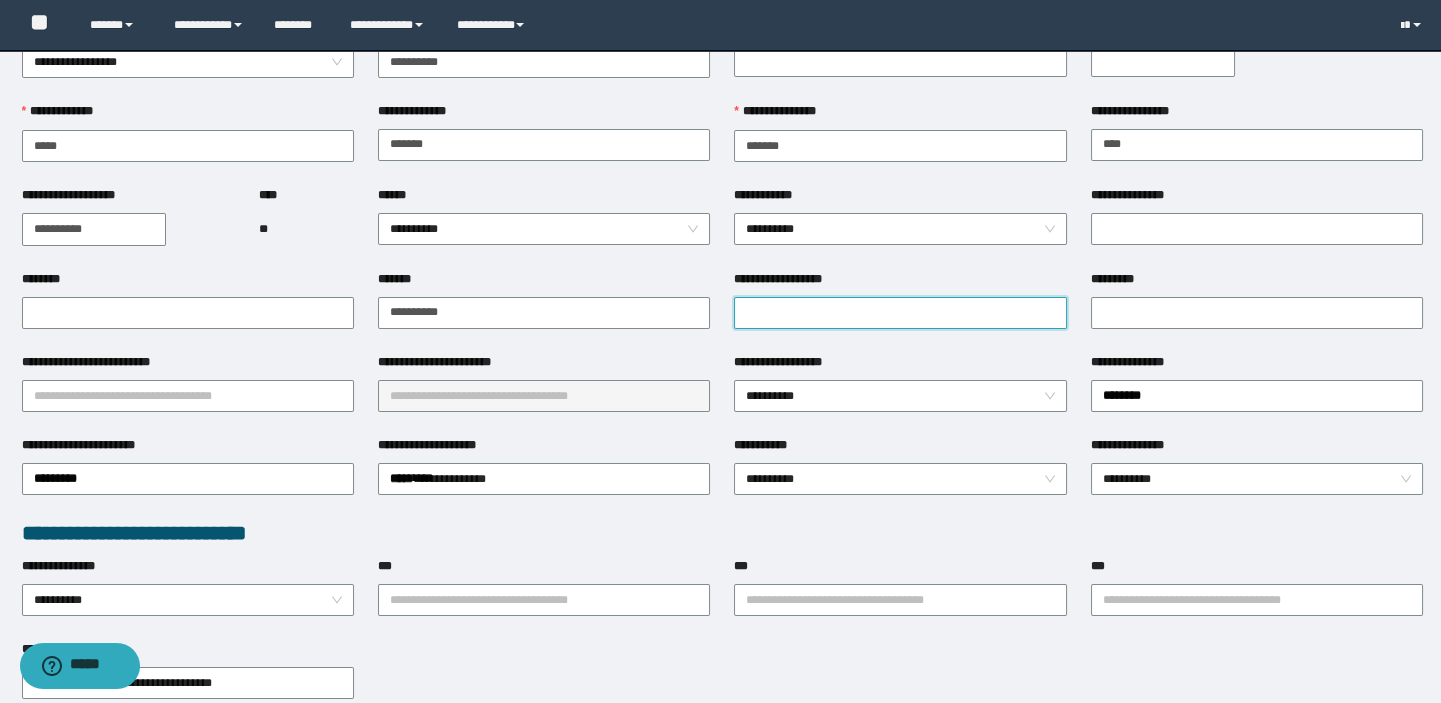 click on "**********" at bounding box center [900, 313] 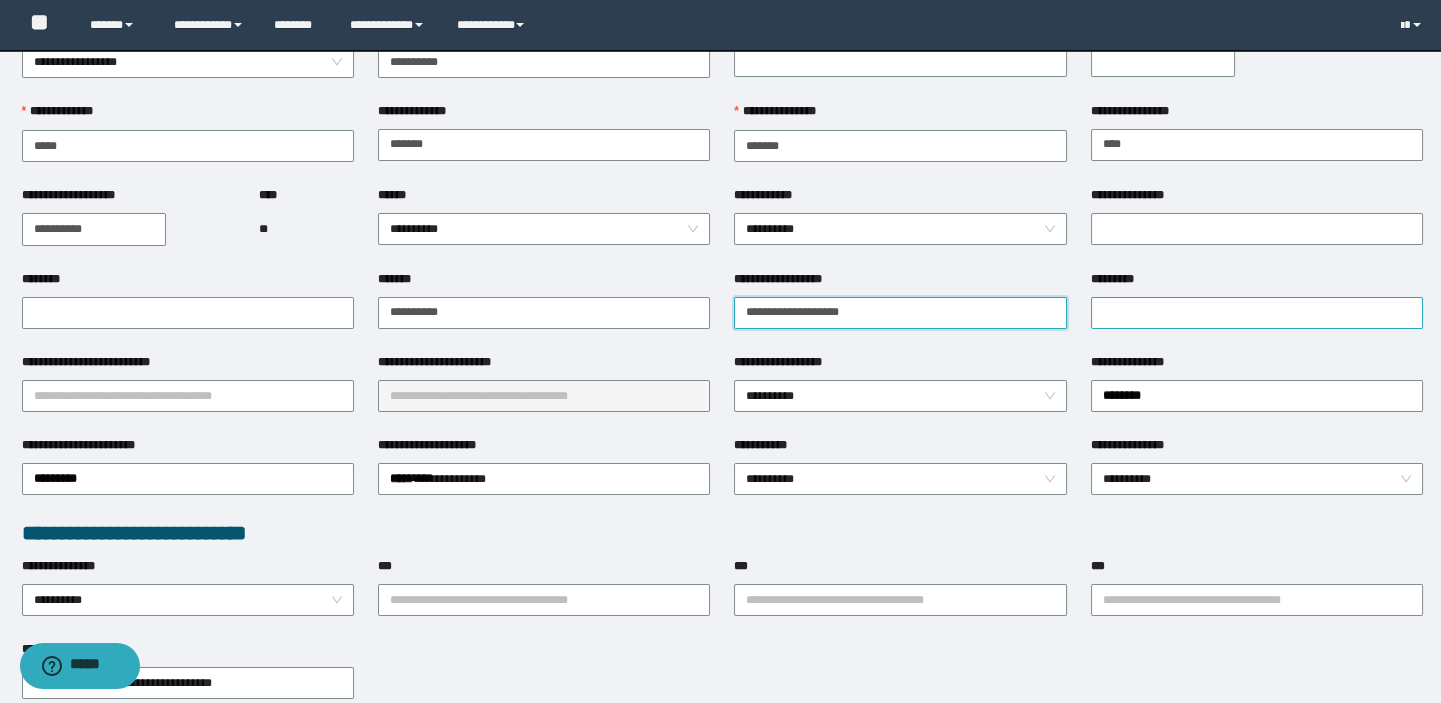type on "**********" 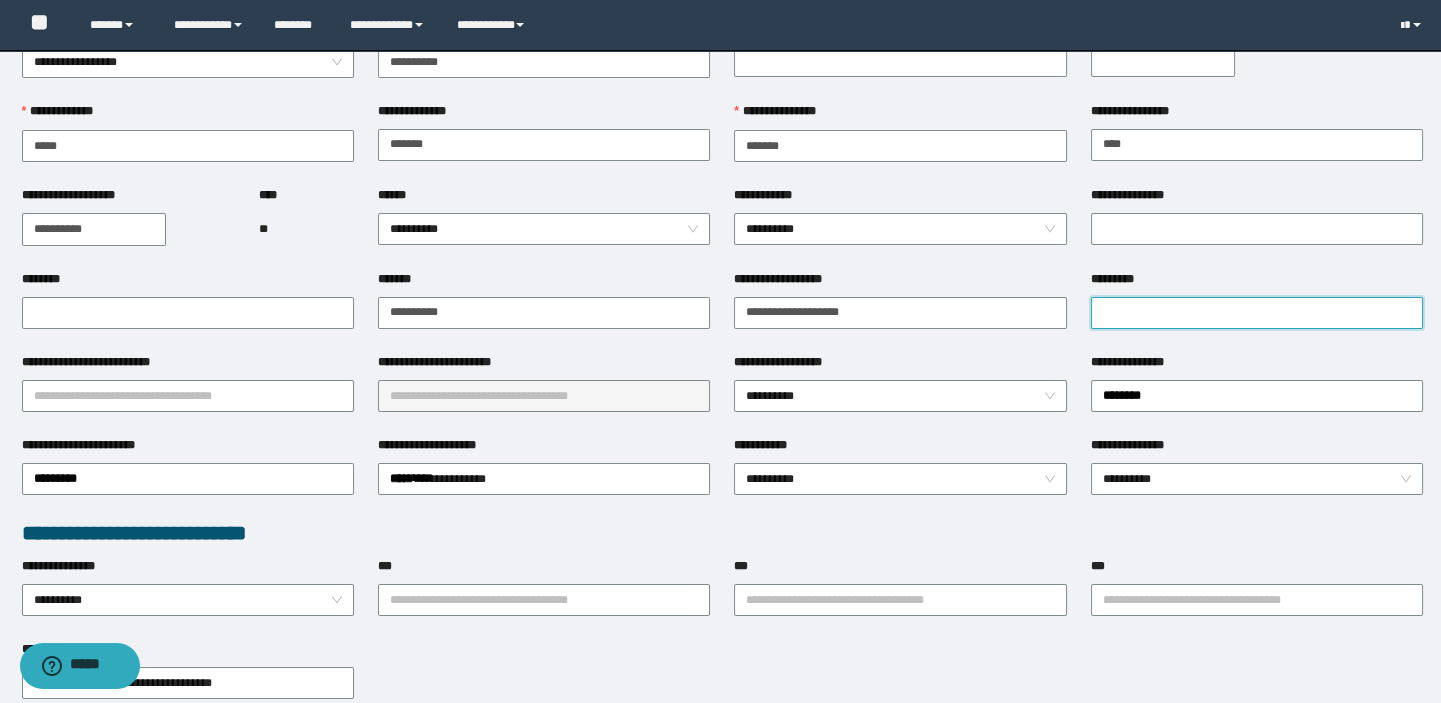 click on "*********" at bounding box center [1257, 313] 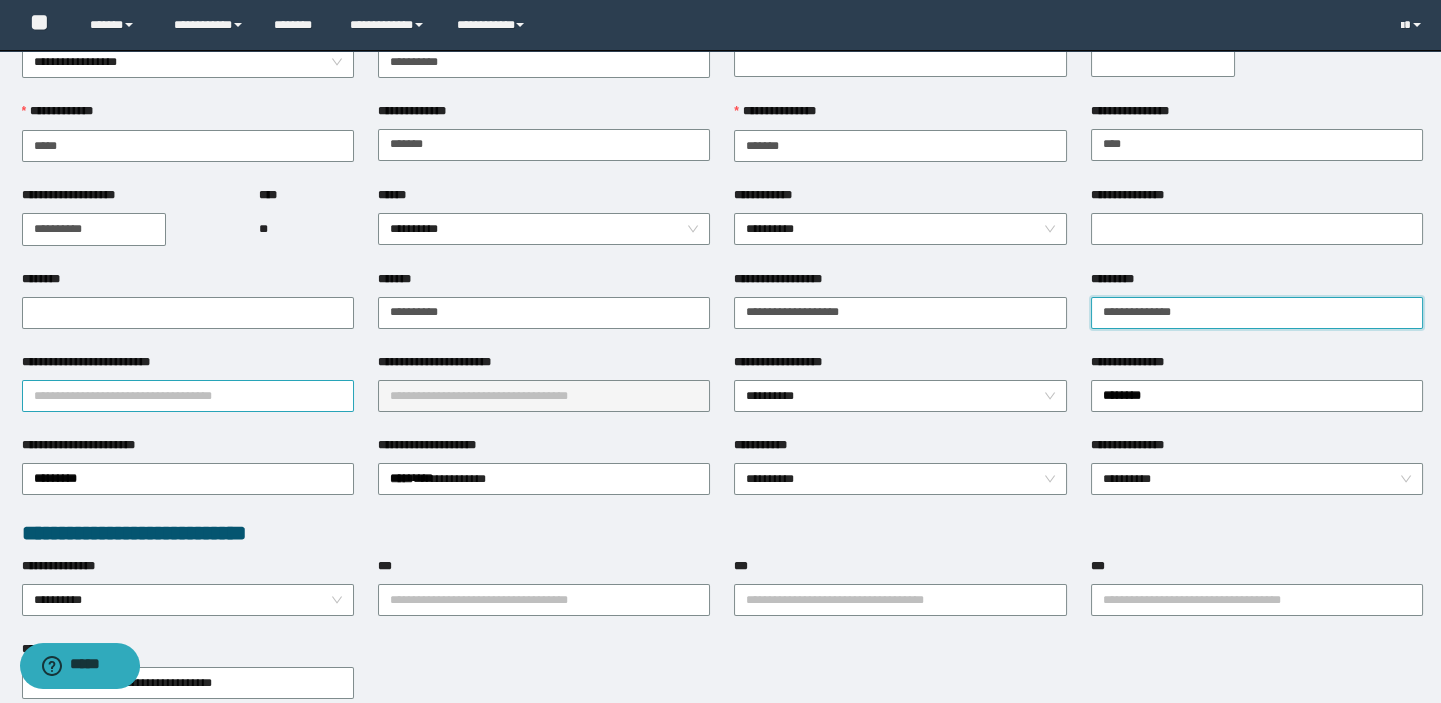 type on "**********" 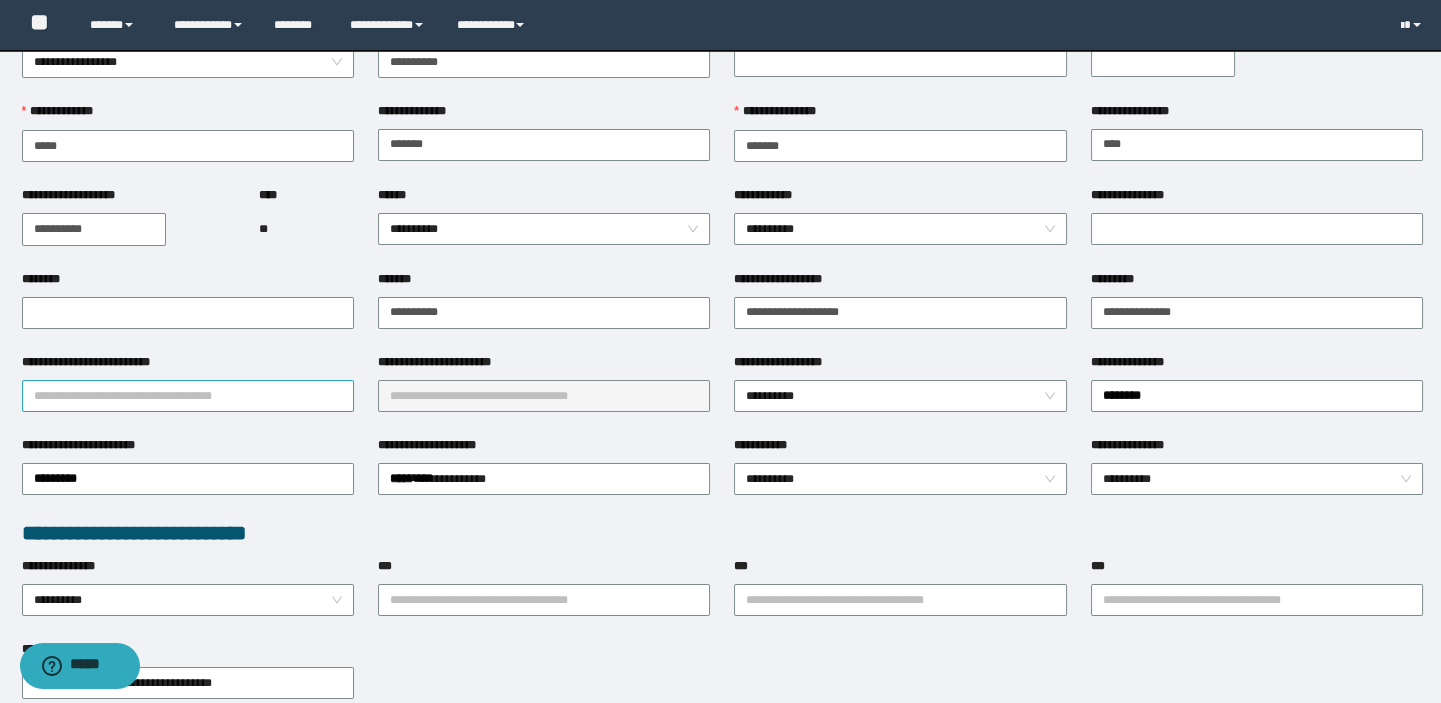 click on "**********" at bounding box center (188, 396) 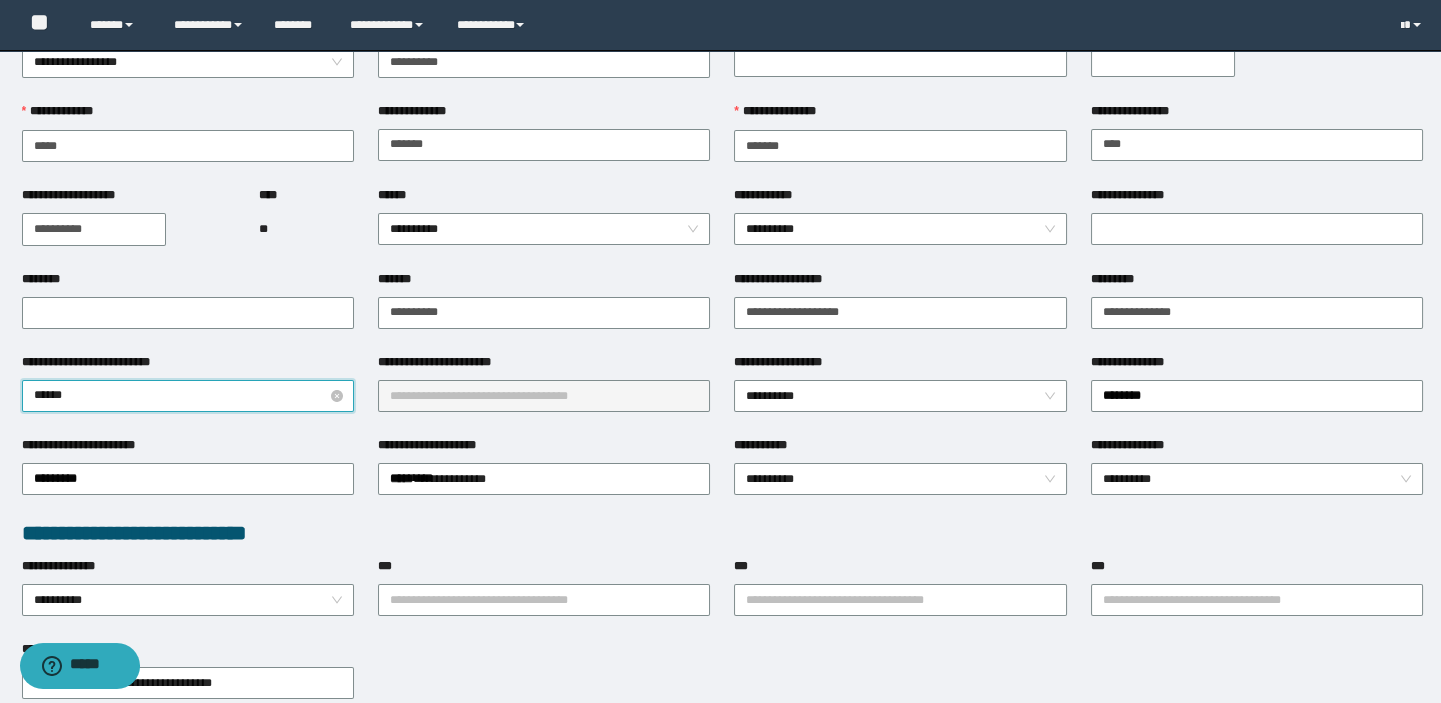 type on "*******" 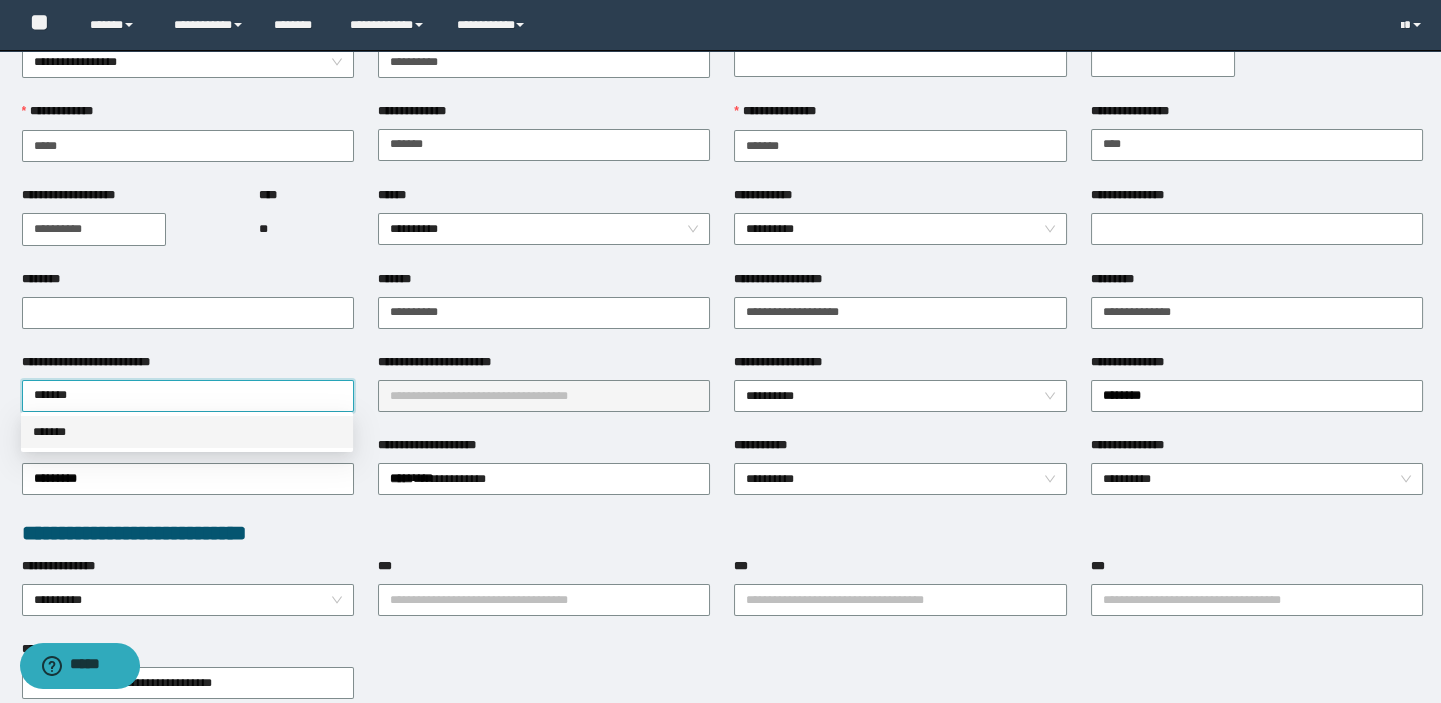 click on "*******" at bounding box center (187, 432) 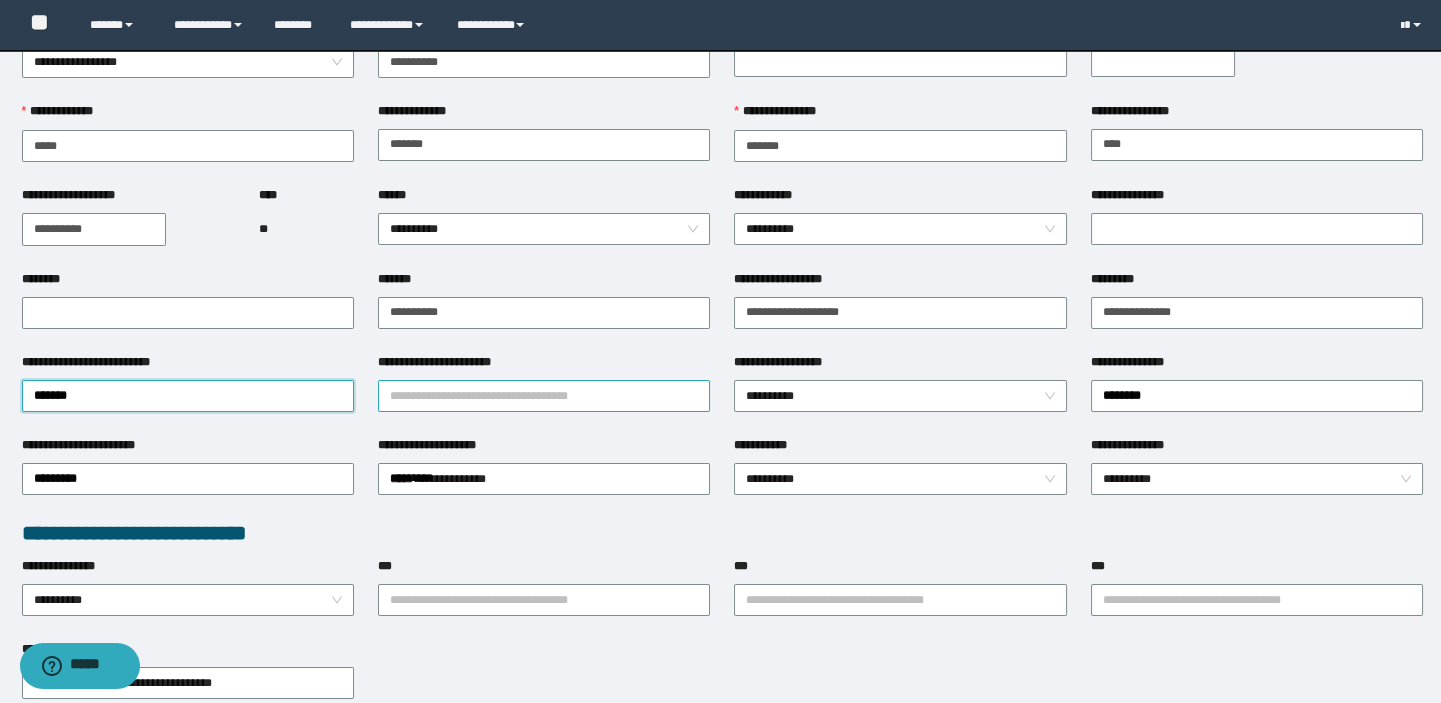 click on "**********" at bounding box center (544, 396) 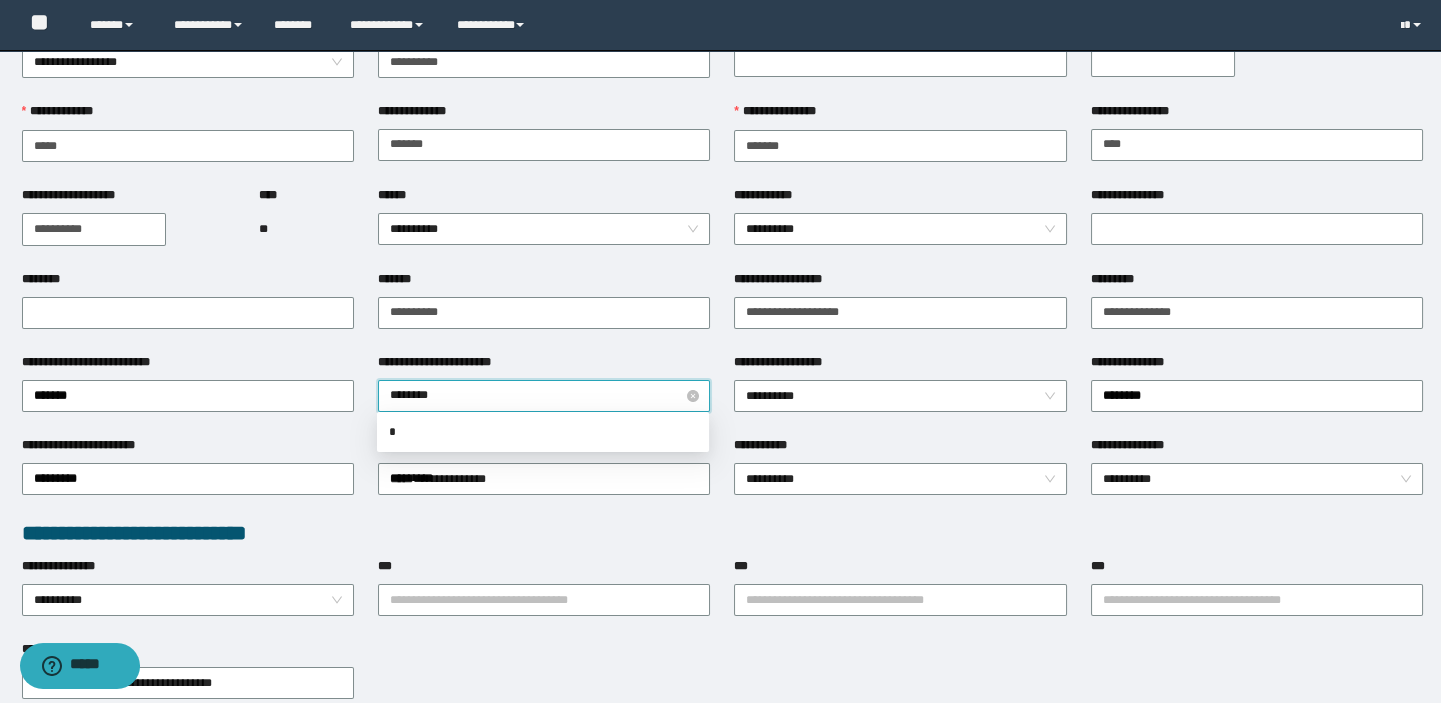 type on "*********" 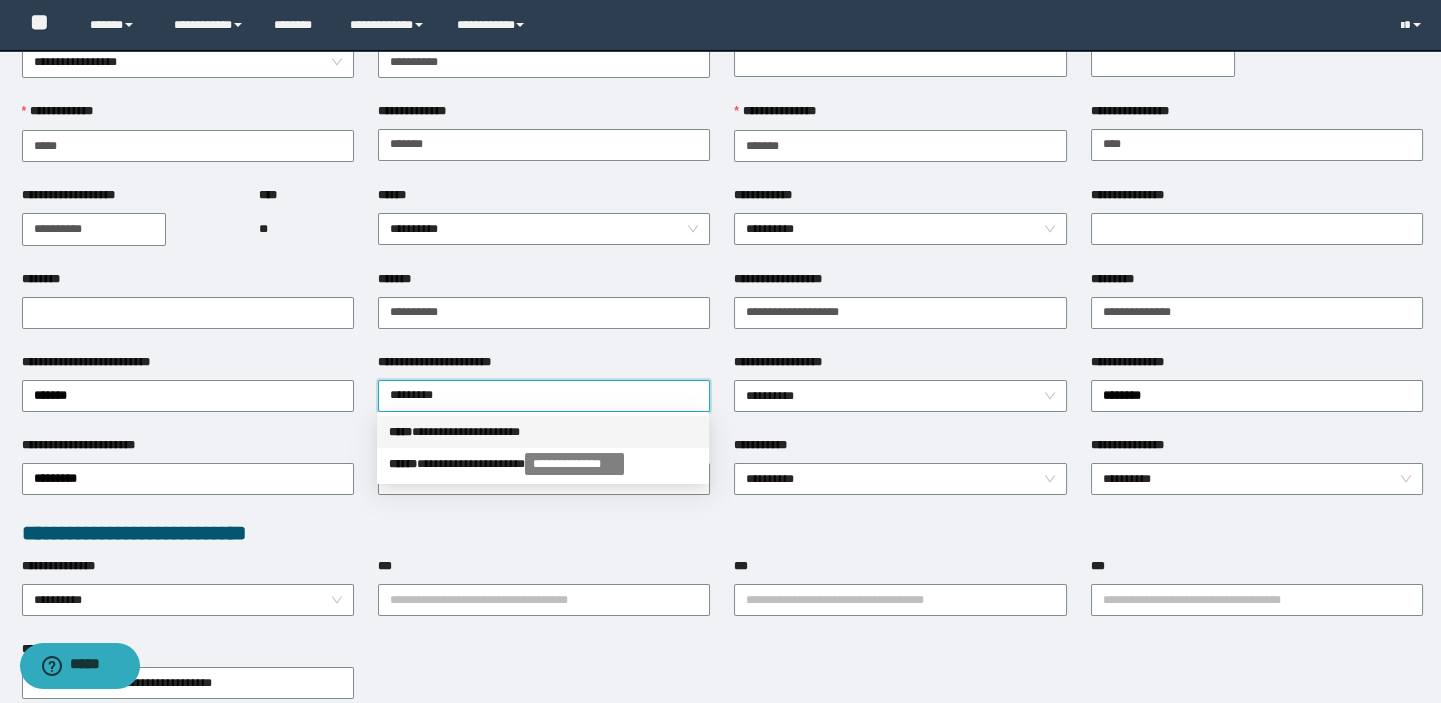click on "**********" at bounding box center (543, 432) 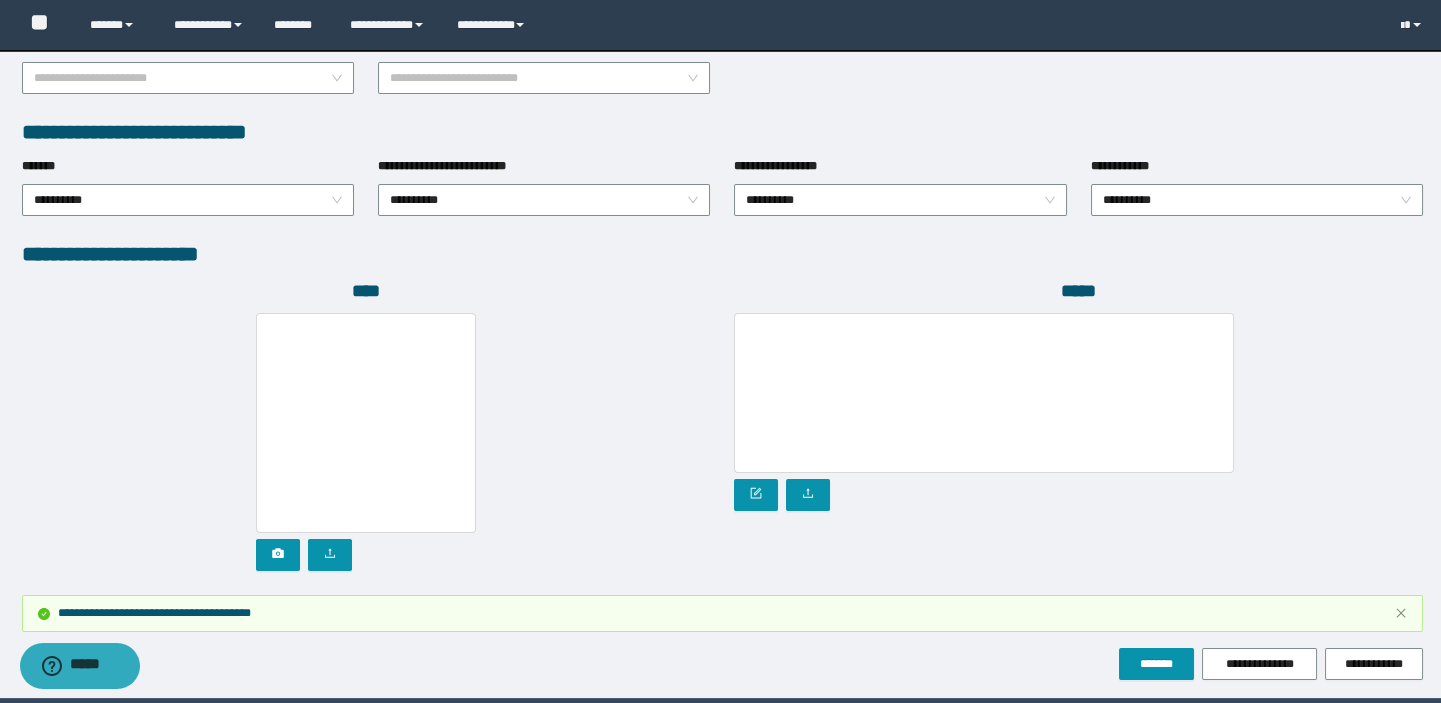 scroll, scrollTop: 1104, scrollLeft: 0, axis: vertical 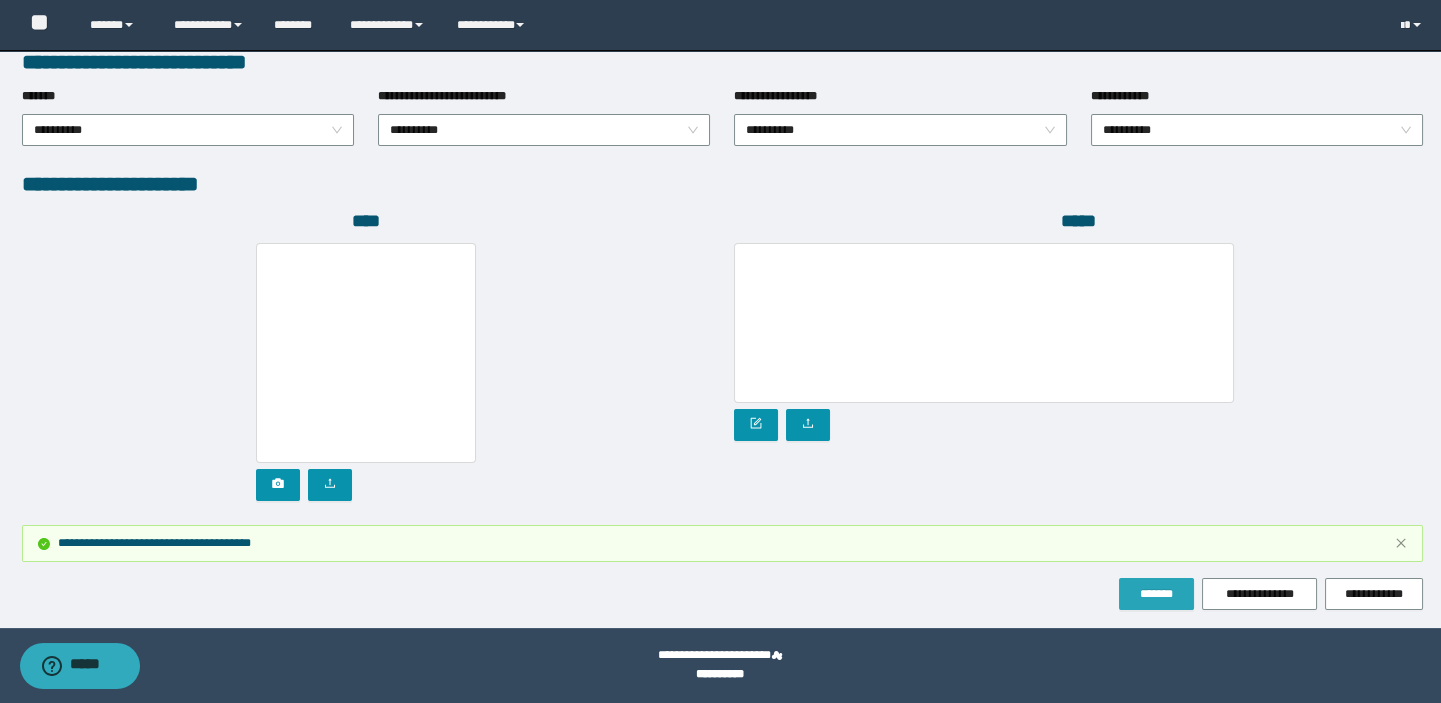 click on "*******" at bounding box center (1156, 594) 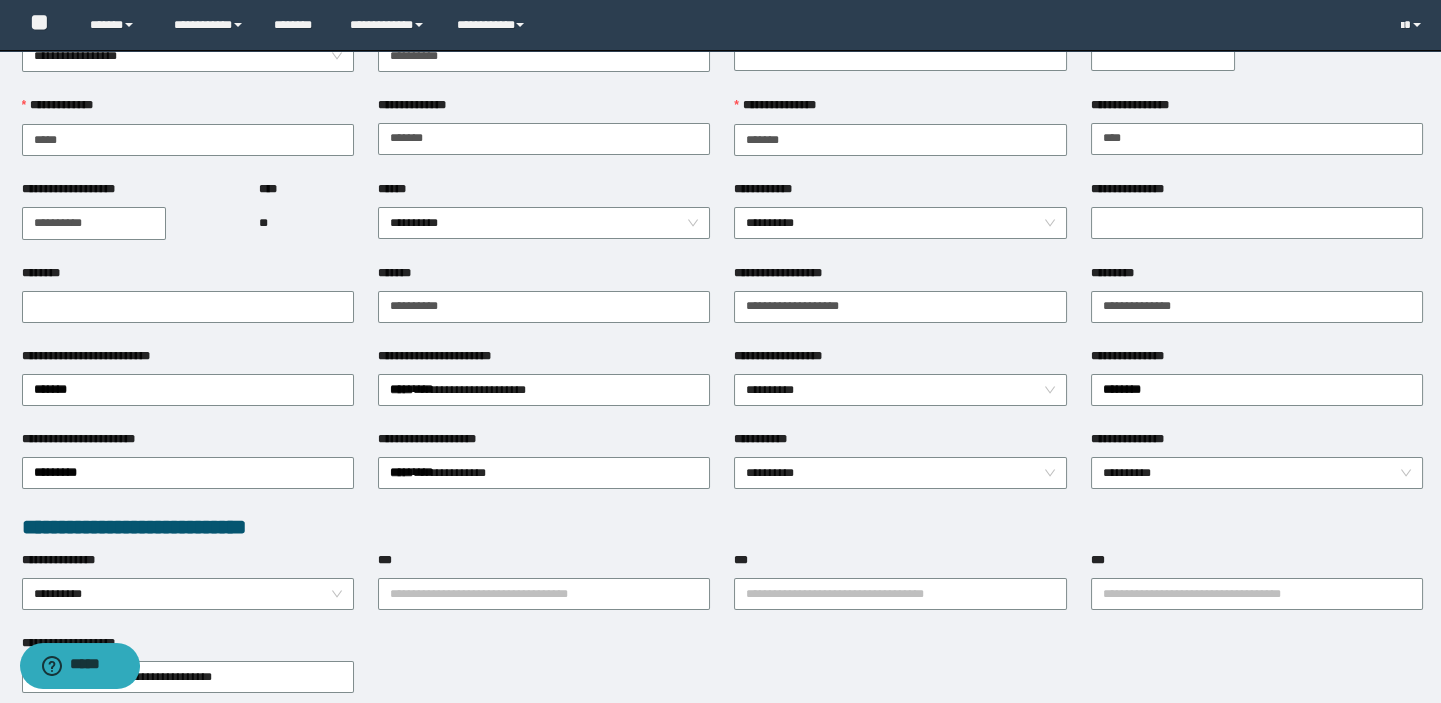 scroll, scrollTop: 104, scrollLeft: 0, axis: vertical 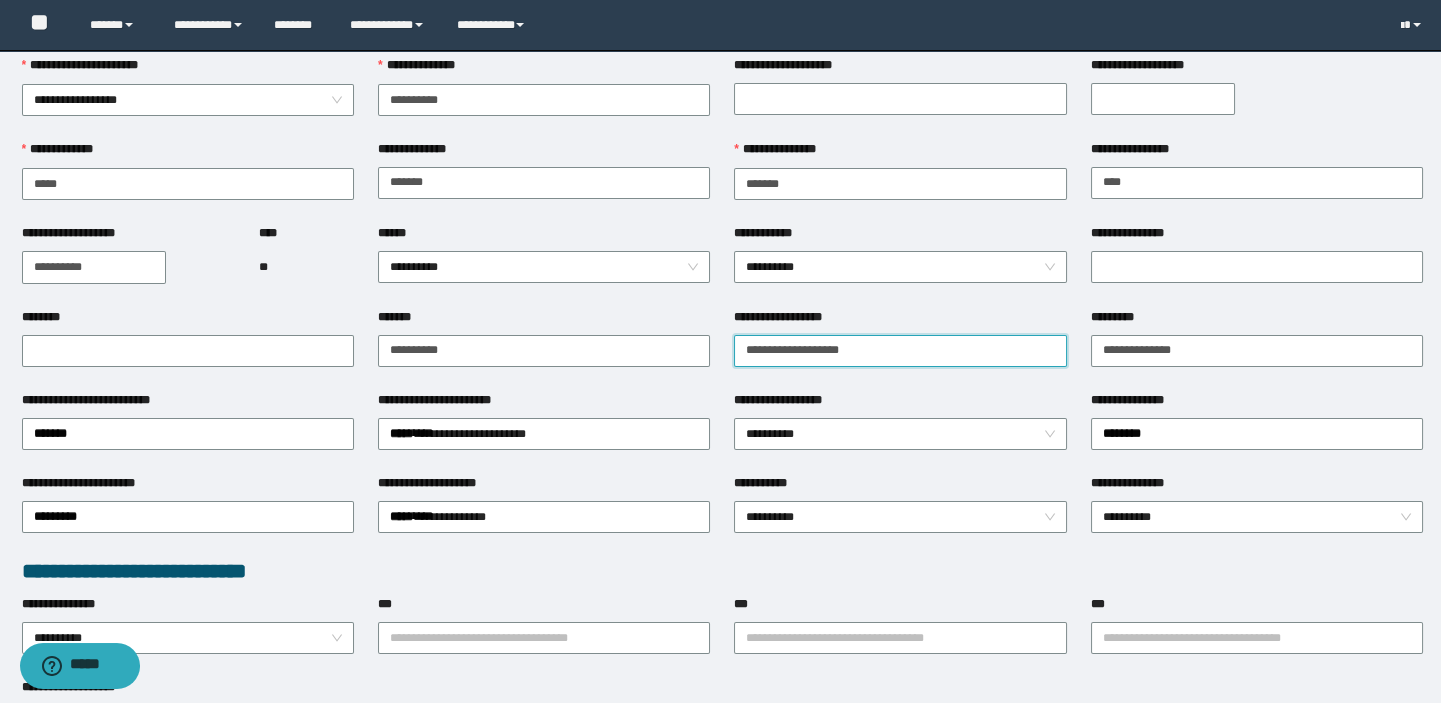 click on "**********" at bounding box center (900, 351) 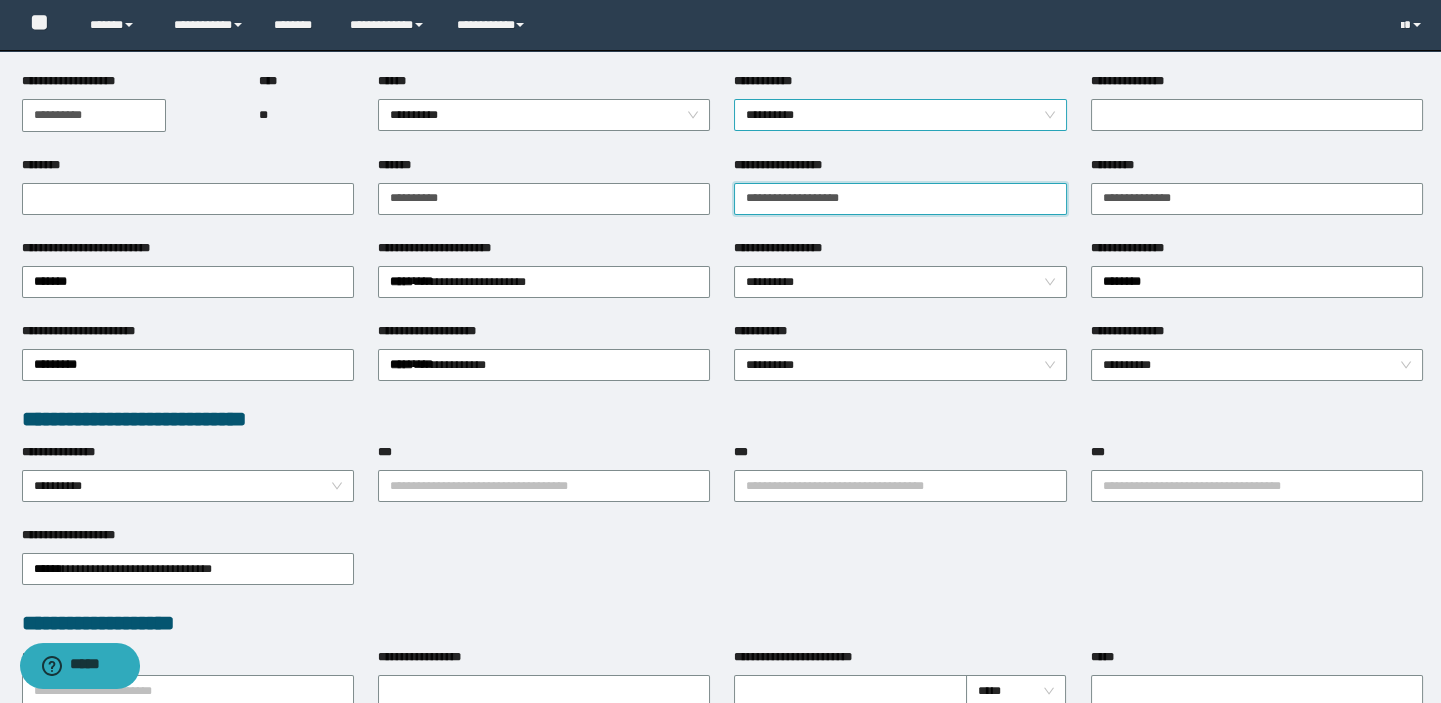 scroll, scrollTop: 0, scrollLeft: 0, axis: both 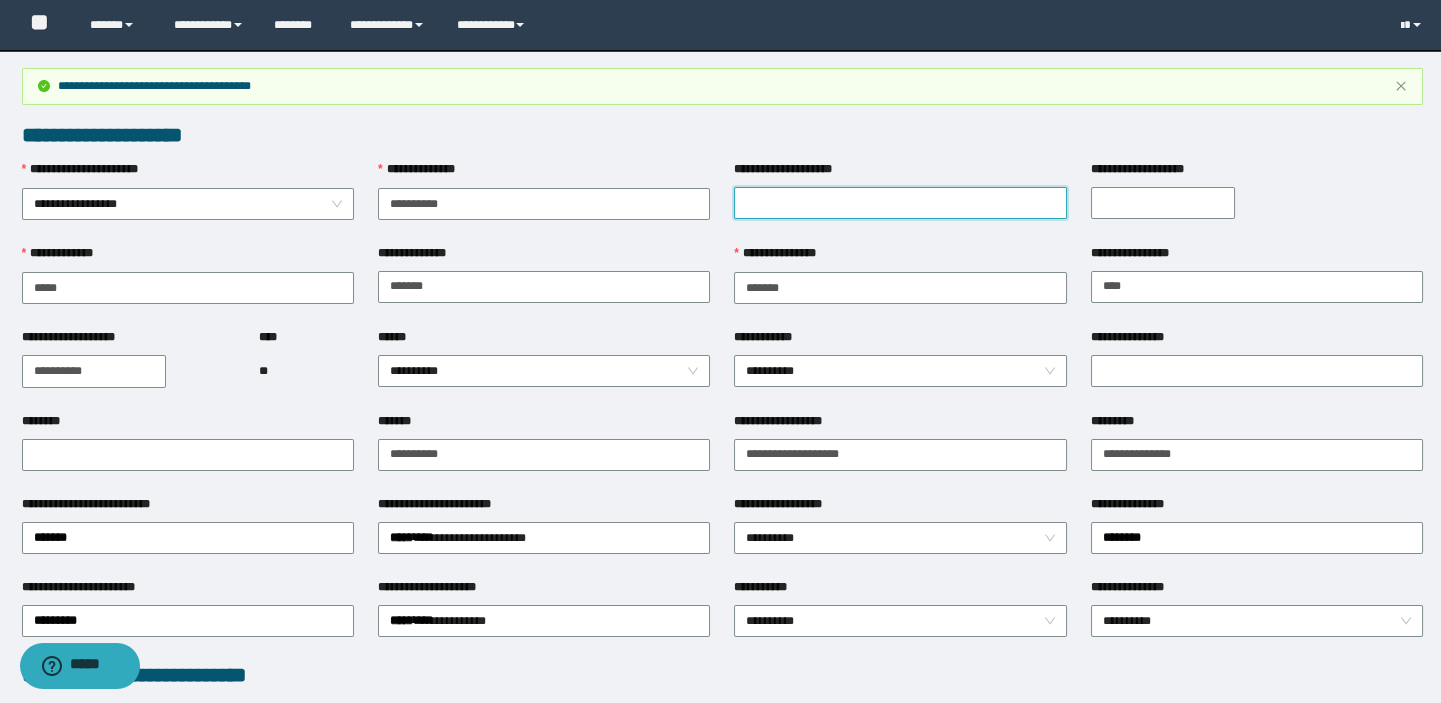 click on "**********" at bounding box center (900, 203) 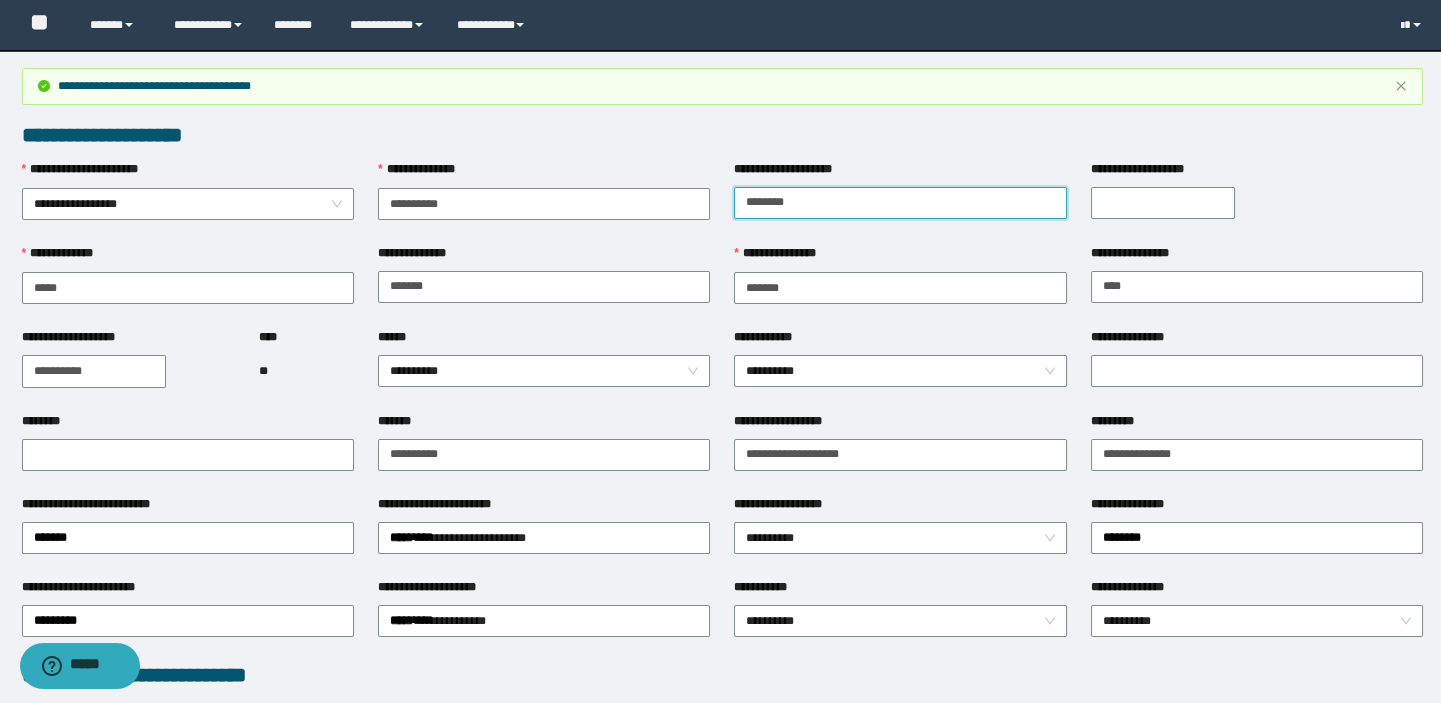 type on "********" 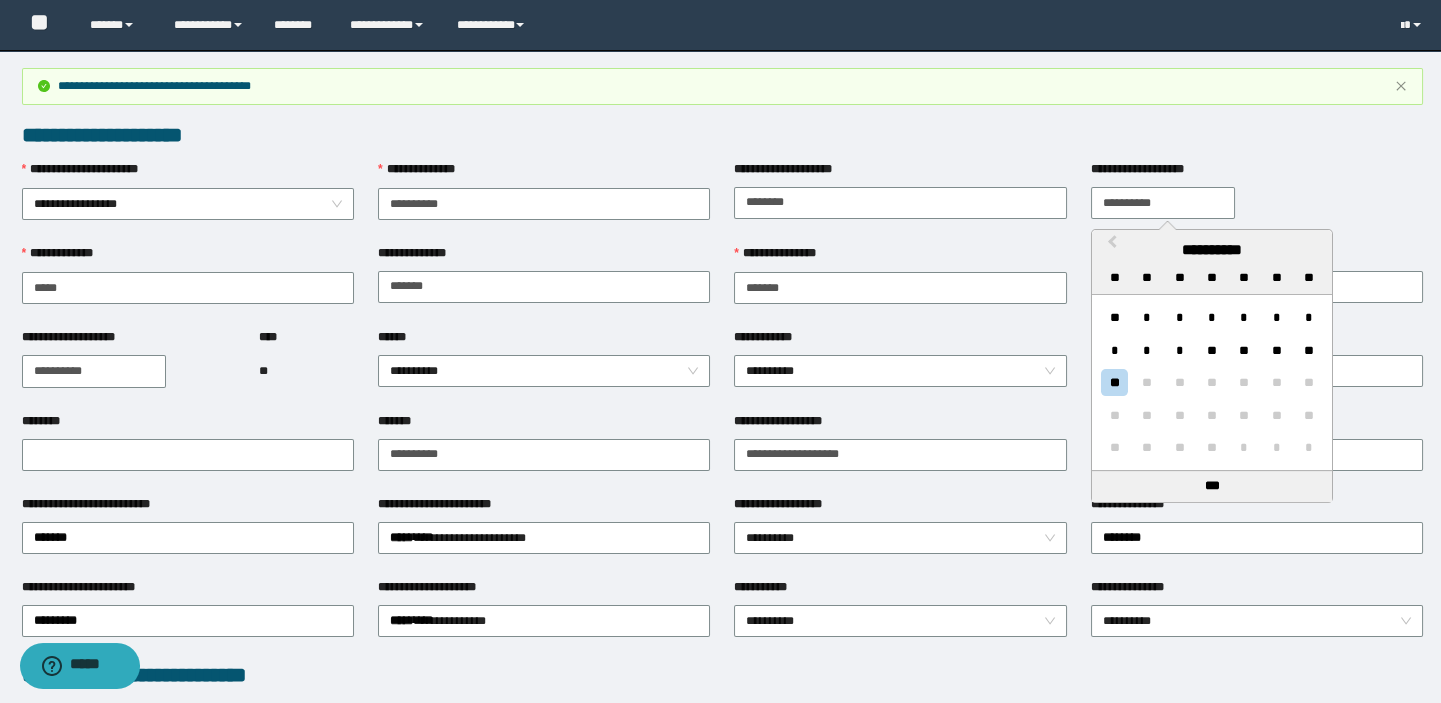 click on "**********" at bounding box center [1163, 203] 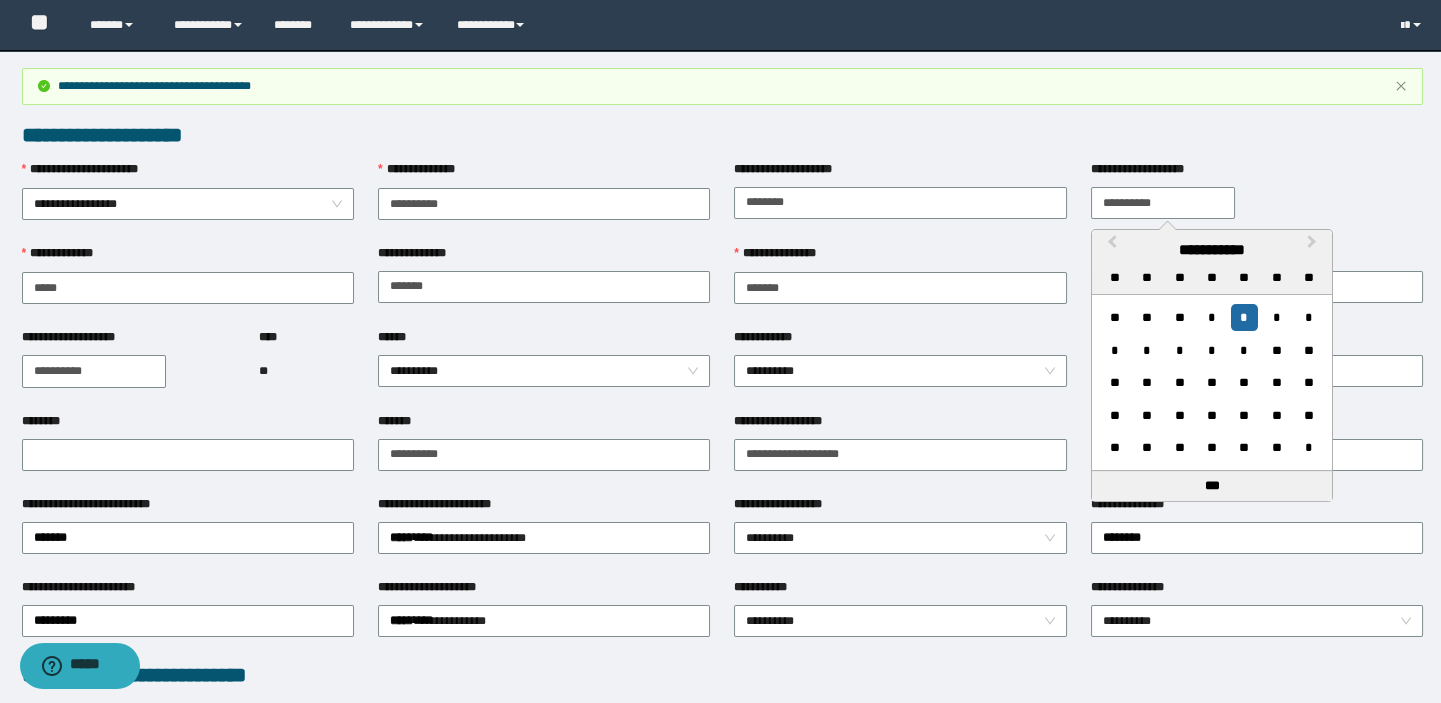 type on "**********" 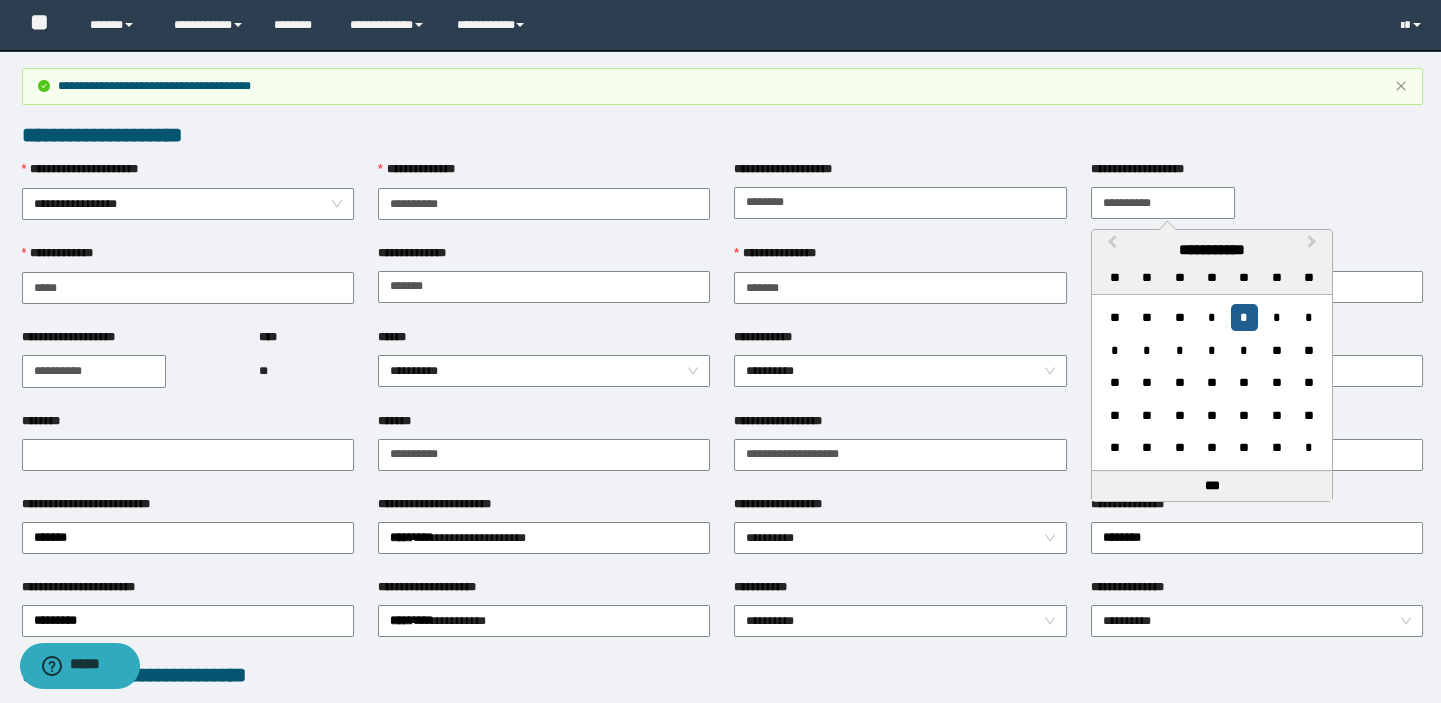 click on "*" at bounding box center (1244, 317) 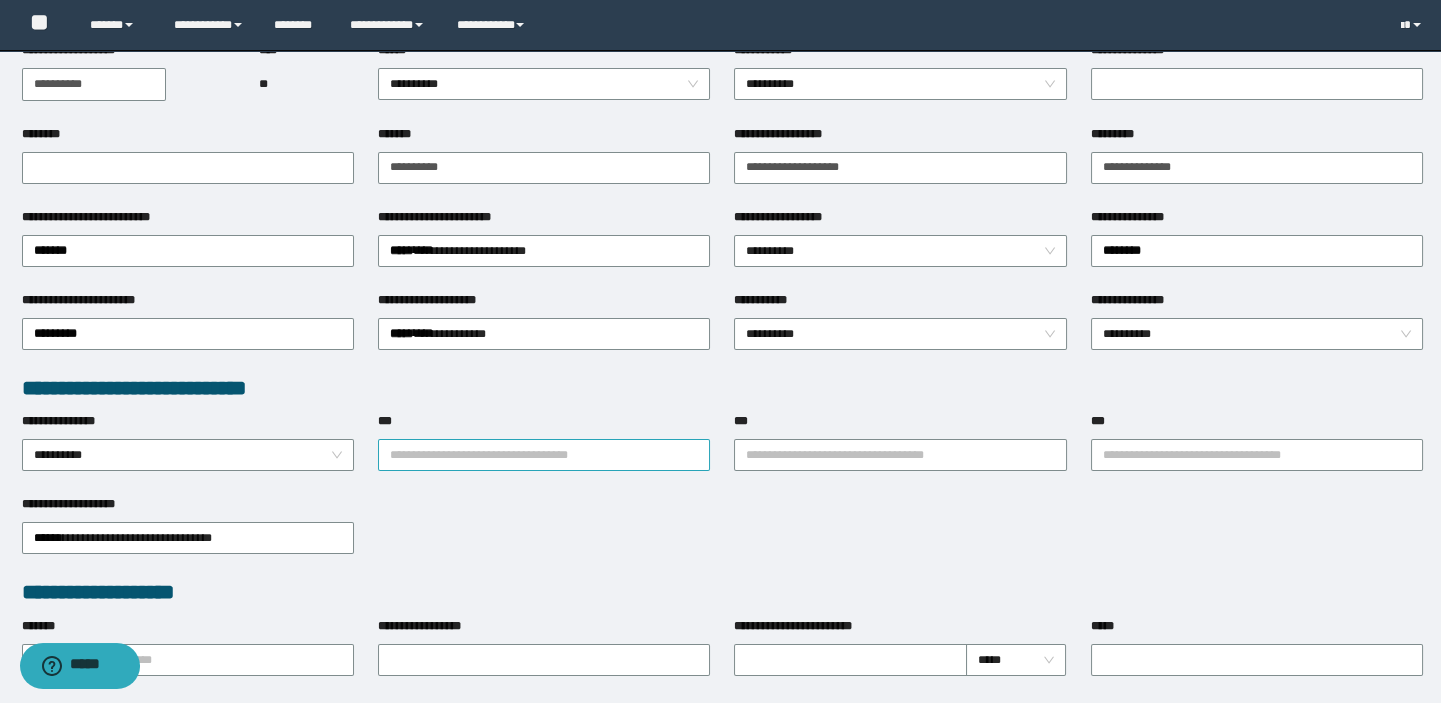 scroll, scrollTop: 363, scrollLeft: 0, axis: vertical 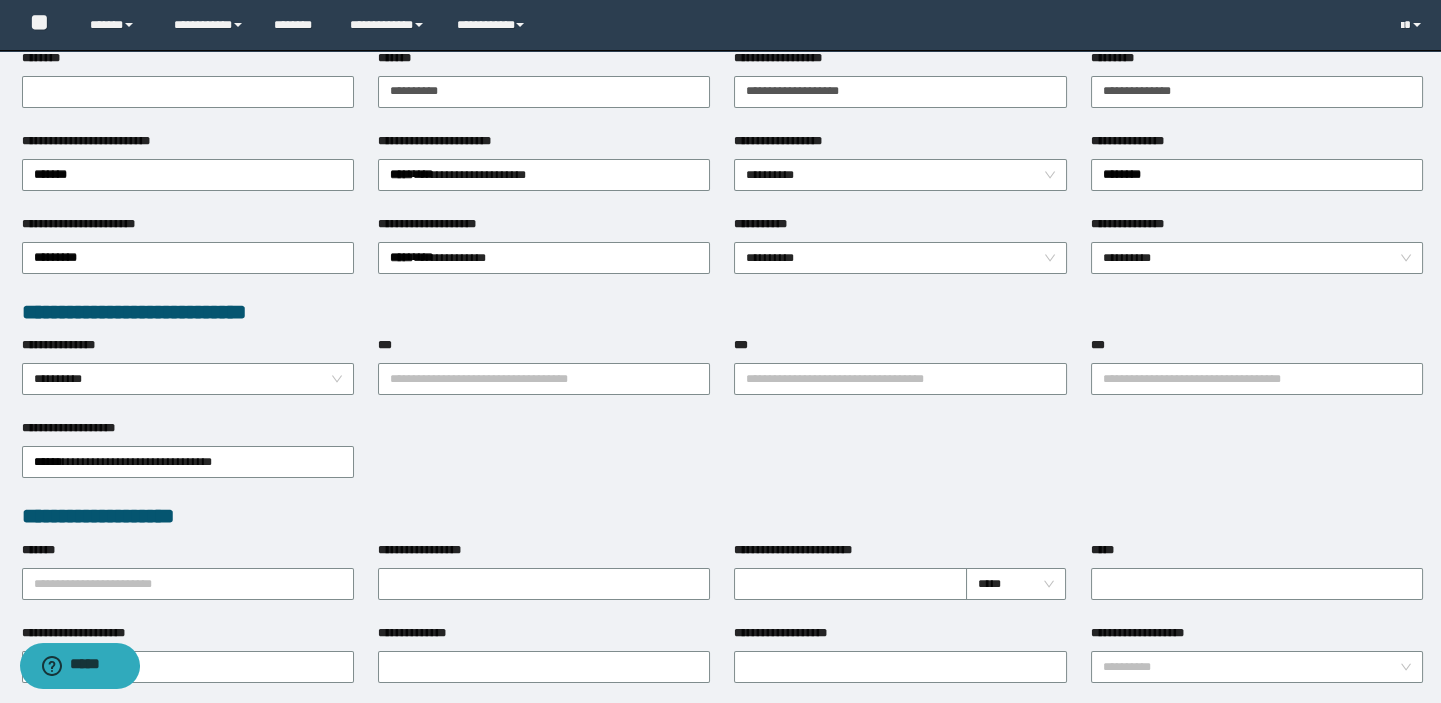 click on "[FIRST] [LAST]" at bounding box center (722, 460) 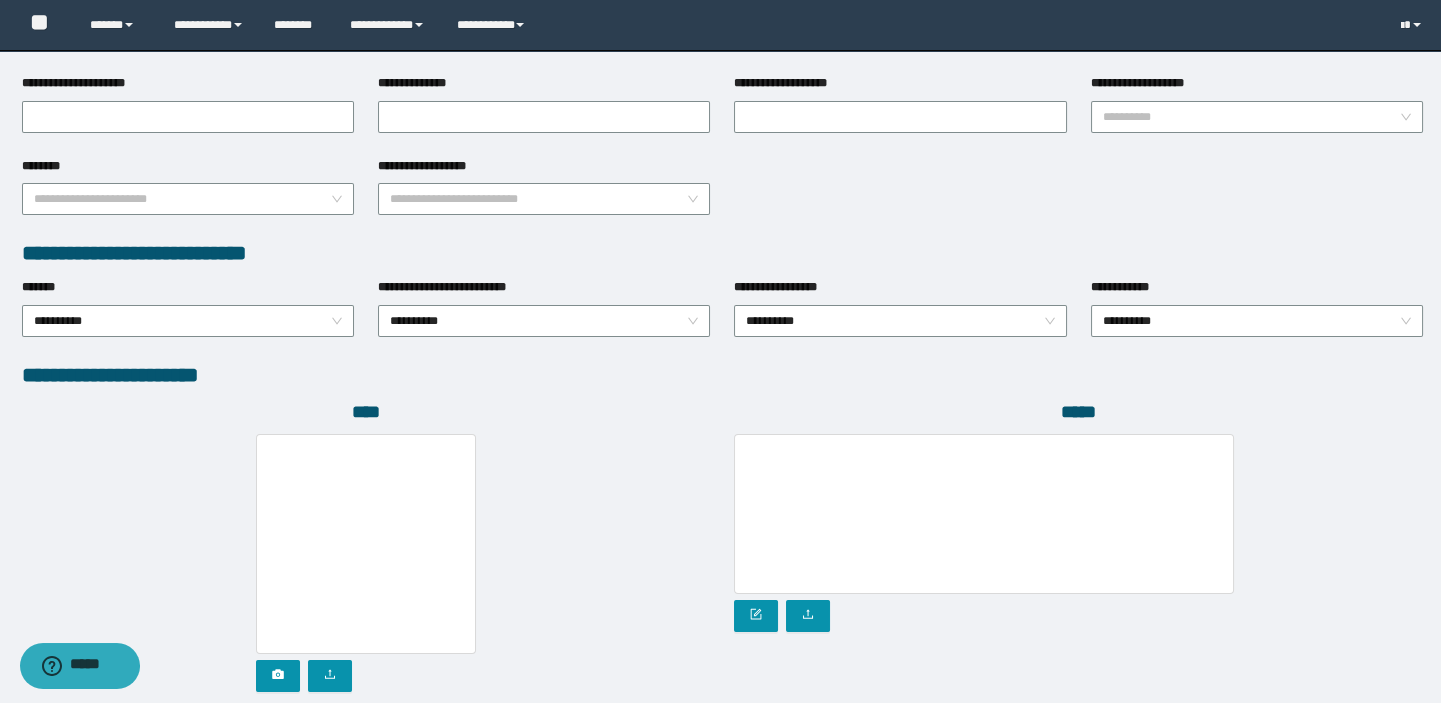 scroll, scrollTop: 1104, scrollLeft: 0, axis: vertical 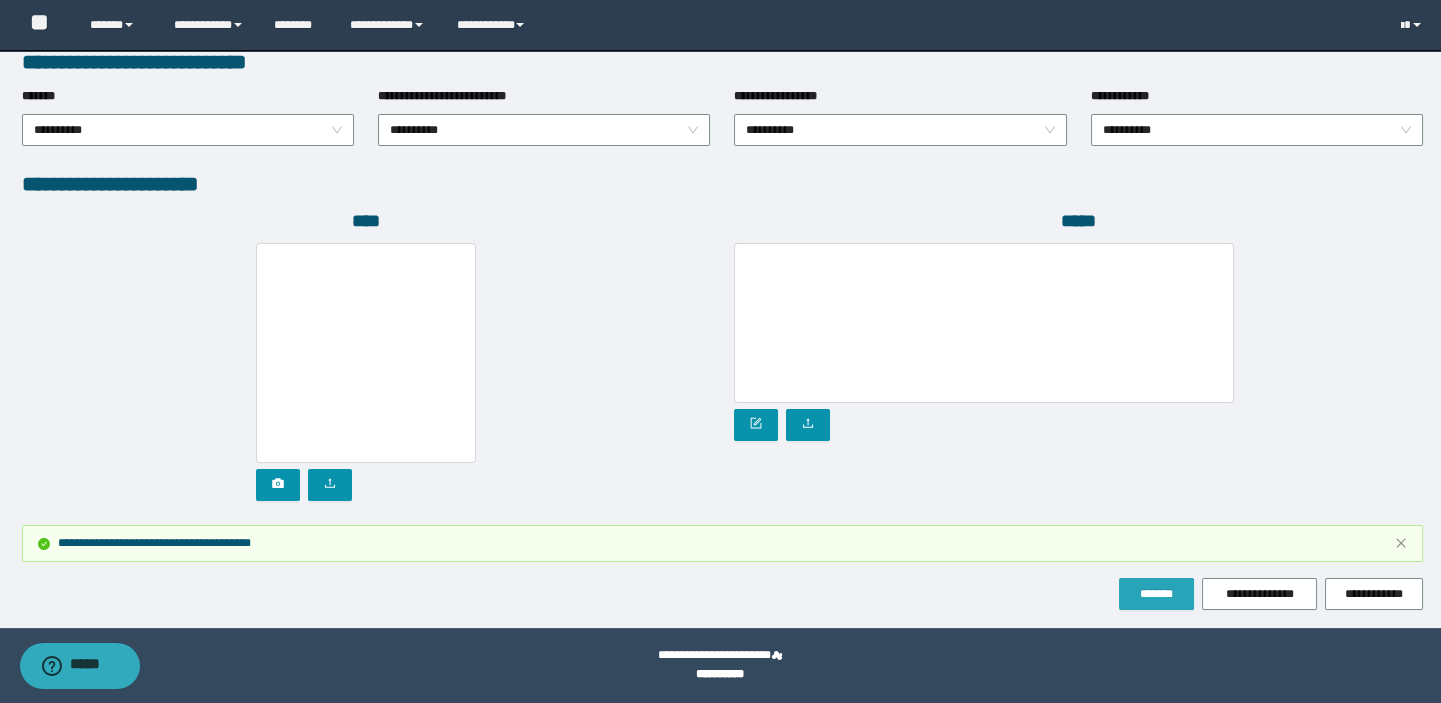 click on "*******" at bounding box center (1156, 594) 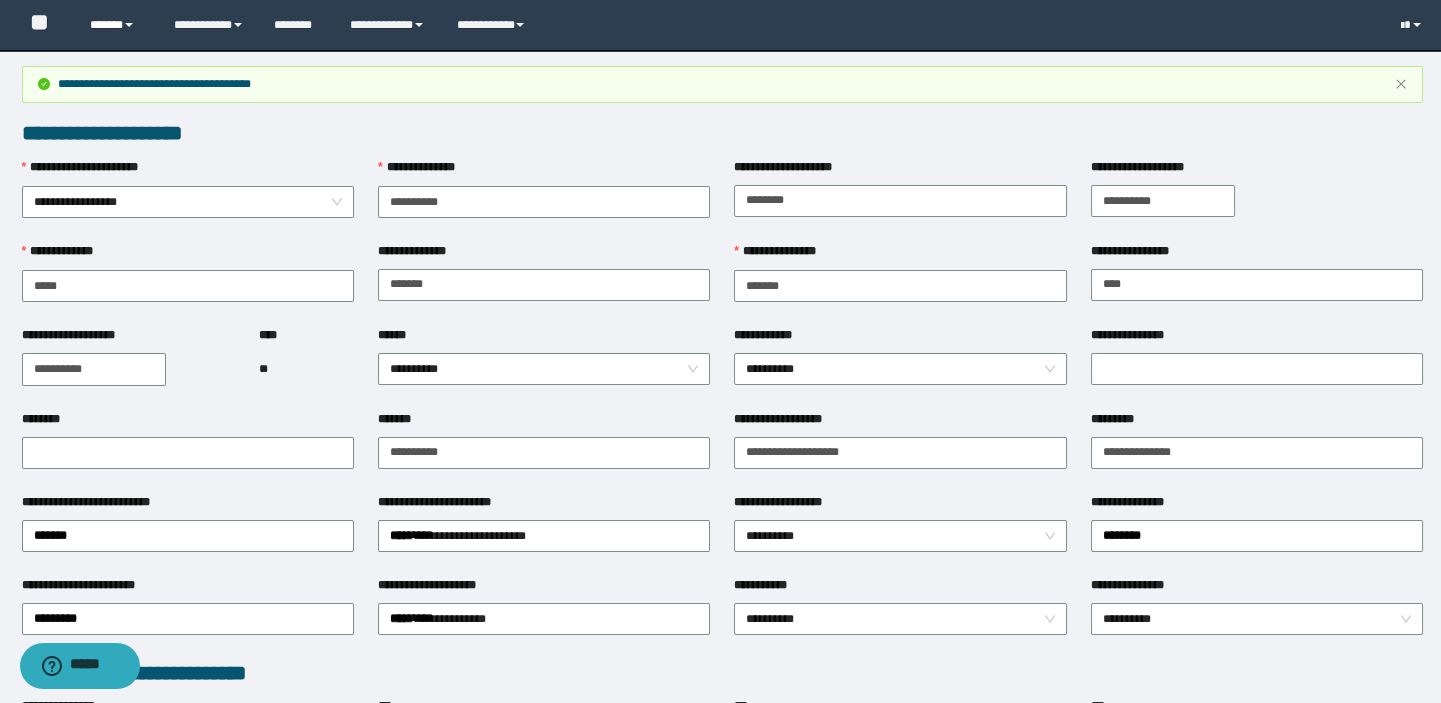 scroll, scrollTop: 0, scrollLeft: 0, axis: both 